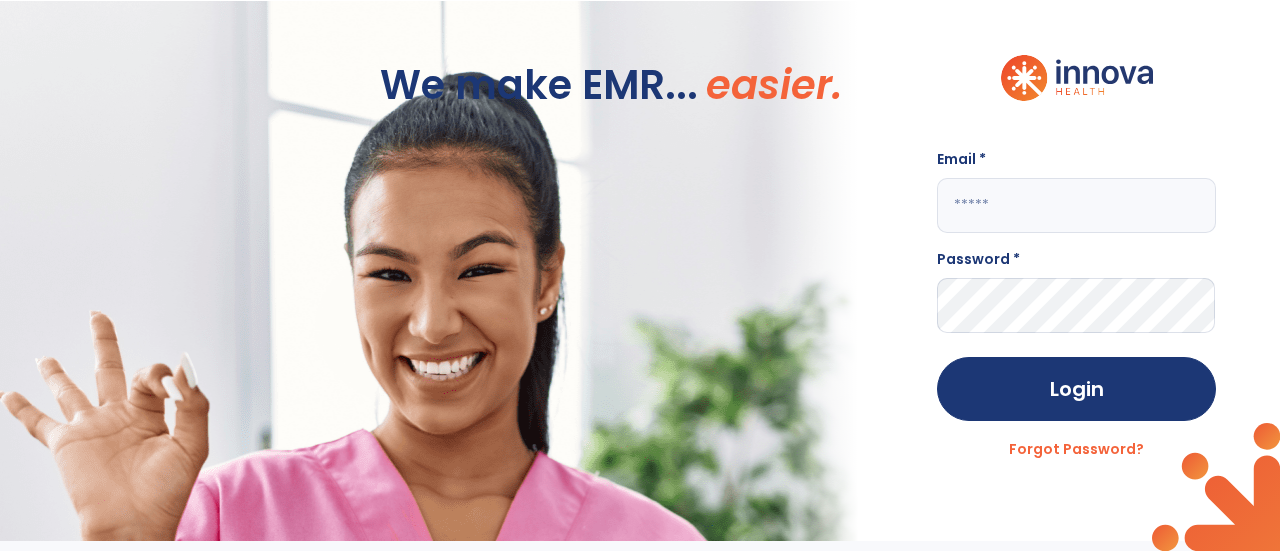 scroll, scrollTop: 0, scrollLeft: 0, axis: both 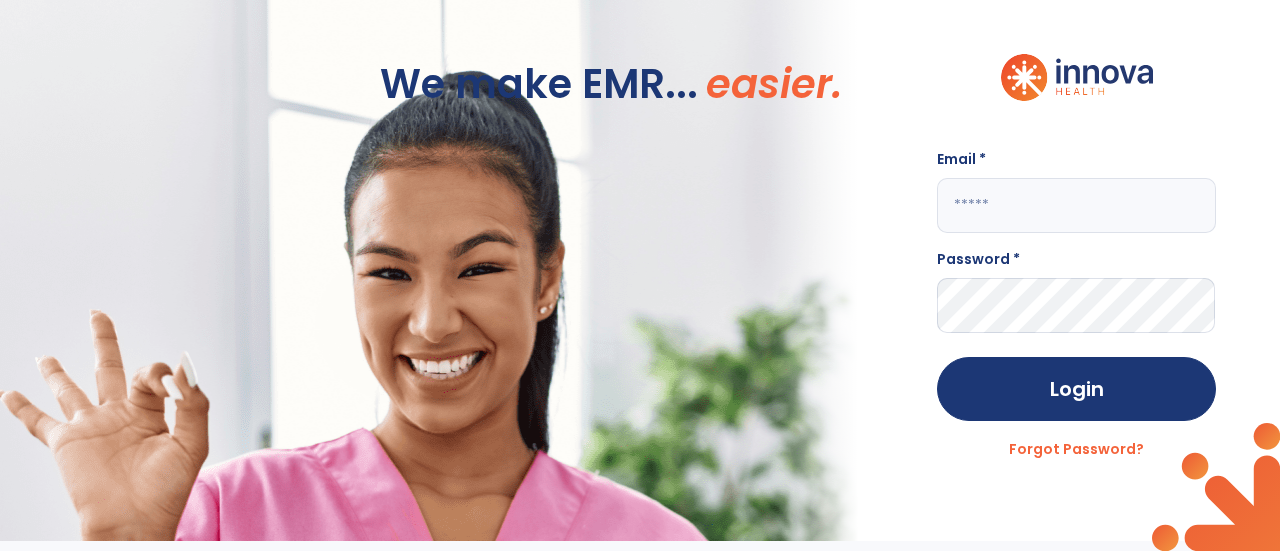 click 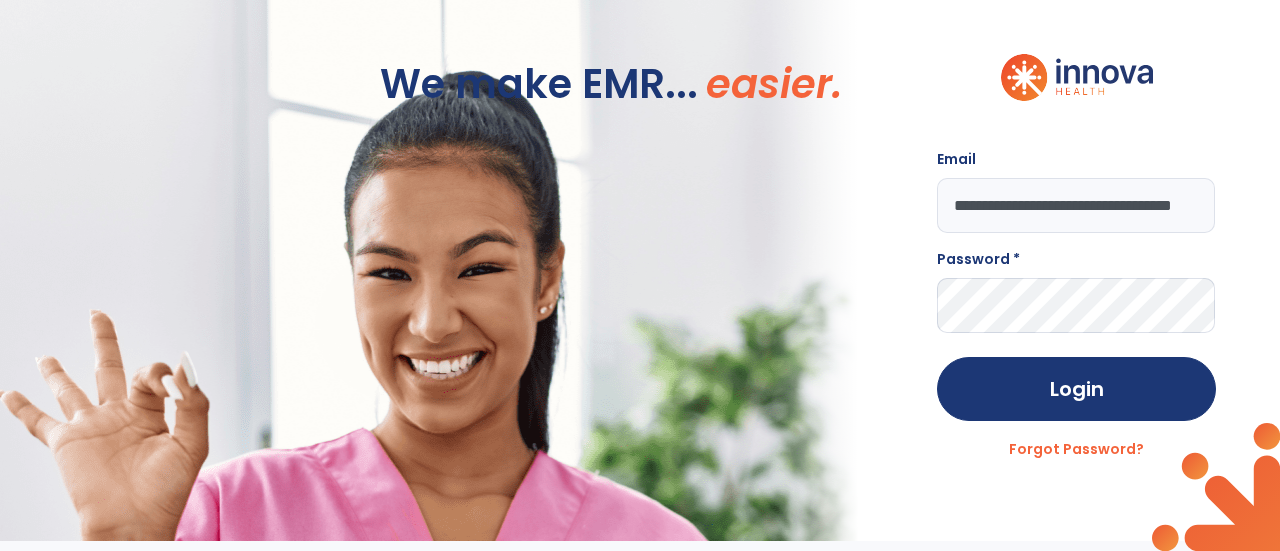 scroll, scrollTop: 0, scrollLeft: 43, axis: horizontal 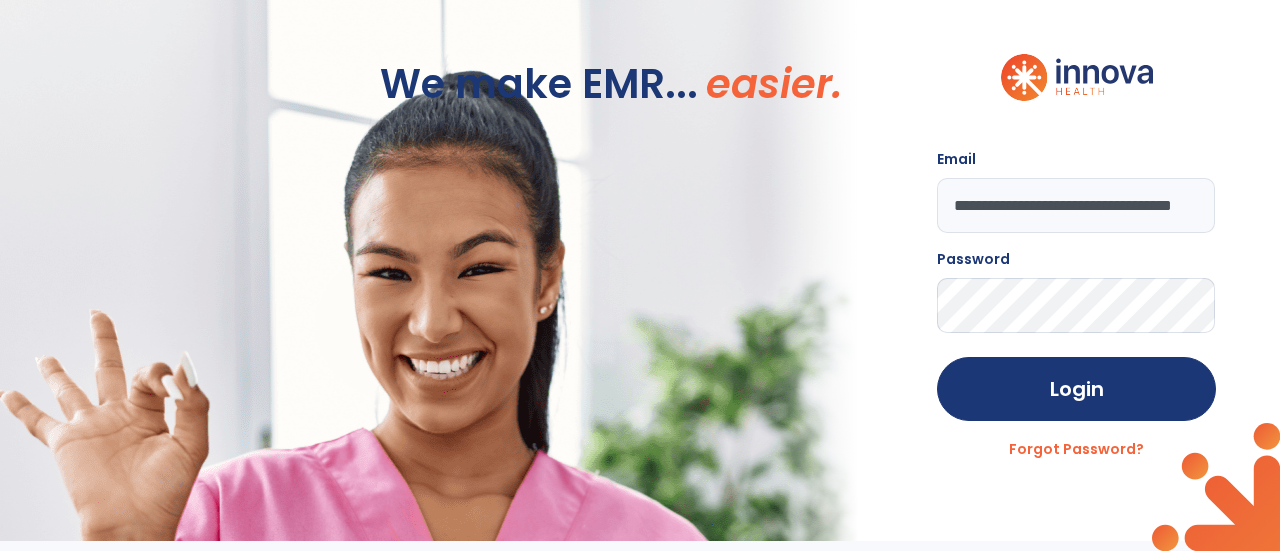 click on "Login" 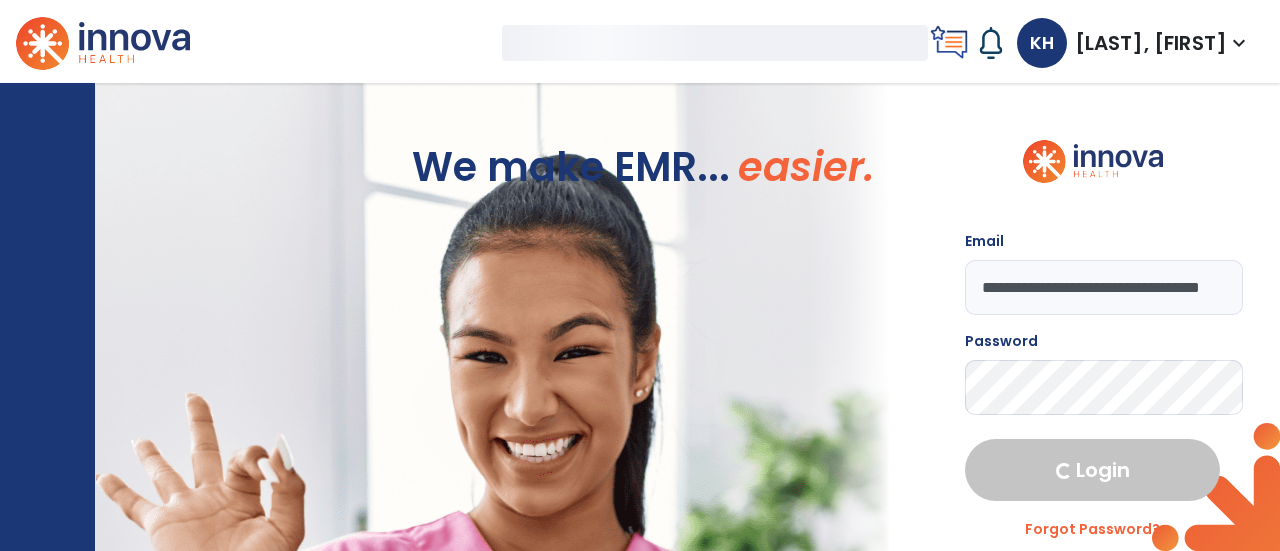 select on "***" 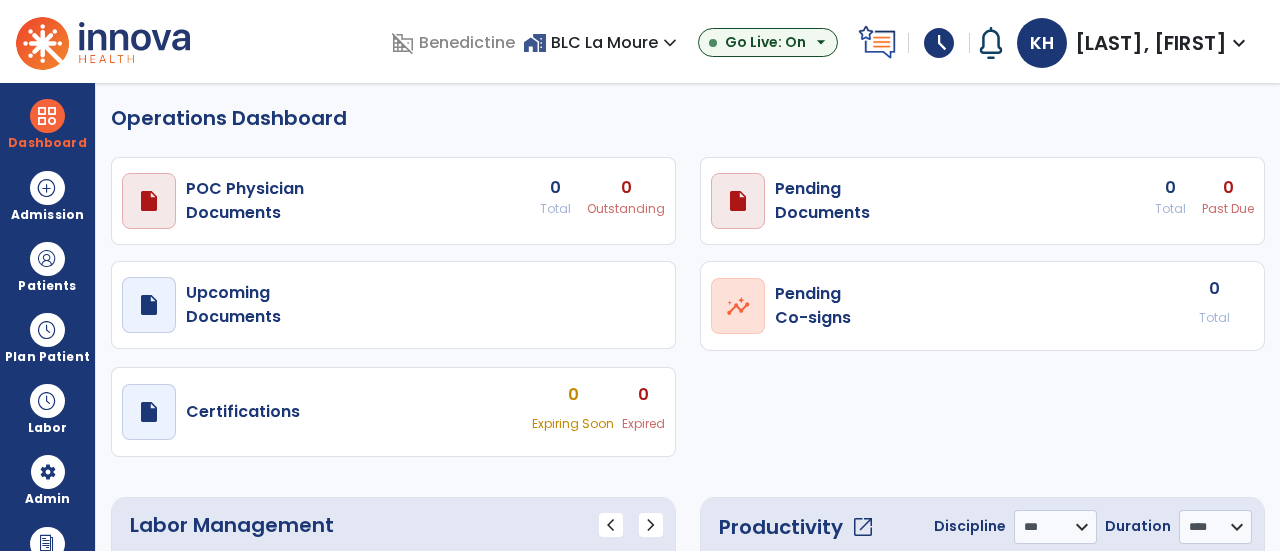 select on "***" 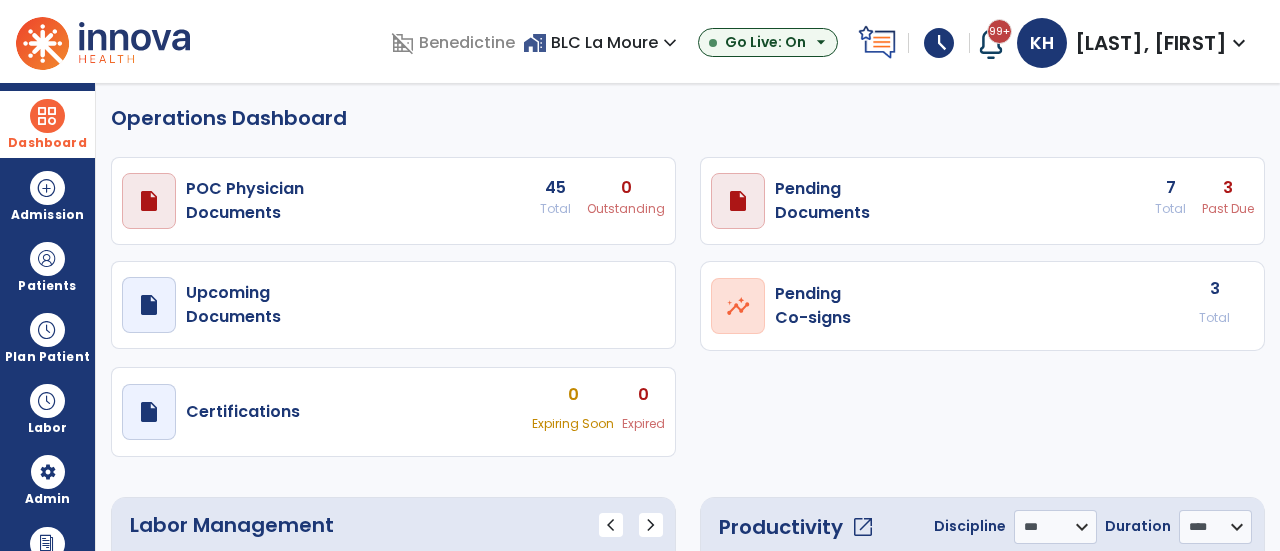 click at bounding box center [47, 116] 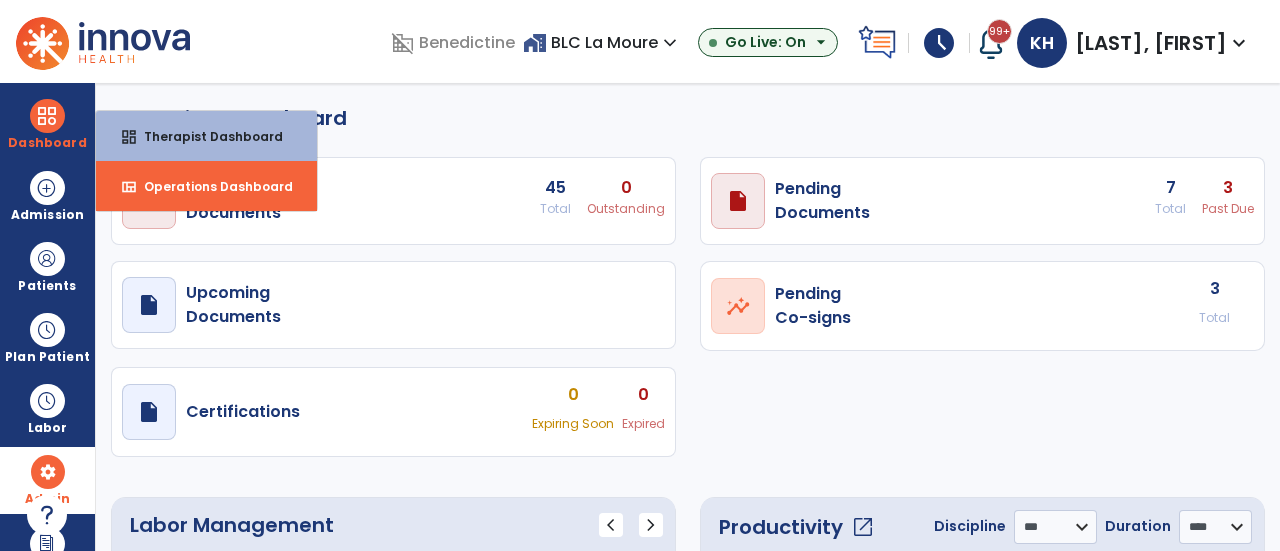 click at bounding box center (48, 472) 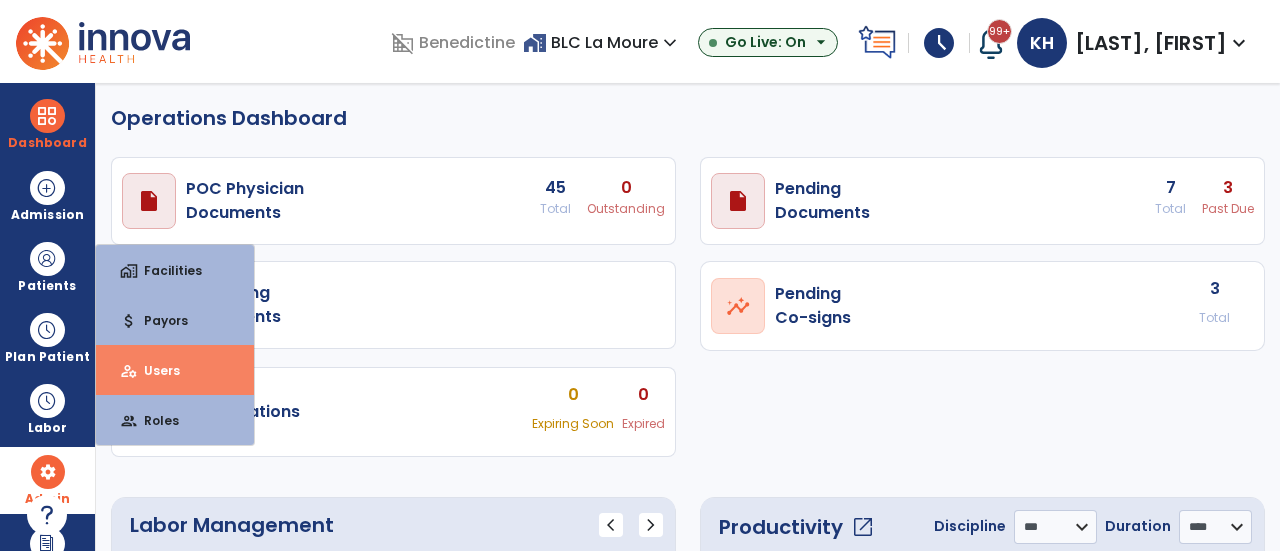 click on "Users" at bounding box center [154, 370] 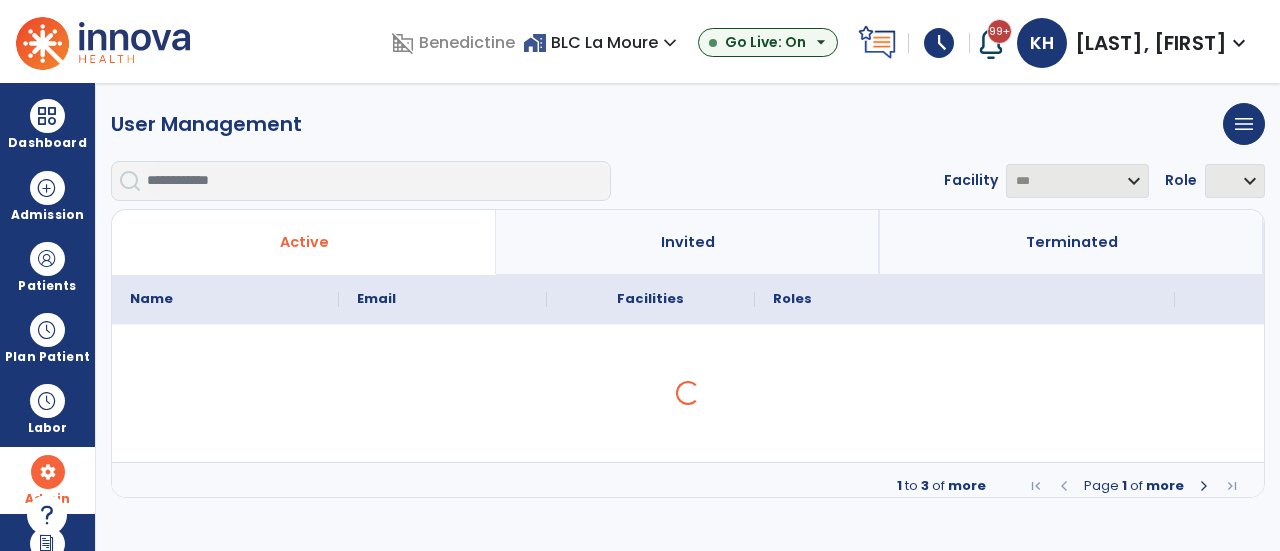 select on "***" 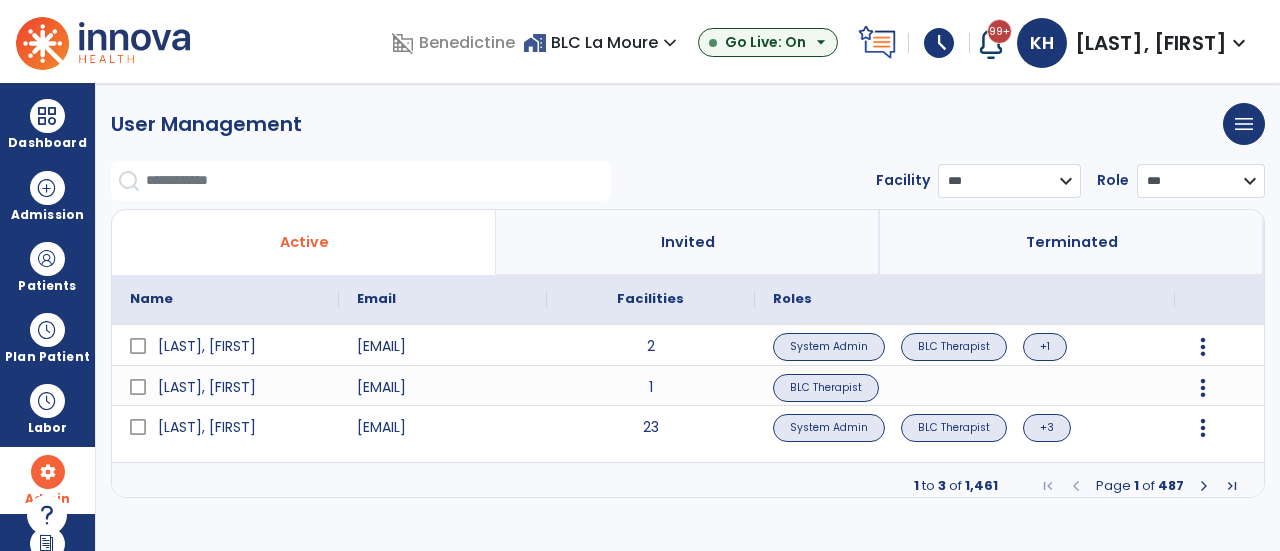 click at bounding box center [378, 181] 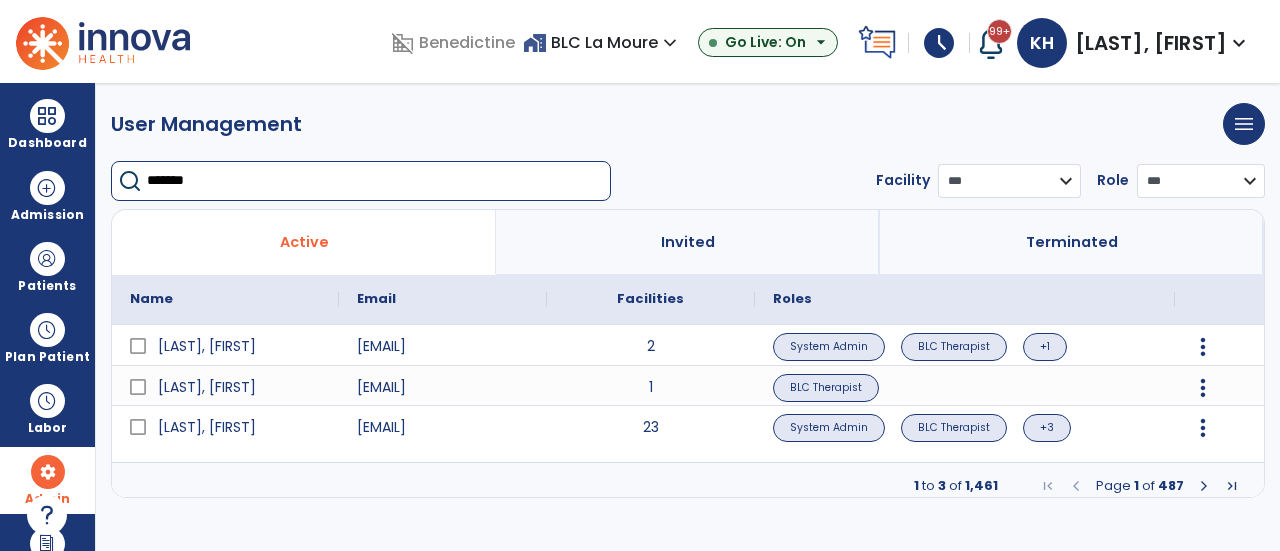 type on "*******" 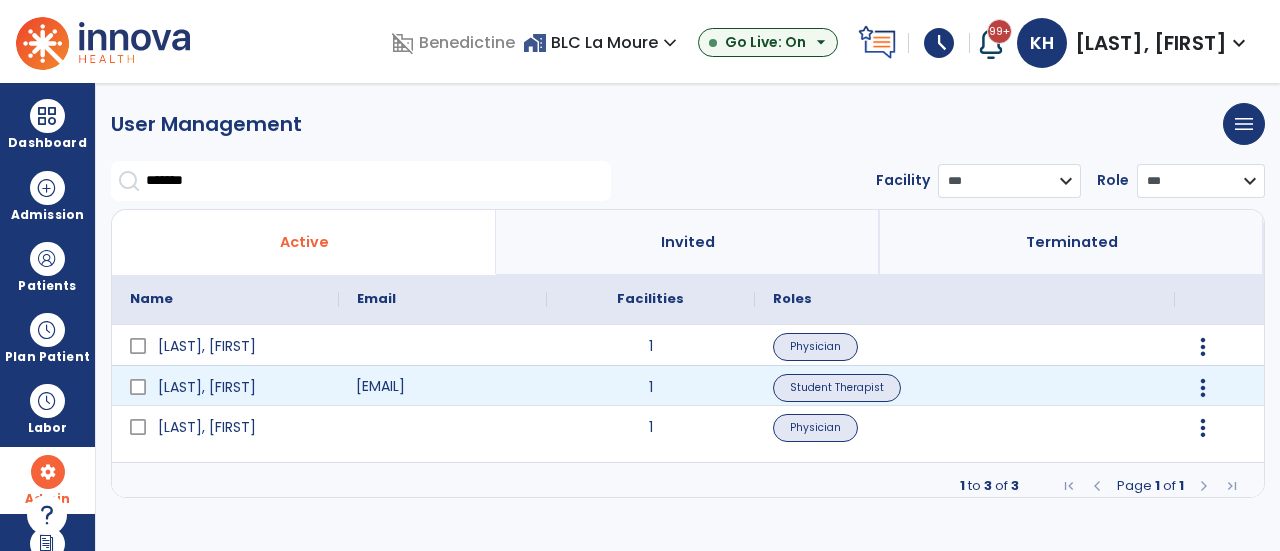 click on "natalie.m.thompson@ndscs.edu" 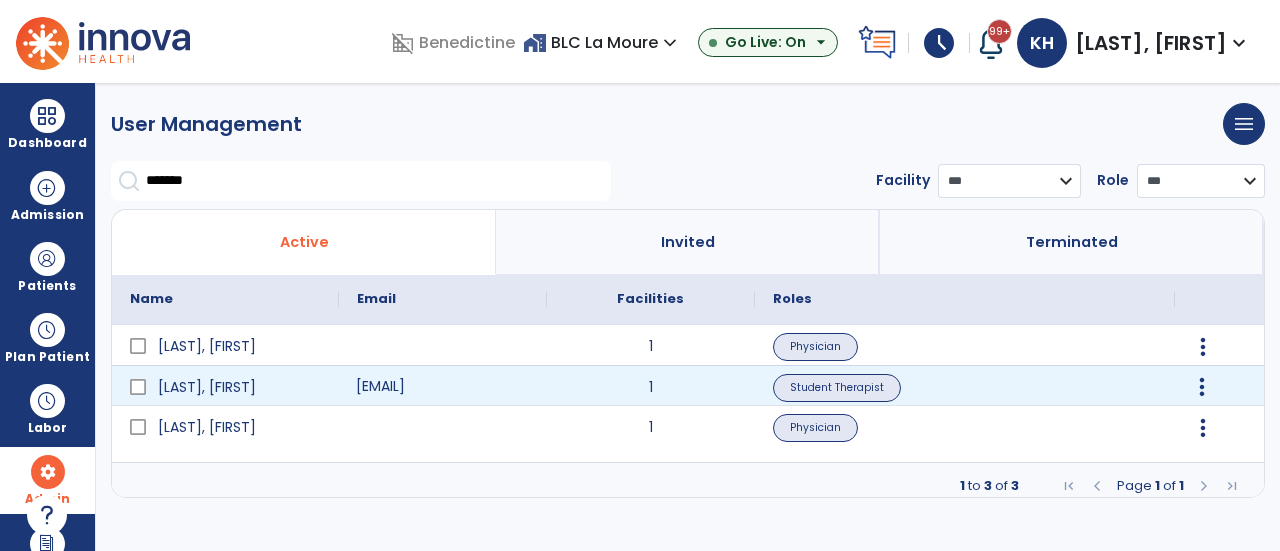 click 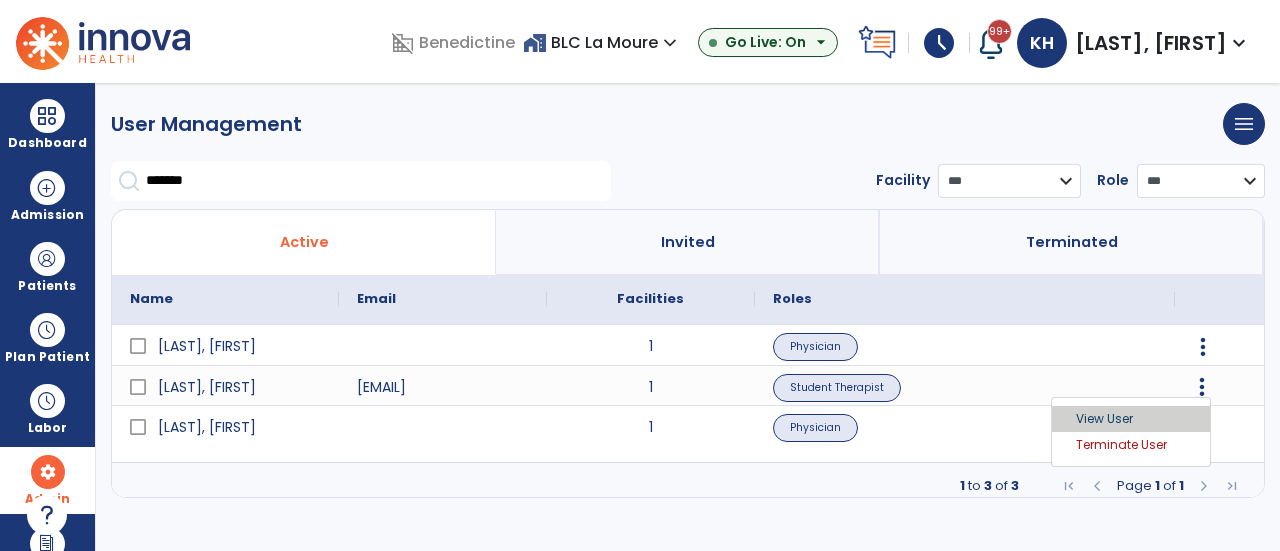 click on "View User" at bounding box center [1131, 419] 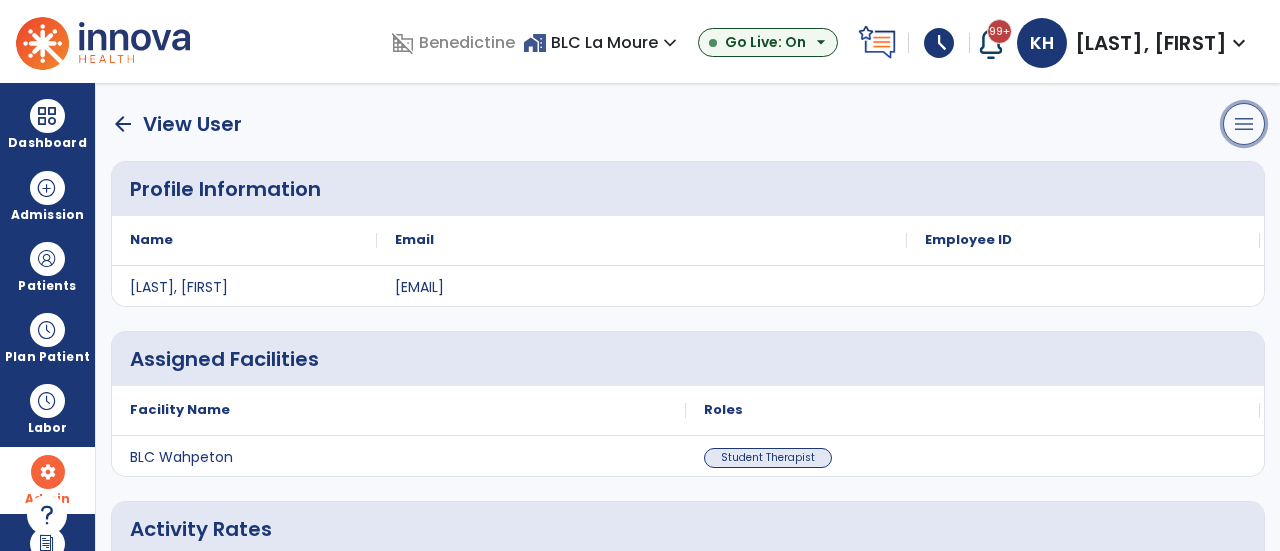 click on "menu" at bounding box center [1244, 124] 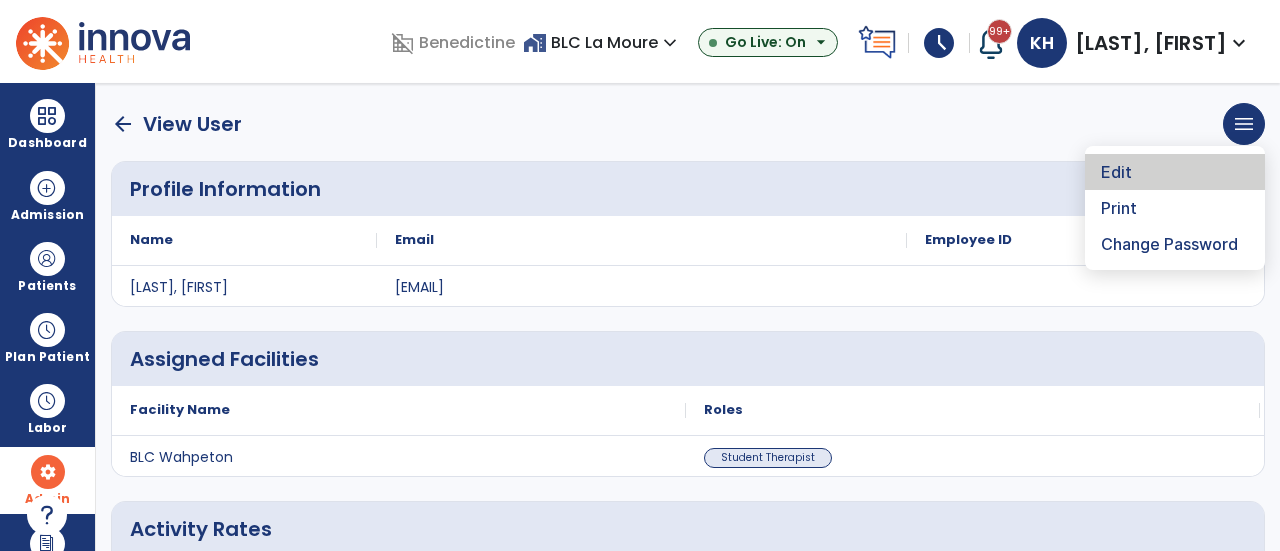 click on "Edit" 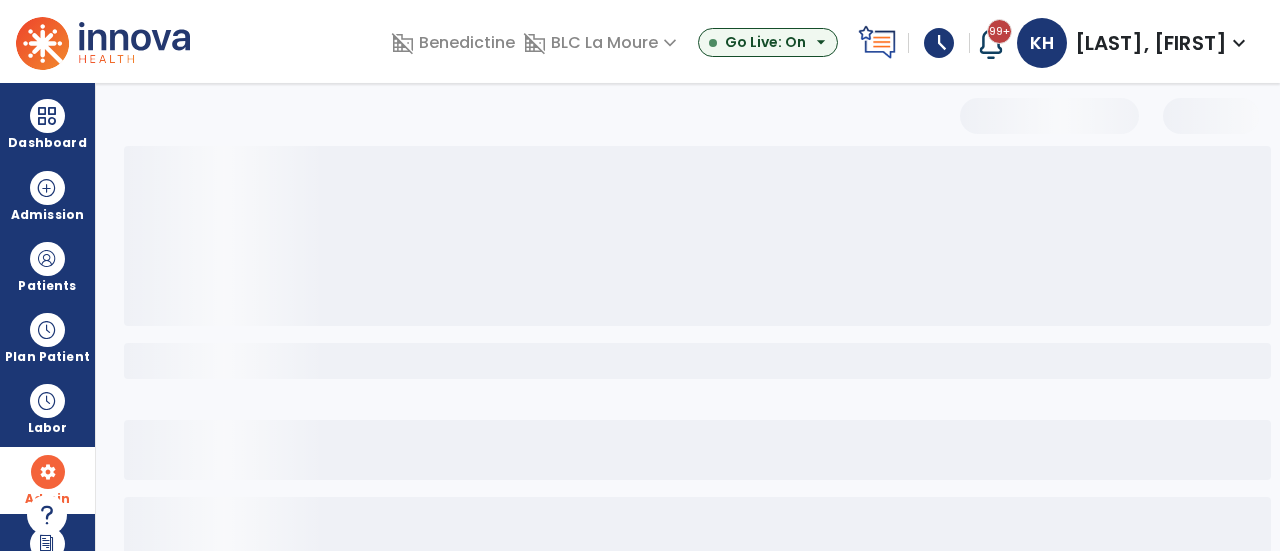 select on "**" 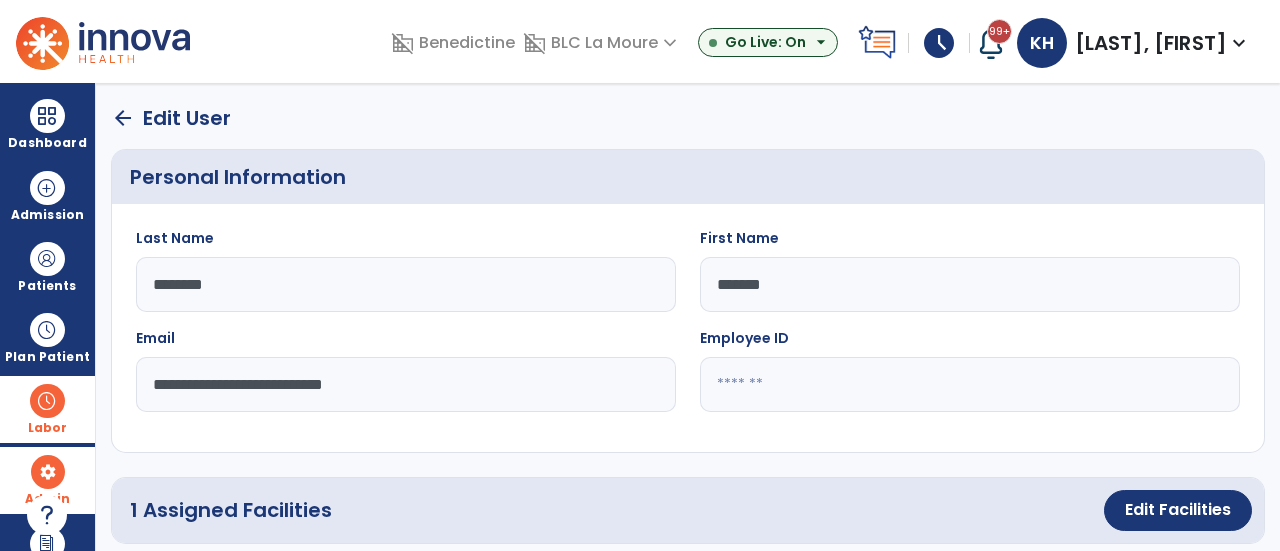 drag, startPoint x: 440, startPoint y: 385, endPoint x: 61, endPoint y: 383, distance: 379.00528 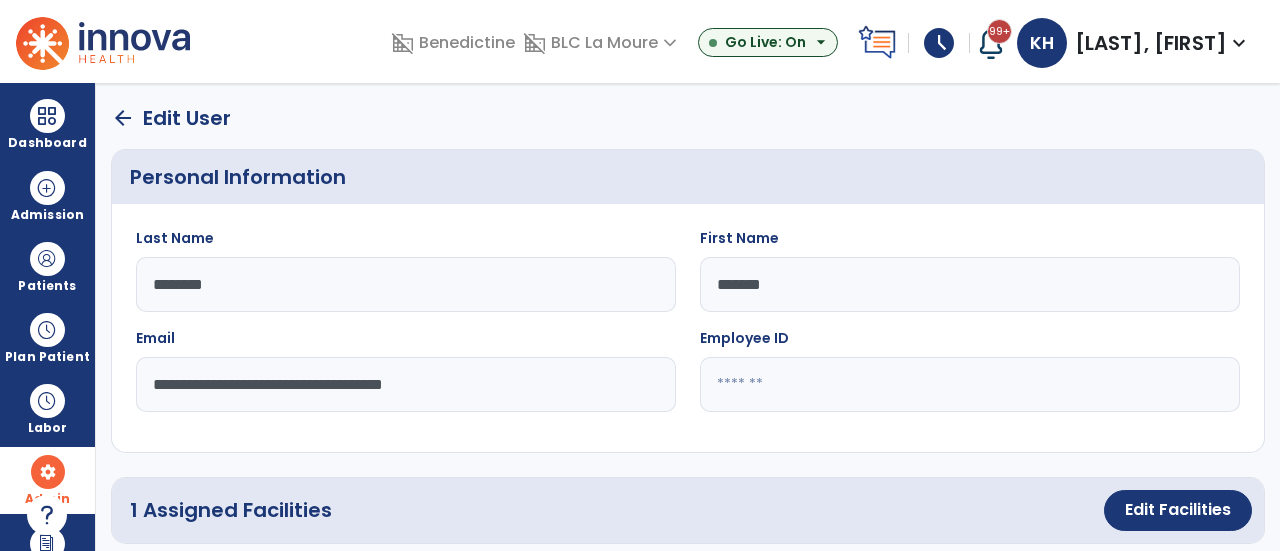 type on "**********" 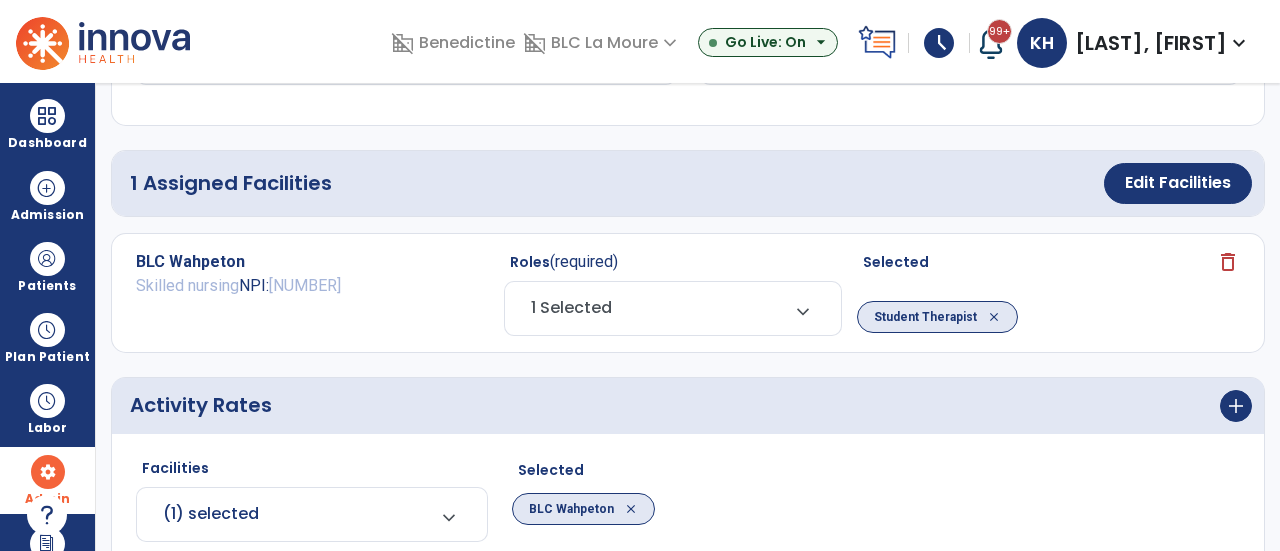 scroll, scrollTop: 330, scrollLeft: 0, axis: vertical 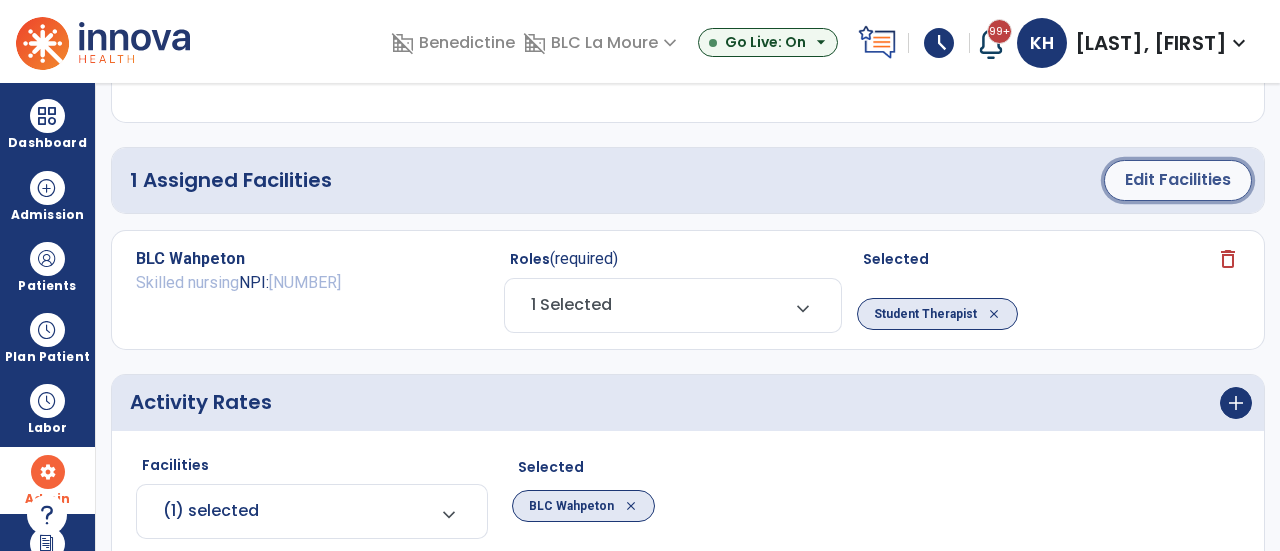 click on "Edit Facilities" 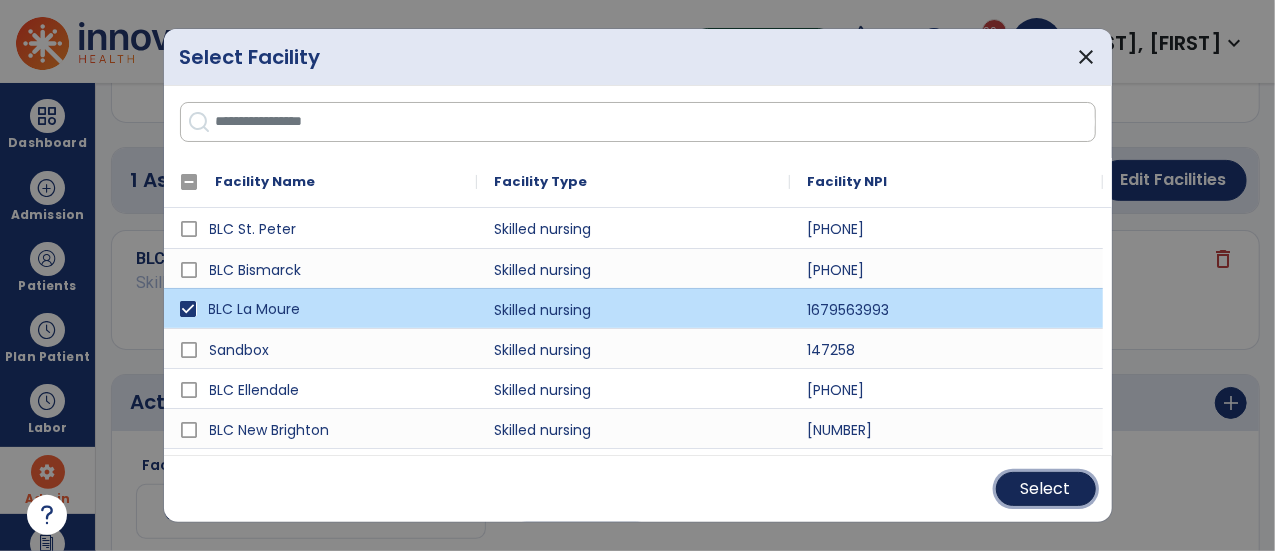 click on "Select" at bounding box center [1046, 489] 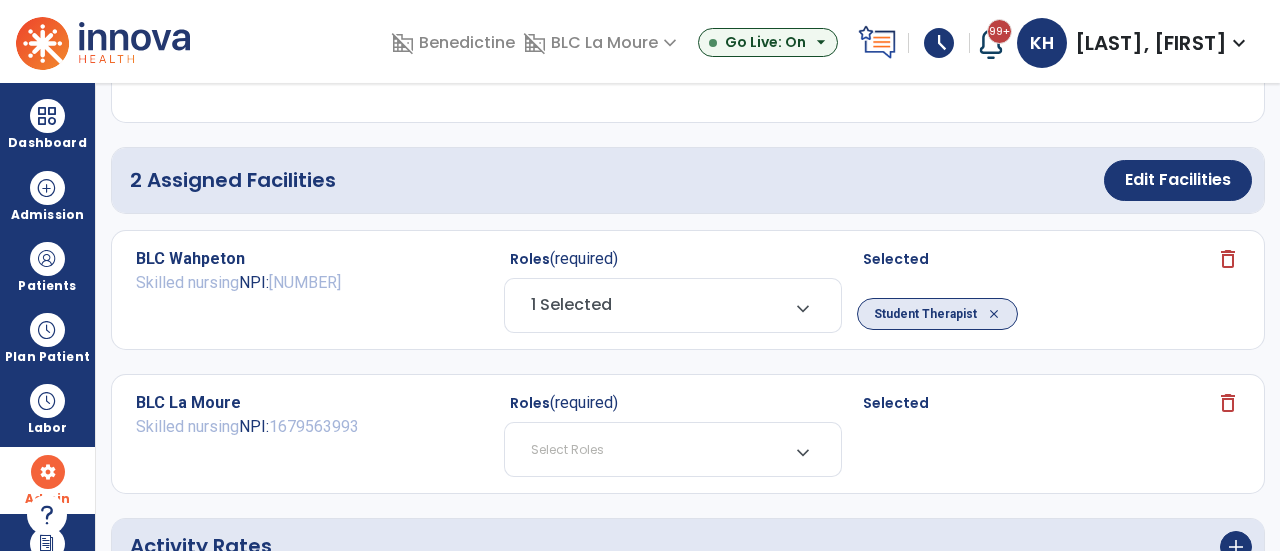 click on "delete" 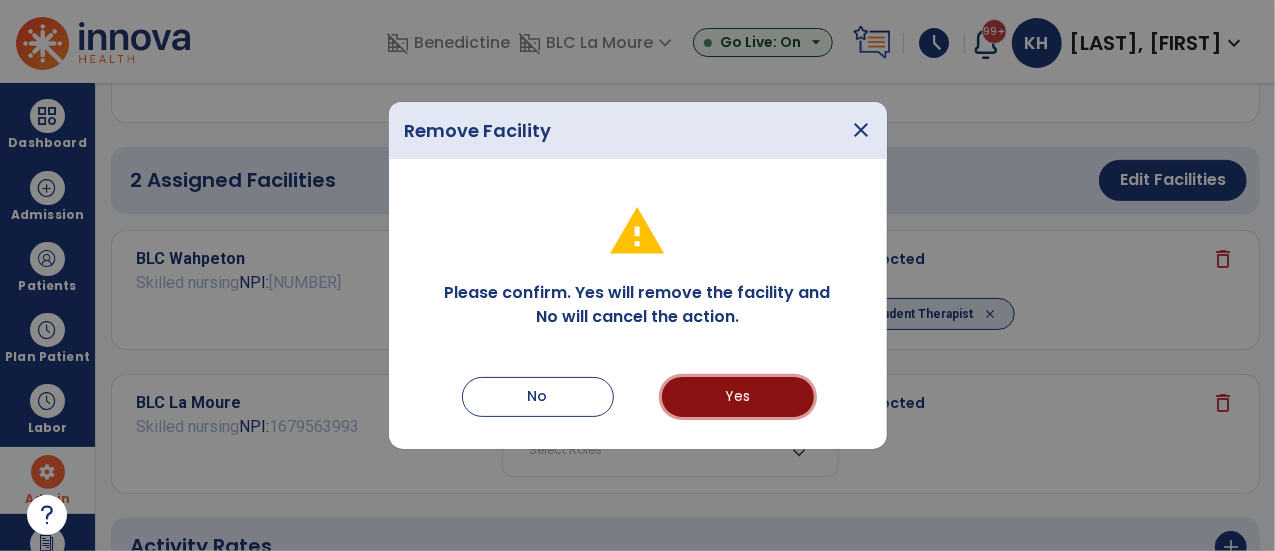 click on "Yes" at bounding box center [738, 397] 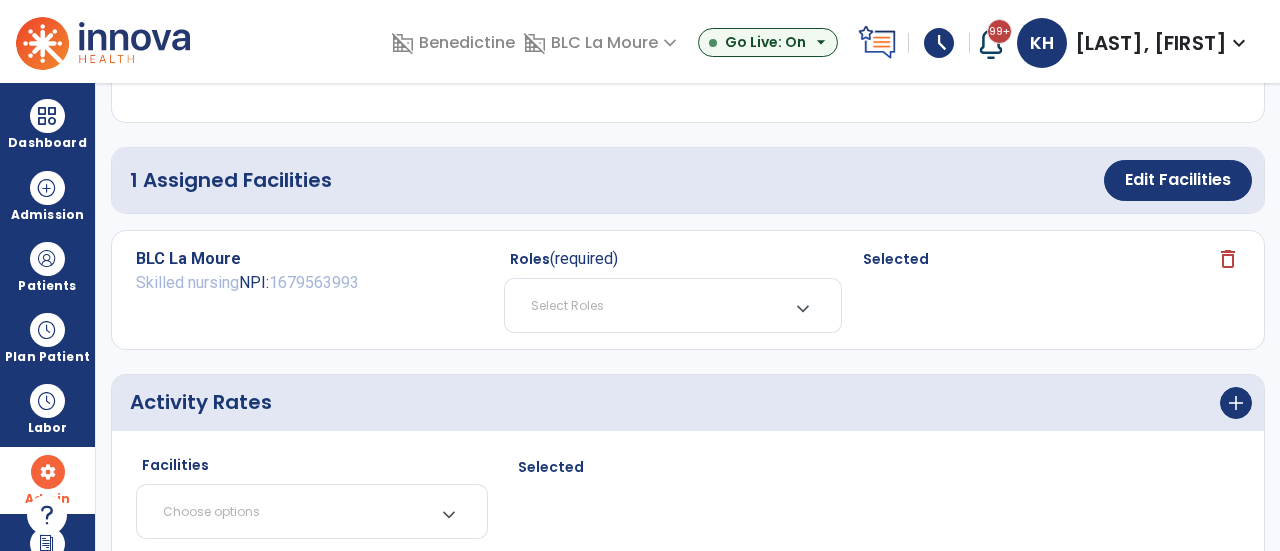 click on "expand_more" at bounding box center [803, 309] 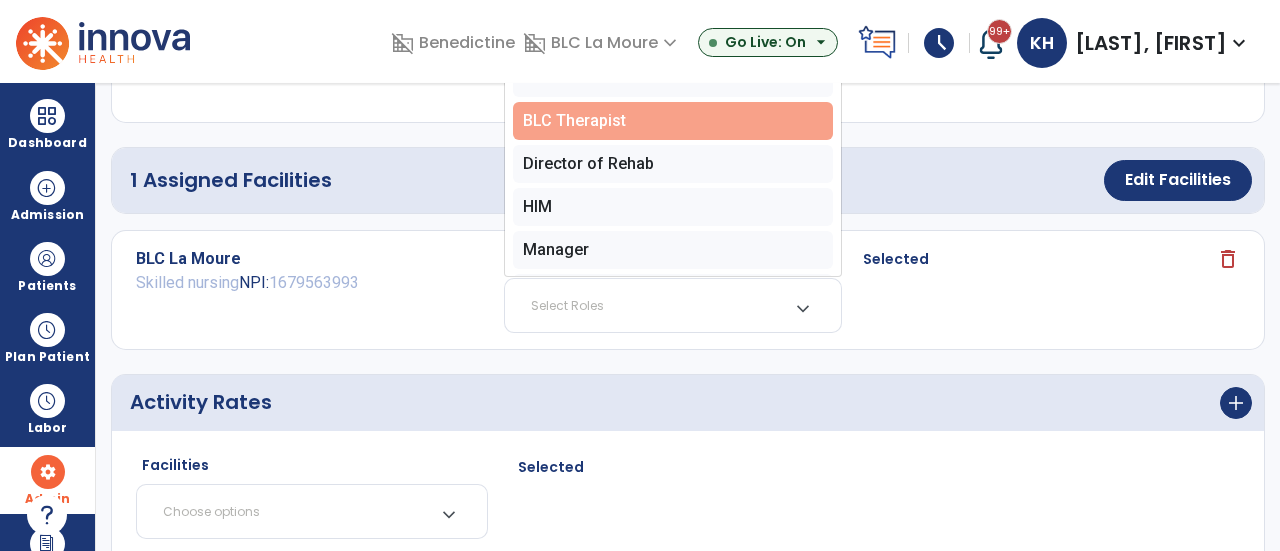 click on "BLC Therapist" 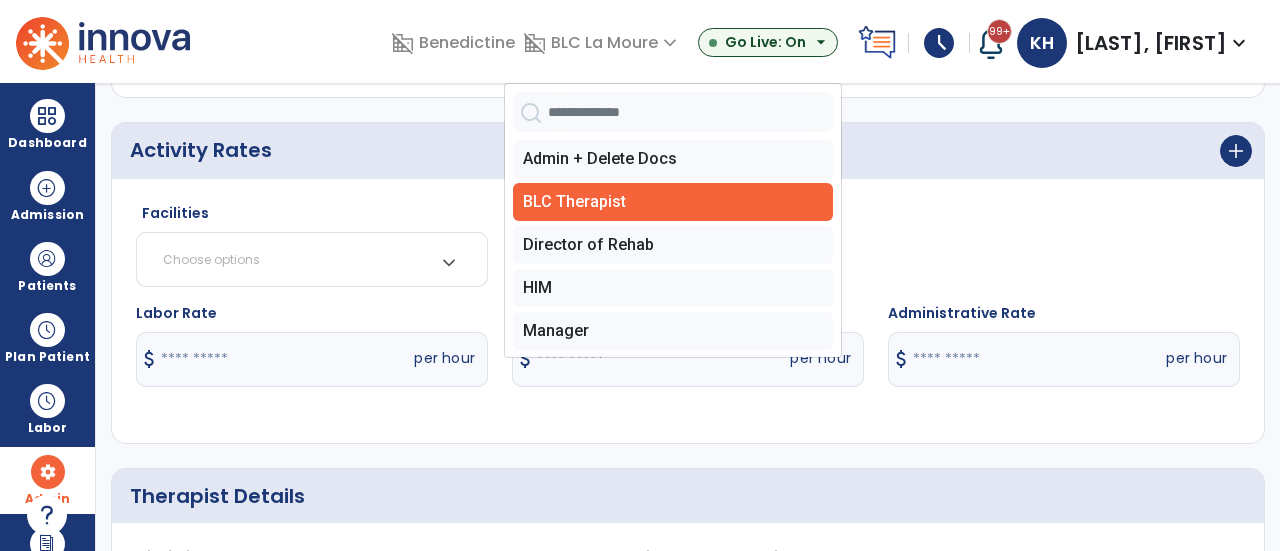 scroll, scrollTop: 578, scrollLeft: 0, axis: vertical 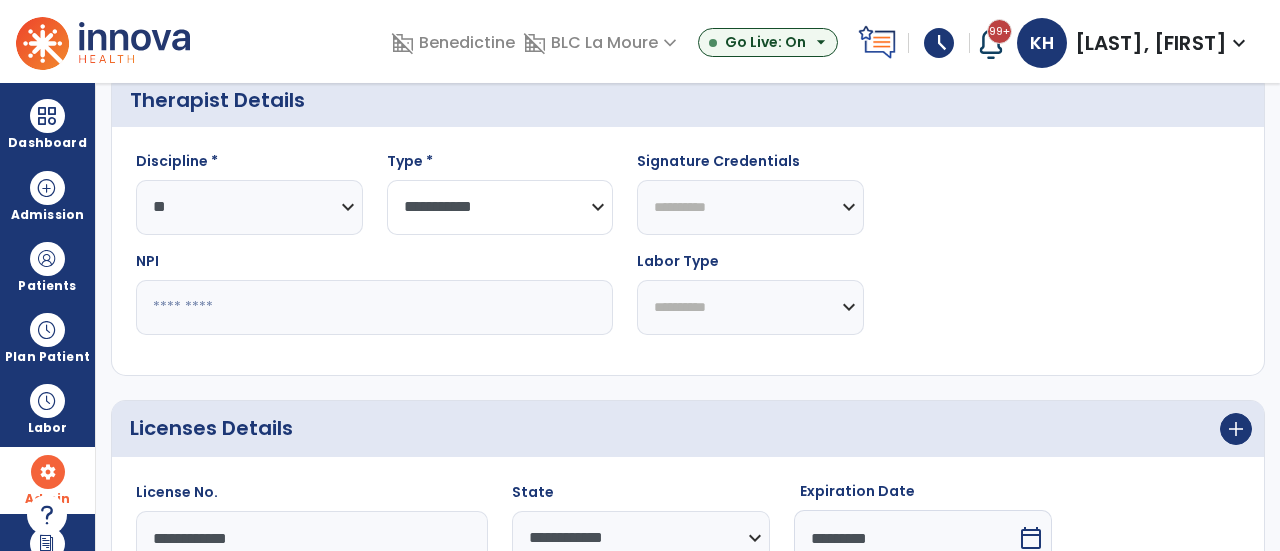 click on "**********" 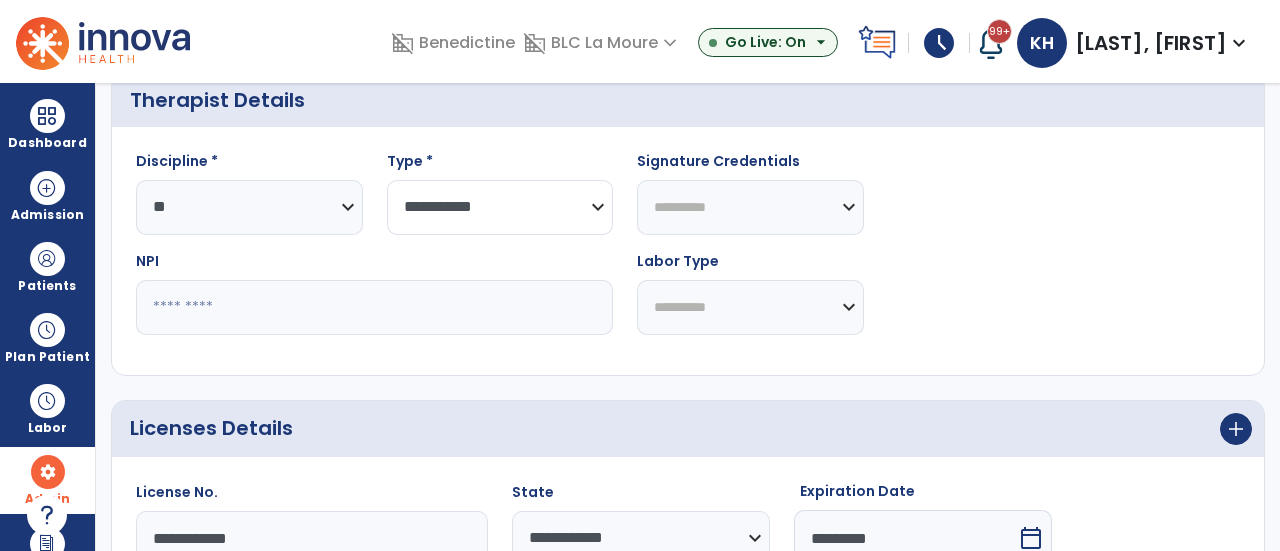 select on "***" 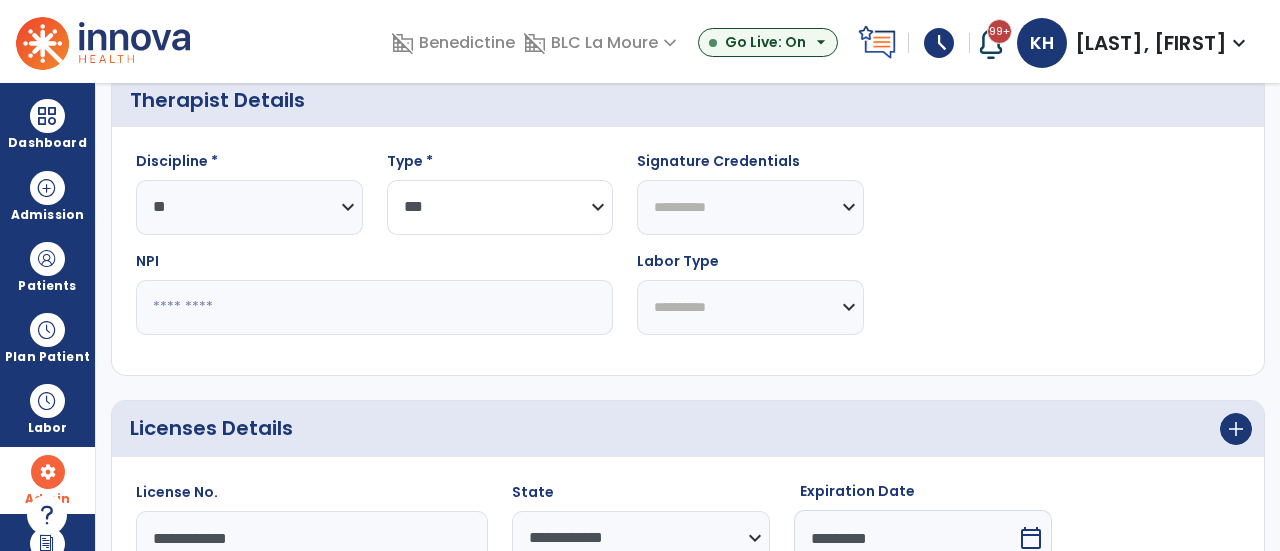 click on "**********" 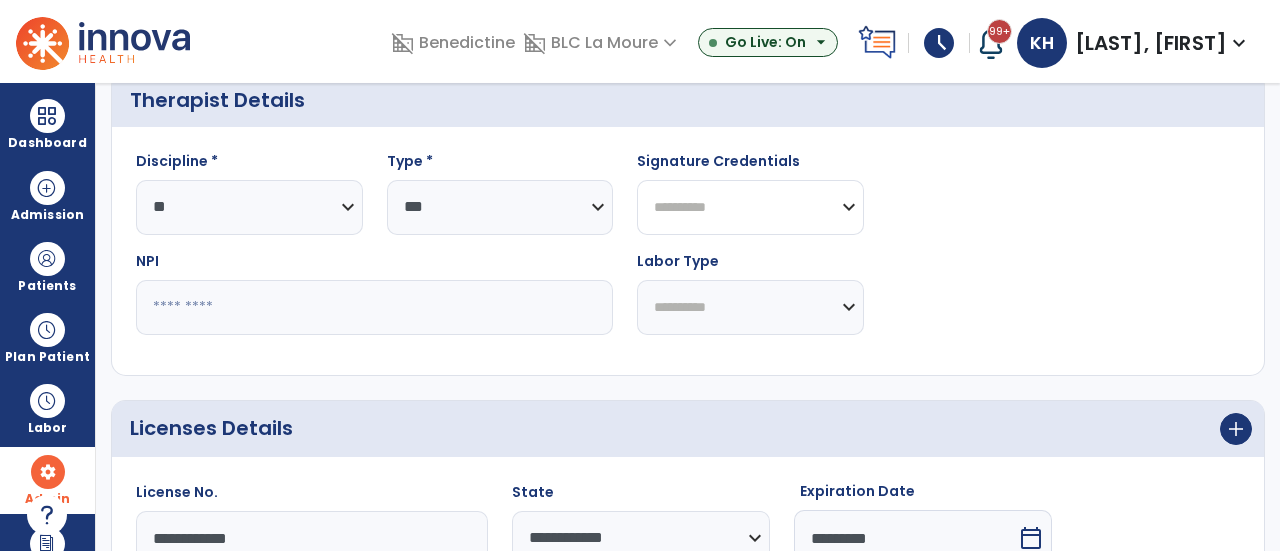 click on "**********" 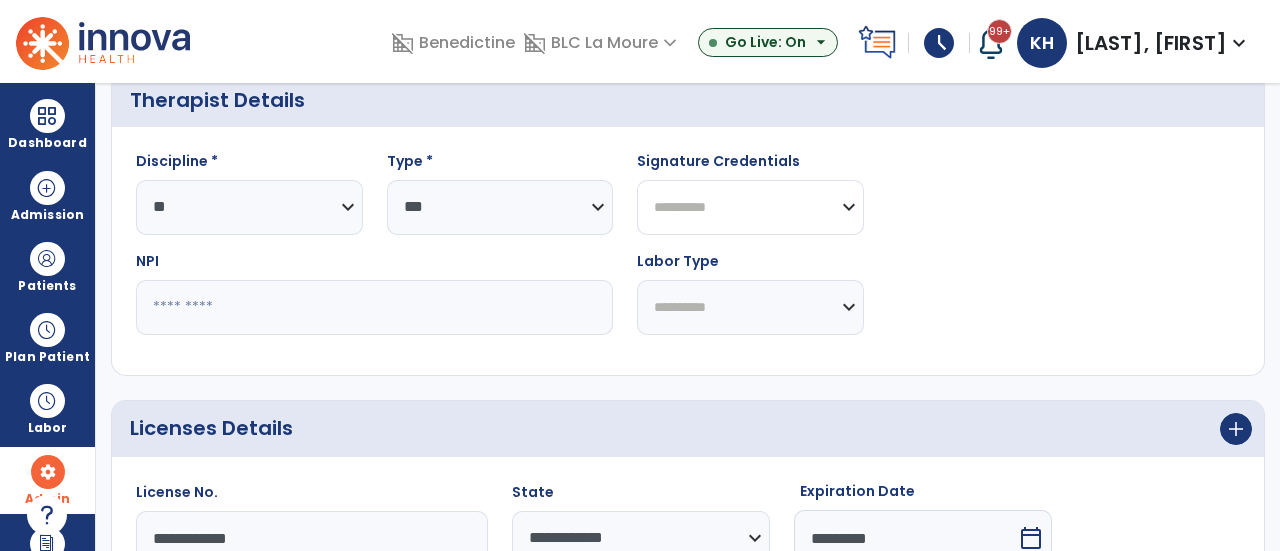 select on "******" 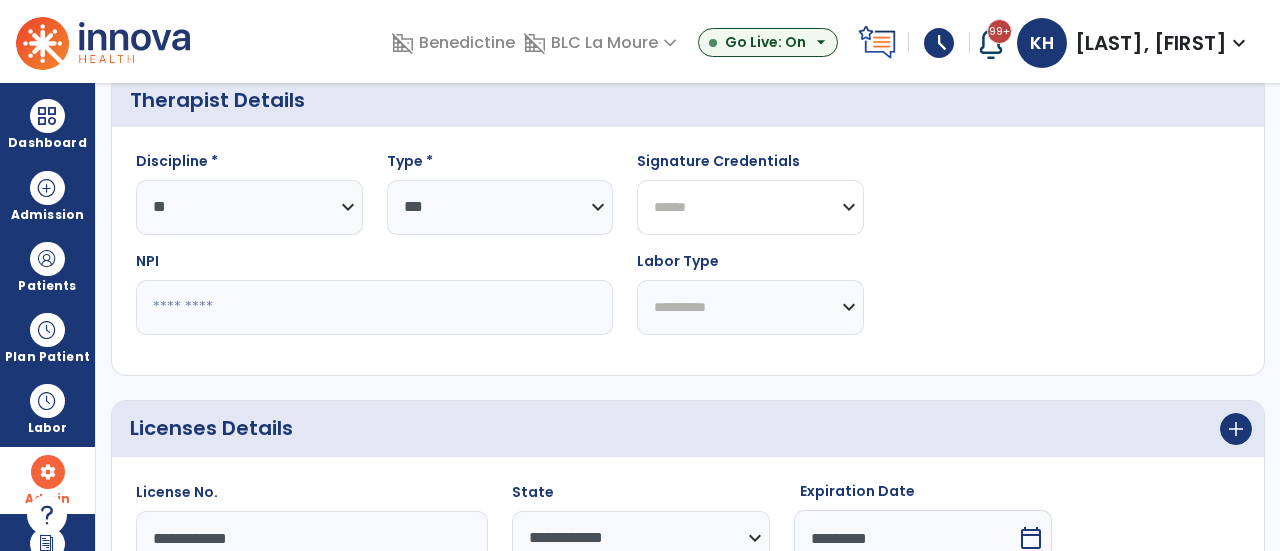 click on "**********" 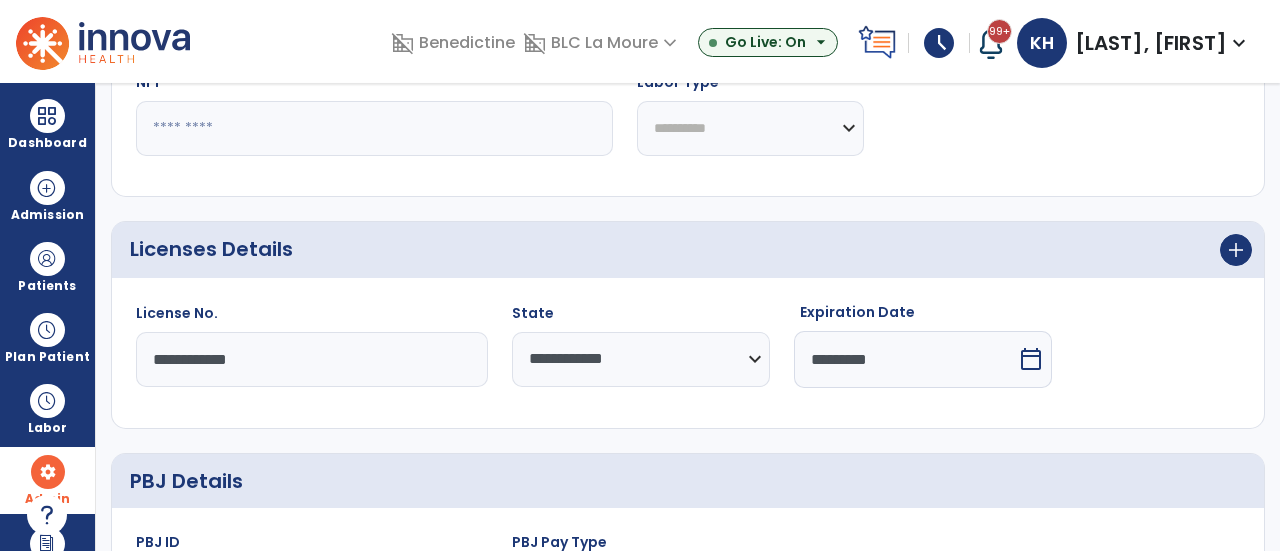 scroll, scrollTop: 1184, scrollLeft: 0, axis: vertical 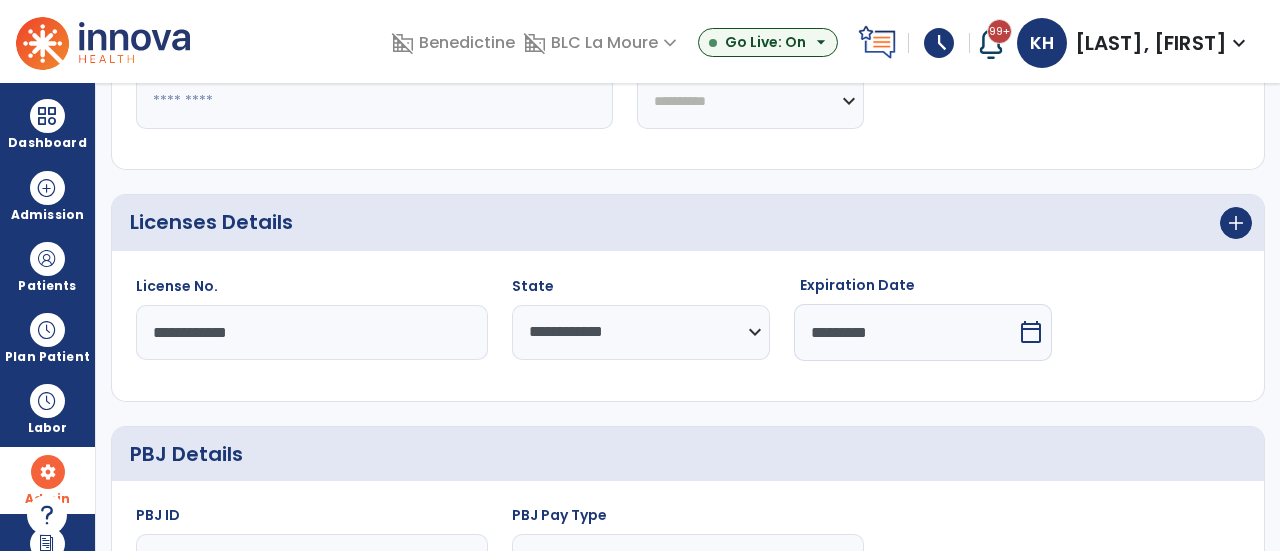 click on "**********" at bounding box center (688, 317) 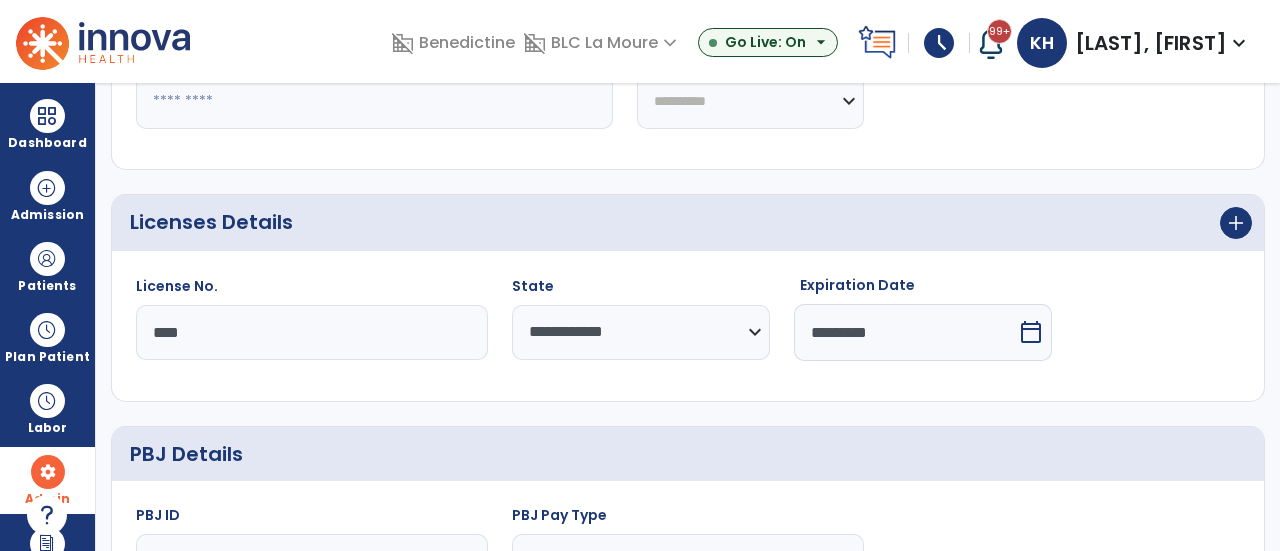 type on "****" 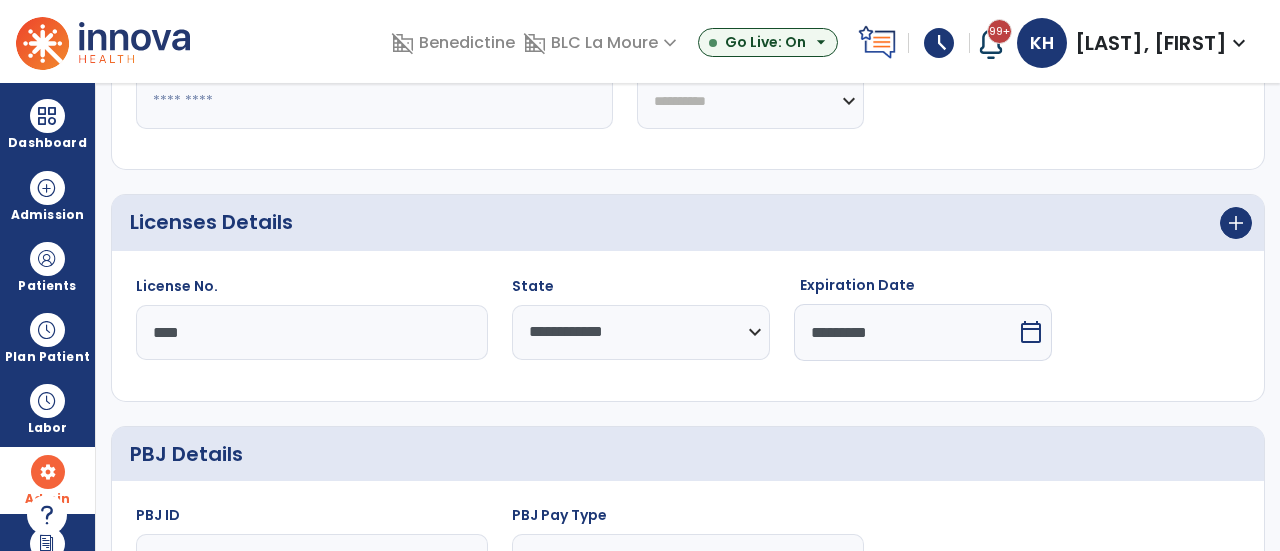 click on "calendar_today" at bounding box center (1031, 332) 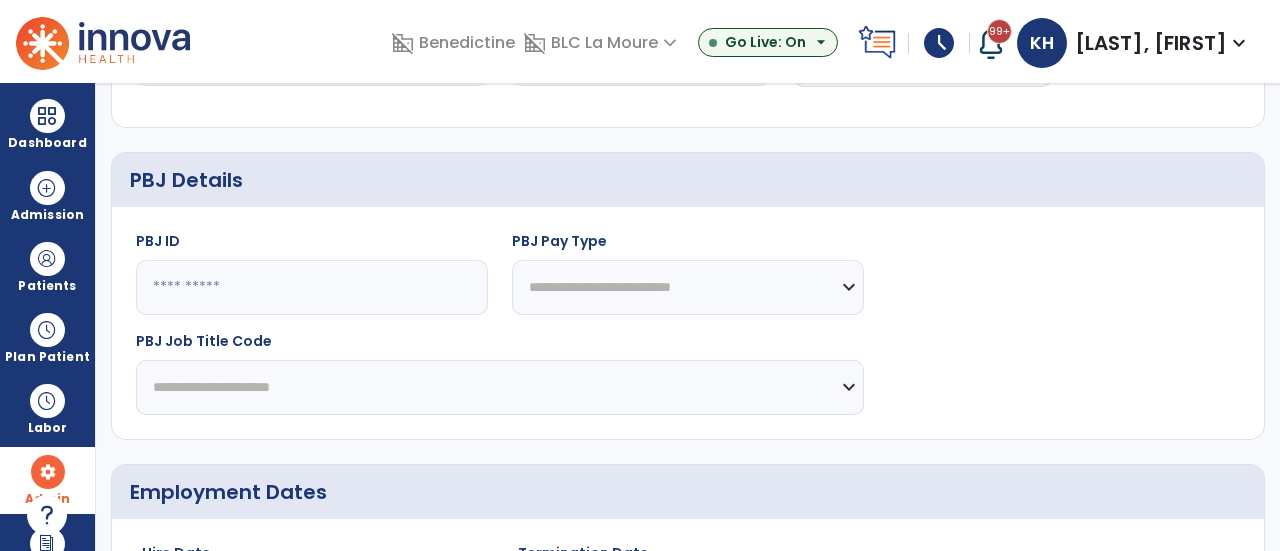 select on "*" 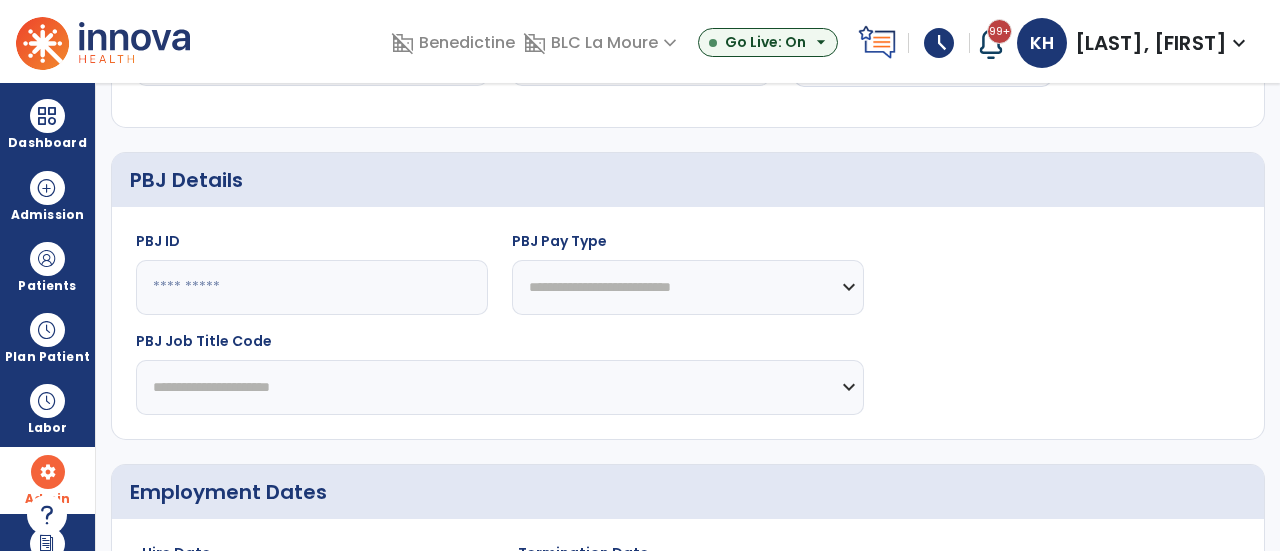 select on "****" 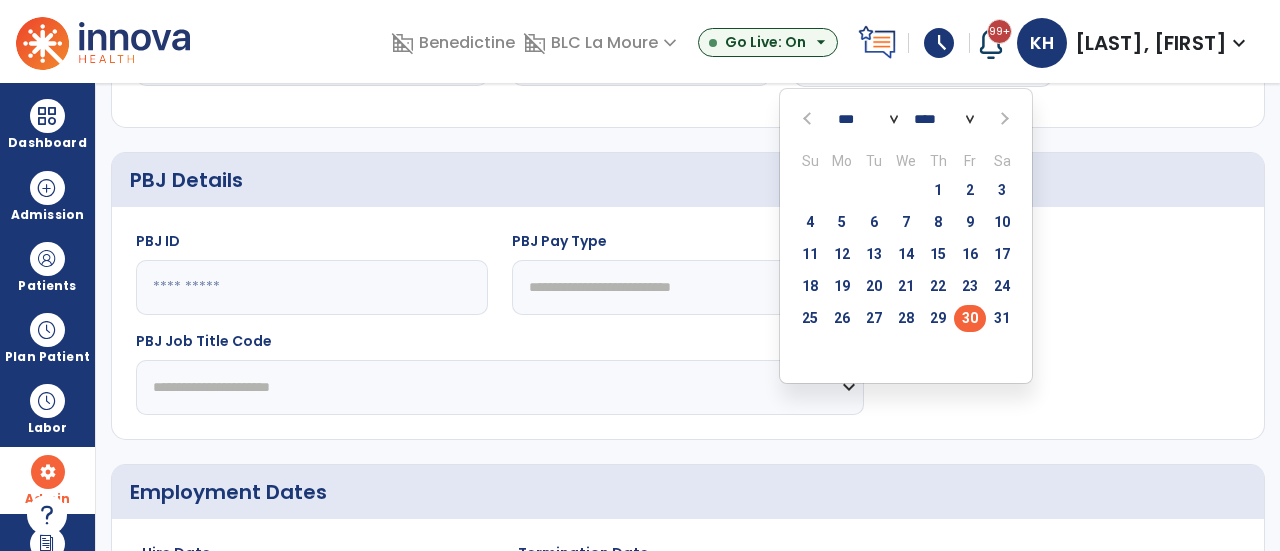 click on "**** **** **** **** **** **** **** **** **** **** **** **** **** **** **** **** **** **** **** **** **** **** **** **** **** **** **** **** **** **** **** **** **** **** **** **** **** **** **** **** **** **** **** **** **** **** **** **** **** **** **** **** **** **** **** **** **** **** **** **** **** **** **** **** **** **** **** **** **** **** **** **** **** **** **** **** **** **** **** **** **** **** **** **** **** **** **** **** **** **** **** **** **** **** **** **** **** **** **** **** **** **** **** **** **** **** **** **** **** **** **** **** **** **** **** **** **** **** **** **** **** **** **** **** **** **** **** **** **** **** **** **** **** **** **** ****" at bounding box center (944, 119) 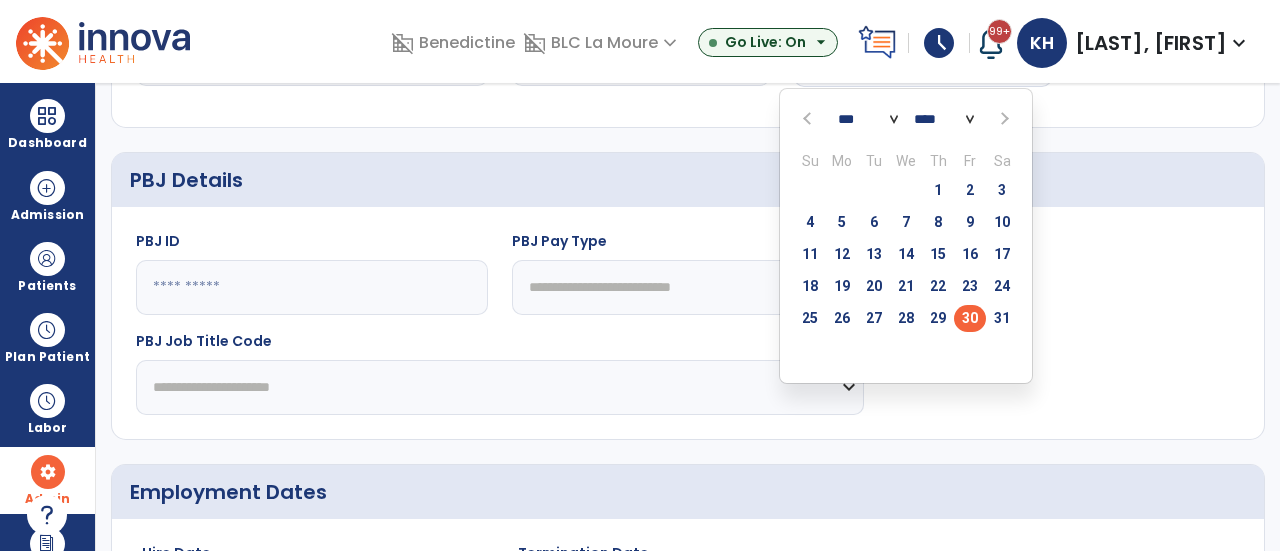 click on "**** **** **** **** **** **** **** **** **** **** **** **** **** **** **** **** **** **** **** **** **** **** **** **** **** **** **** **** **** **** **** **** **** **** **** **** **** **** **** **** **** **** **** **** **** **** **** **** **** **** **** **** **** **** **** **** **** **** **** **** **** **** **** **** **** **** **** **** **** **** **** **** **** **** **** **** **** **** **** **** **** **** **** **** **** **** **** **** **** **** **** **** **** **** **** **** **** **** **** **** **** **** **** **** **** **** **** **** **** **** **** **** **** **** **** **** **** **** **** **** **** **** **** **** **** **** **** **** **** **** **** **** **** **** **** ****" at bounding box center (944, 119) 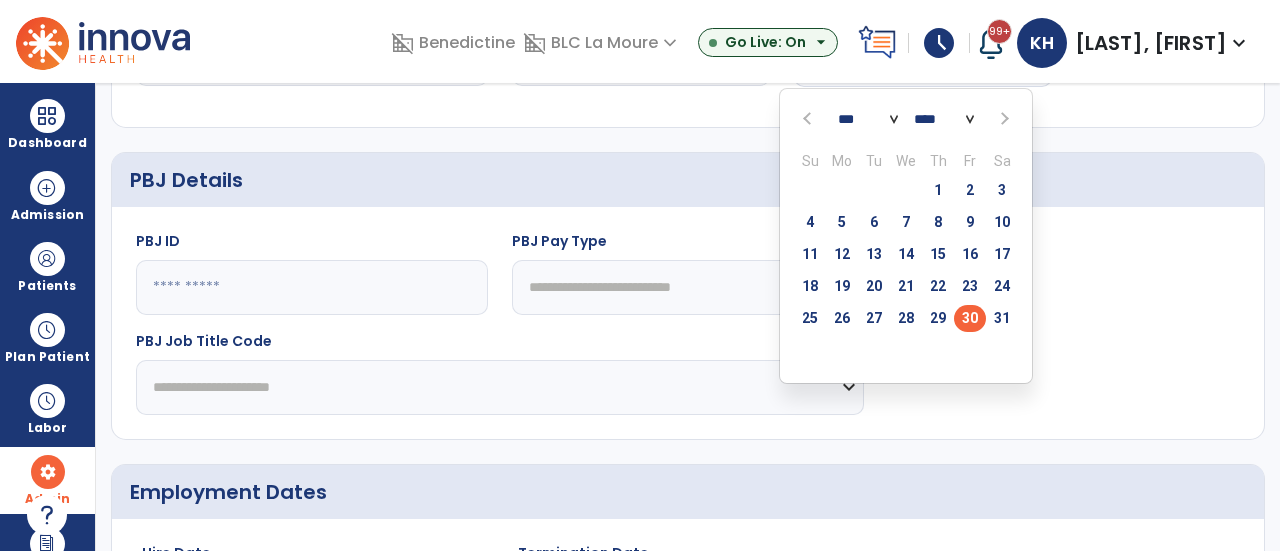 click on "*** *** *** *** *** *** *** *** *** *** *** ***" at bounding box center (868, 119) 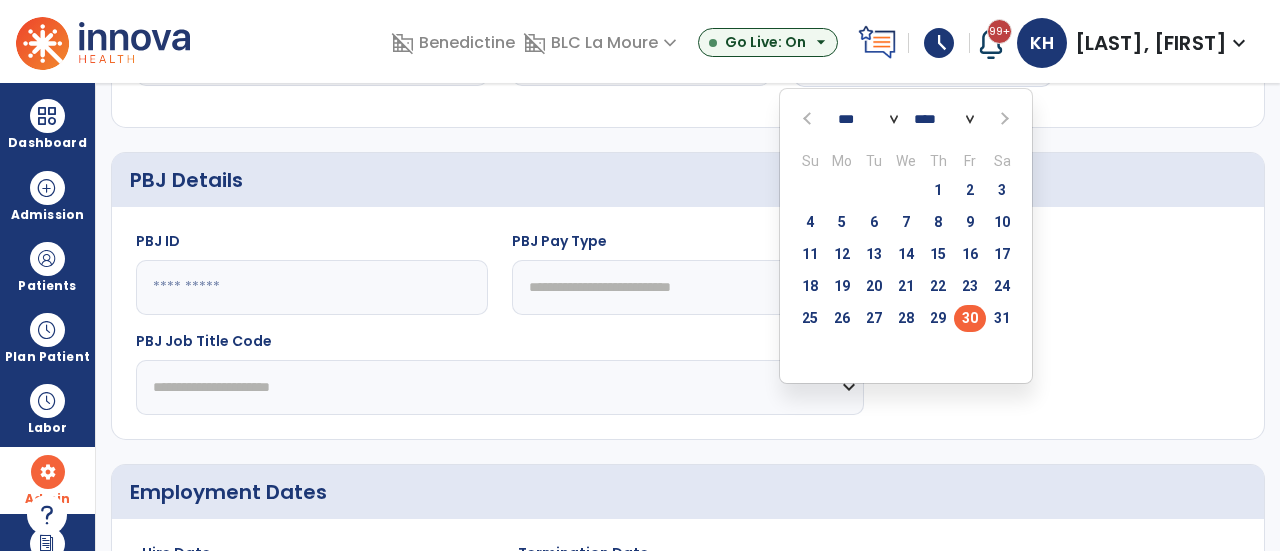 select on "**" 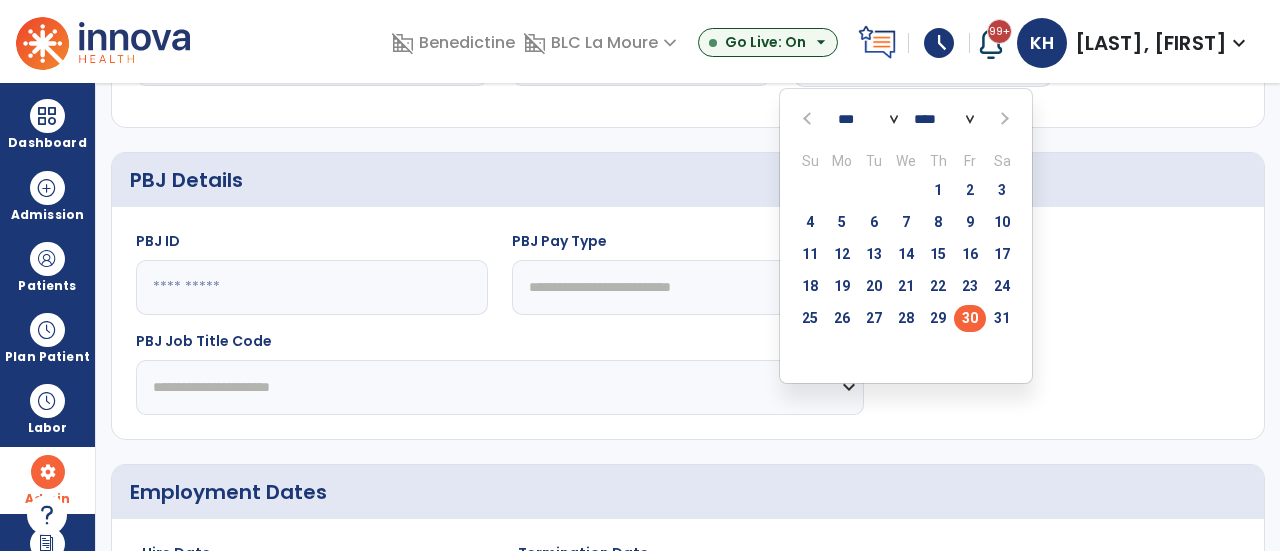click on "*** *** *** *** *** *** *** *** *** *** *** ***" at bounding box center (868, 119) 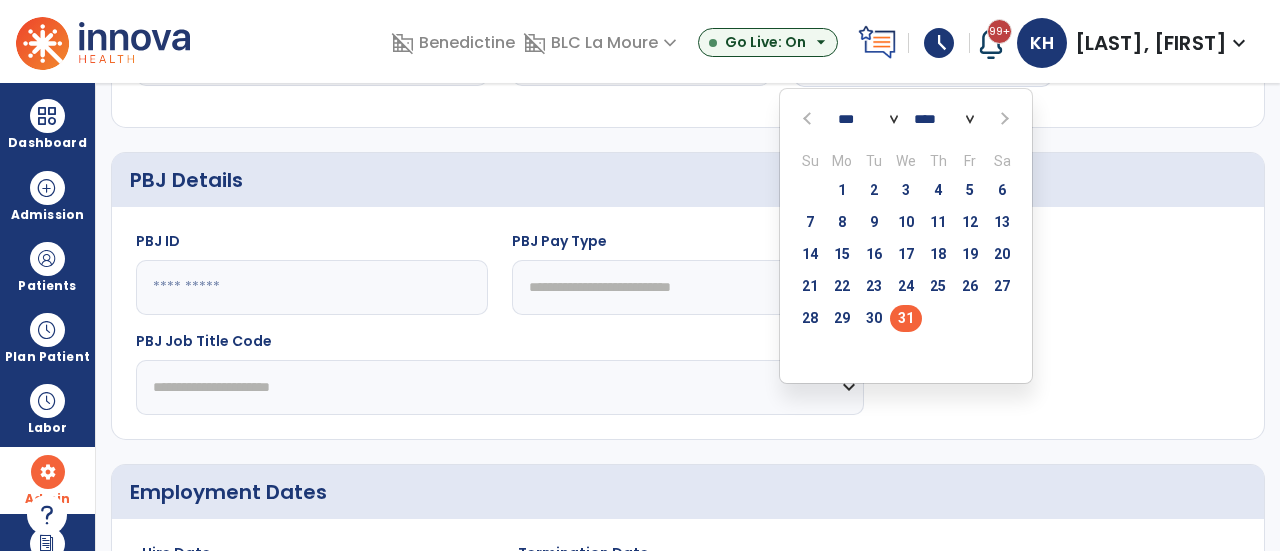 click on "31" at bounding box center [906, 318] 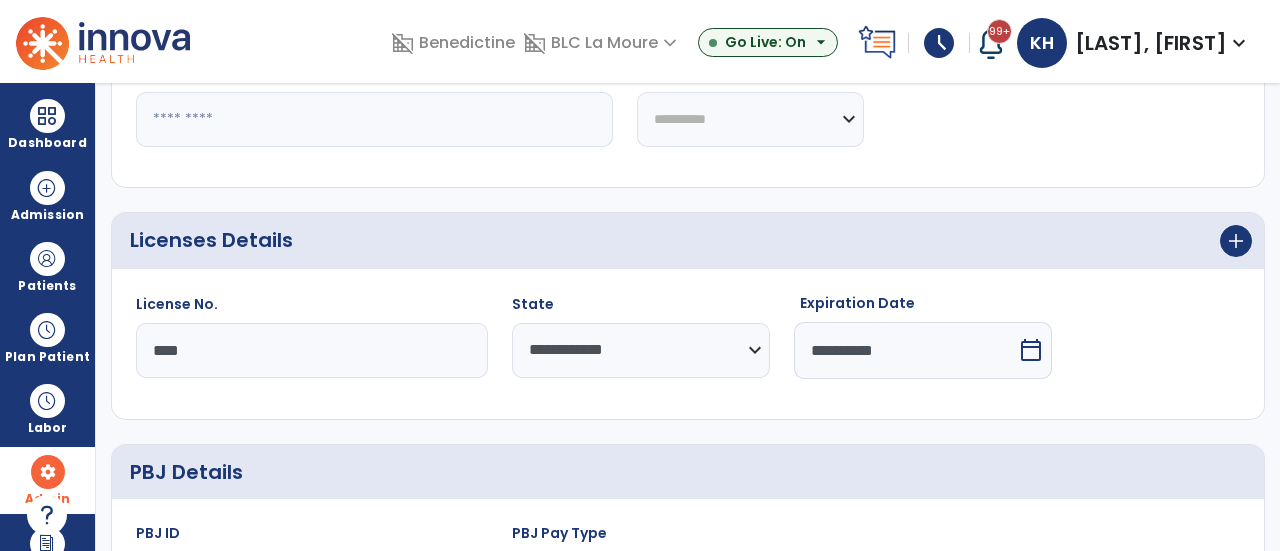 scroll, scrollTop: 848, scrollLeft: 0, axis: vertical 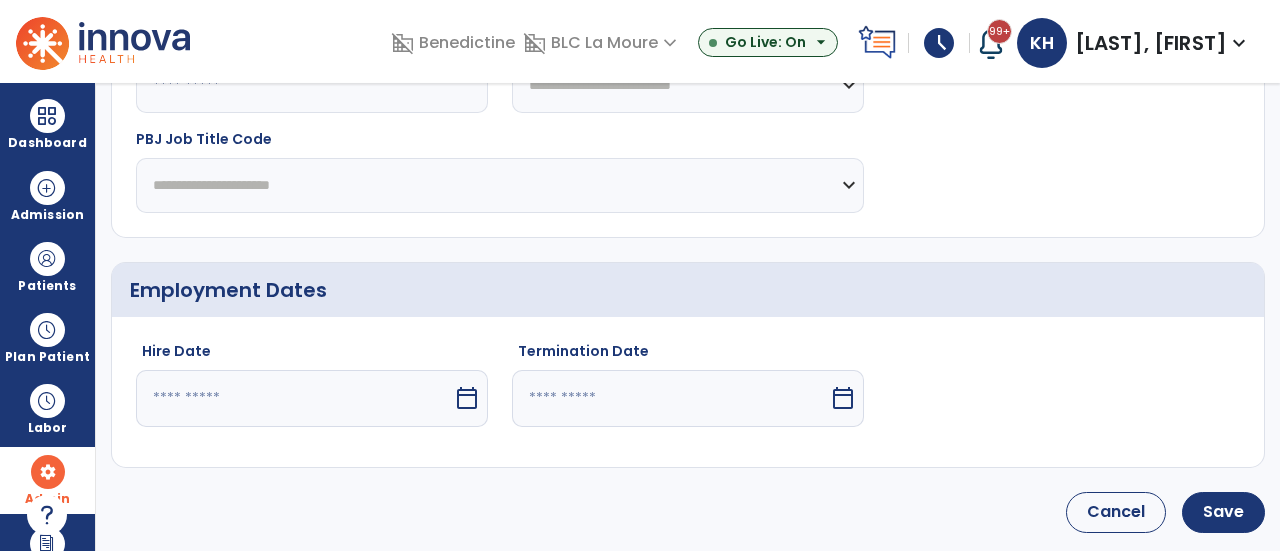 click on "calendar_today" at bounding box center (469, 398) 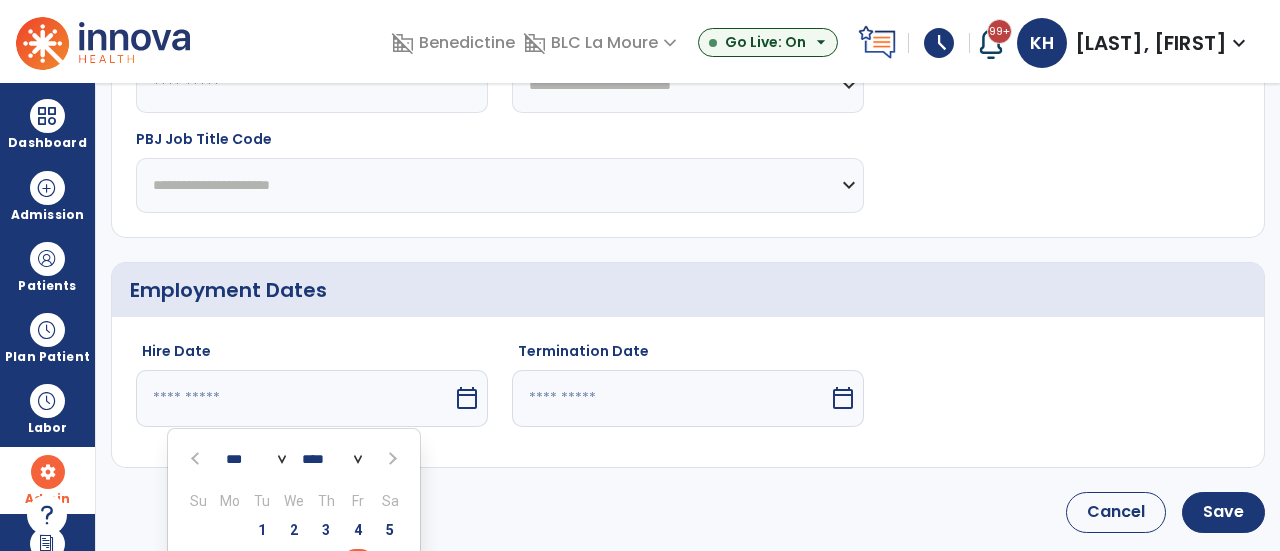 scroll, scrollTop: 1684, scrollLeft: 0, axis: vertical 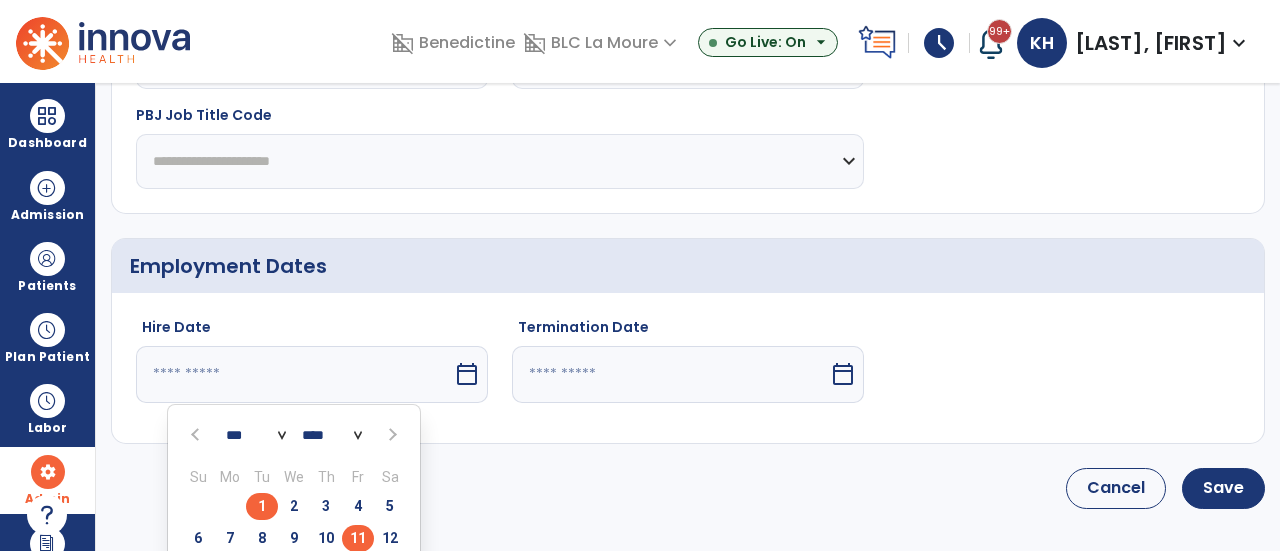 click on "1" at bounding box center [262, 506] 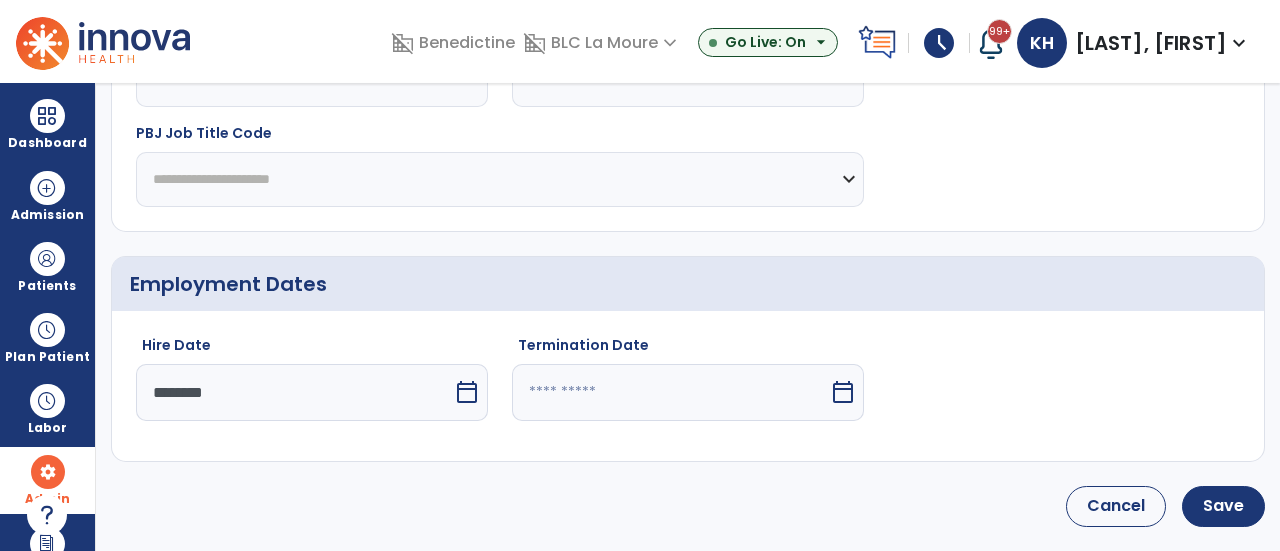 scroll, scrollTop: 1660, scrollLeft: 0, axis: vertical 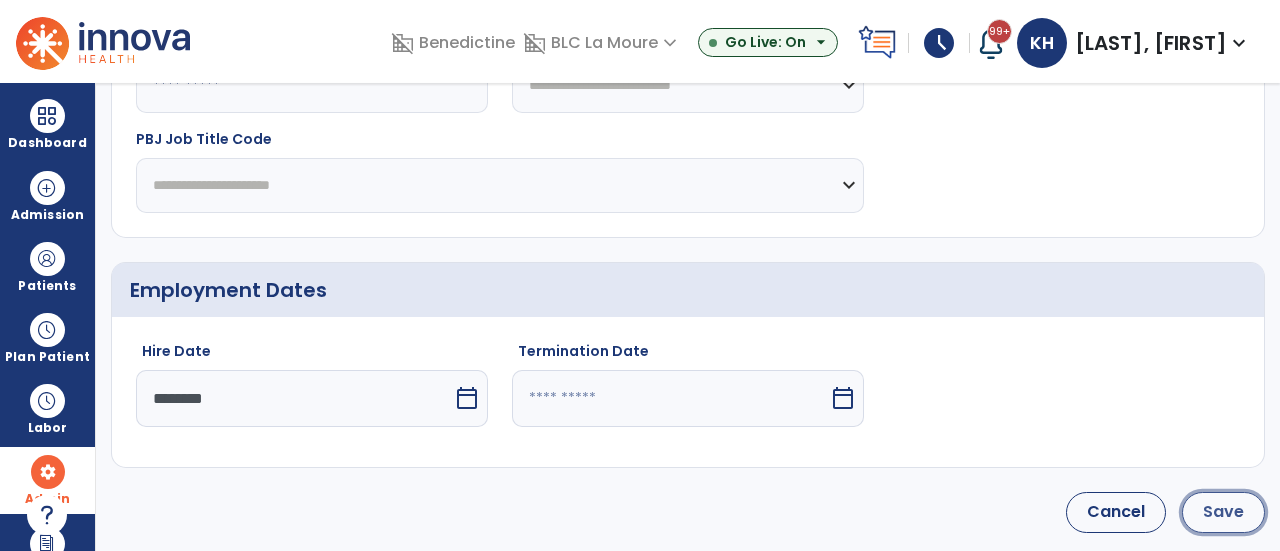 click on "Save" 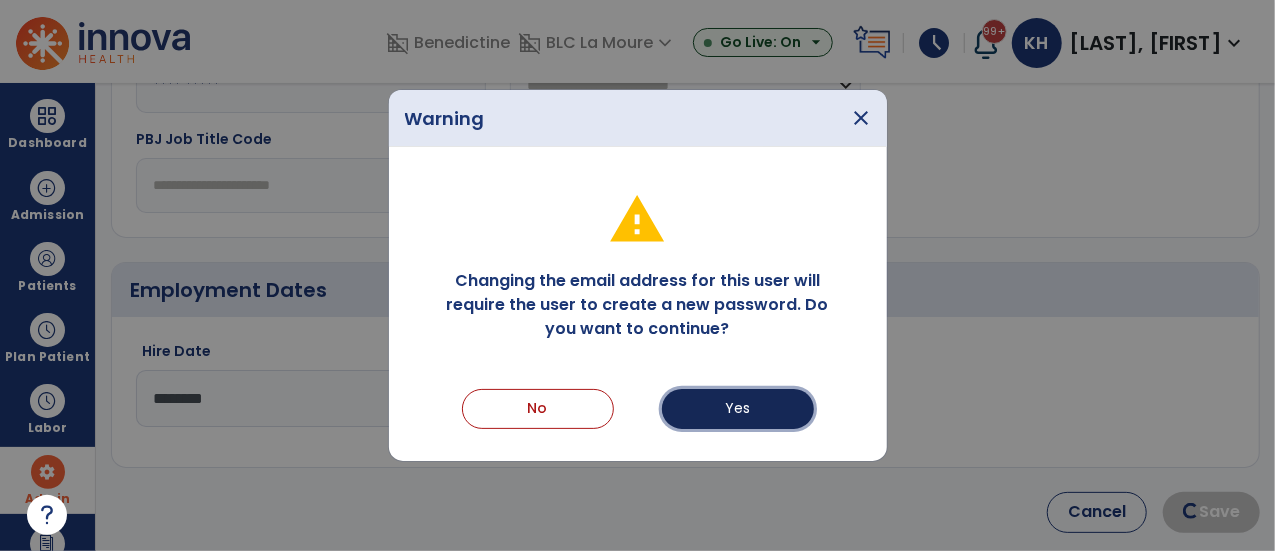 click on "Yes" at bounding box center (738, 409) 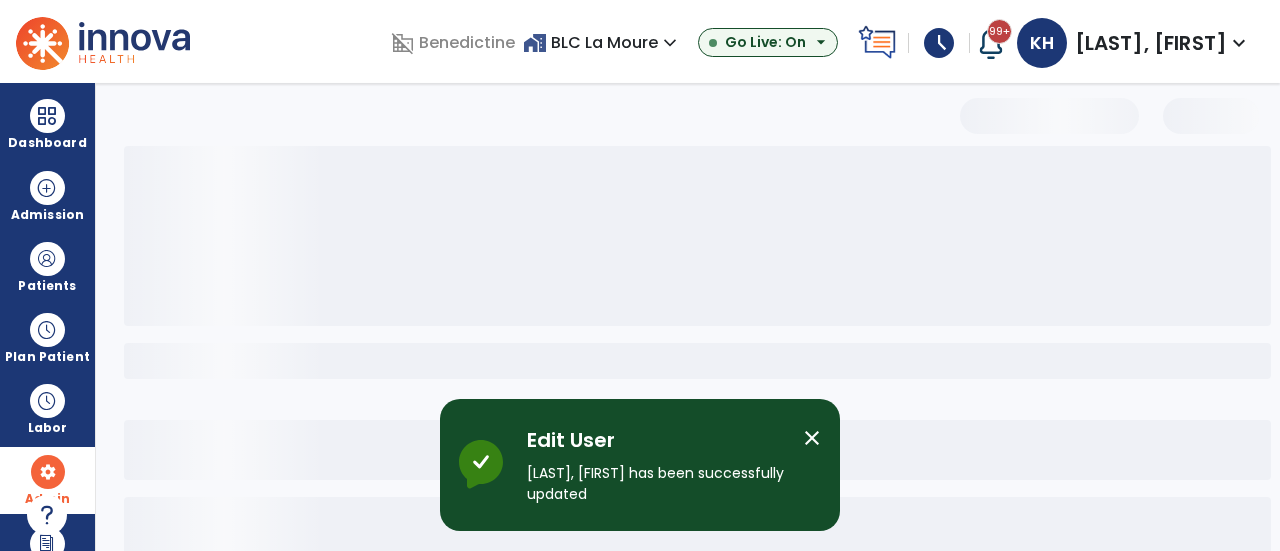 scroll, scrollTop: 0, scrollLeft: 0, axis: both 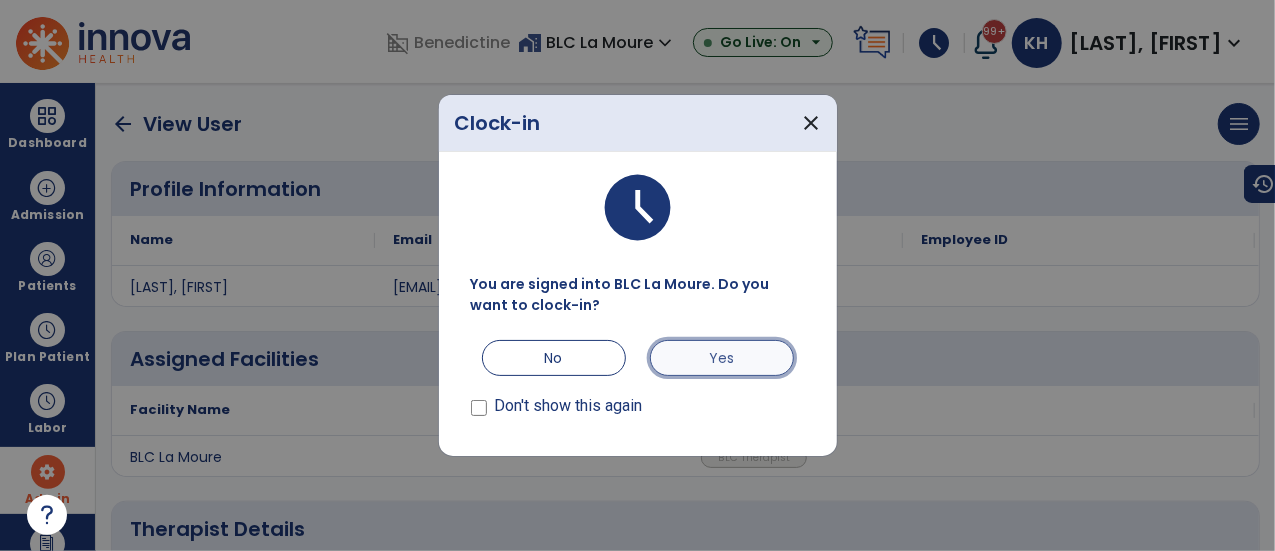 click on "Yes" at bounding box center [722, 358] 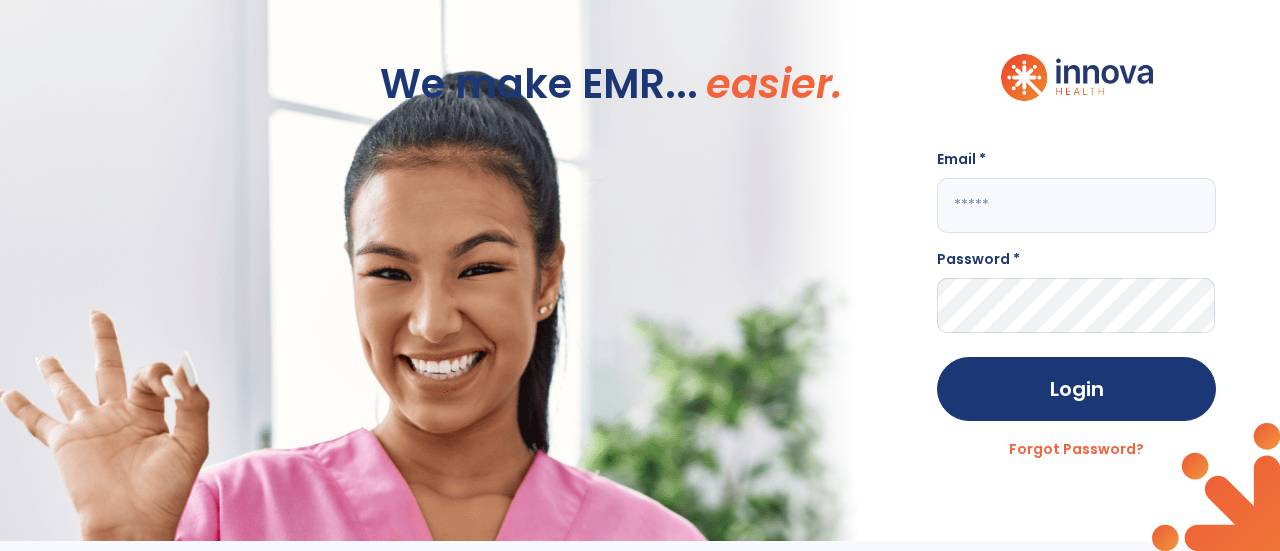 click 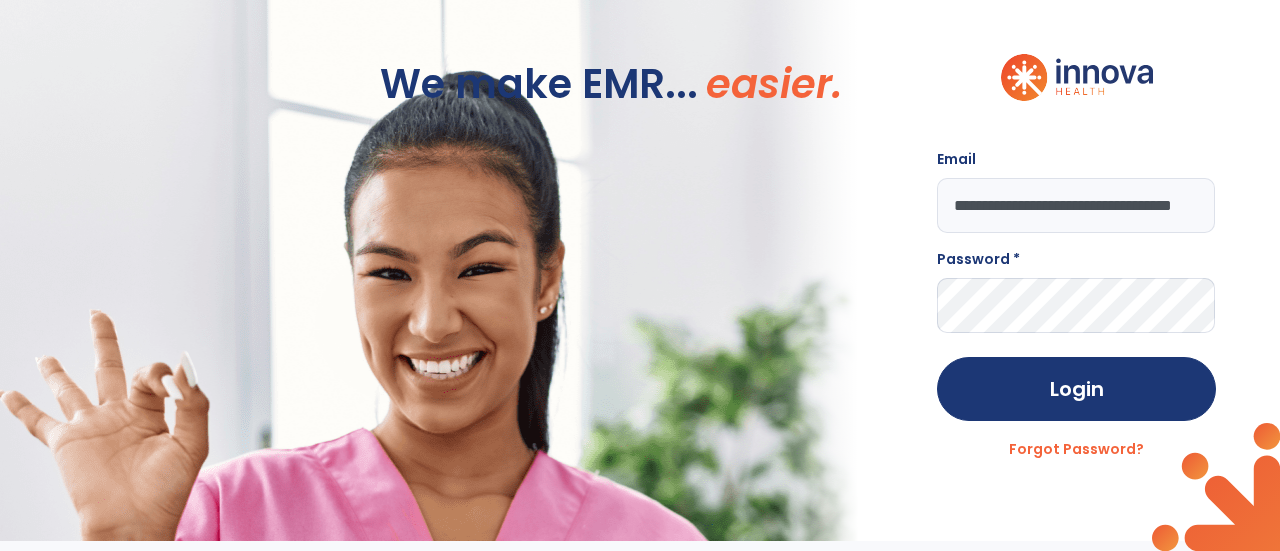 scroll, scrollTop: 0, scrollLeft: 43, axis: horizontal 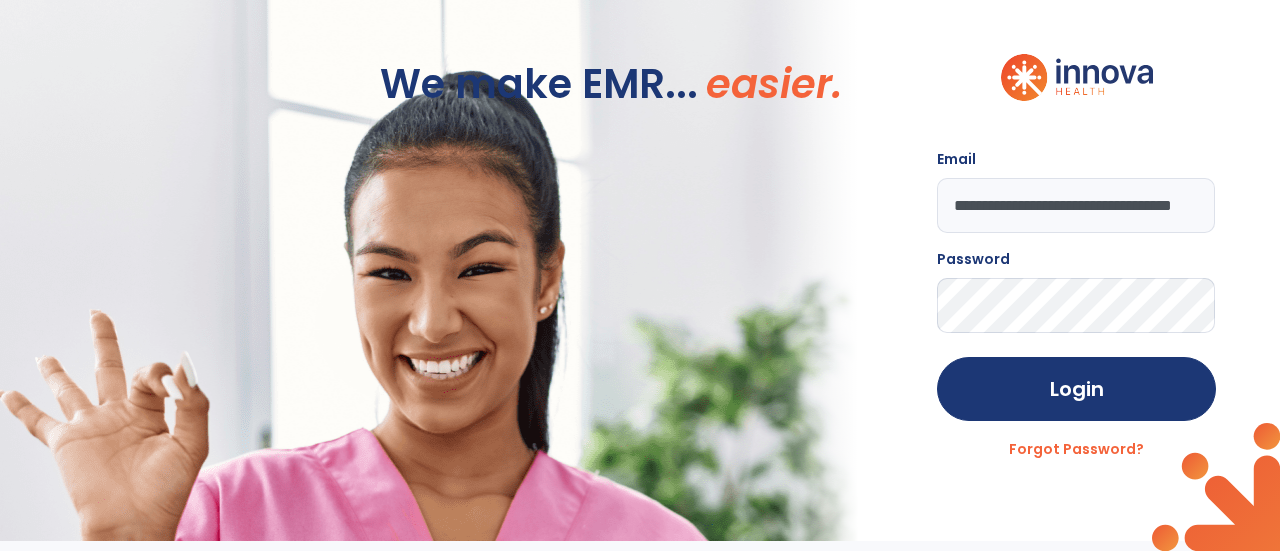 click on "Login" 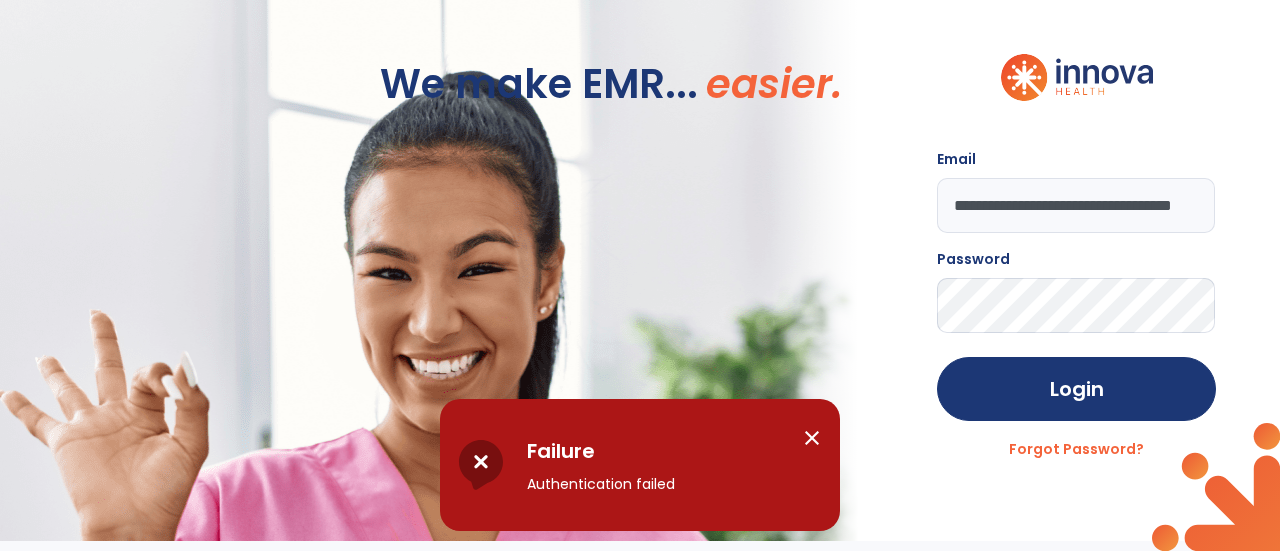 click on "**********" 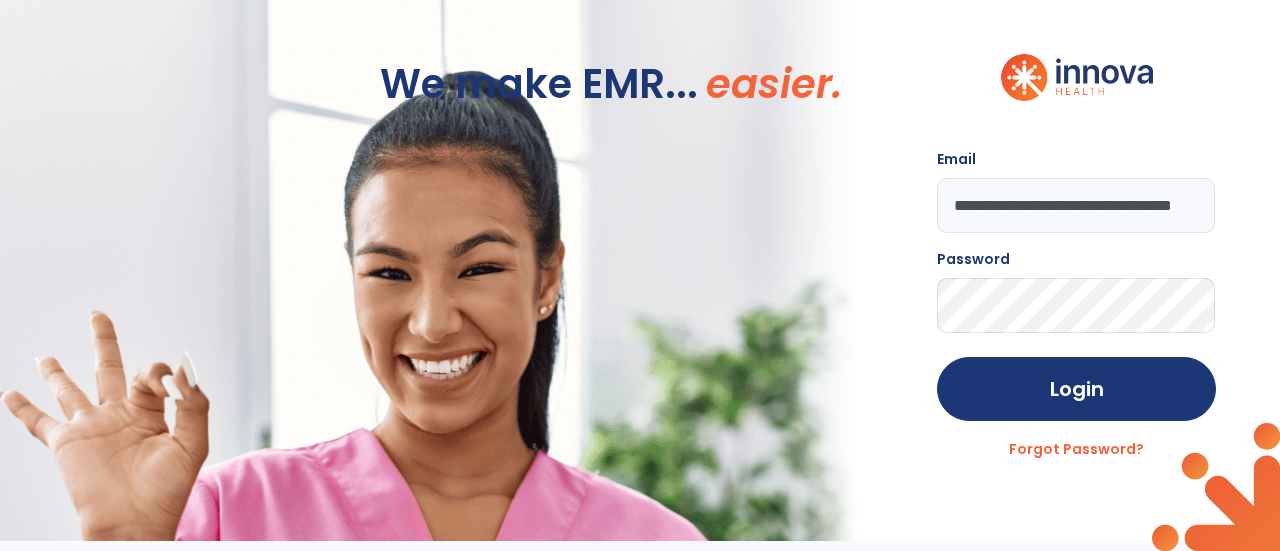 click on "Login" 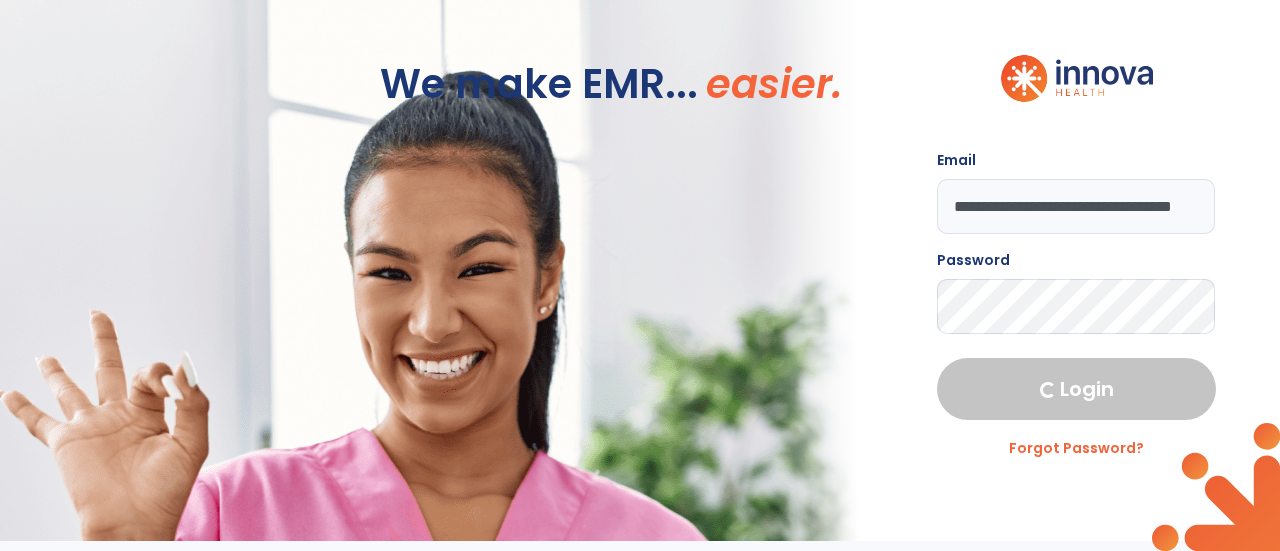 select on "***" 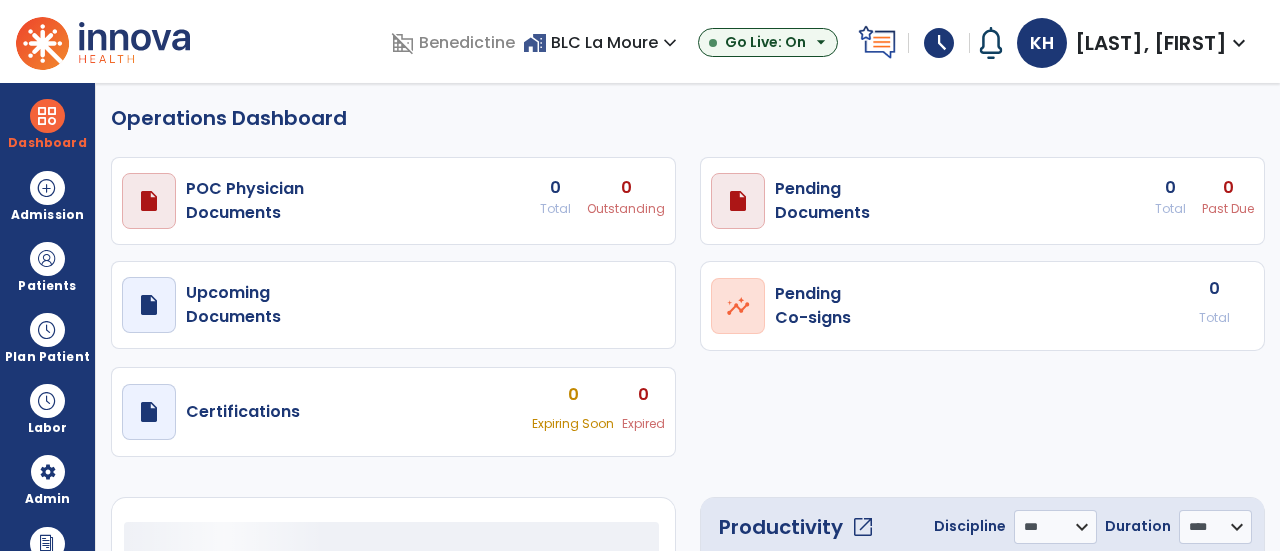select on "***" 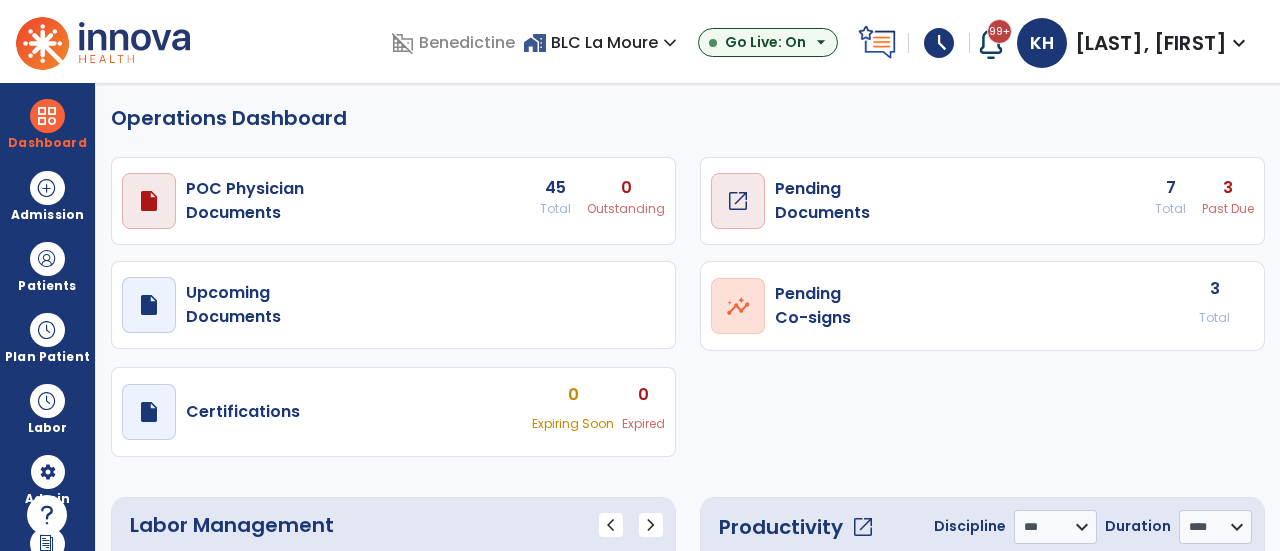 click on "open_in_new" at bounding box center [0, 0] 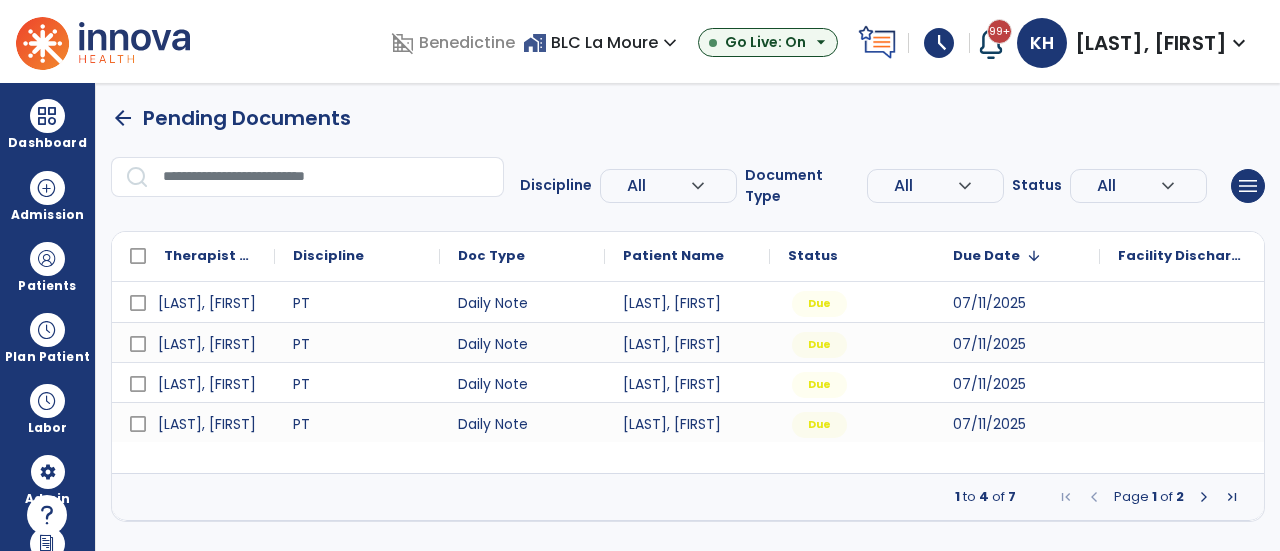 click at bounding box center [1204, 497] 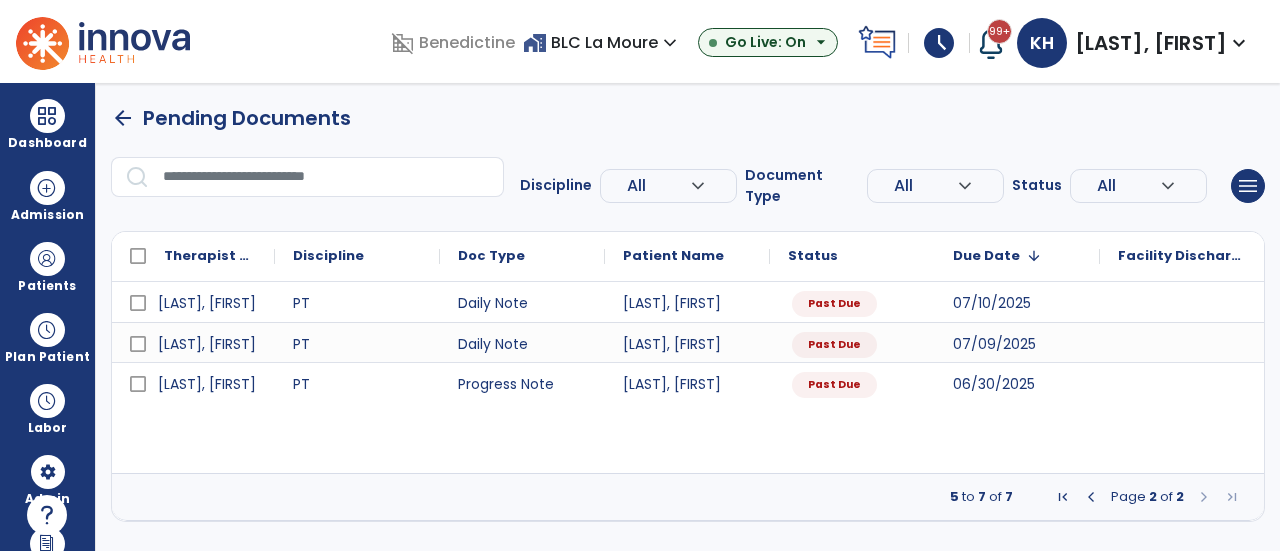 click on "arrow_back" at bounding box center (123, 118) 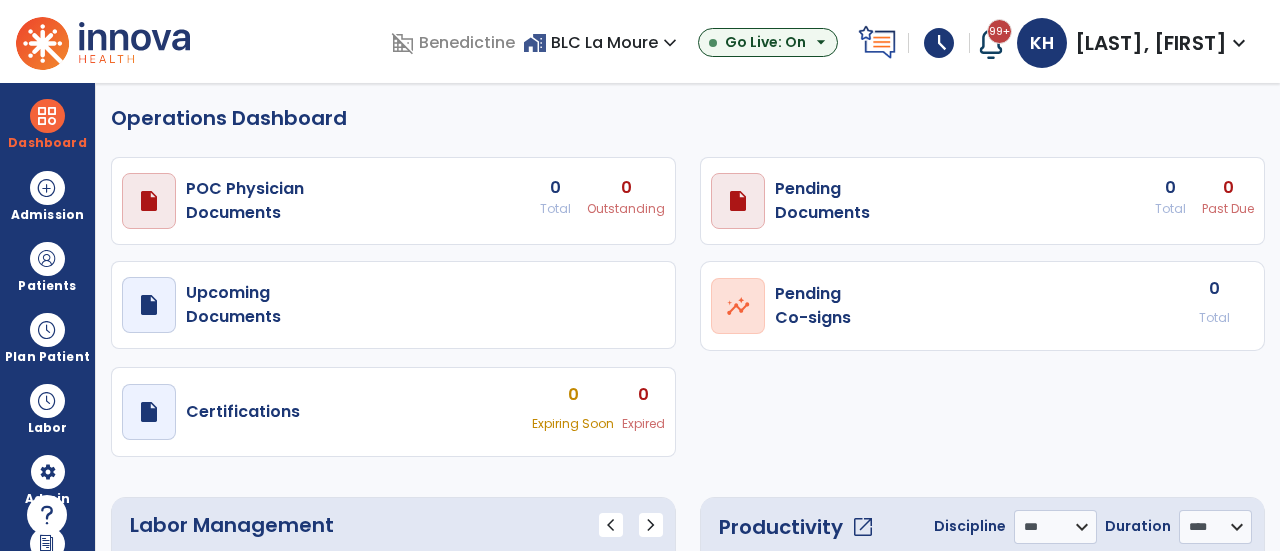 select on "***" 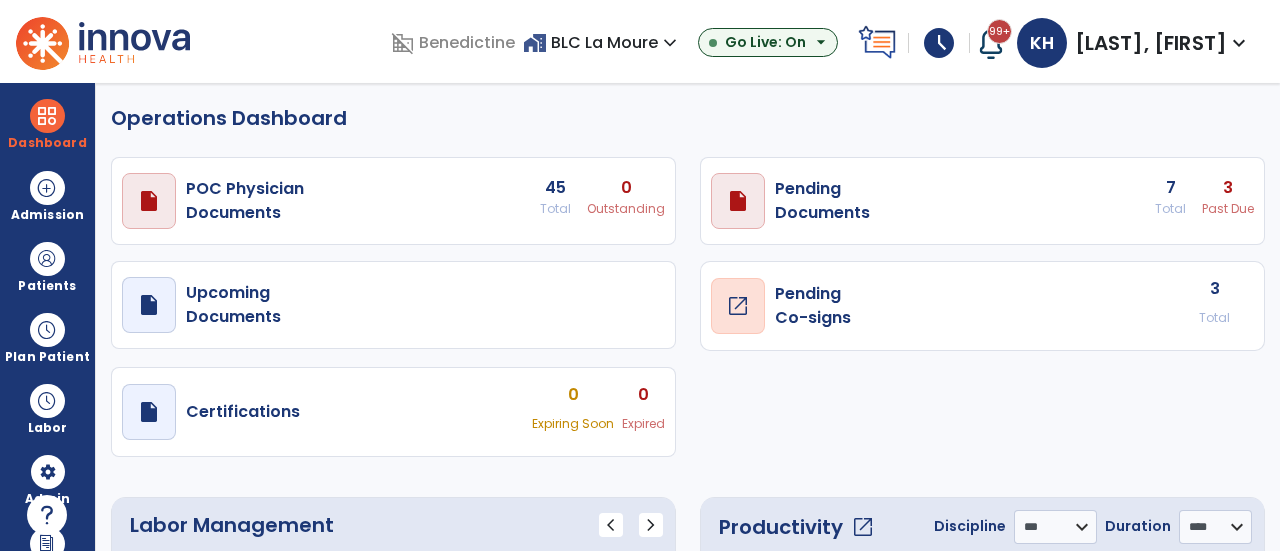 click on "open_in_new" at bounding box center (738, 306) 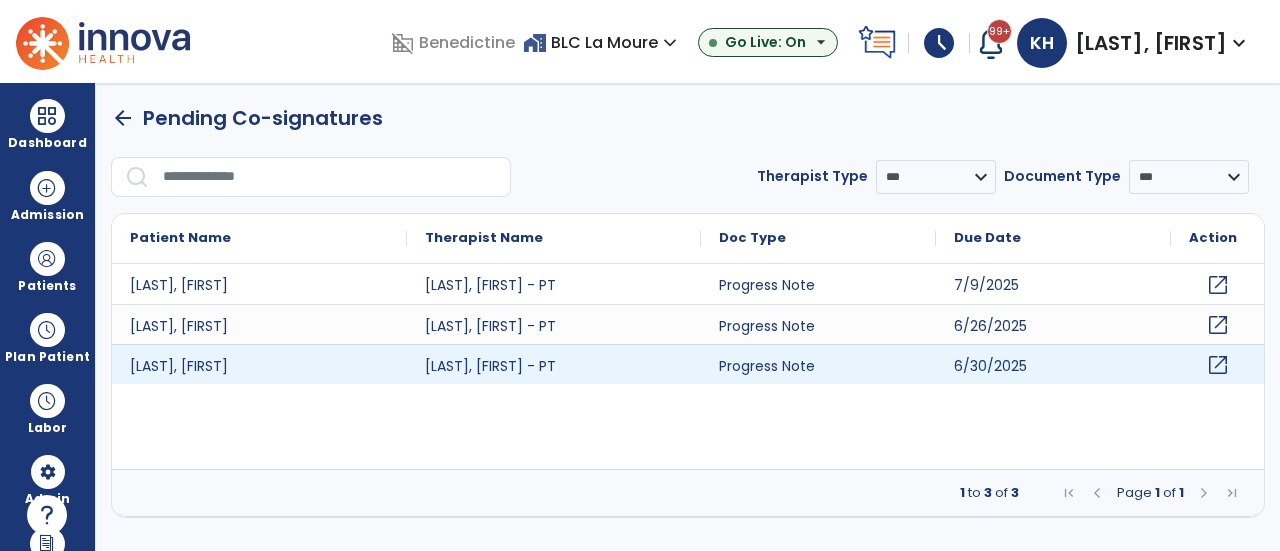 click on "open_in_new" 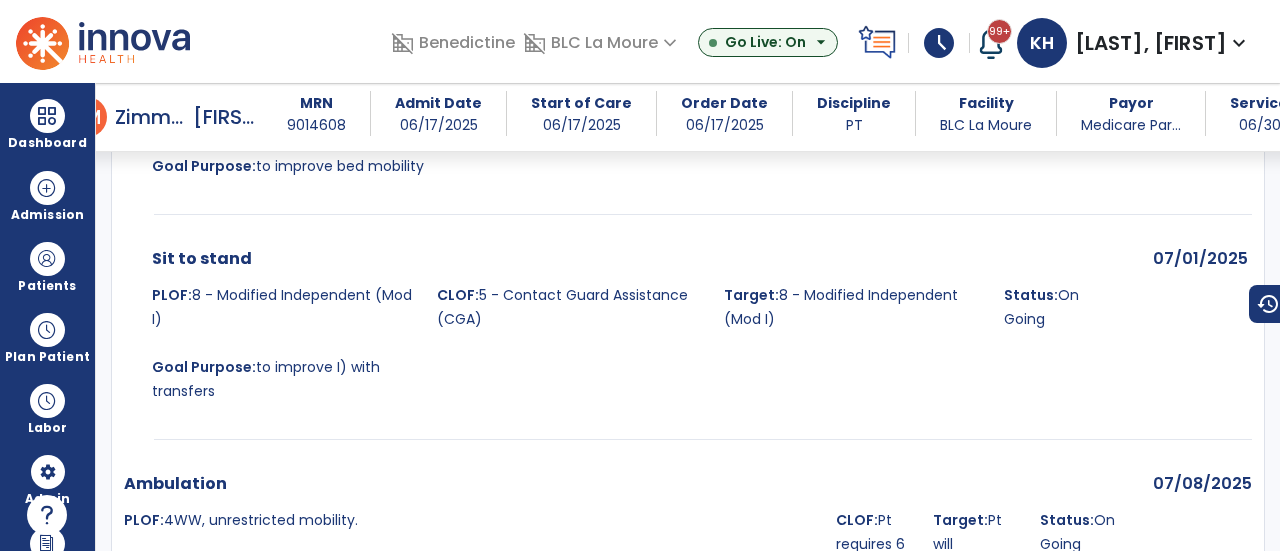 scroll, scrollTop: 1582, scrollLeft: 0, axis: vertical 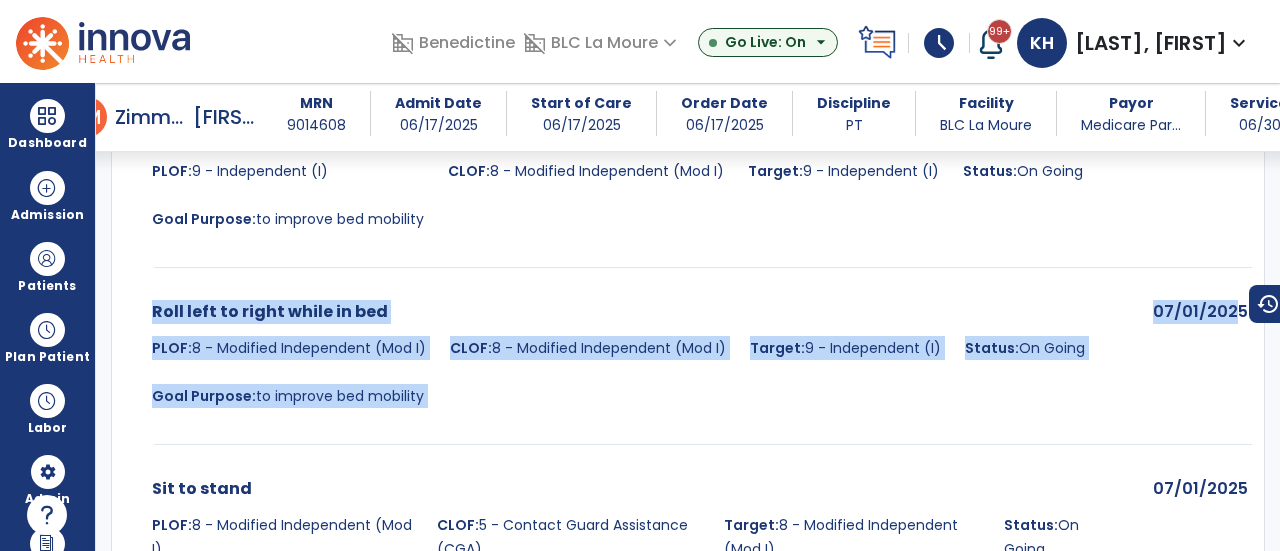 drag, startPoint x: 1234, startPoint y: 273, endPoint x: 1247, endPoint y: 218, distance: 56.515484 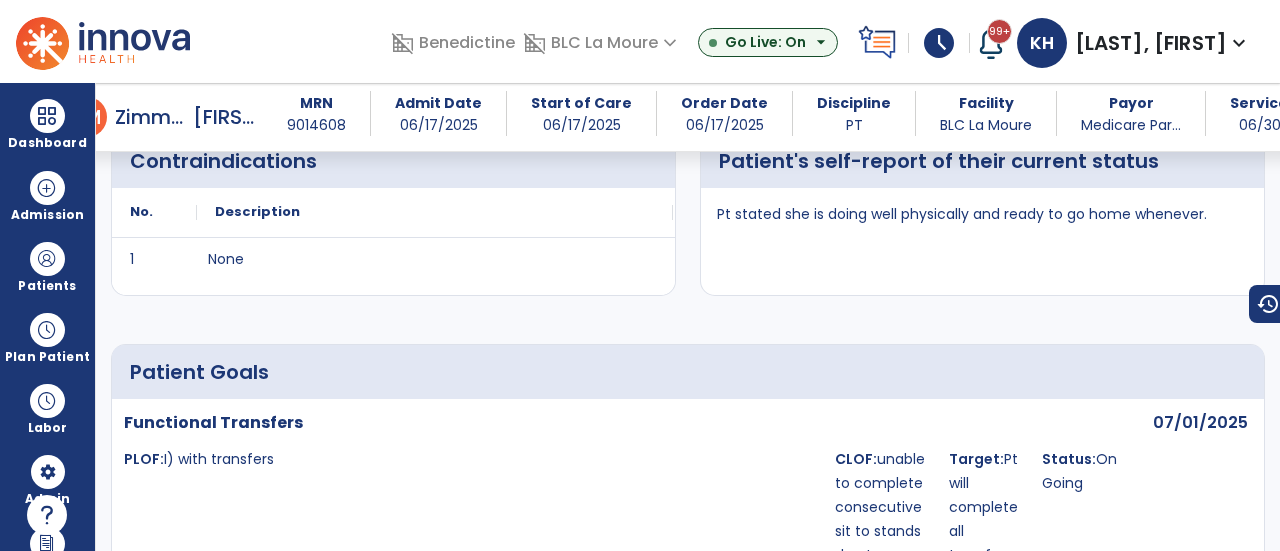 scroll, scrollTop: 521, scrollLeft: 0, axis: vertical 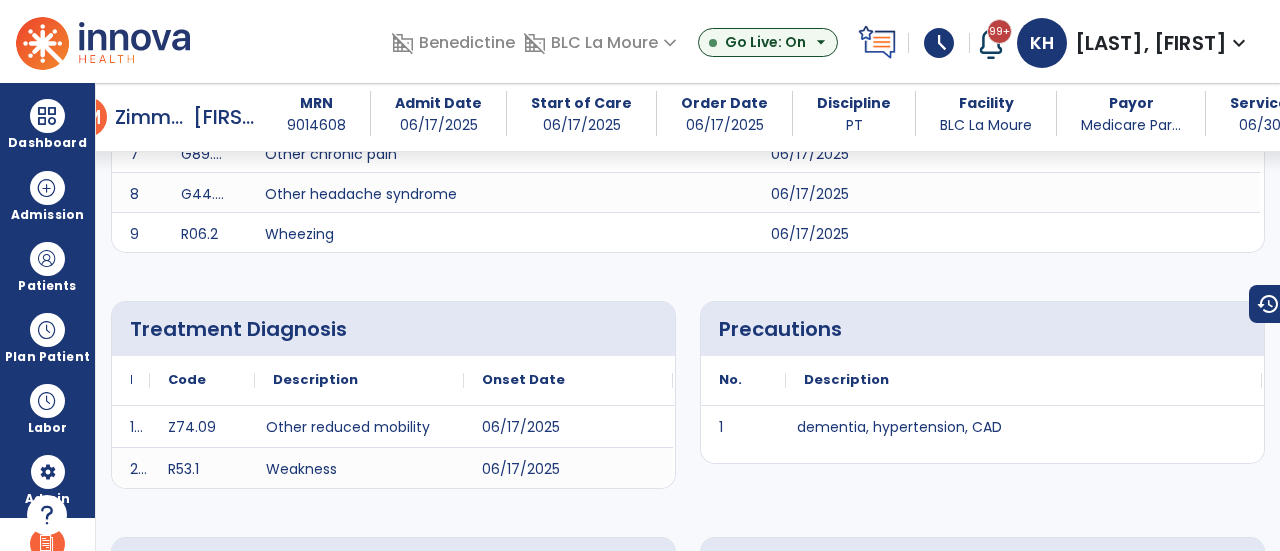 click on "Reports" at bounding box center (47, 551) 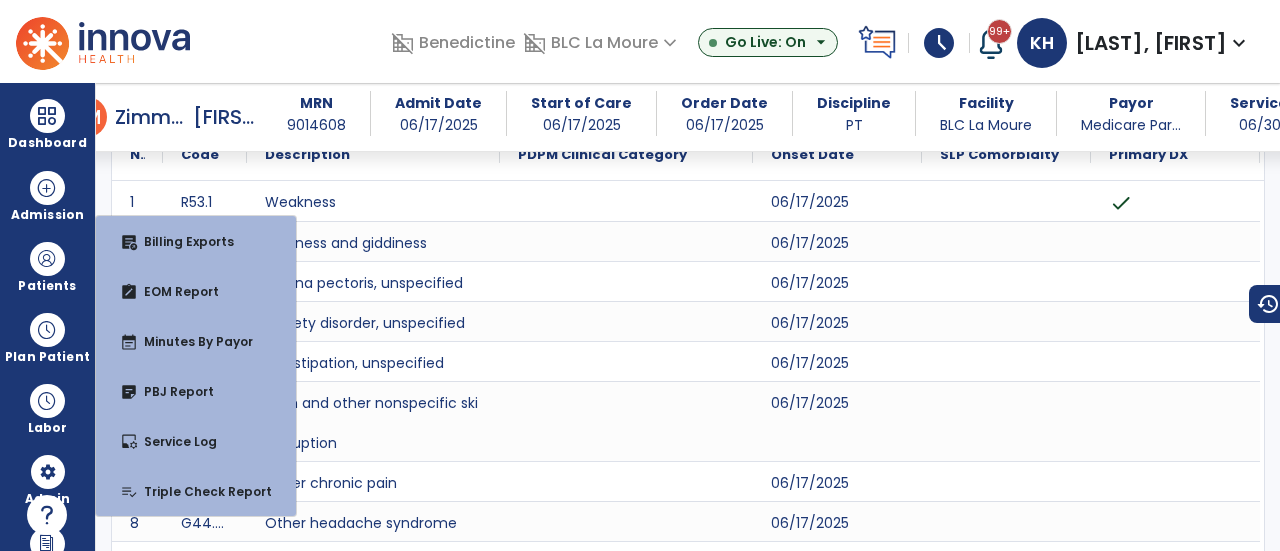 scroll, scrollTop: 0, scrollLeft: 0, axis: both 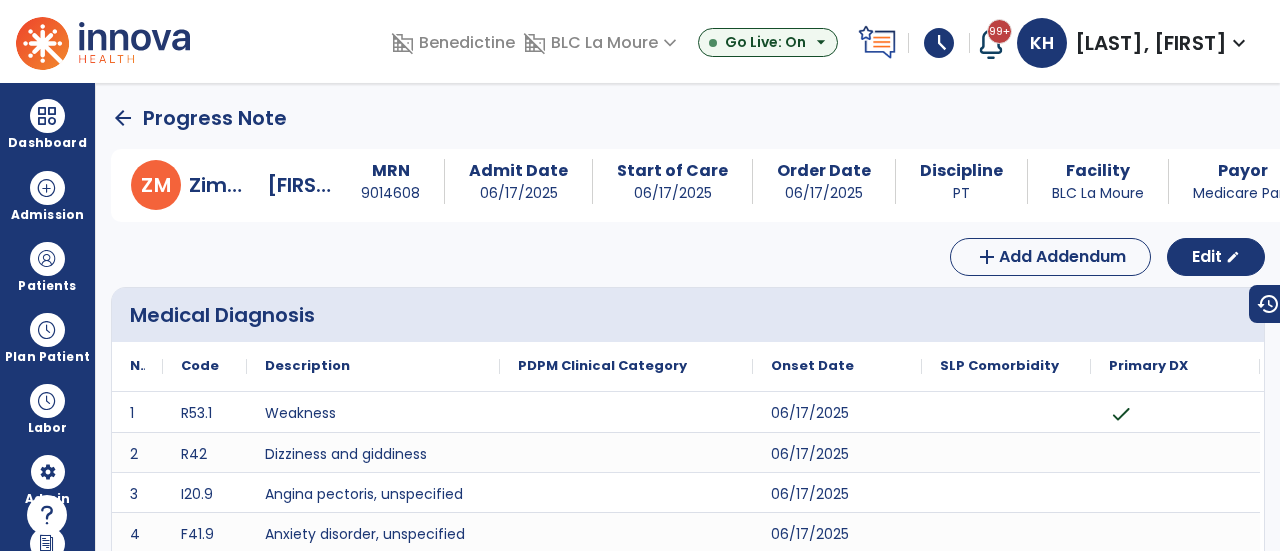 click on "arrow_back" 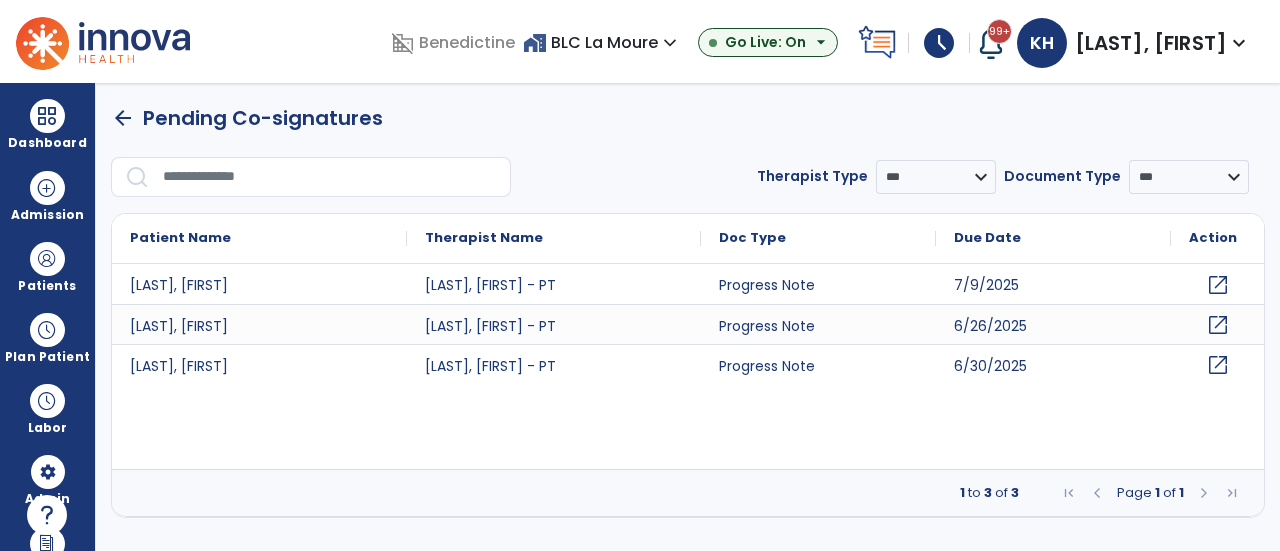 click 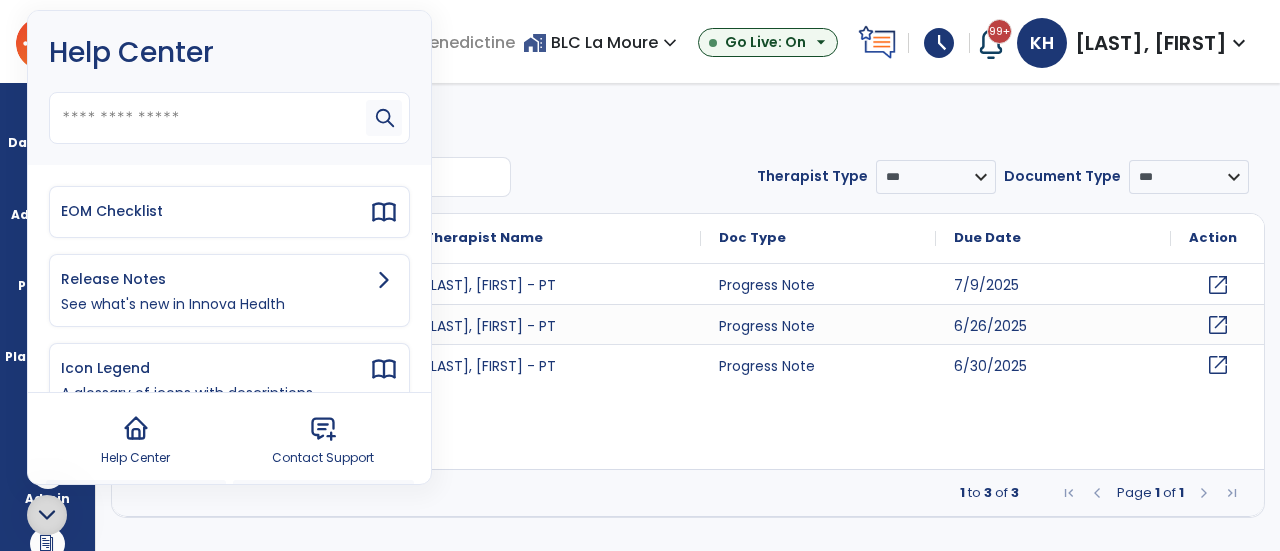 click 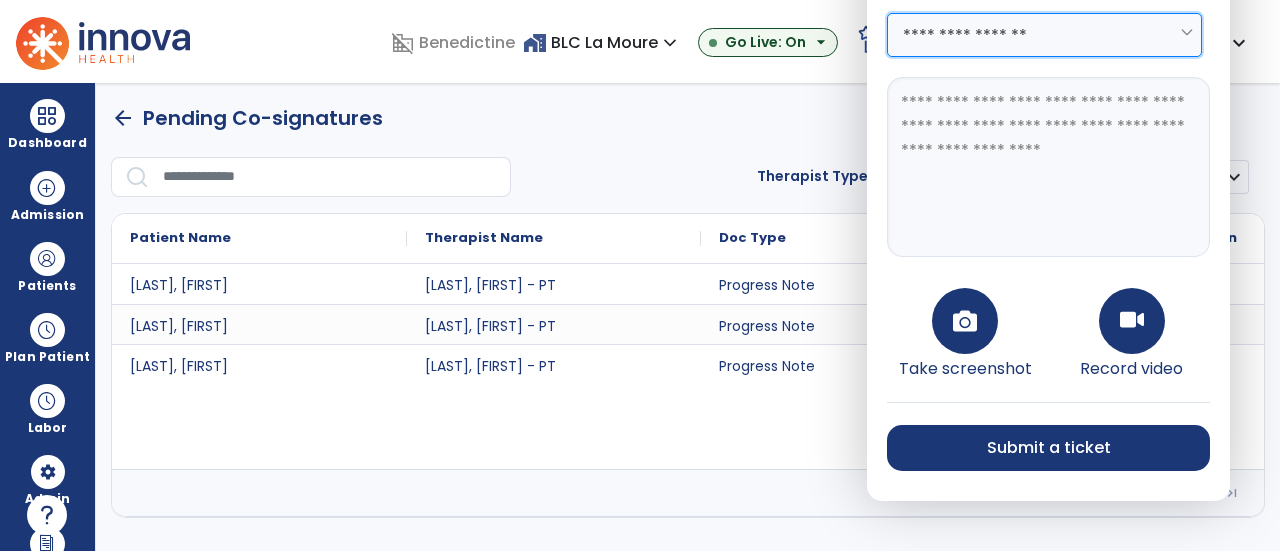 click on "**********" at bounding box center [1044, 35] 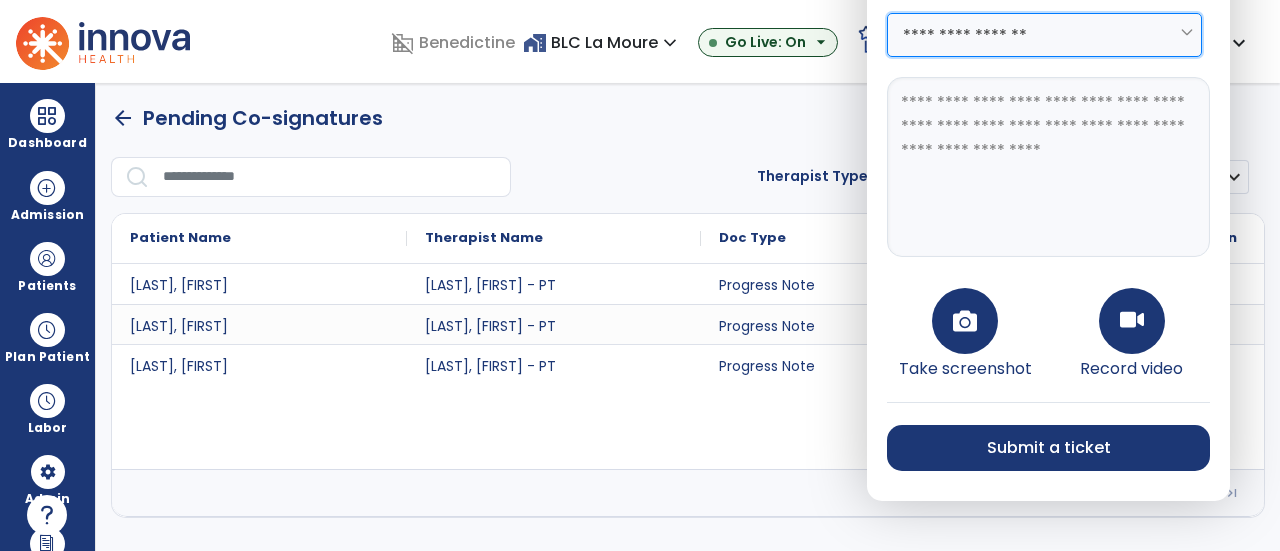 click on "**********" at bounding box center [1044, 35] 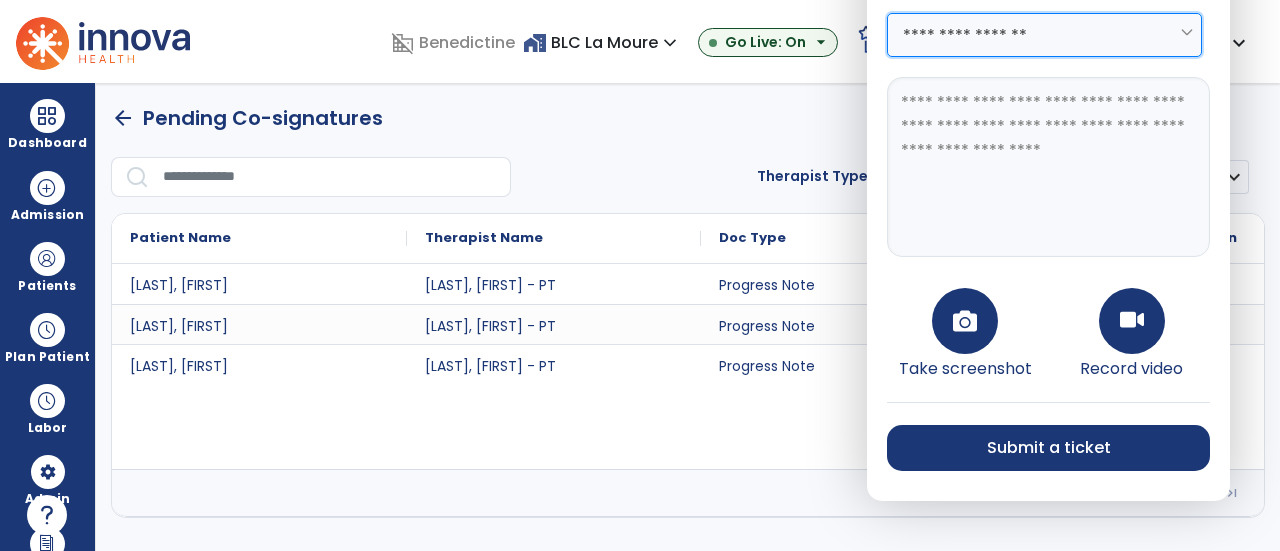 click at bounding box center [1048, 167] 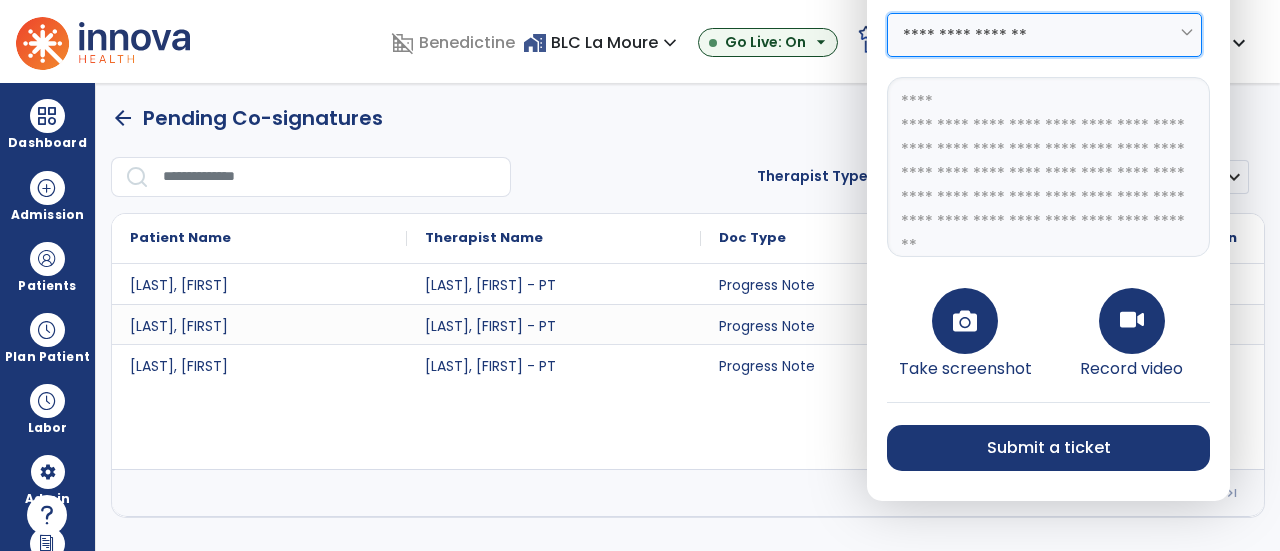 scroll, scrollTop: 25, scrollLeft: 0, axis: vertical 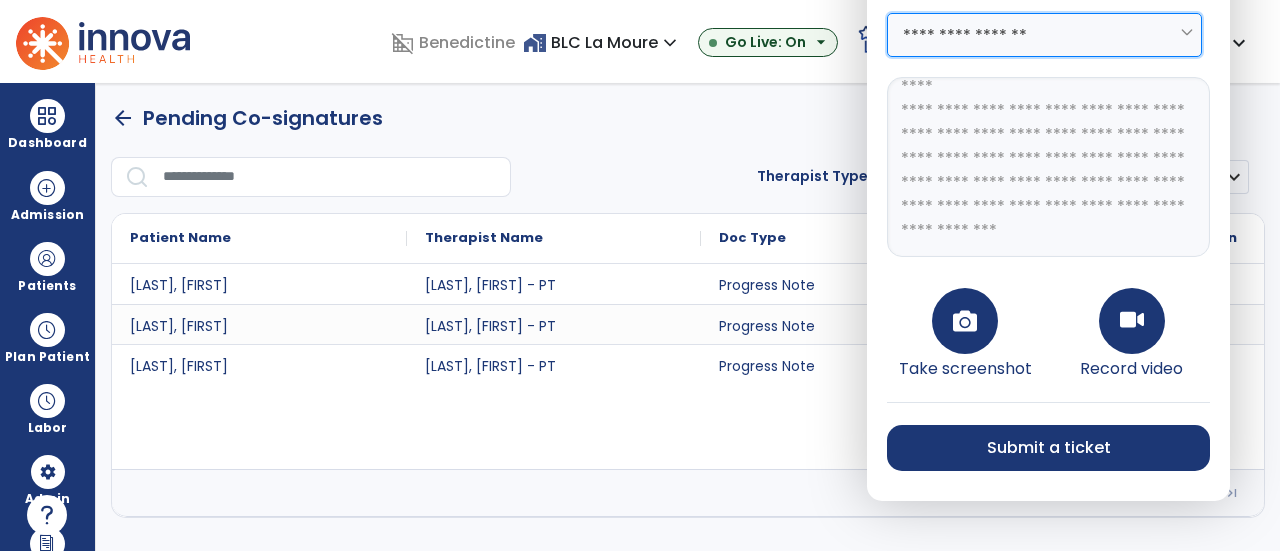 type on "**********" 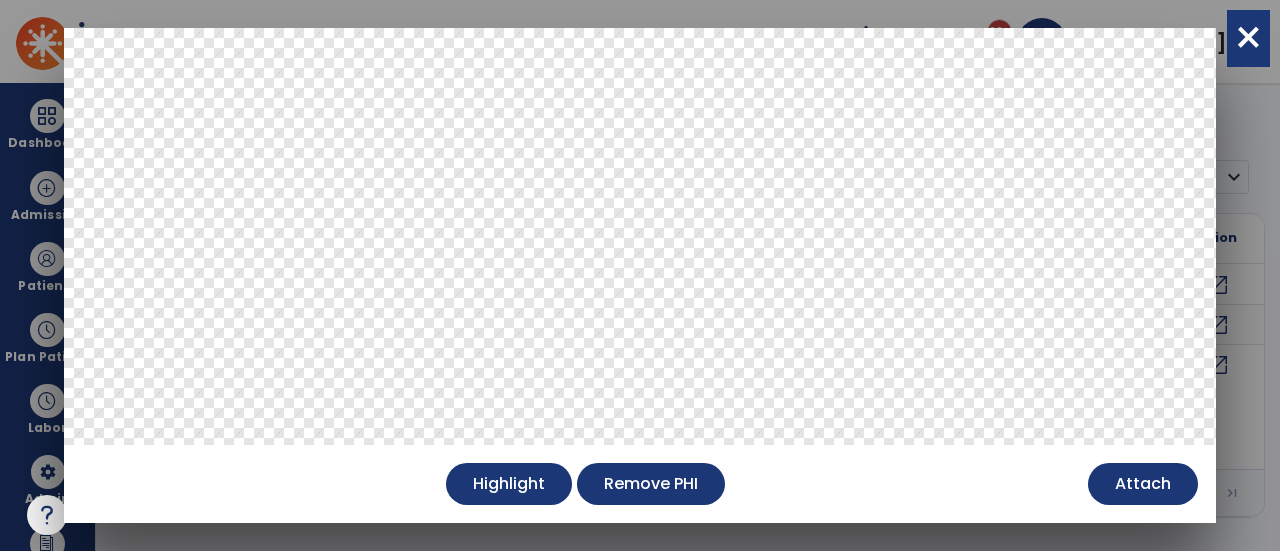click on "Attach" at bounding box center [1143, 484] 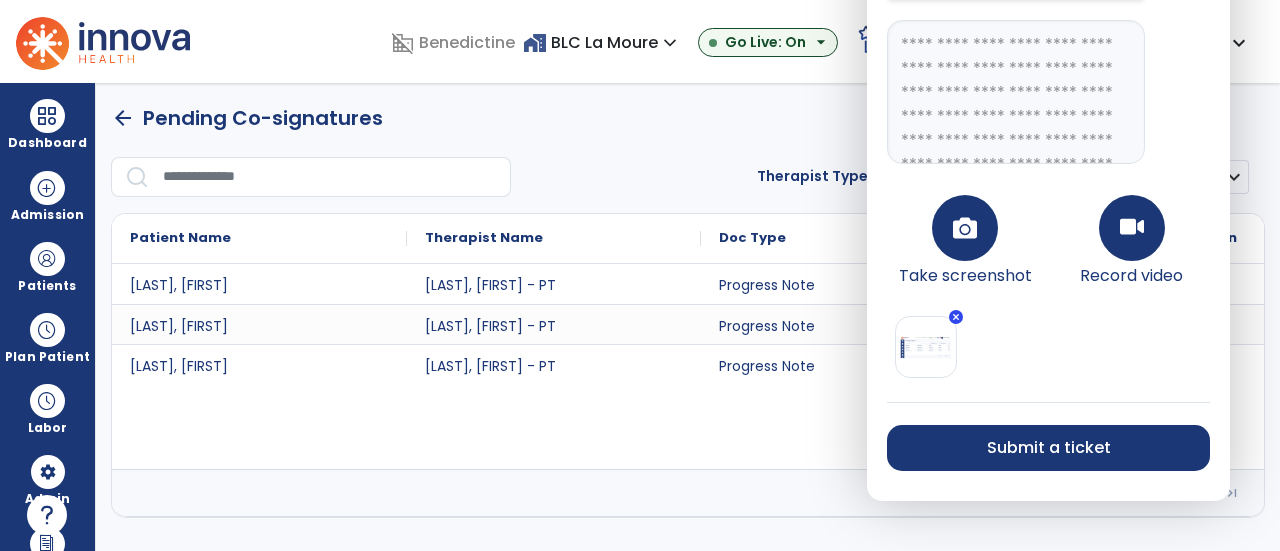 click on "Submit a ticket" at bounding box center (1049, 448) 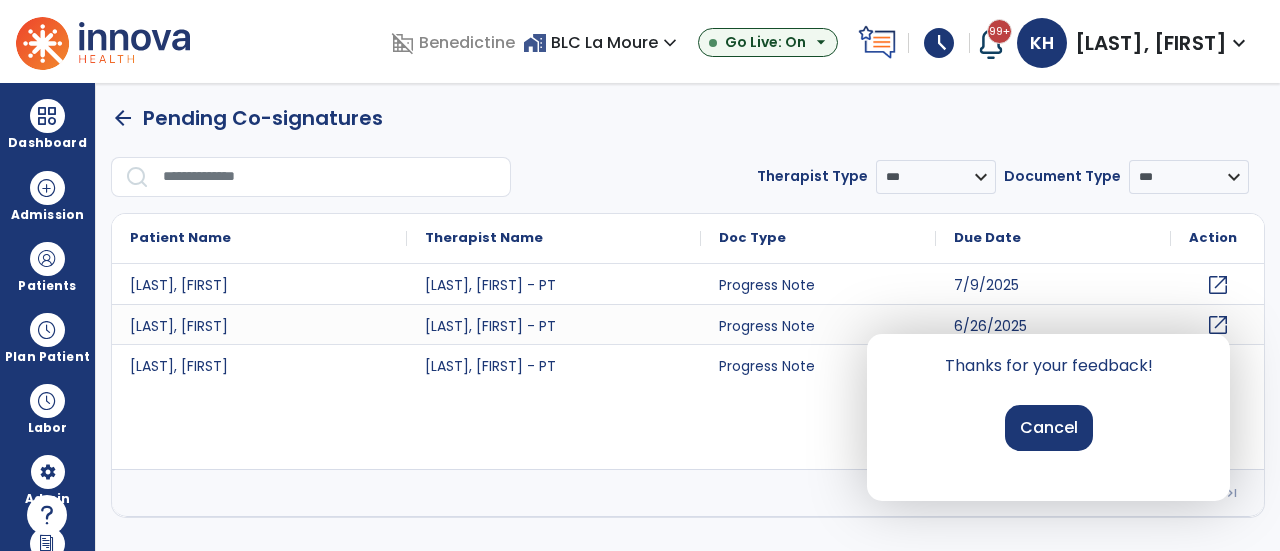 click on "**********" 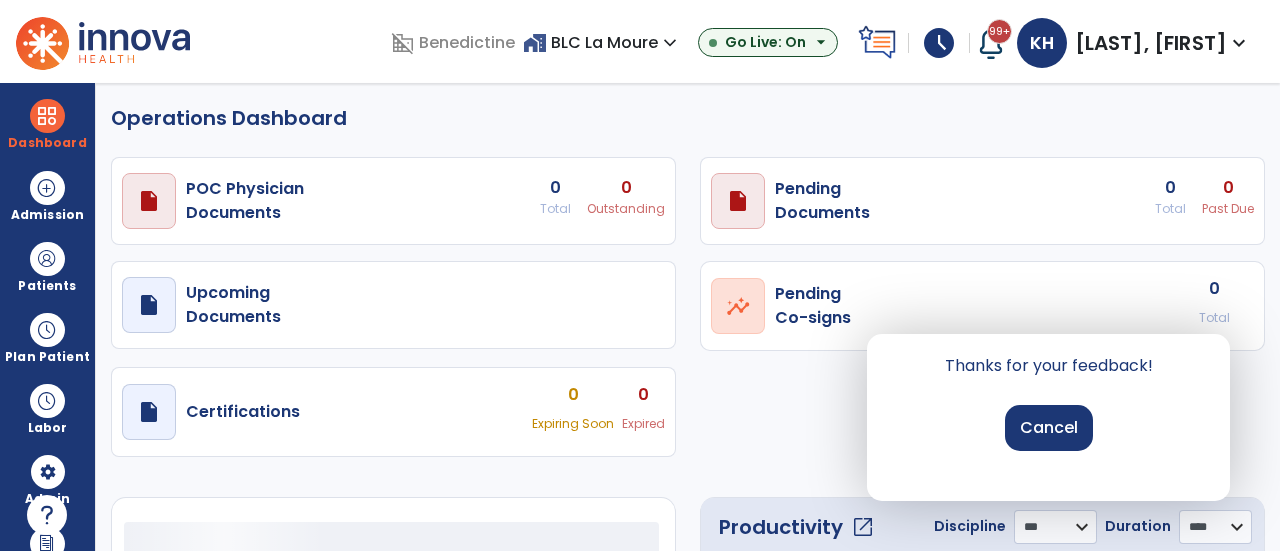 select on "***" 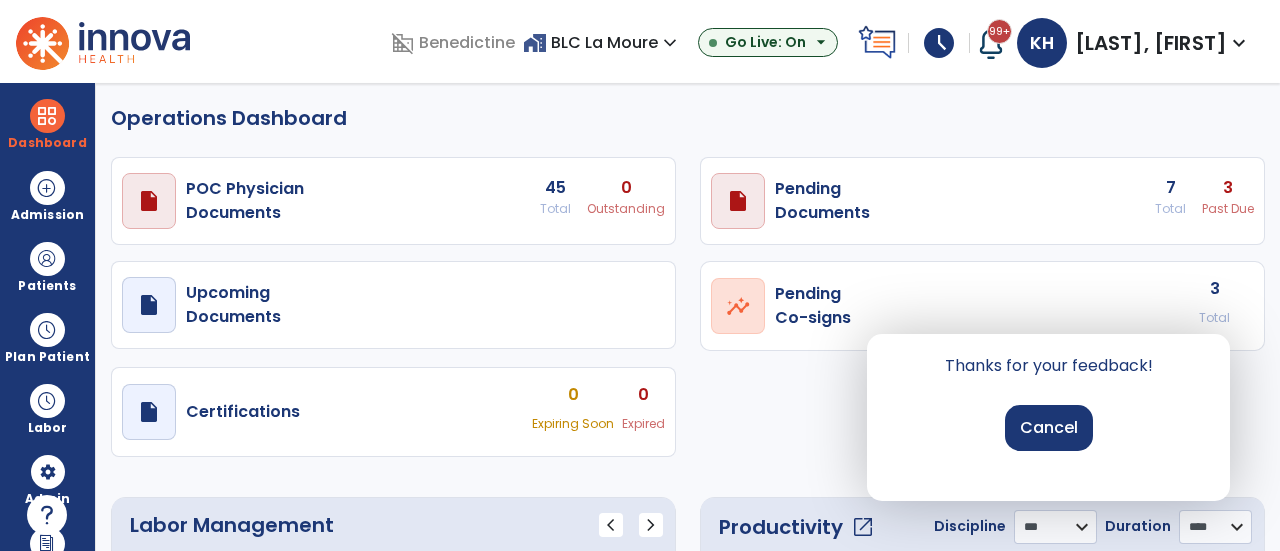 click on "Cancel" at bounding box center [1049, 428] 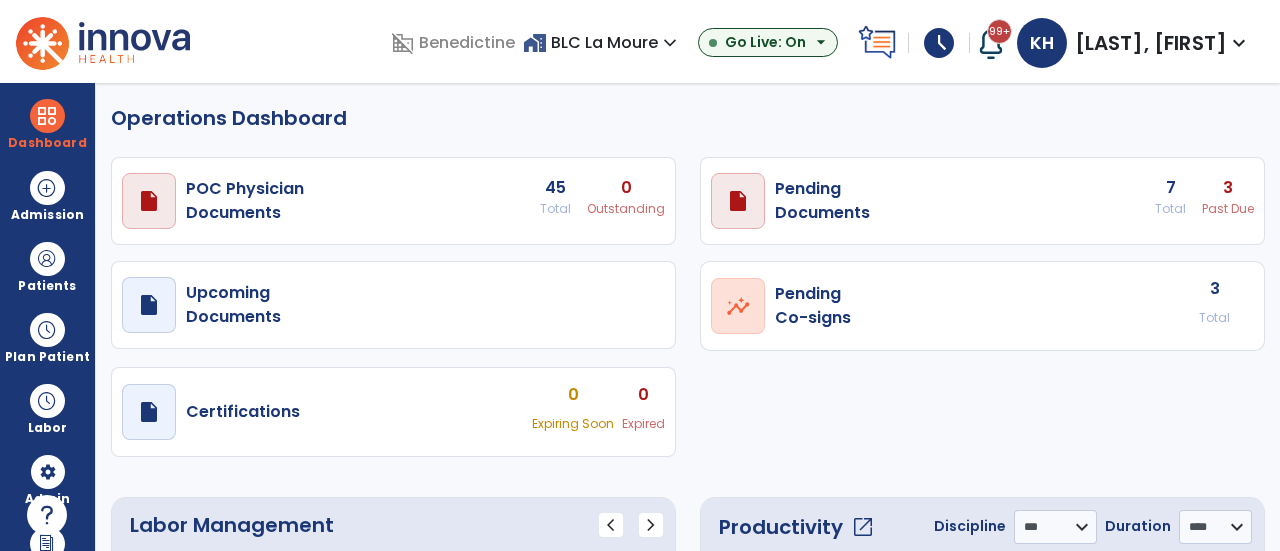 click on "home_work   BLC La Moure   expand_more" at bounding box center [602, 42] 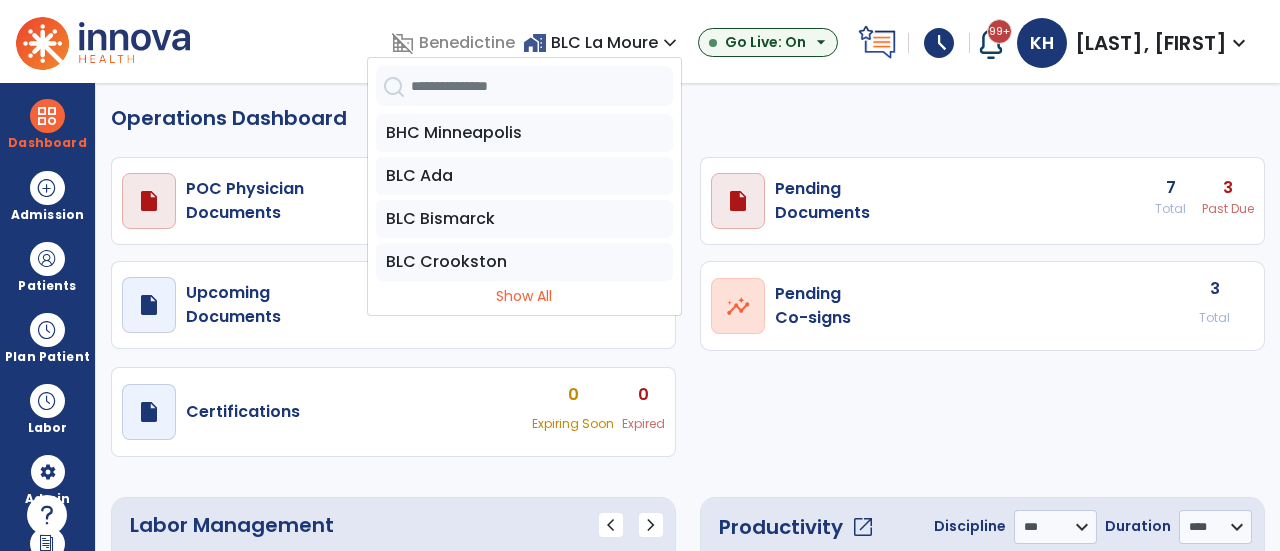 click on "expand_more" at bounding box center (670, 43) 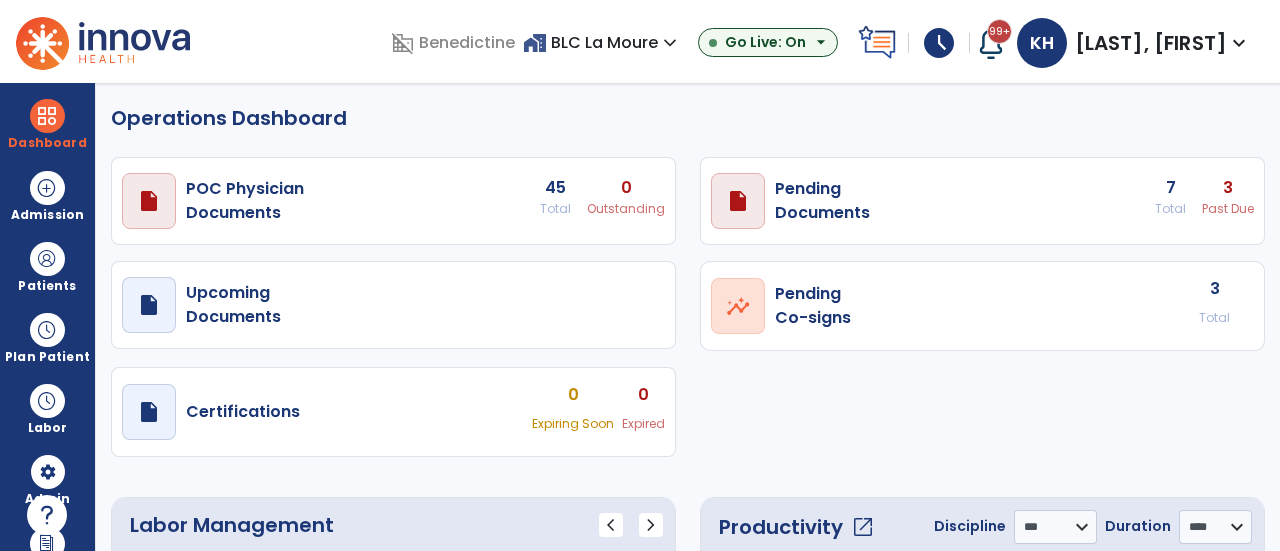 click on "expand_more" at bounding box center [670, 43] 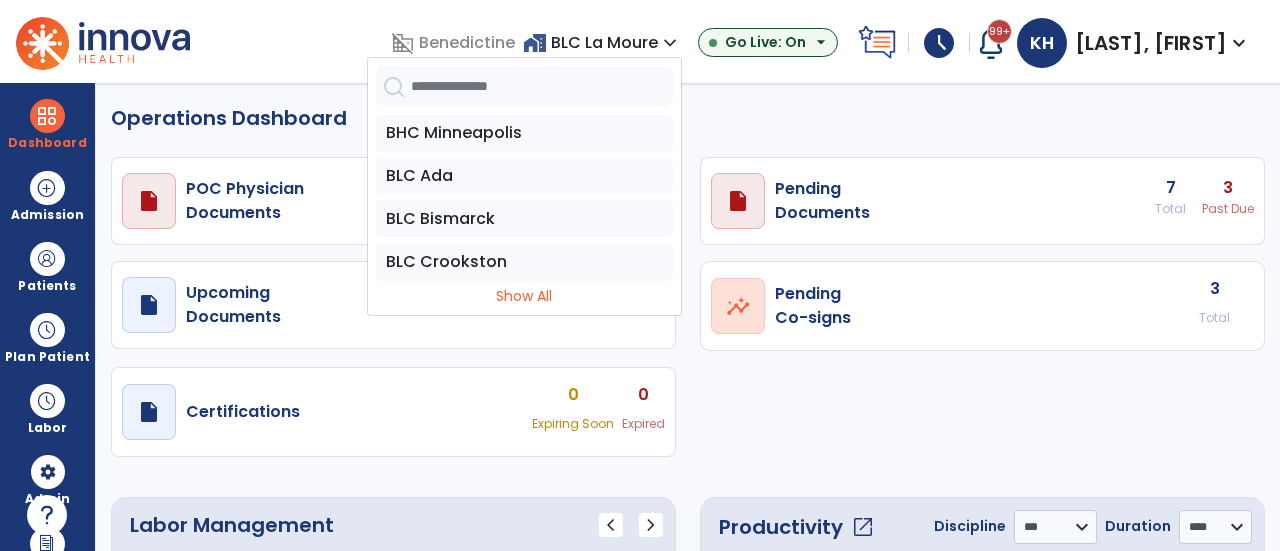 click on "Operations Dashboard   draft   open_in_new  POC Physician  Documents 45 Total 0 Outstanding  draft   open_in_new  Pending   Documents 7 Total 3 Past Due  draft   open_in_new  Upcoming   Documents  open_in_new  Pending   Co-signs  3 Total  draft   open_in_new  Certifications 0 Expiring Soon 0 Expired Labor Management chevron_left chevron_right
Label
Value
2.6" 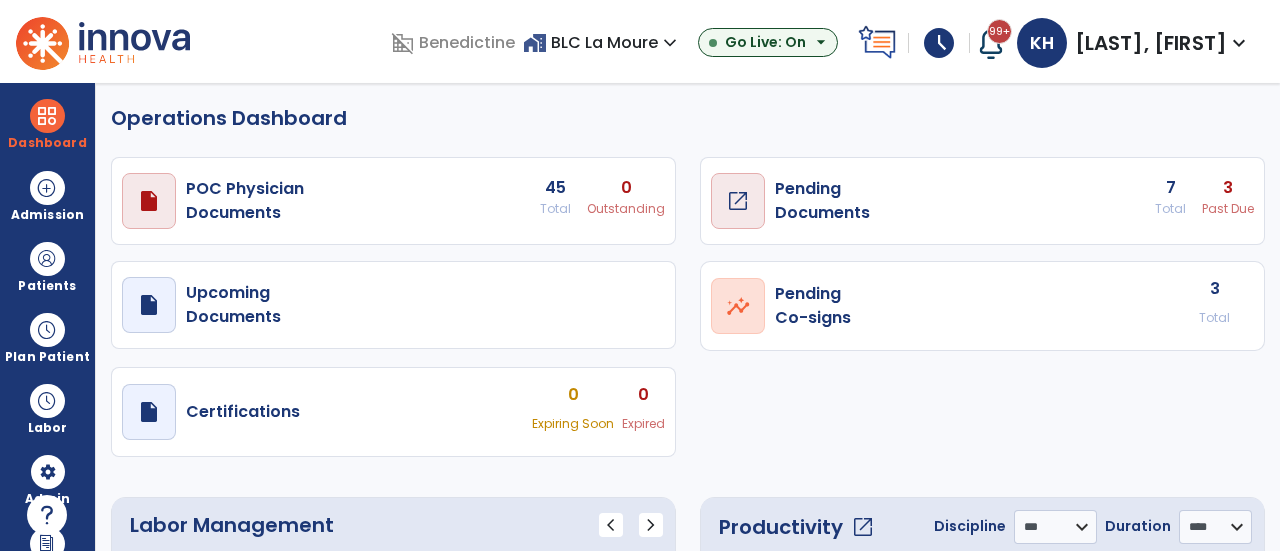 click on "open_in_new" at bounding box center [0, 0] 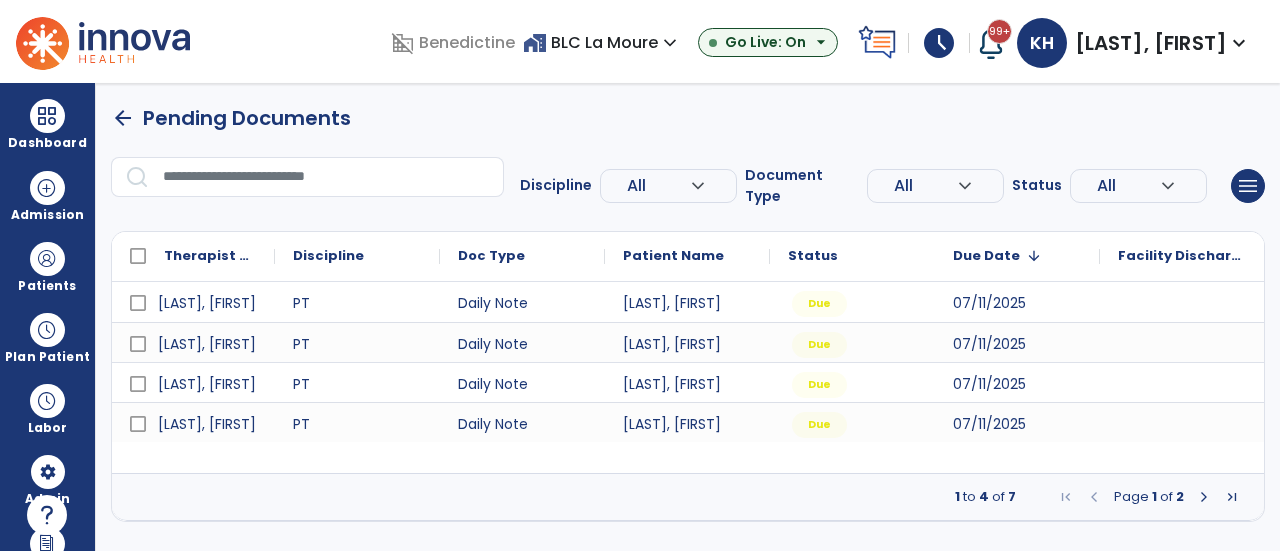 click on "All  expand_more" at bounding box center (668, 186) 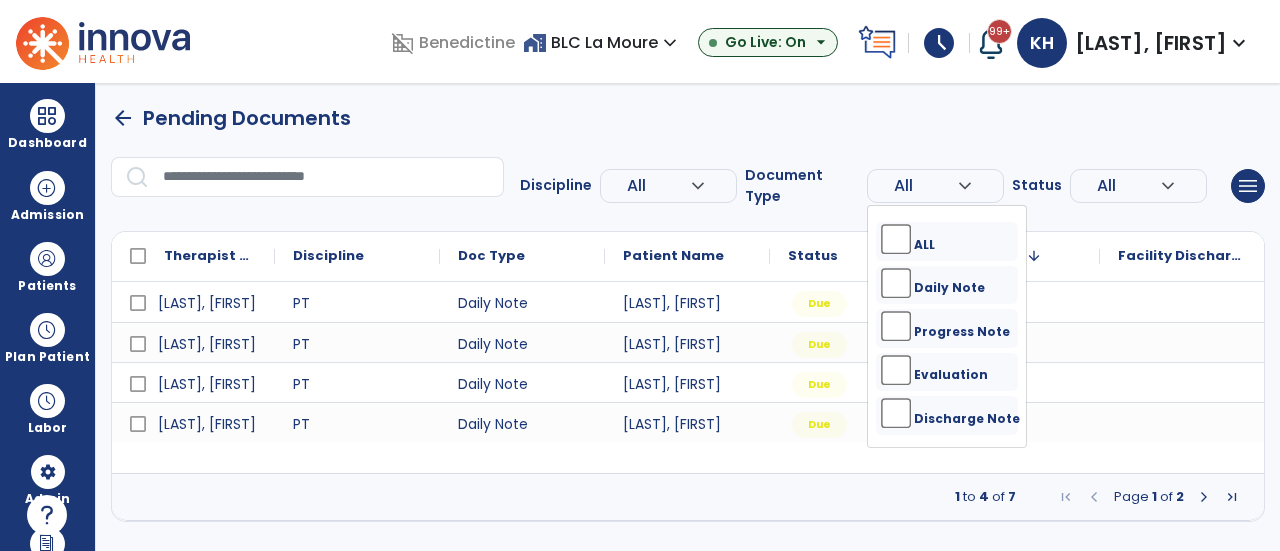 click on "All" at bounding box center [658, 186] 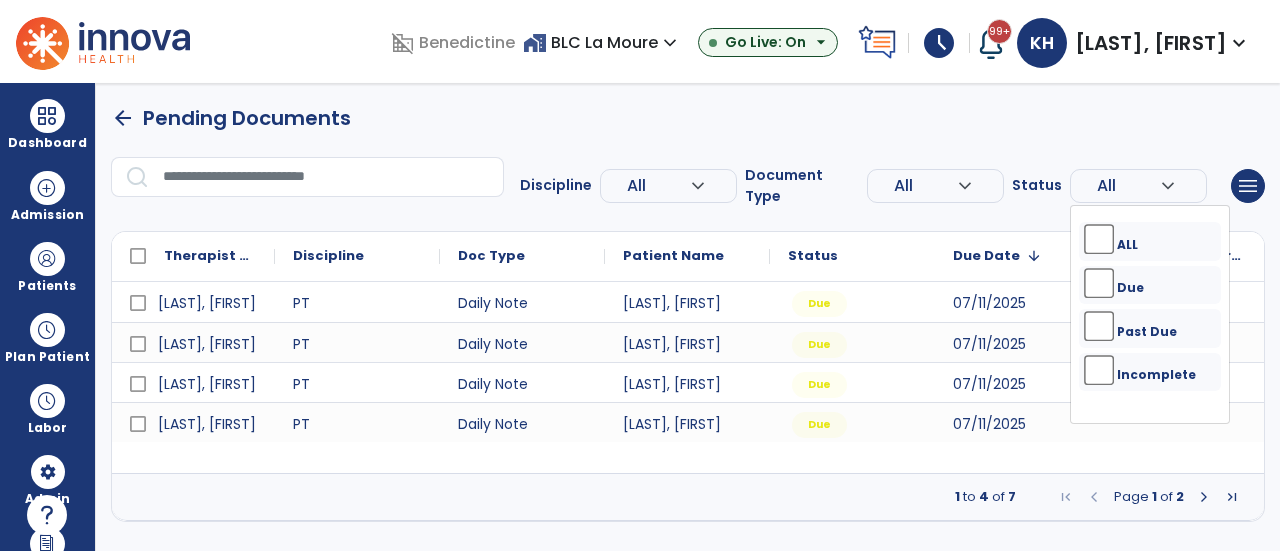 click on "ALL" at bounding box center [1150, 241] 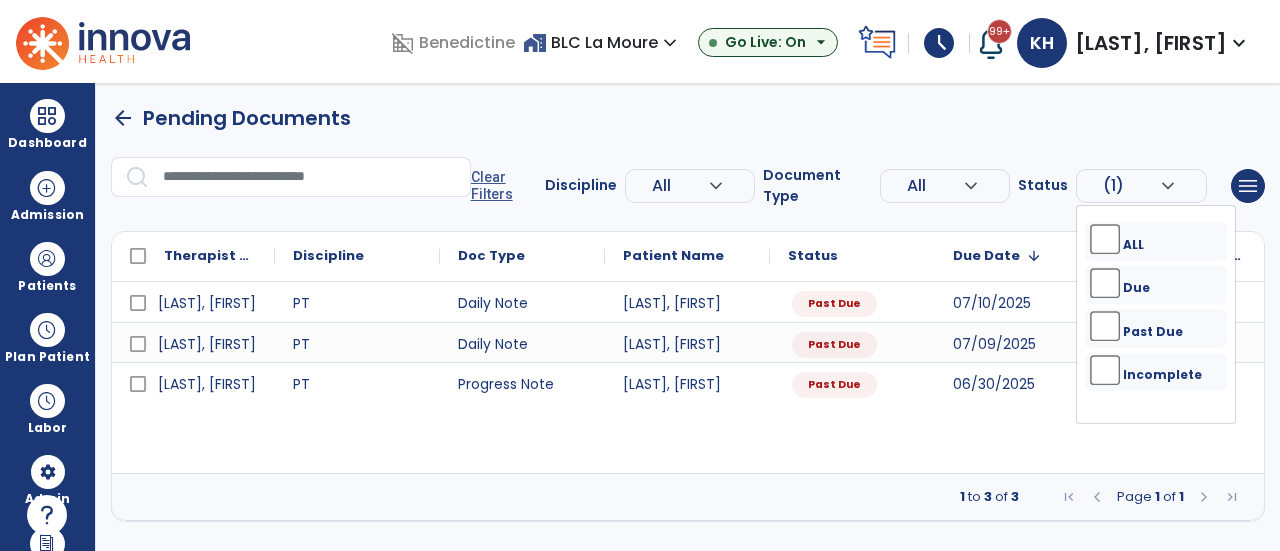 click on "Goehring, Cole PT Daily Note Jonk, Cornelis Past Due 07/10/2025
Goehring, Cole PT Daily Note Hanson, Leon Past Due 07/09/2025
Mitterling, Anthony PT Progress Note Hanson, Leon Past Due 06/30/2025" at bounding box center [688, 377] 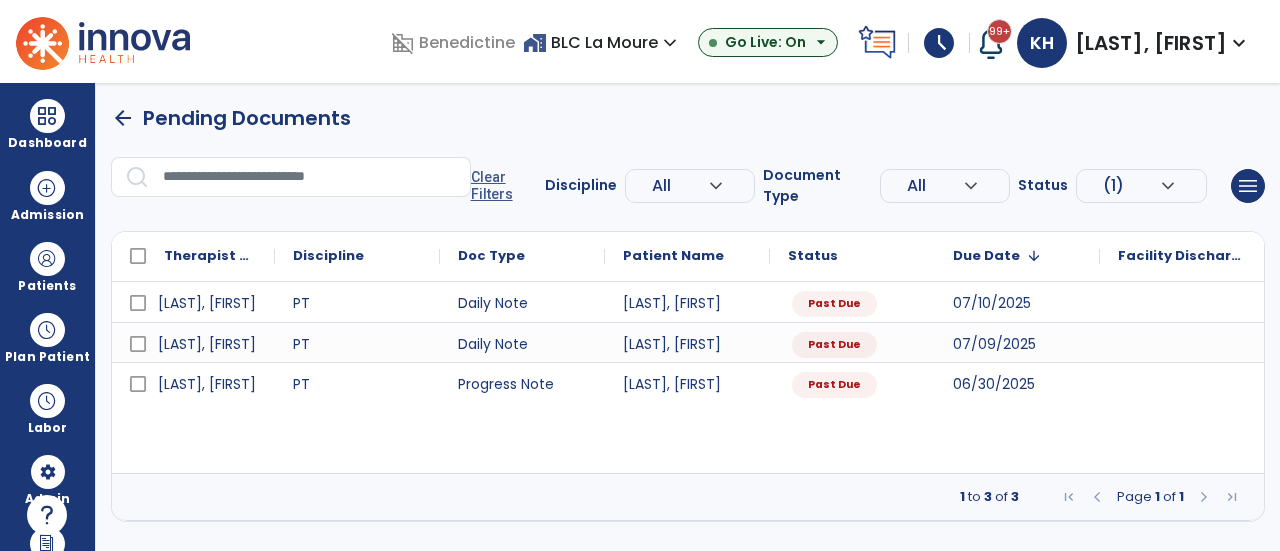 click on "arrow_back" at bounding box center (123, 118) 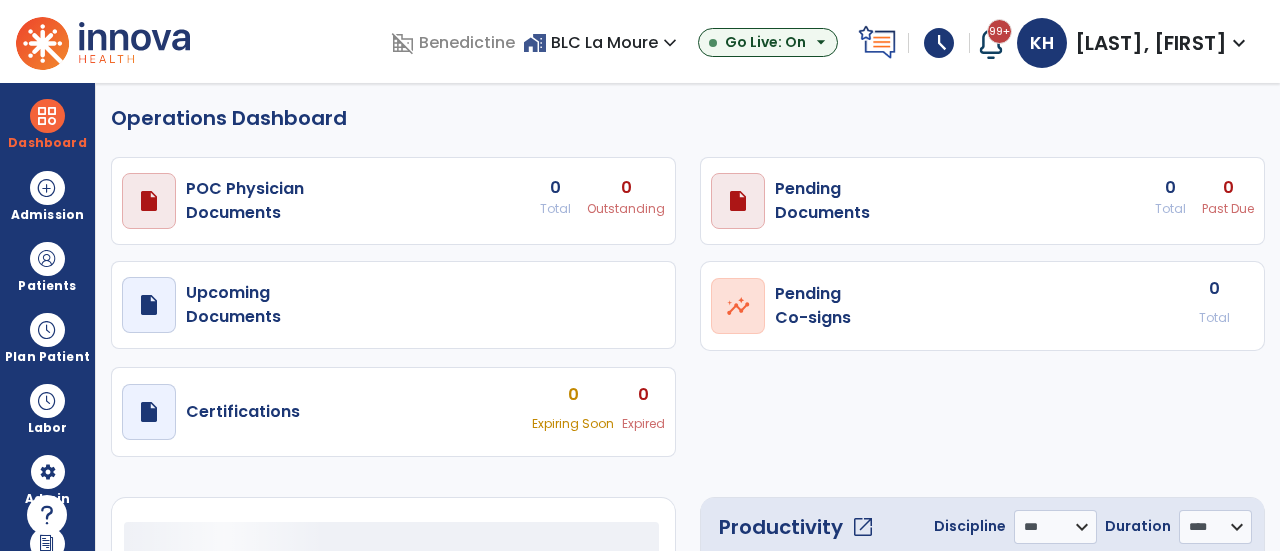 select on "***" 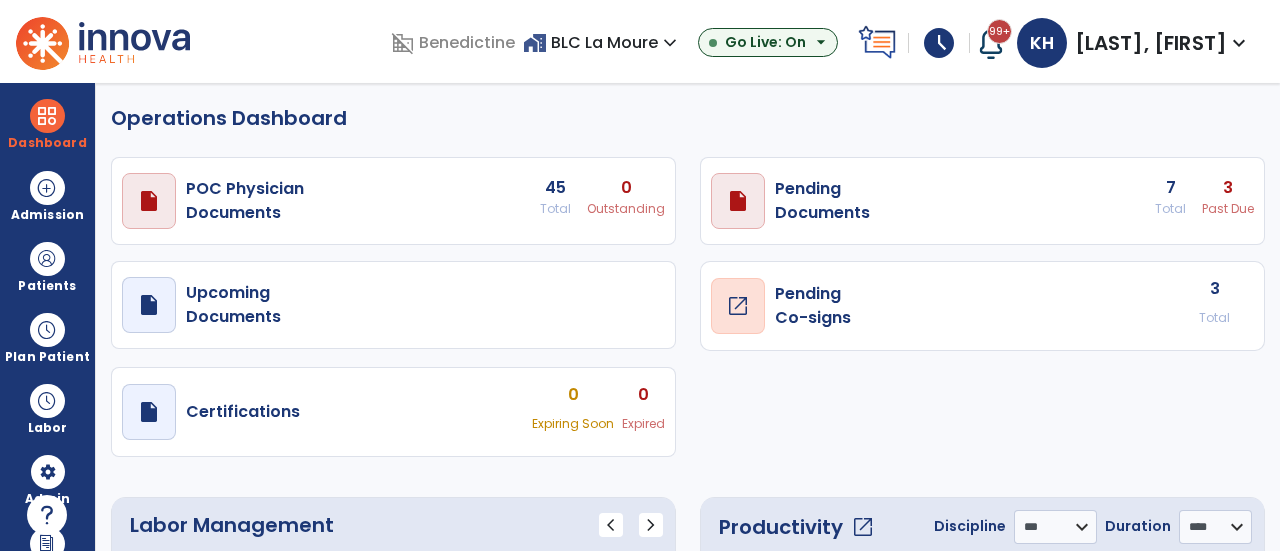 click on "open_in_new" at bounding box center [738, 306] 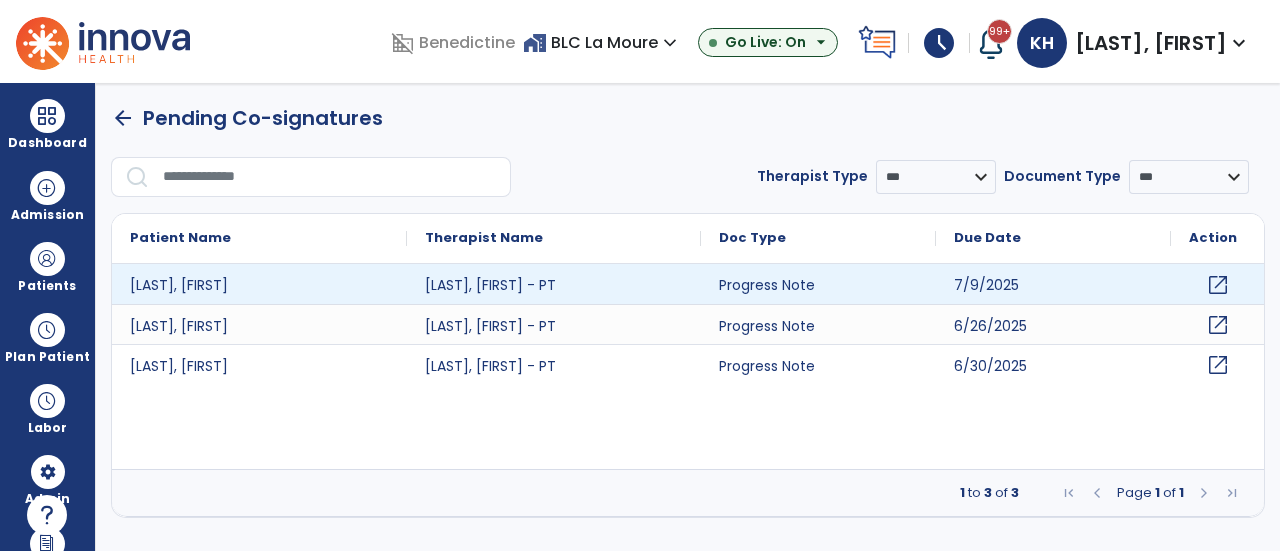 click on "open_in_new" 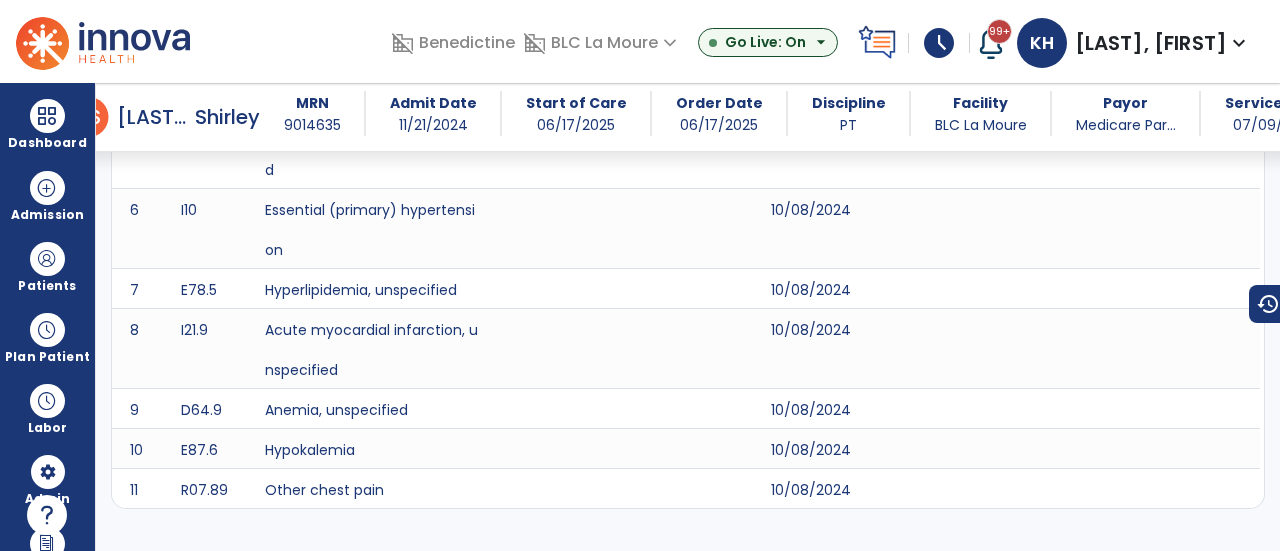scroll, scrollTop: 0, scrollLeft: 0, axis: both 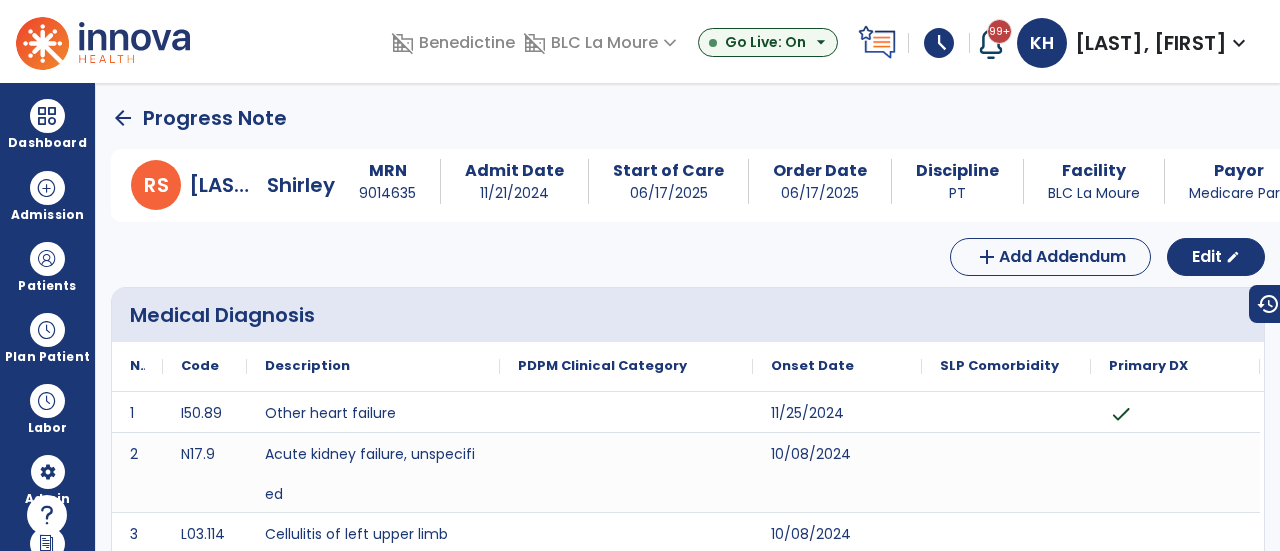 click on "arrow_back" 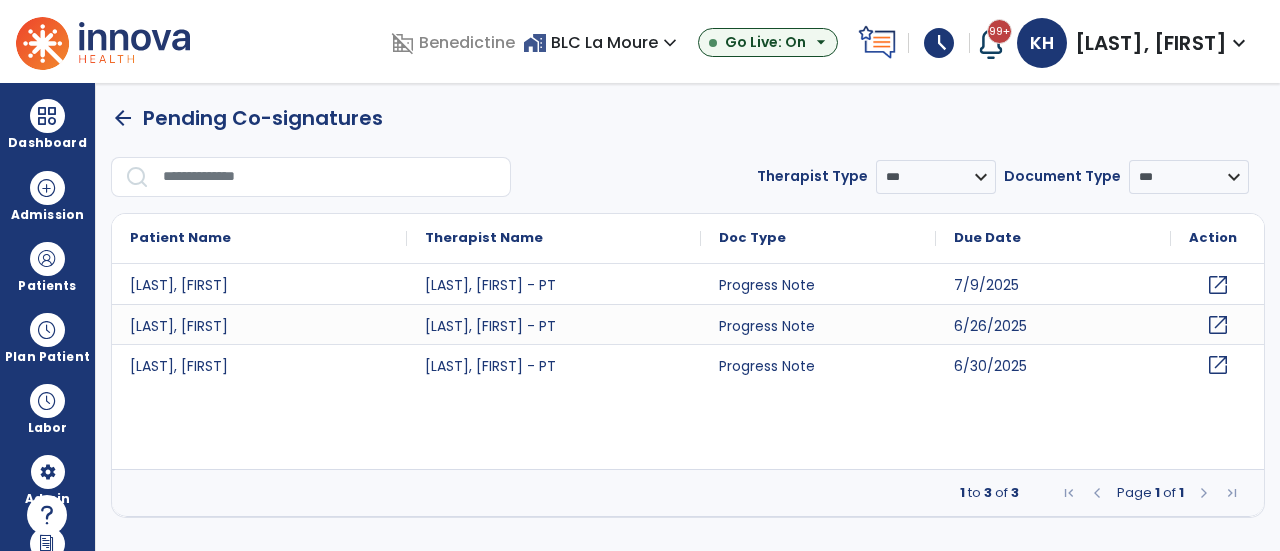 click on "arrow_back" 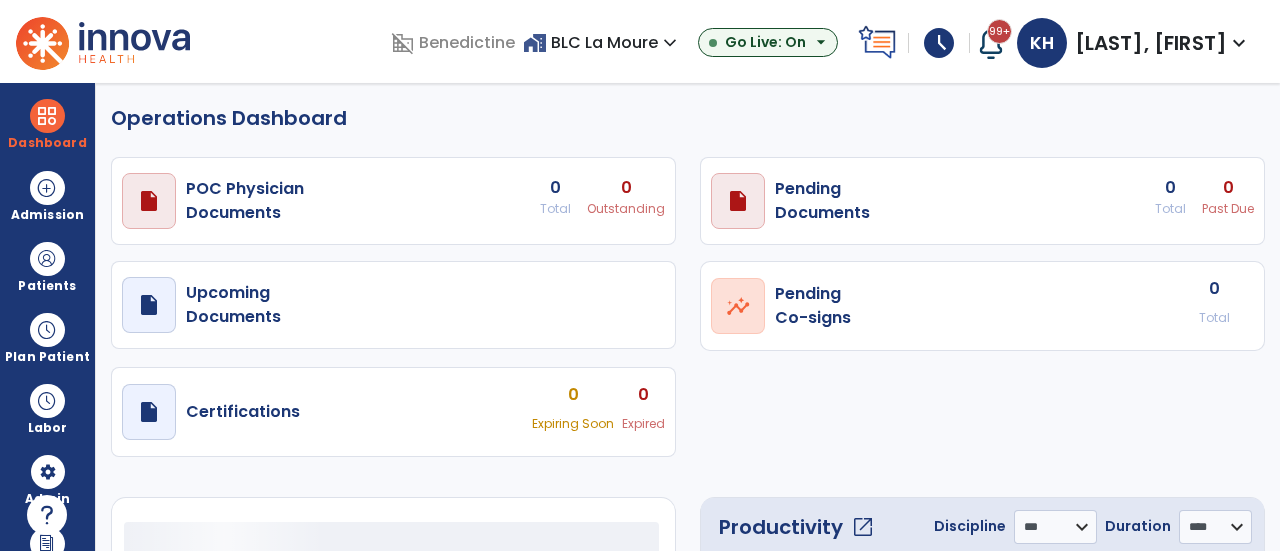 select on "***" 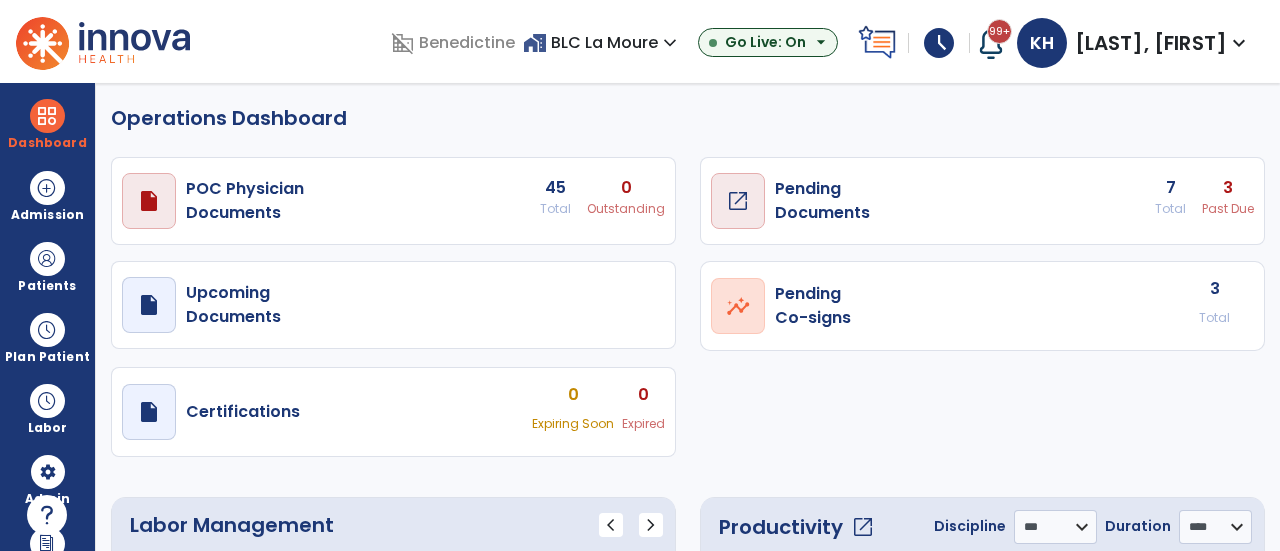 click on "open_in_new" at bounding box center [0, 0] 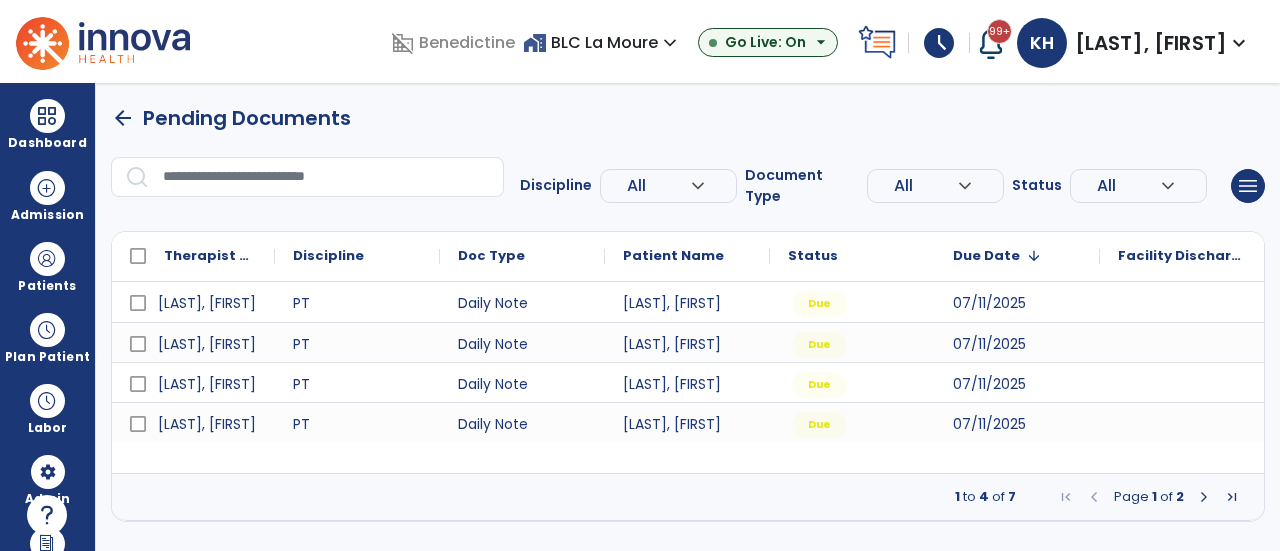 click at bounding box center [1204, 497] 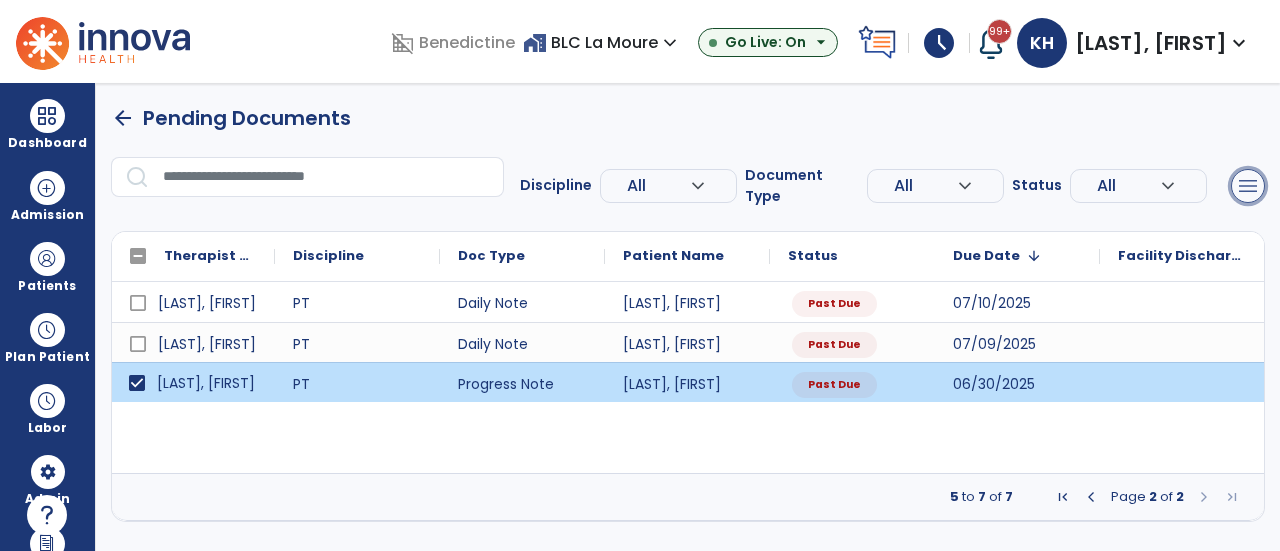 click on "menu" at bounding box center (1248, 186) 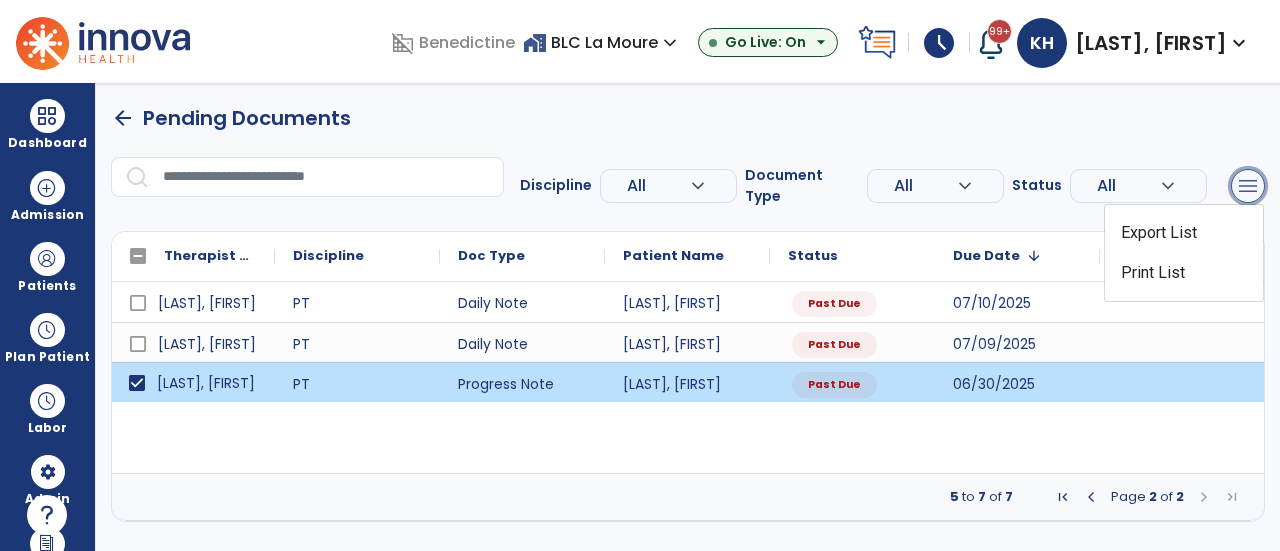 click on "menu" at bounding box center (1248, 186) 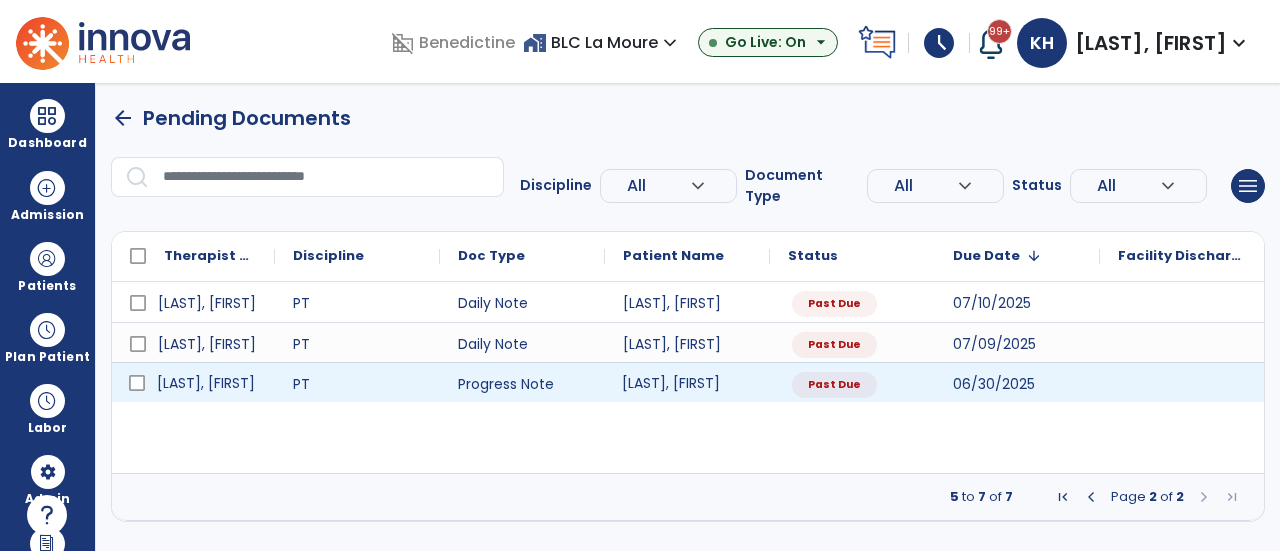 click on "[LAST], [FIRST]" at bounding box center (687, 382) 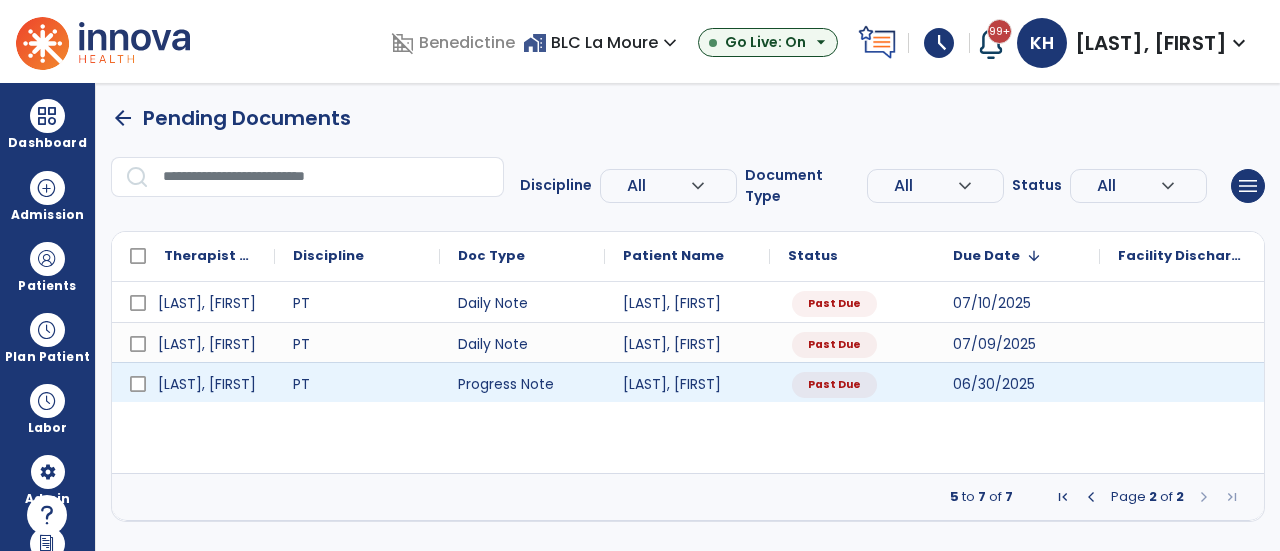 click at bounding box center [1182, 382] 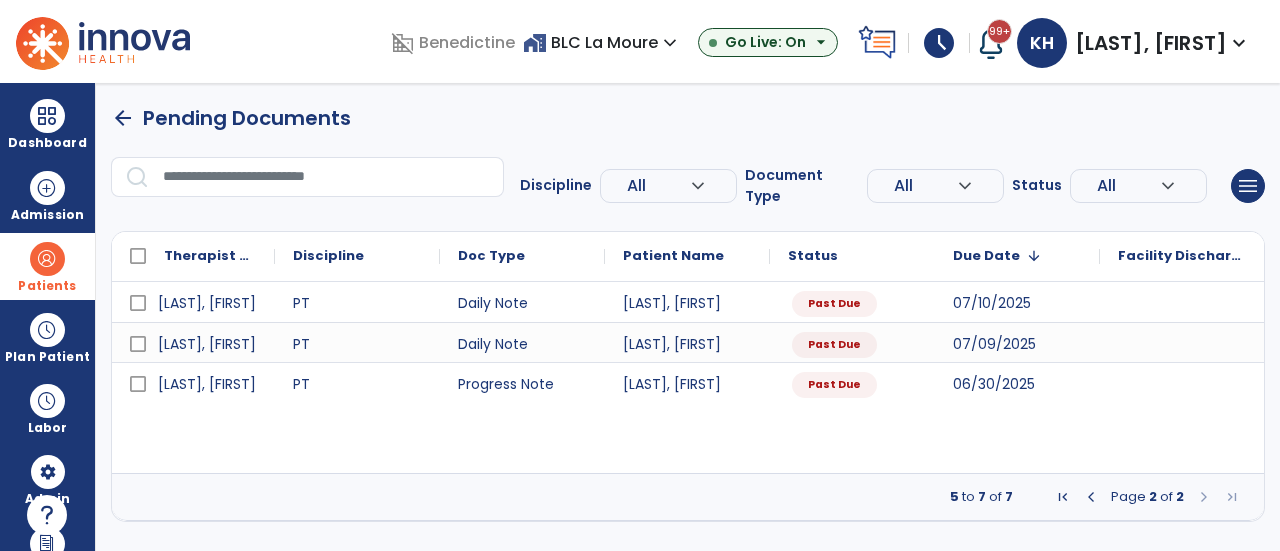 click at bounding box center [47, 259] 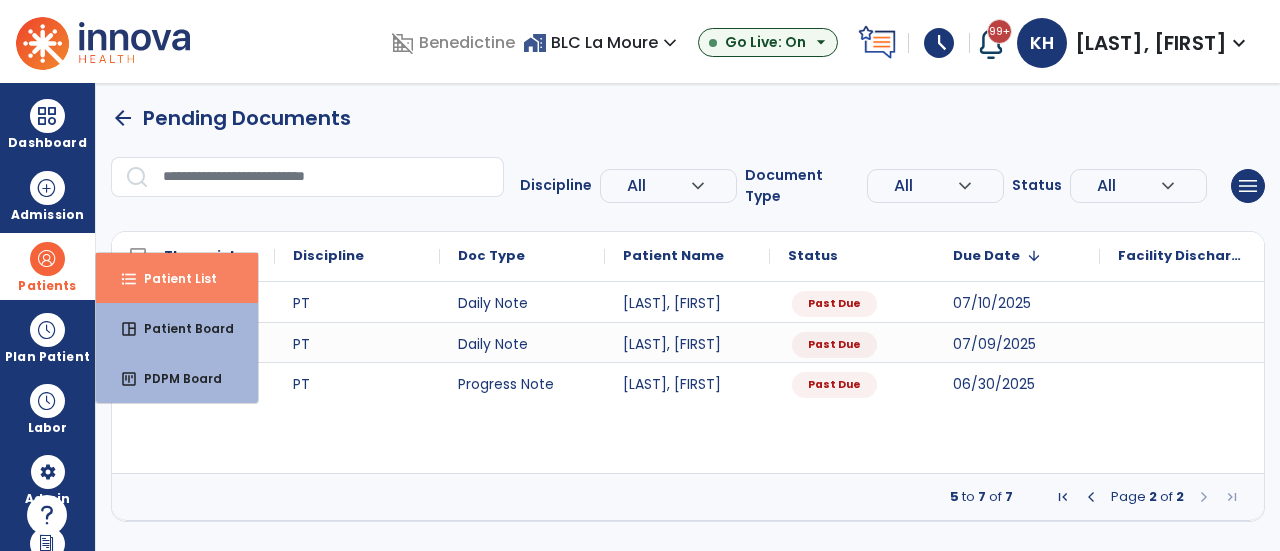 click on "format_list_bulleted  Patient List" at bounding box center [177, 278] 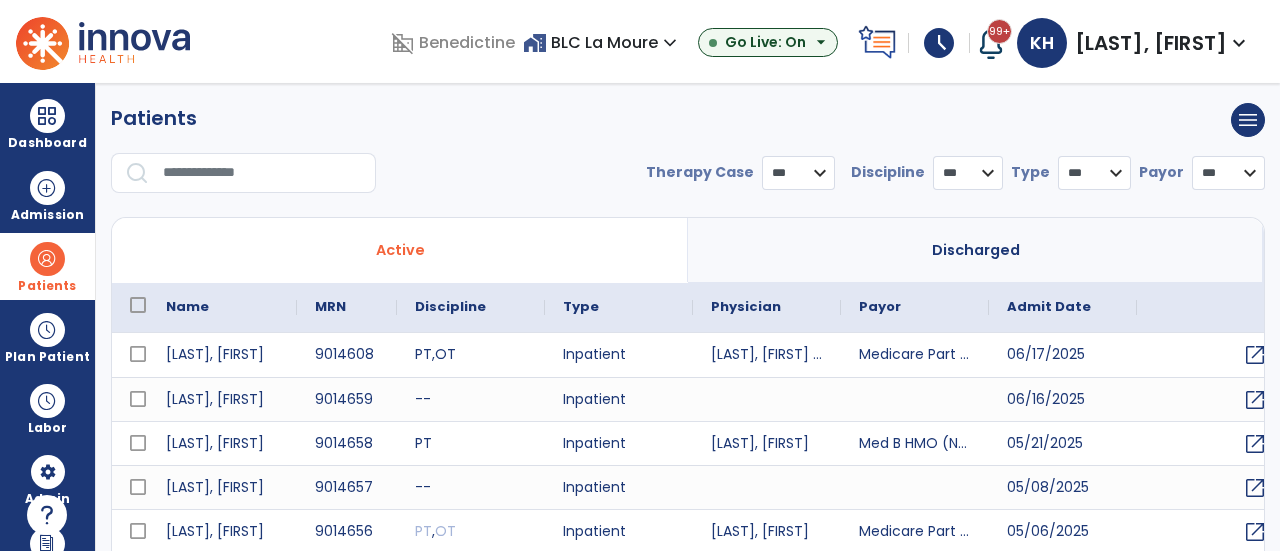 select on "***" 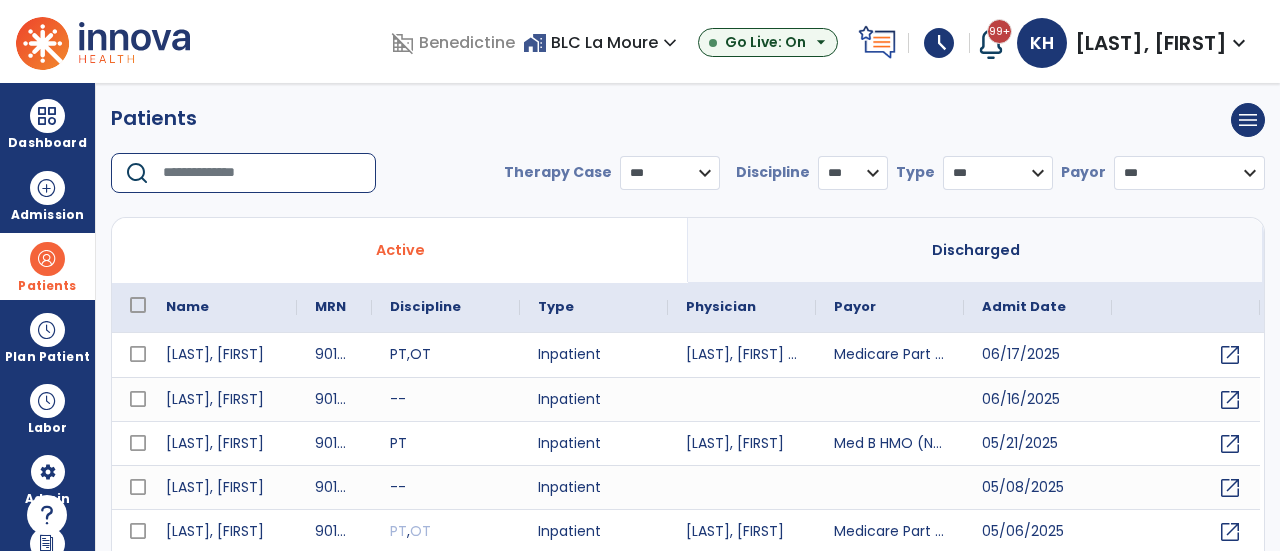 click at bounding box center (262, 173) 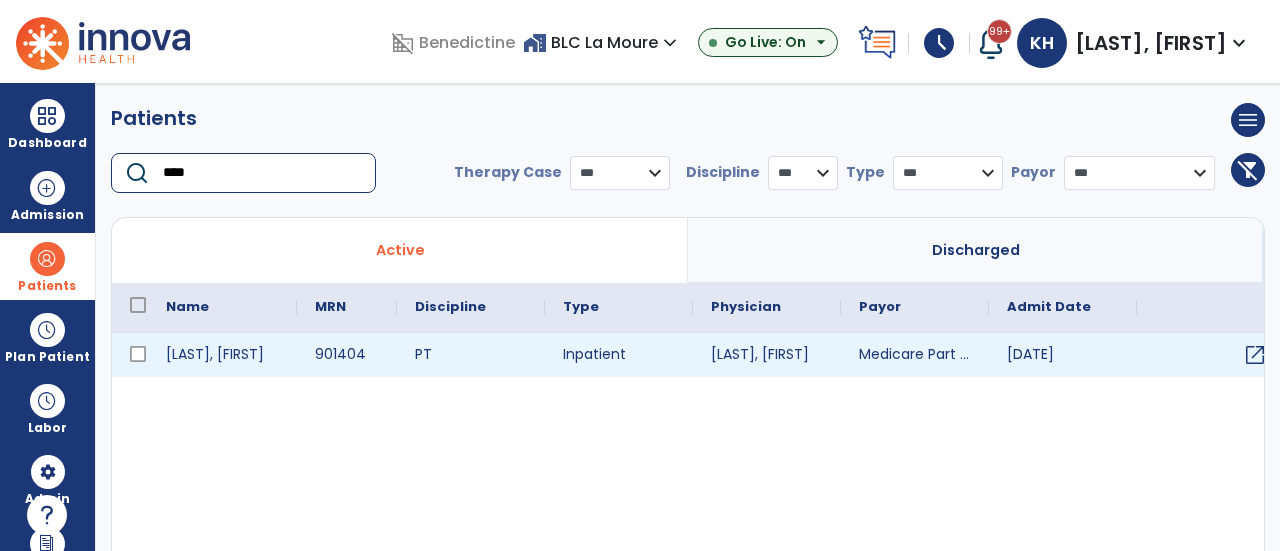 type on "****" 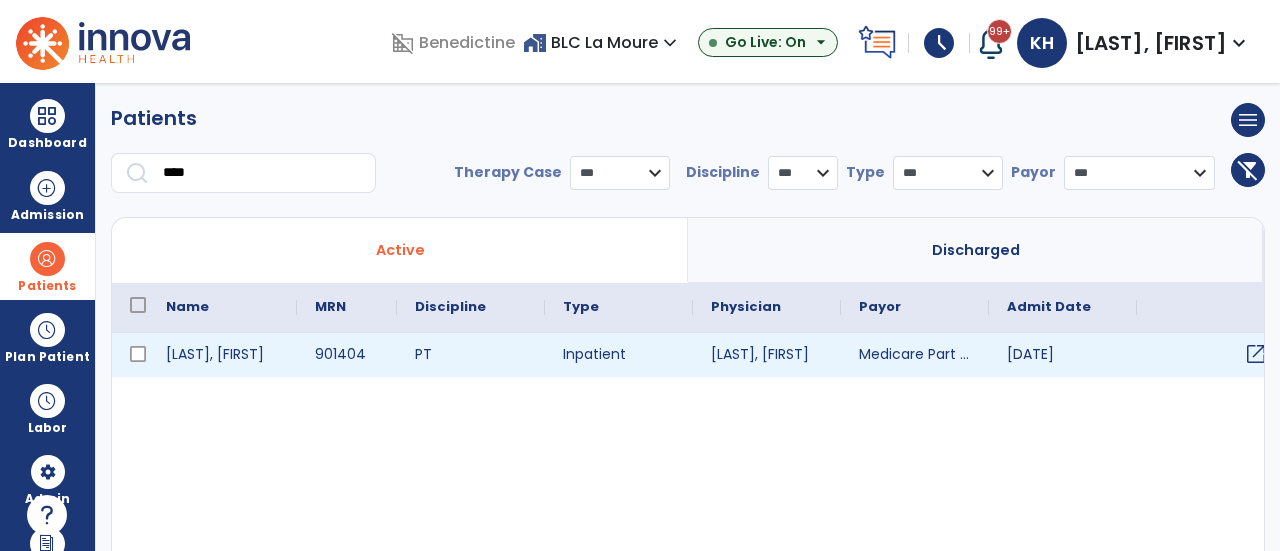 click on "open_in_new" at bounding box center [1256, 354] 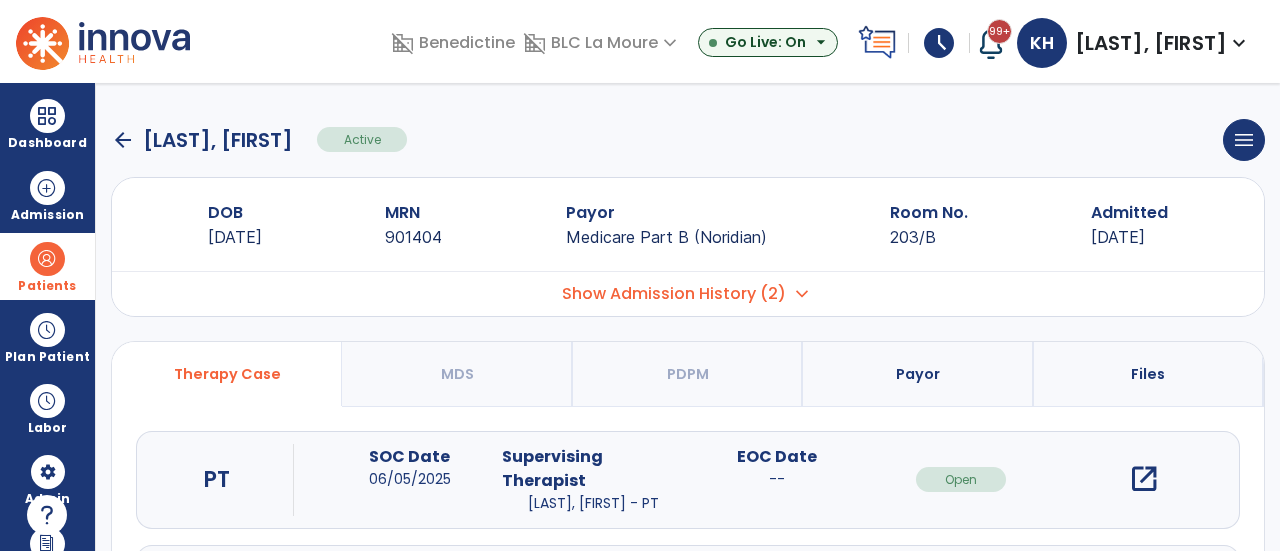click on "open_in_new" at bounding box center (1144, 479) 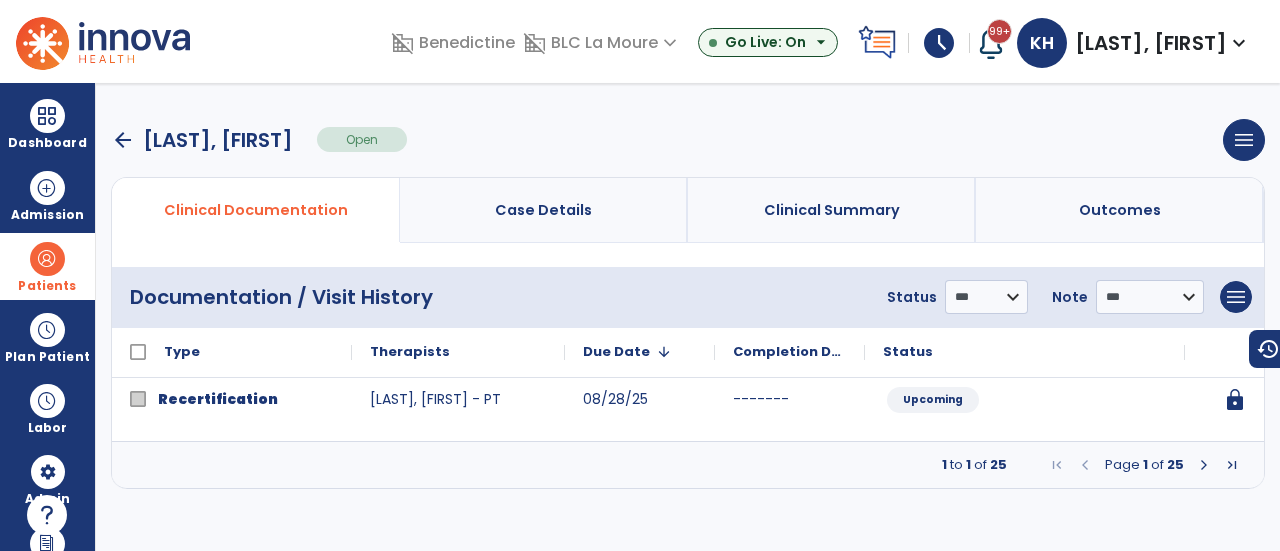 click at bounding box center [1204, 465] 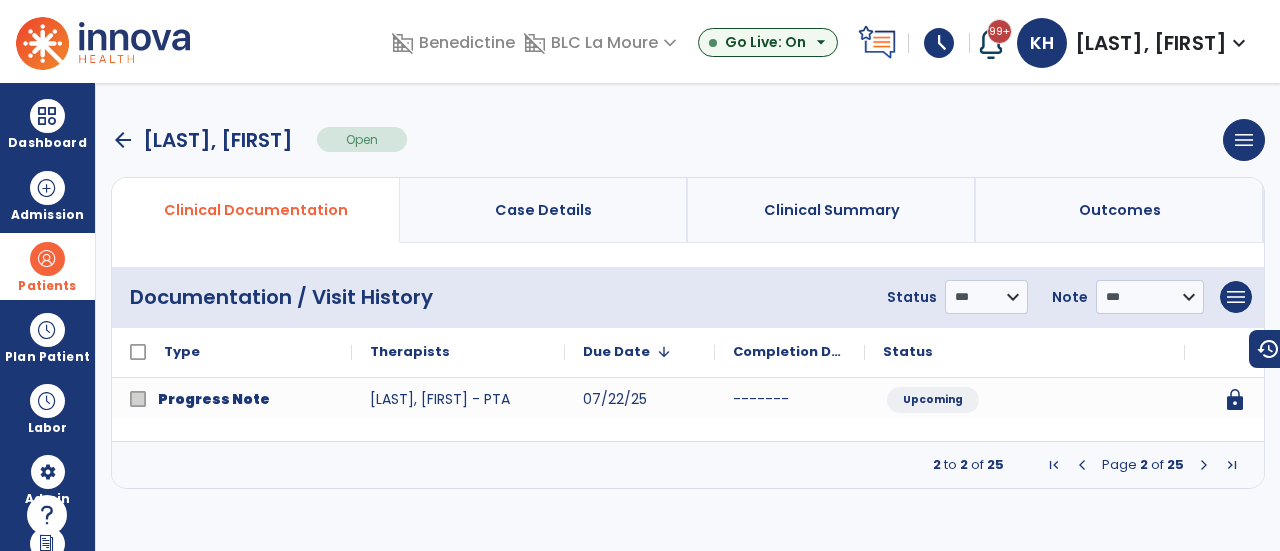 click at bounding box center [1204, 465] 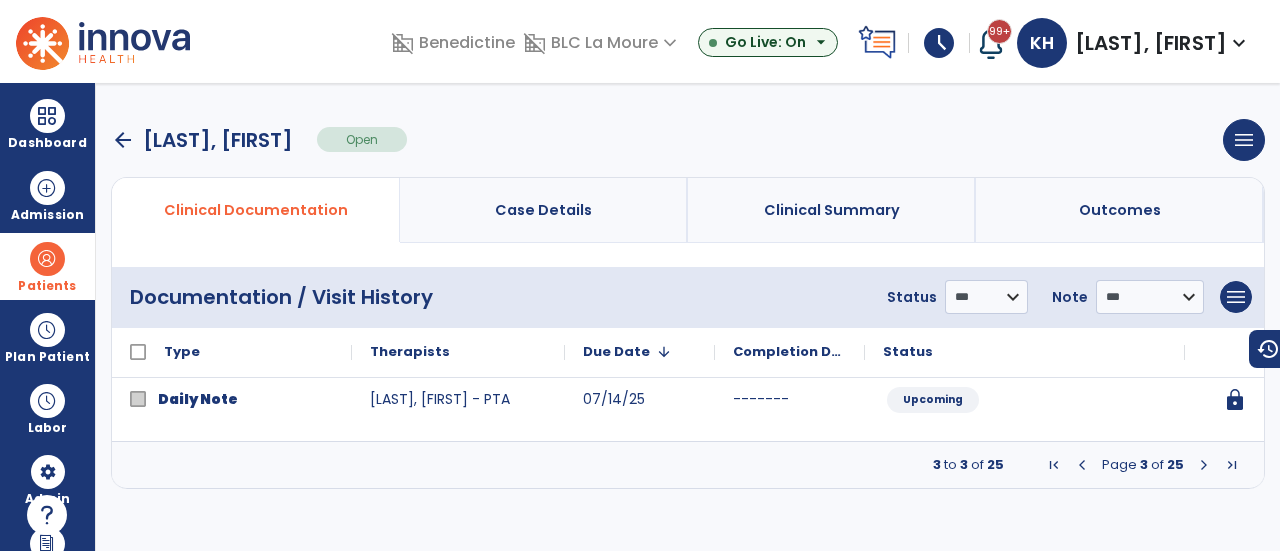 click at bounding box center [1204, 465] 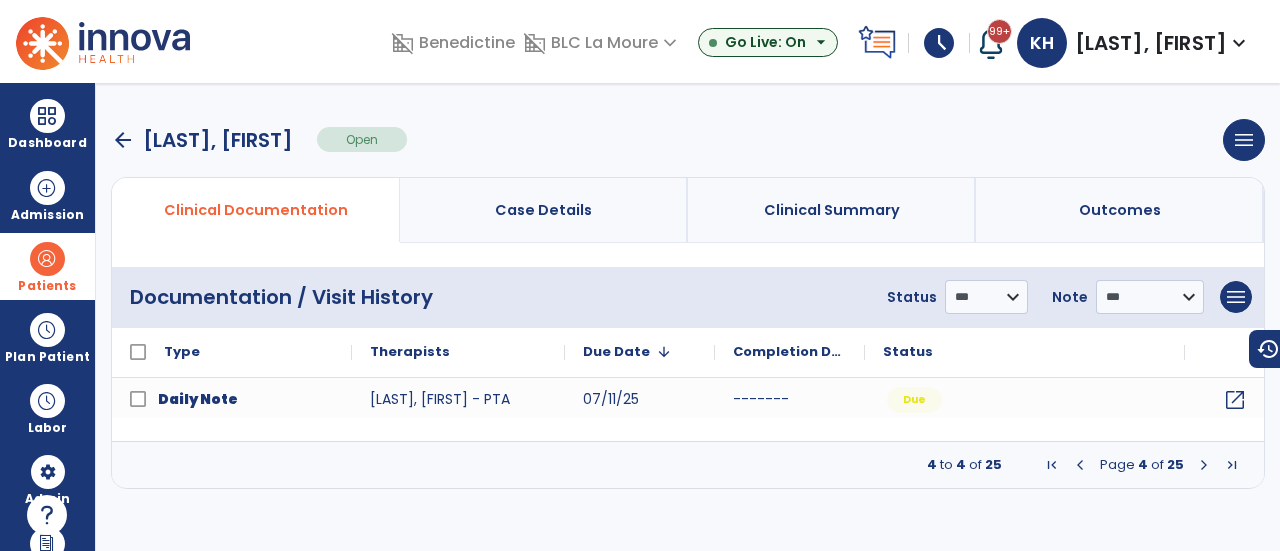 click at bounding box center (1204, 465) 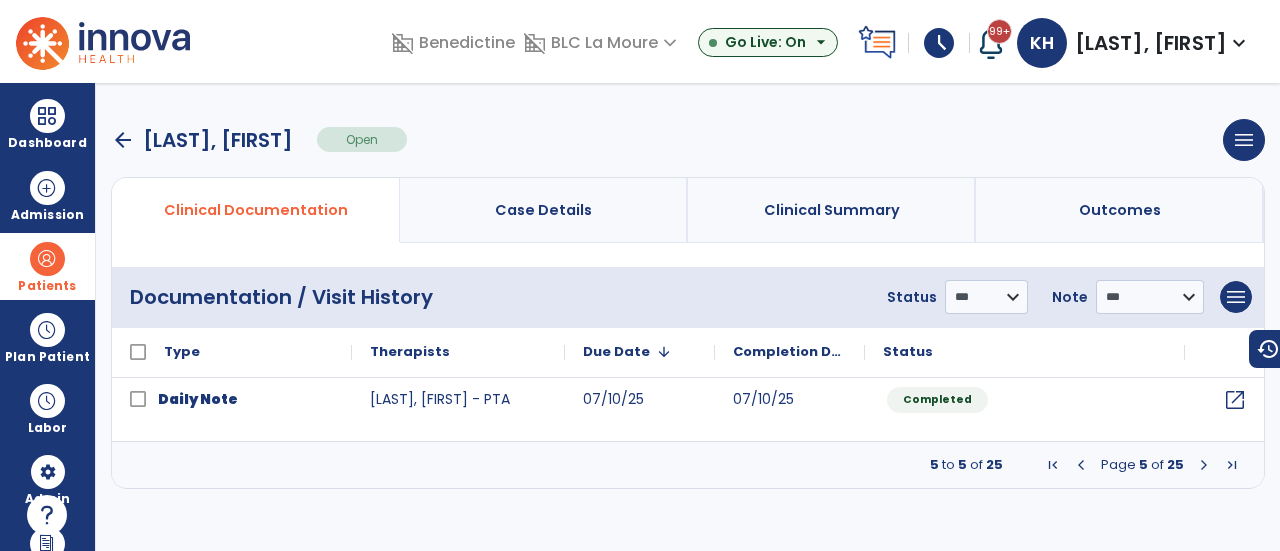 click at bounding box center (1204, 465) 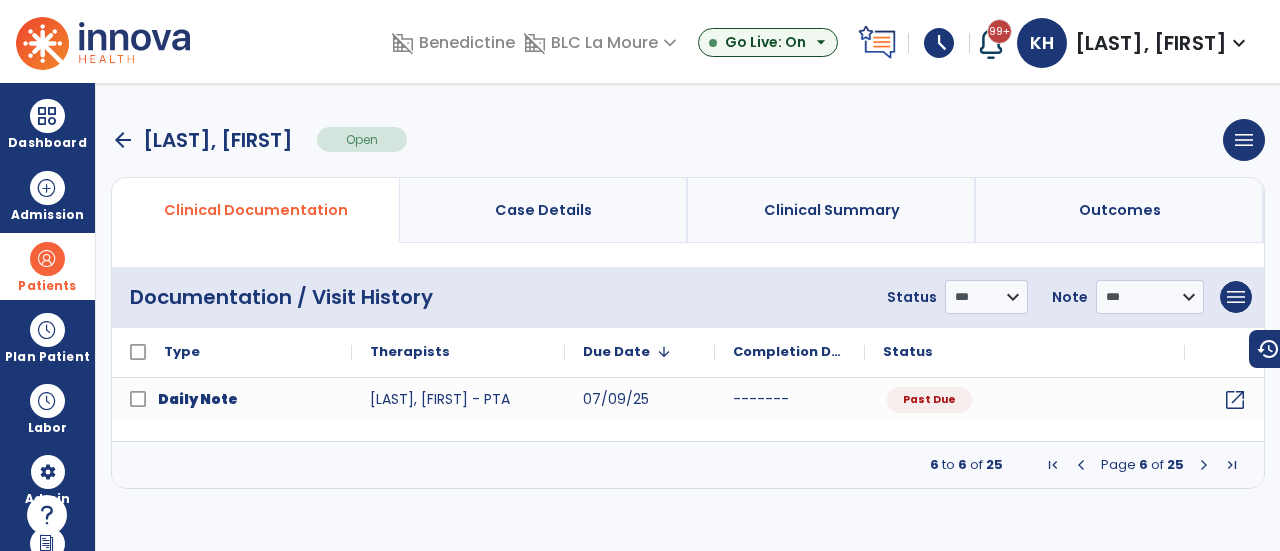 click at bounding box center [1204, 465] 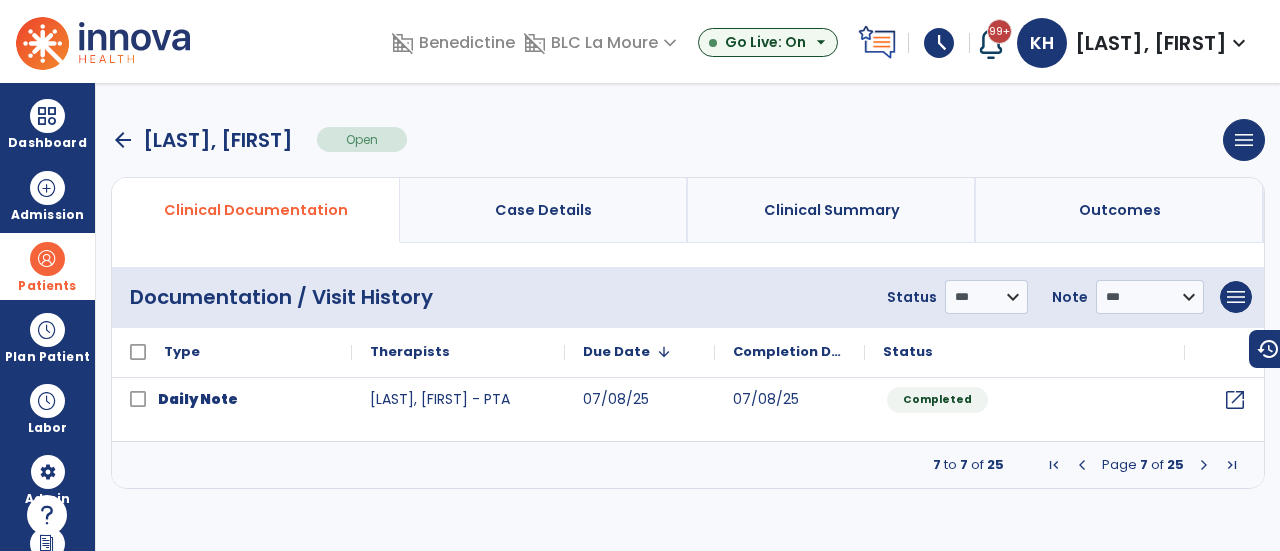click at bounding box center (1204, 465) 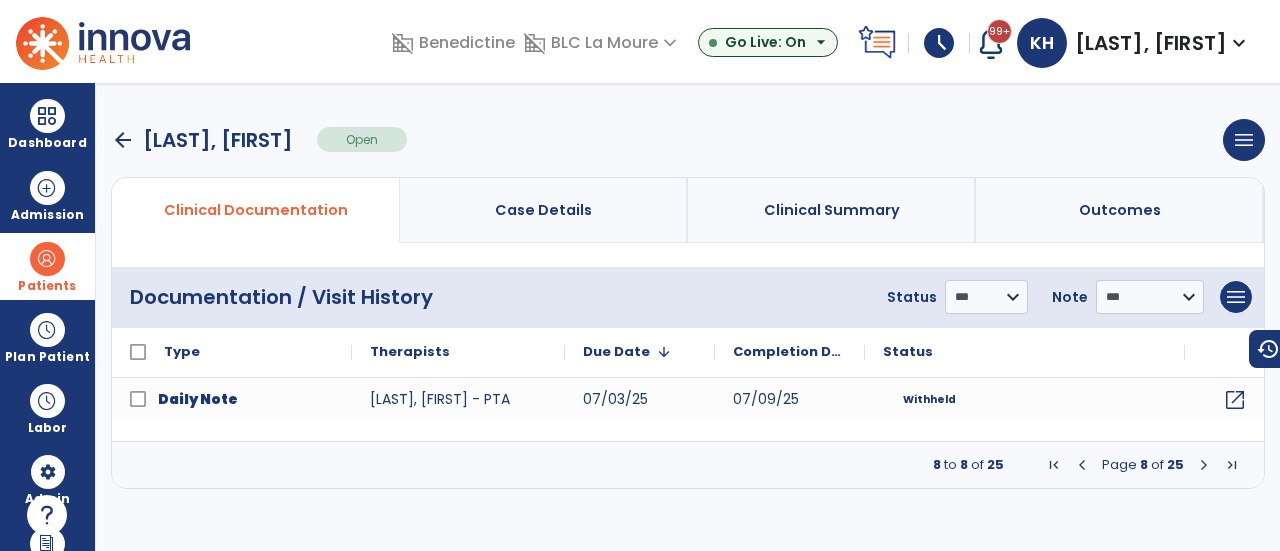 click at bounding box center [1204, 465] 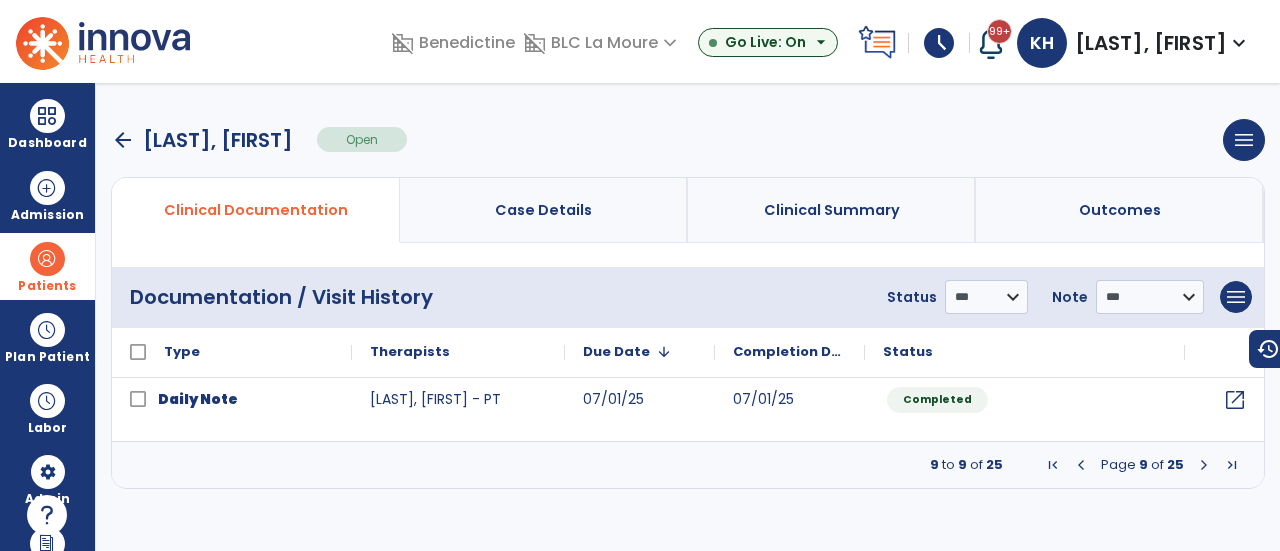 click at bounding box center (1204, 465) 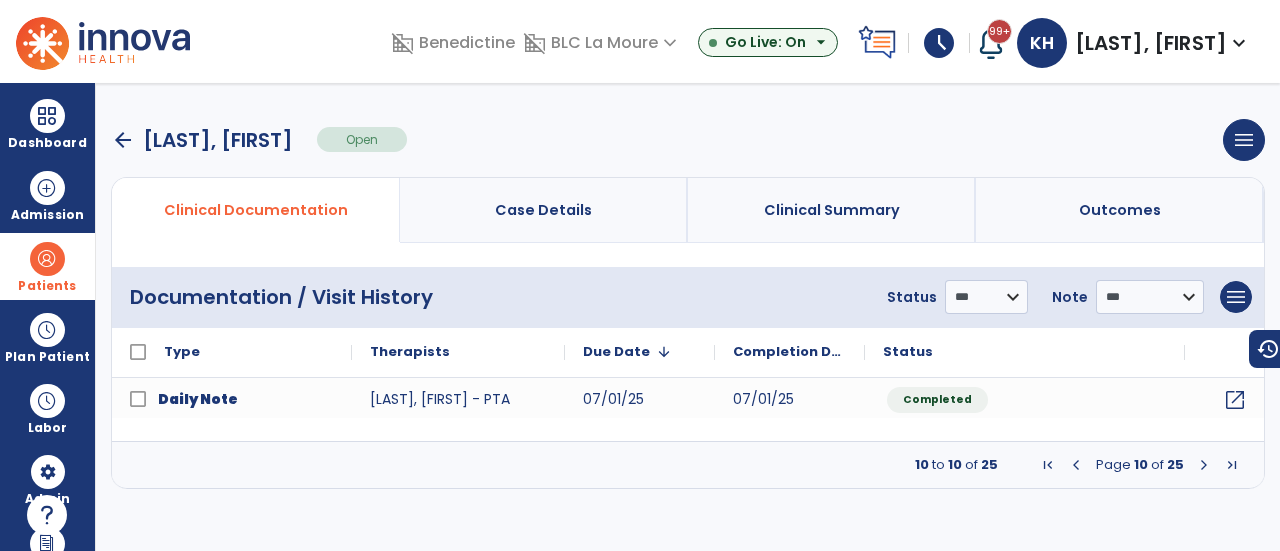 click at bounding box center [1204, 465] 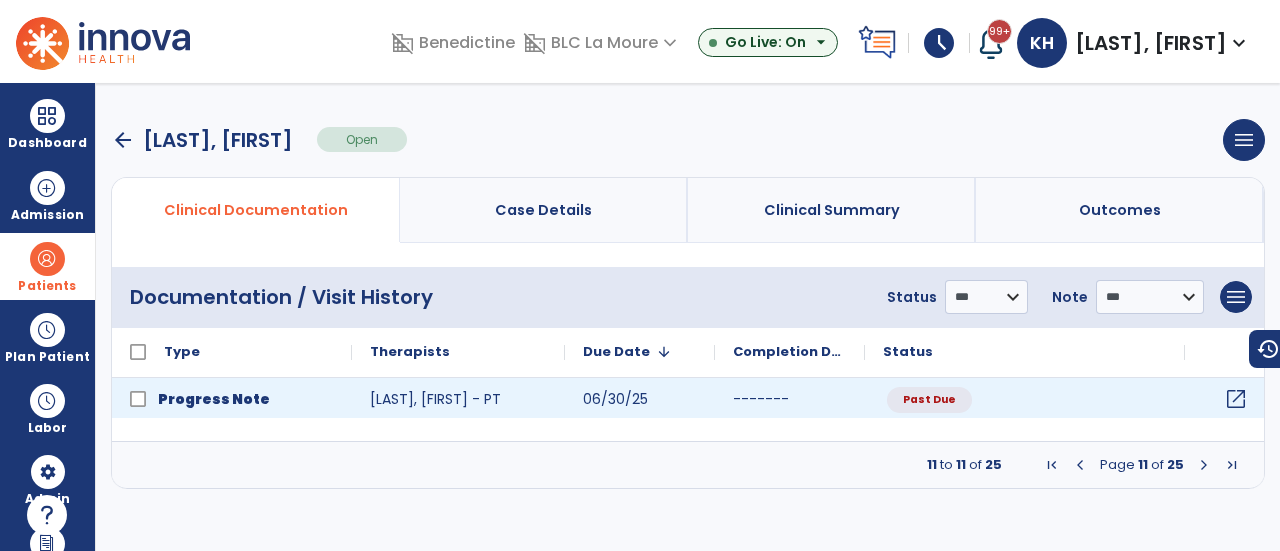 click on "open_in_new" 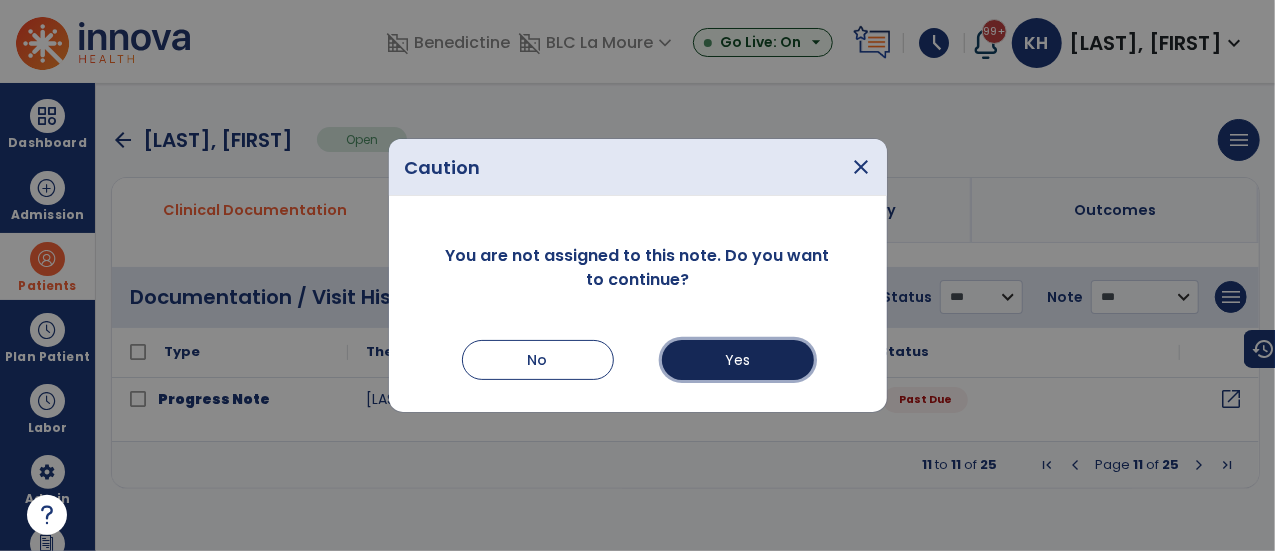 click on "Yes" at bounding box center (738, 360) 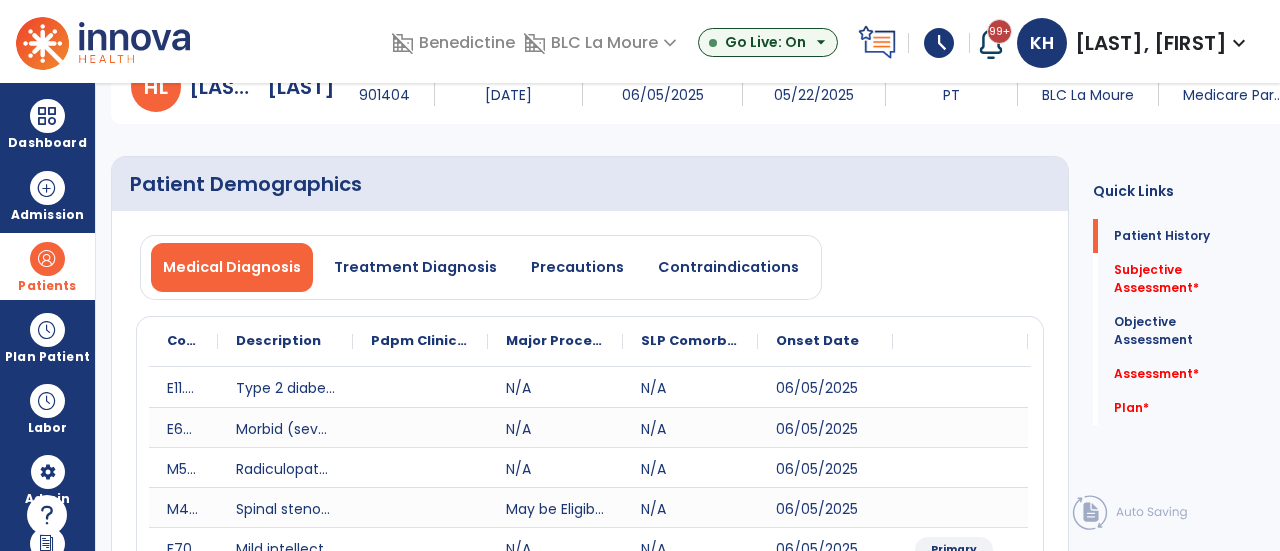 scroll, scrollTop: 0, scrollLeft: 0, axis: both 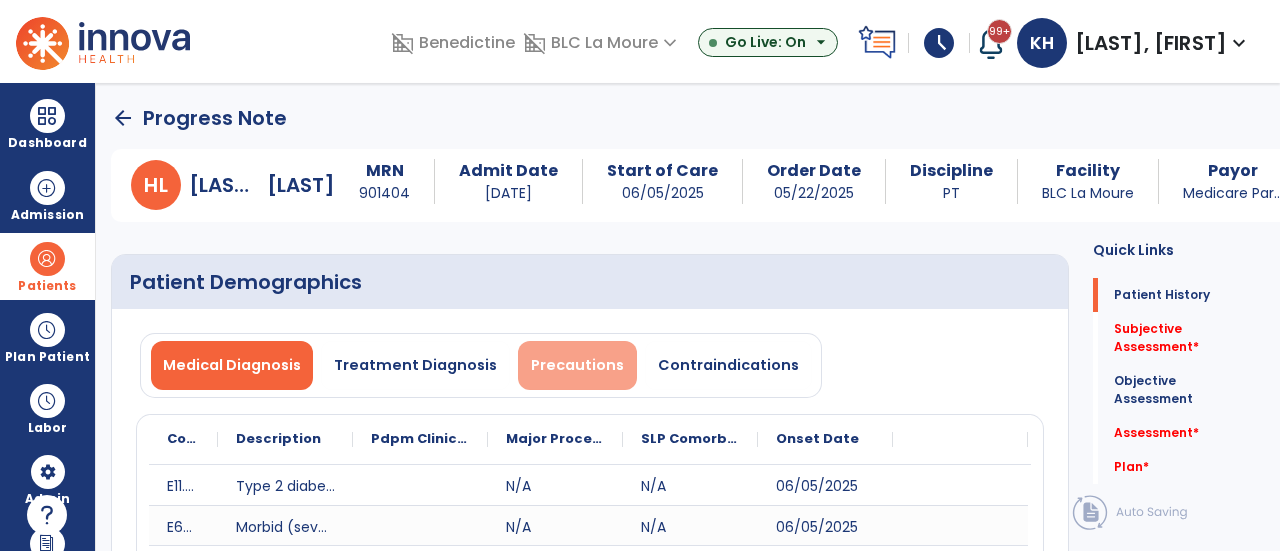 click on "Precautions" at bounding box center (577, 365) 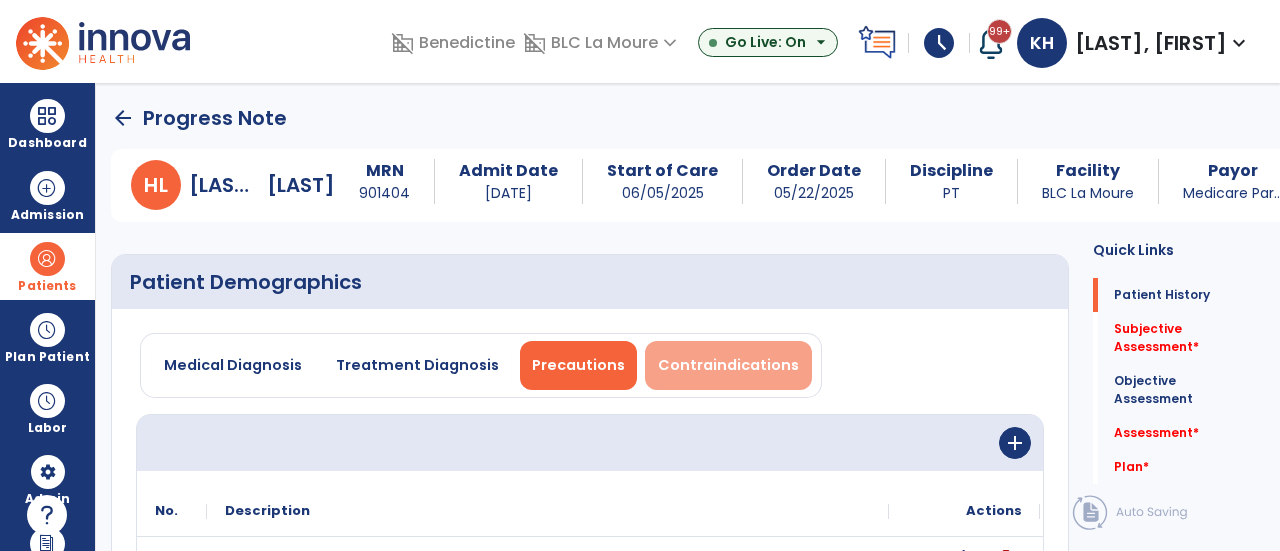 click on "Contraindications" at bounding box center (728, 365) 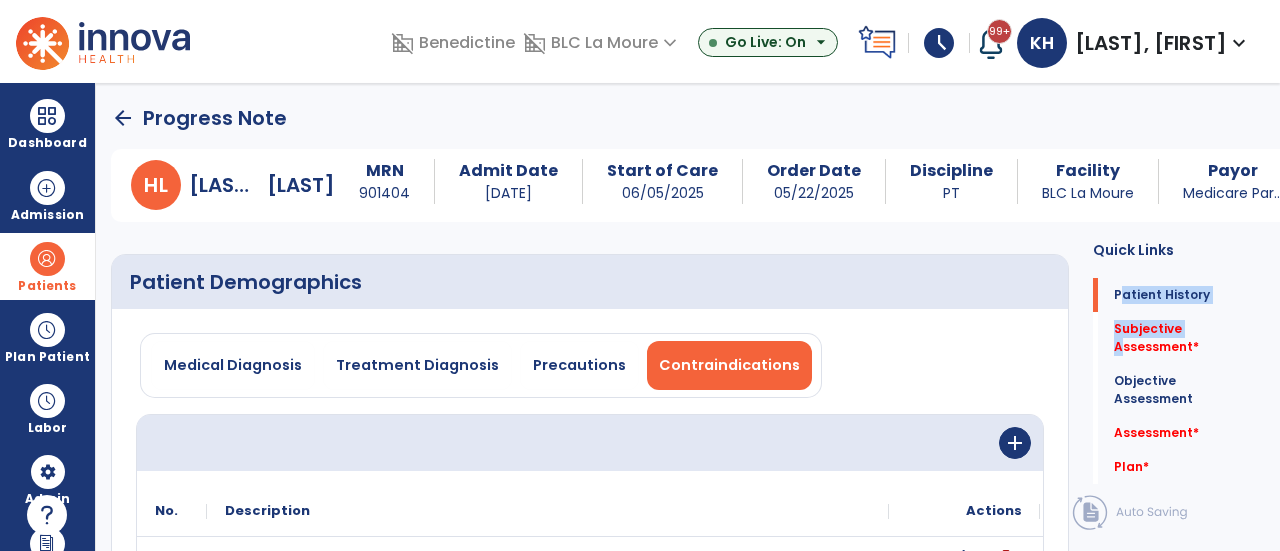 drag, startPoint x: 1090, startPoint y: 294, endPoint x: 1080, endPoint y: 341, distance: 48.052055 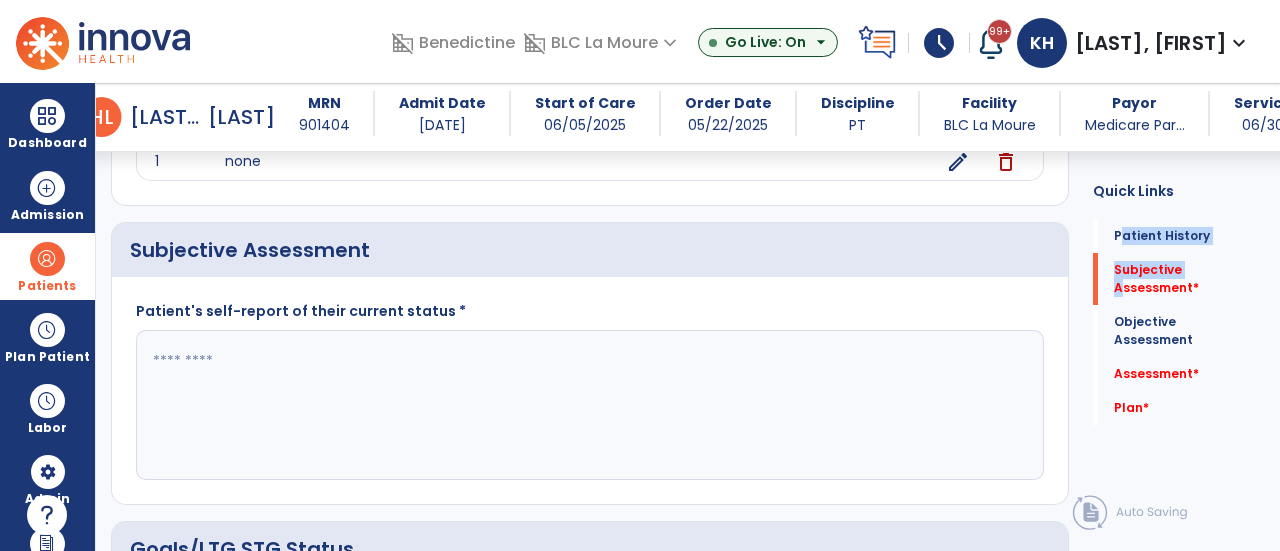 scroll, scrollTop: 427, scrollLeft: 0, axis: vertical 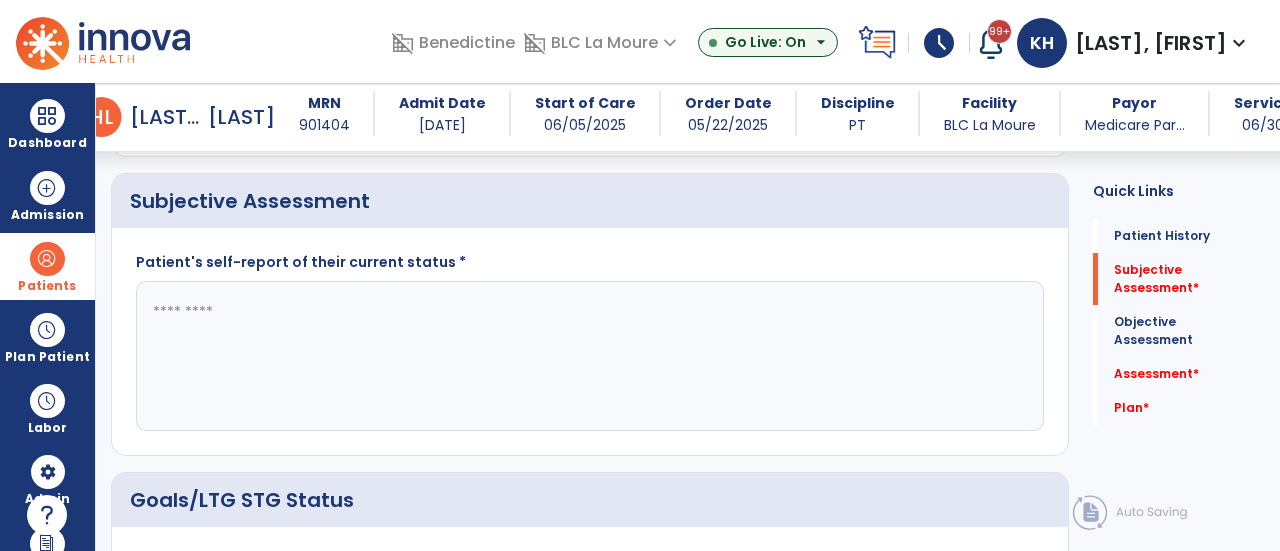 click 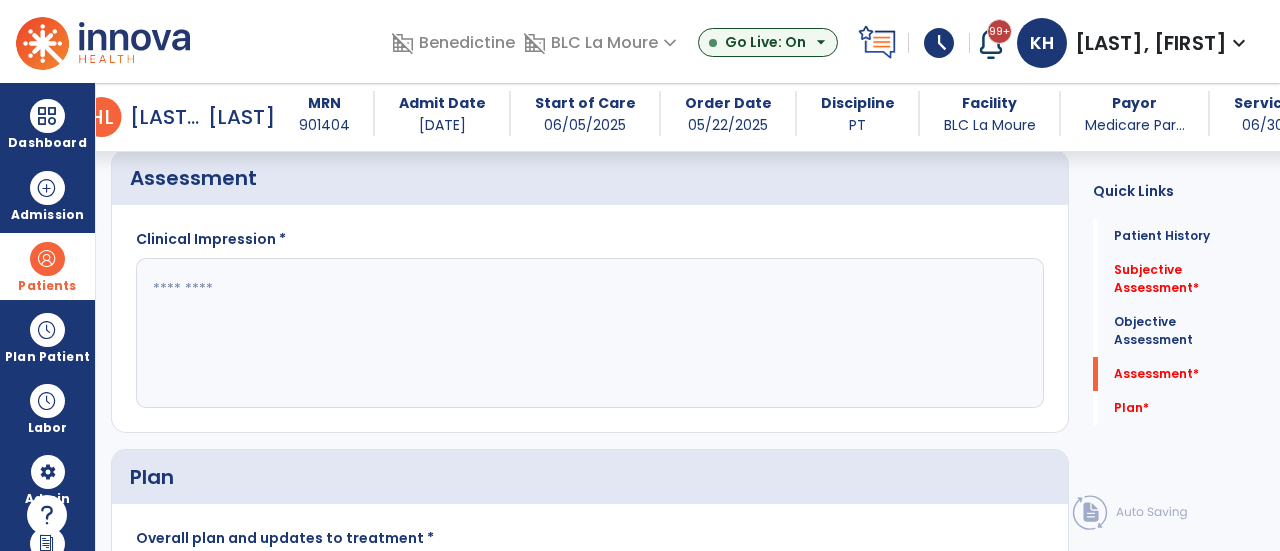 scroll, scrollTop: 1755, scrollLeft: 0, axis: vertical 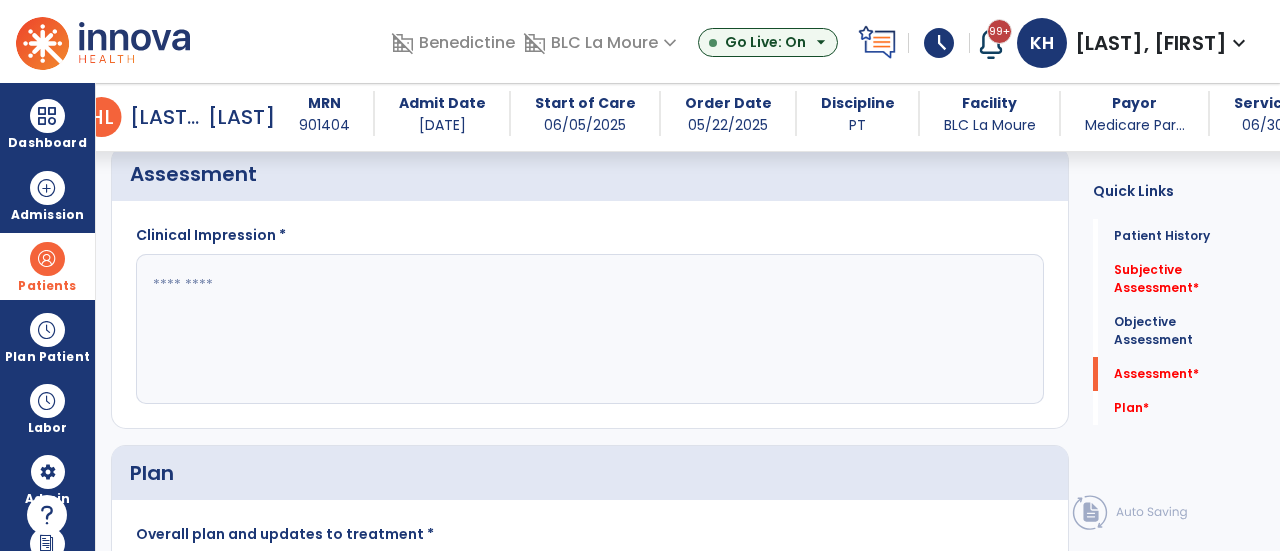 drag, startPoint x: 1252, startPoint y: 449, endPoint x: 1260, endPoint y: 487, distance: 38.832977 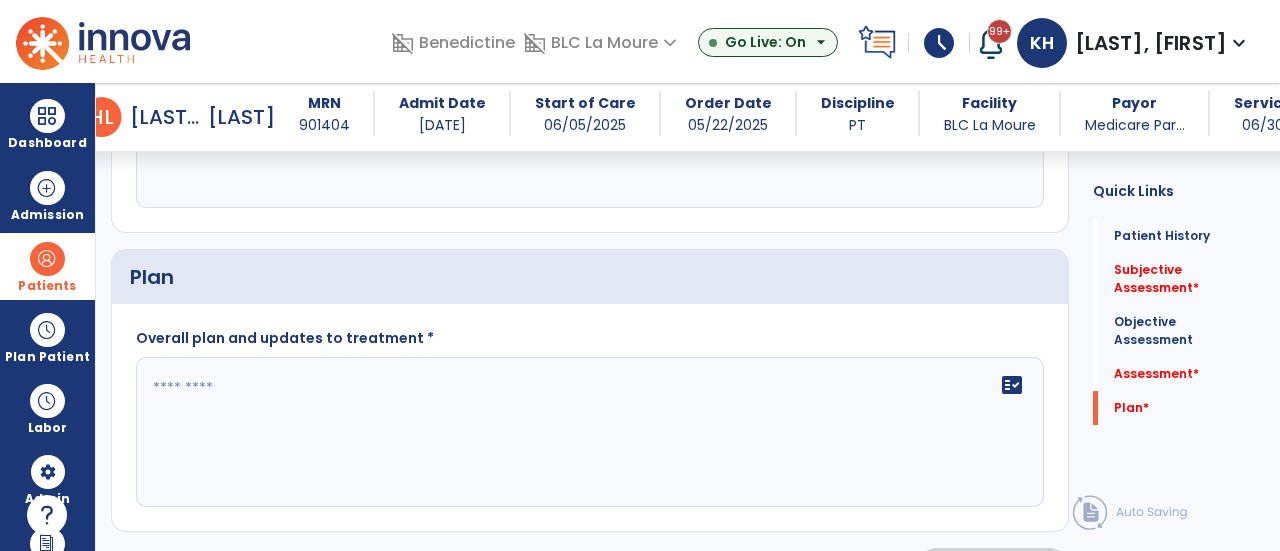 scroll, scrollTop: 1972, scrollLeft: 0, axis: vertical 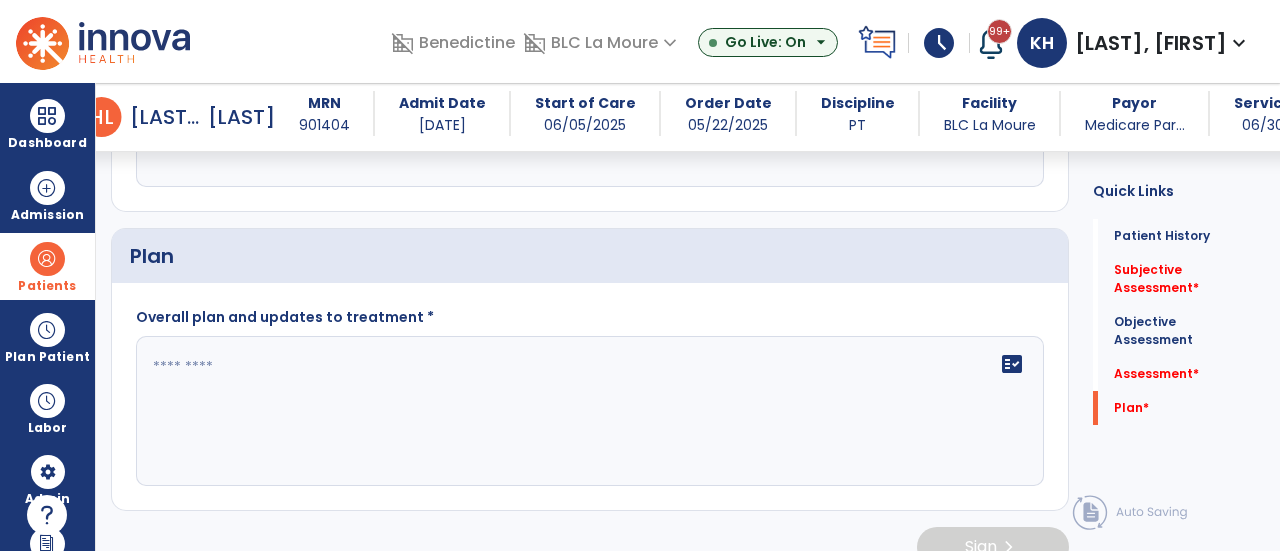 drag, startPoint x: 1272, startPoint y: 495, endPoint x: 1278, endPoint y: 482, distance: 14.3178215 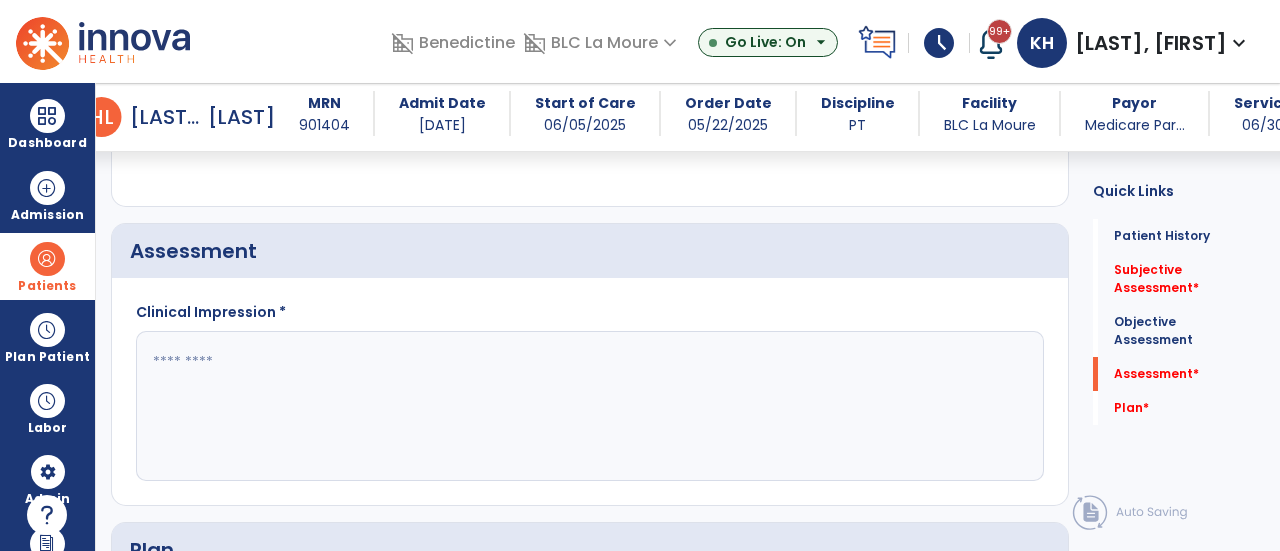 scroll, scrollTop: 1642, scrollLeft: 0, axis: vertical 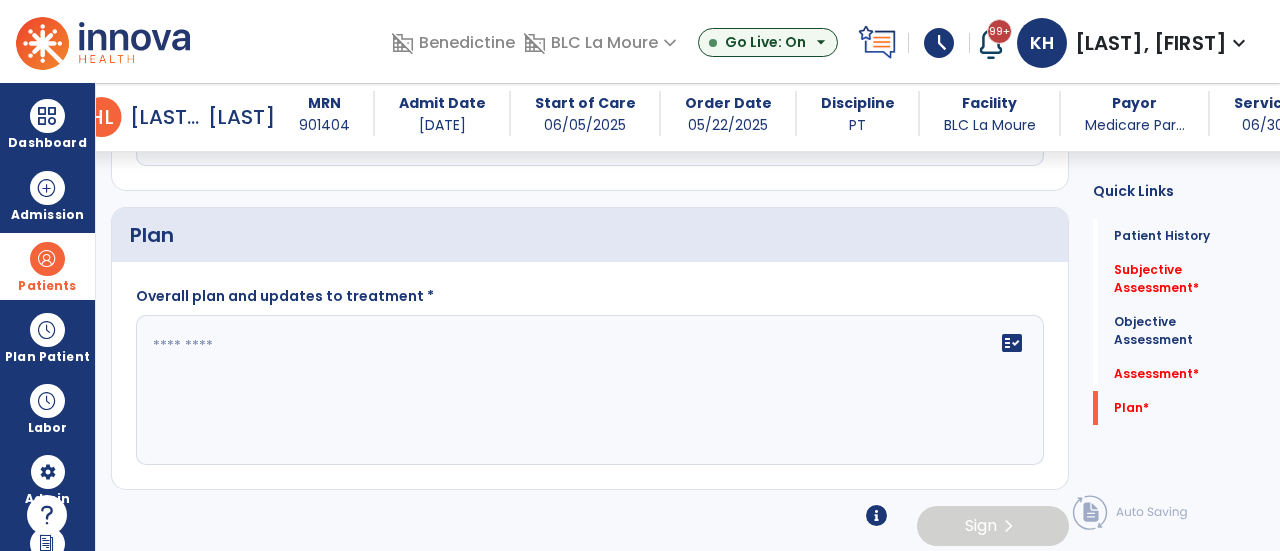 click on "fact_check" 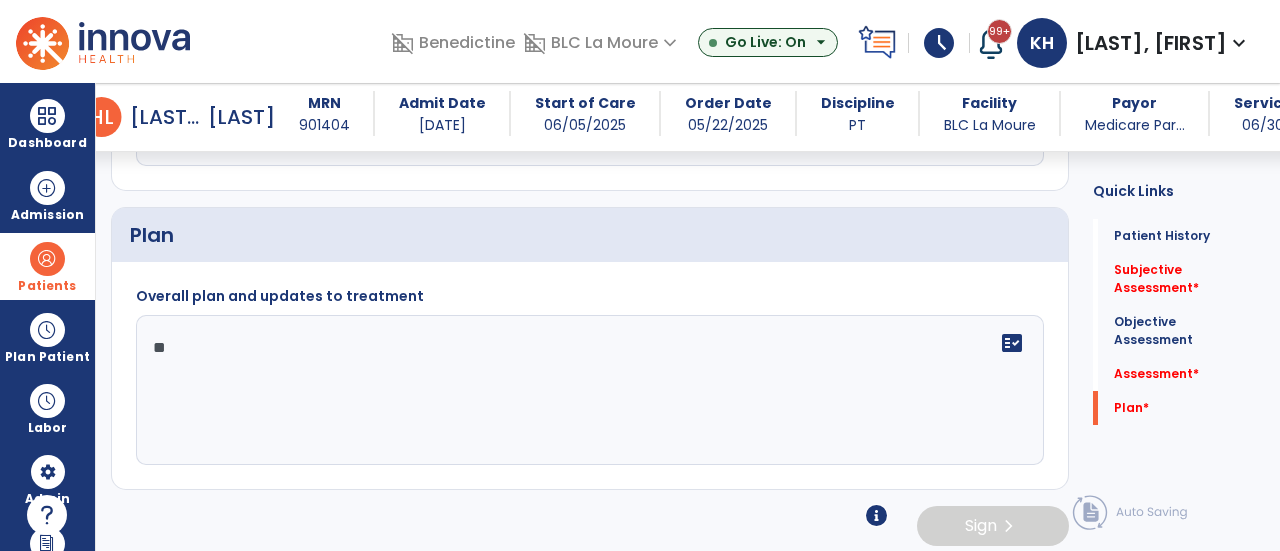 type on "*" 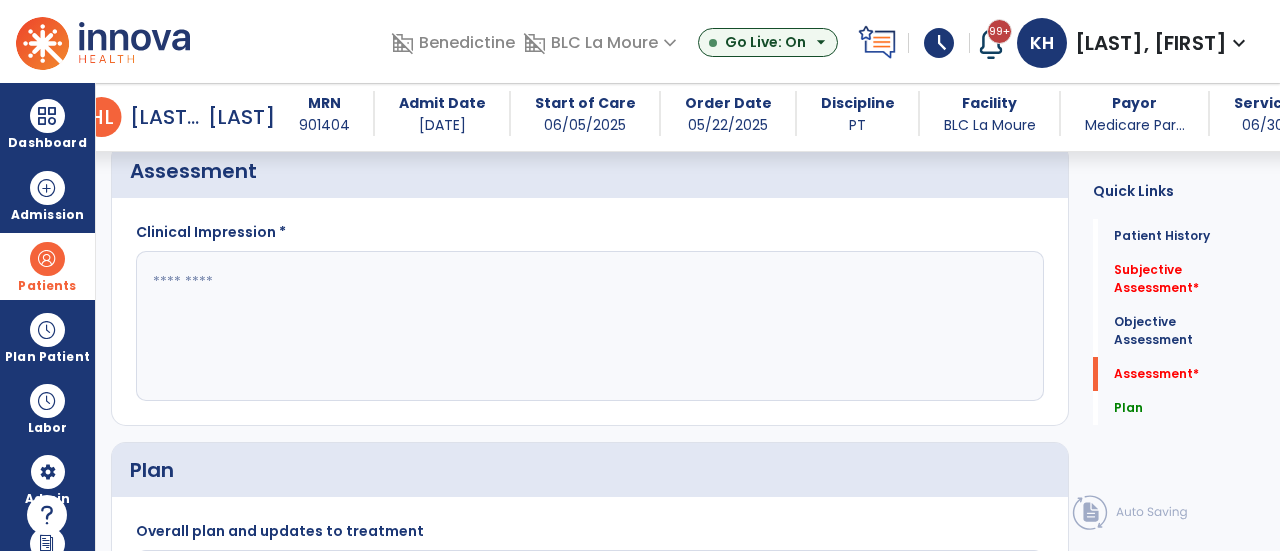 scroll, scrollTop: 1713, scrollLeft: 0, axis: vertical 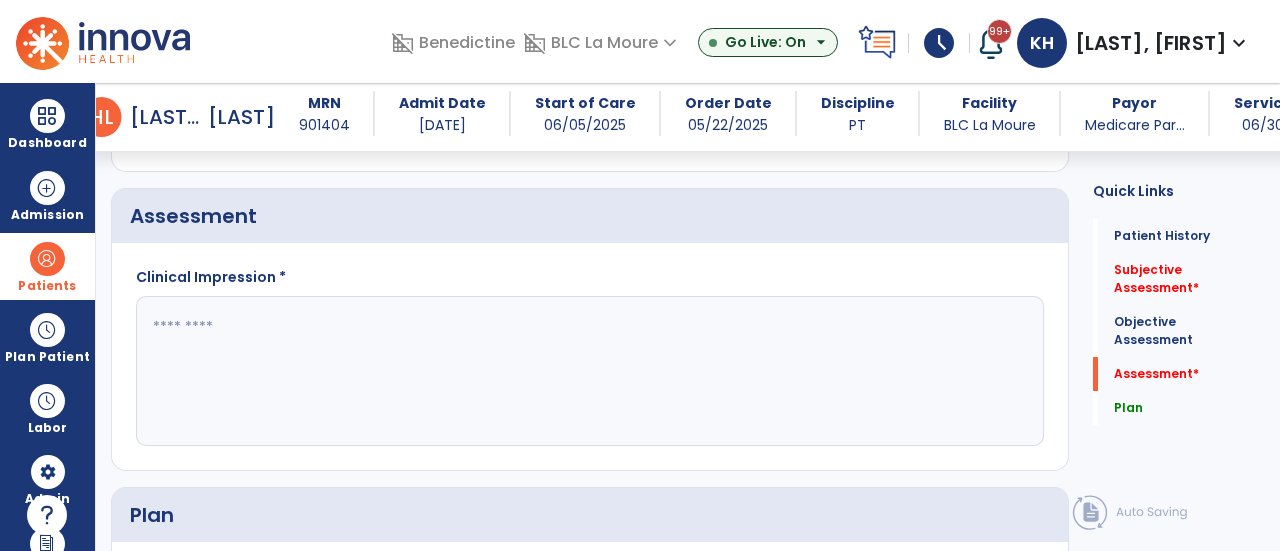 type on "**" 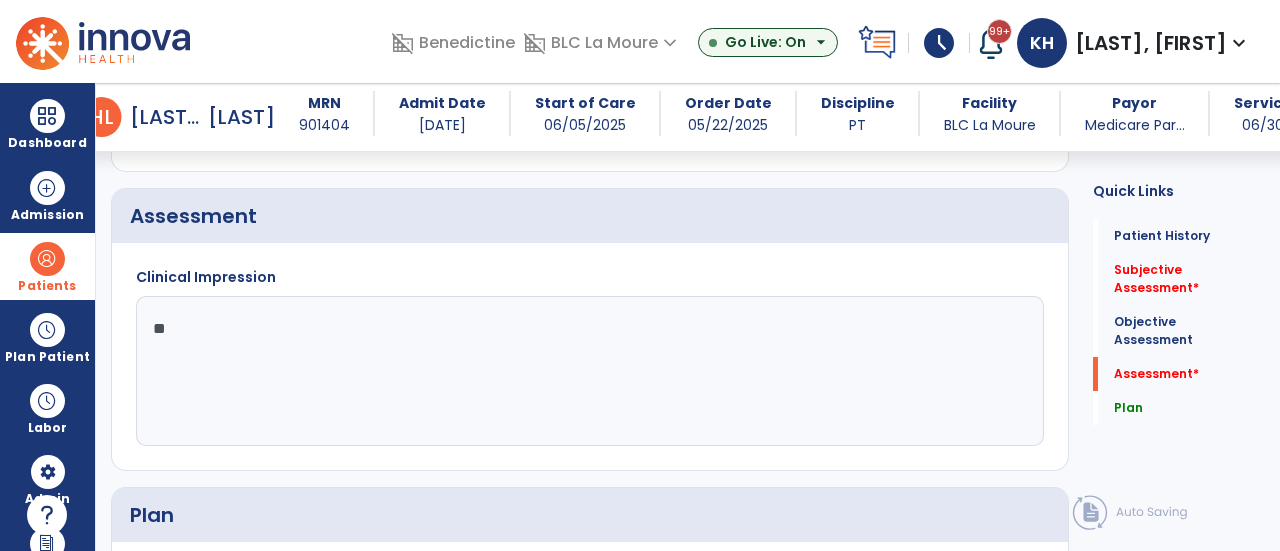 type on "*" 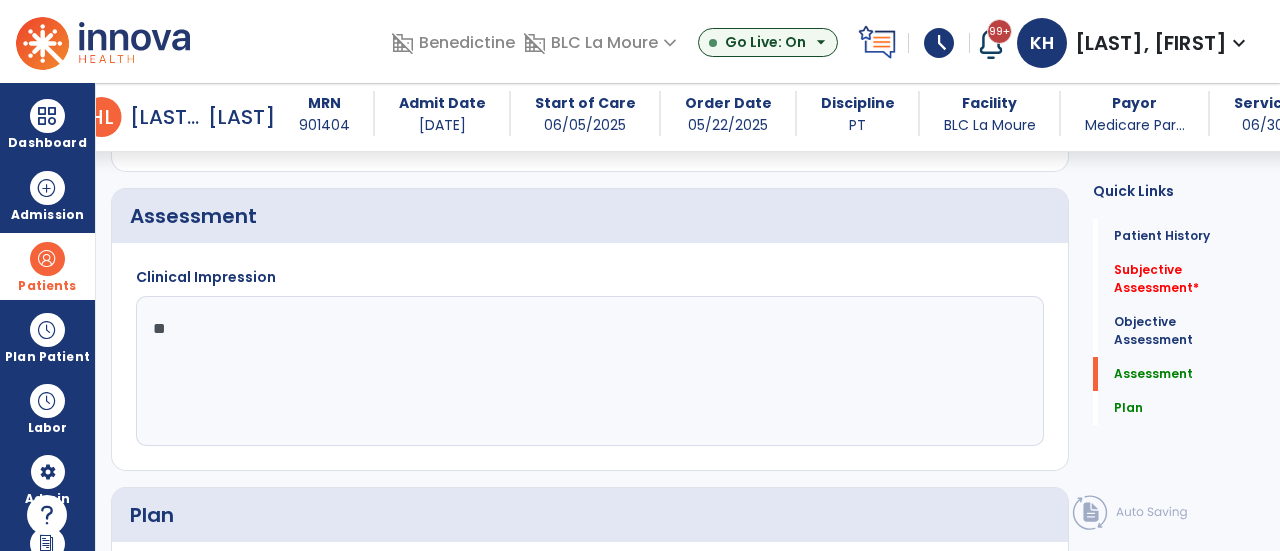 type on "**" 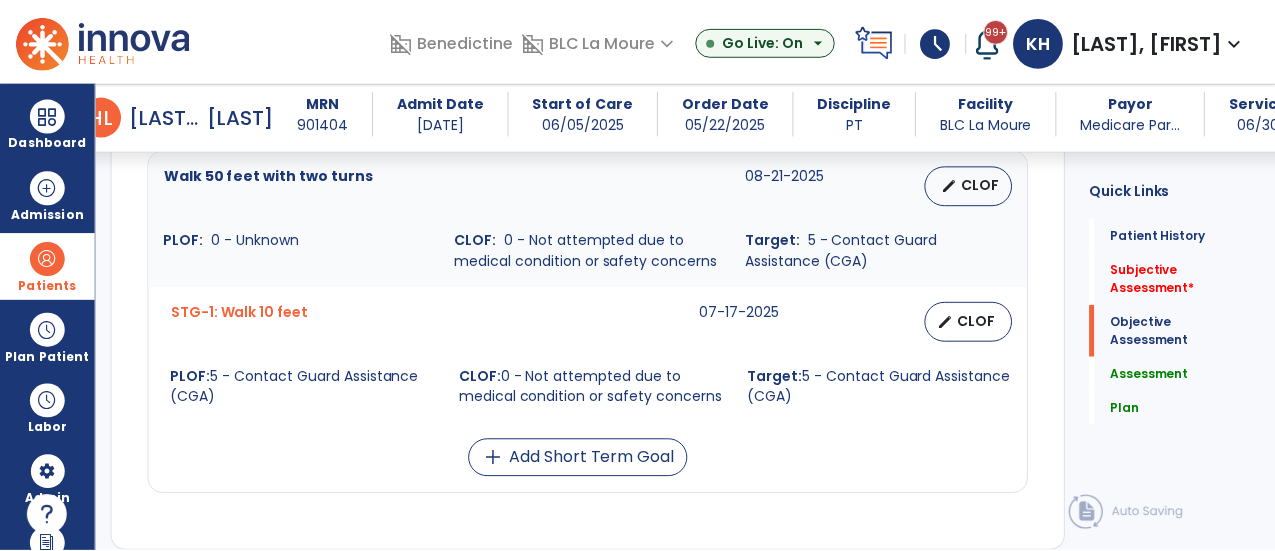 scroll, scrollTop: 1352, scrollLeft: 0, axis: vertical 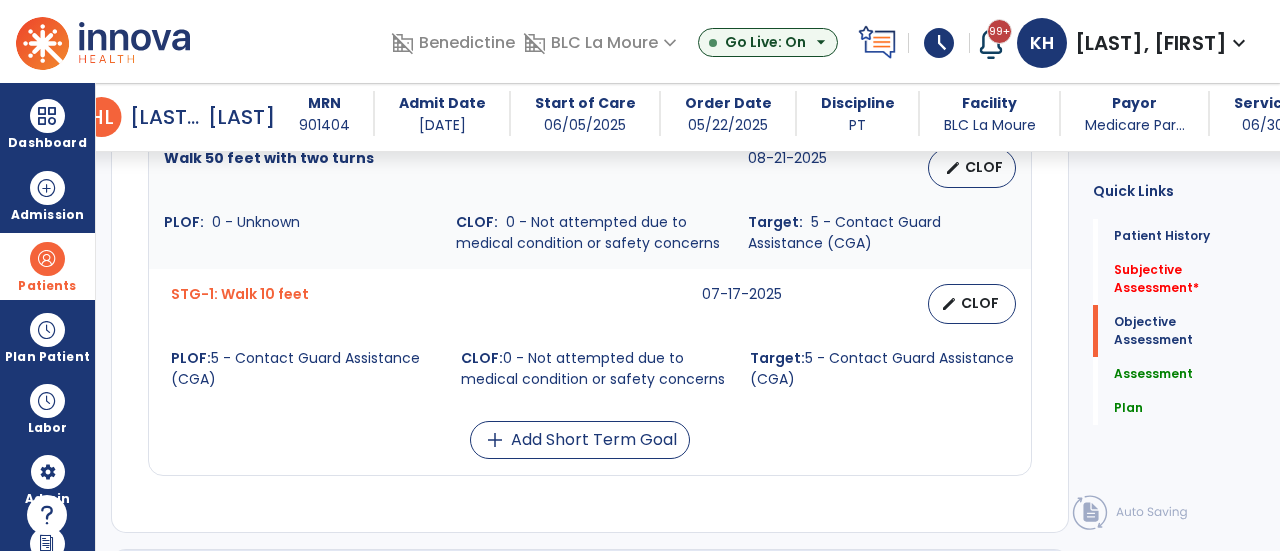 click on "STG-1: Walk 10 feet" at bounding box center (240, 304) 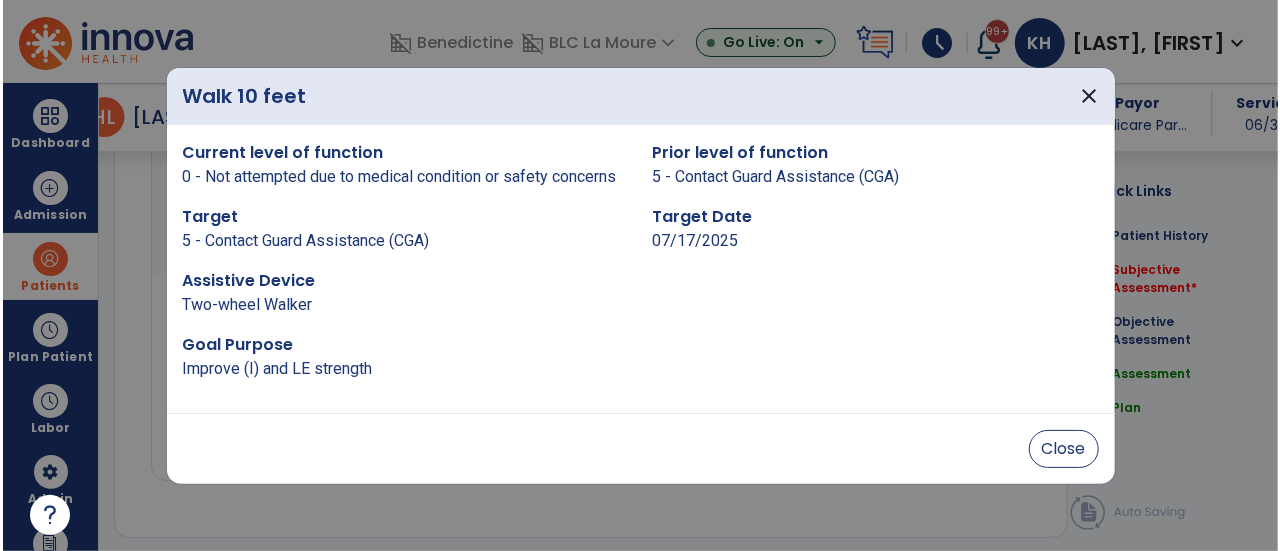 scroll, scrollTop: 1352, scrollLeft: 0, axis: vertical 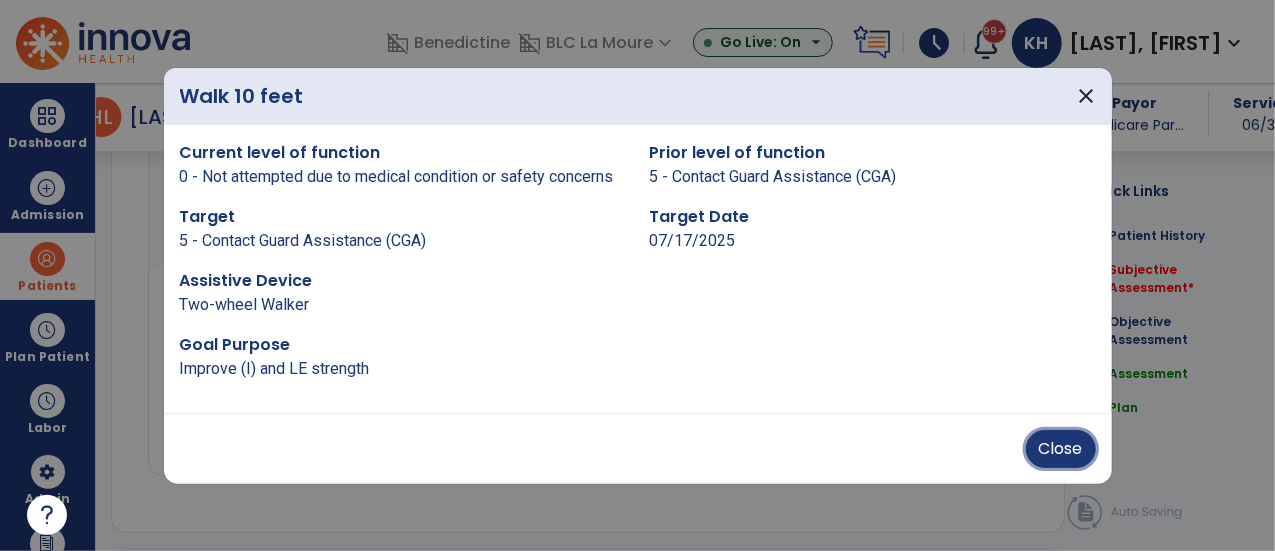 click on "Close" at bounding box center (1061, 449) 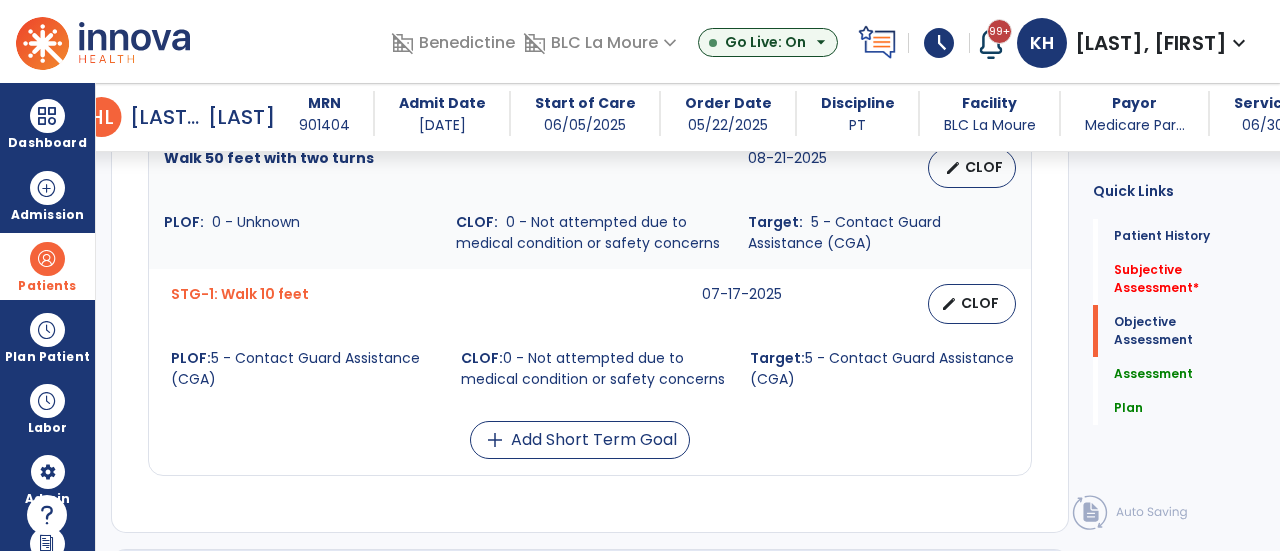 drag, startPoint x: 1274, startPoint y: 387, endPoint x: 1279, endPoint y: 329, distance: 58.21512 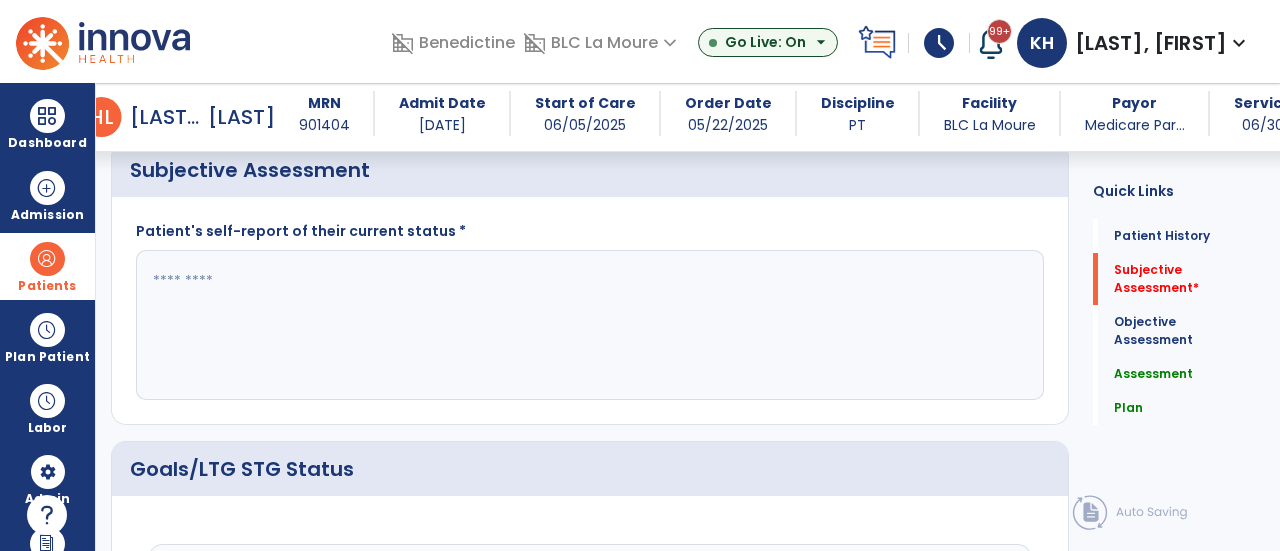 scroll, scrollTop: 420, scrollLeft: 0, axis: vertical 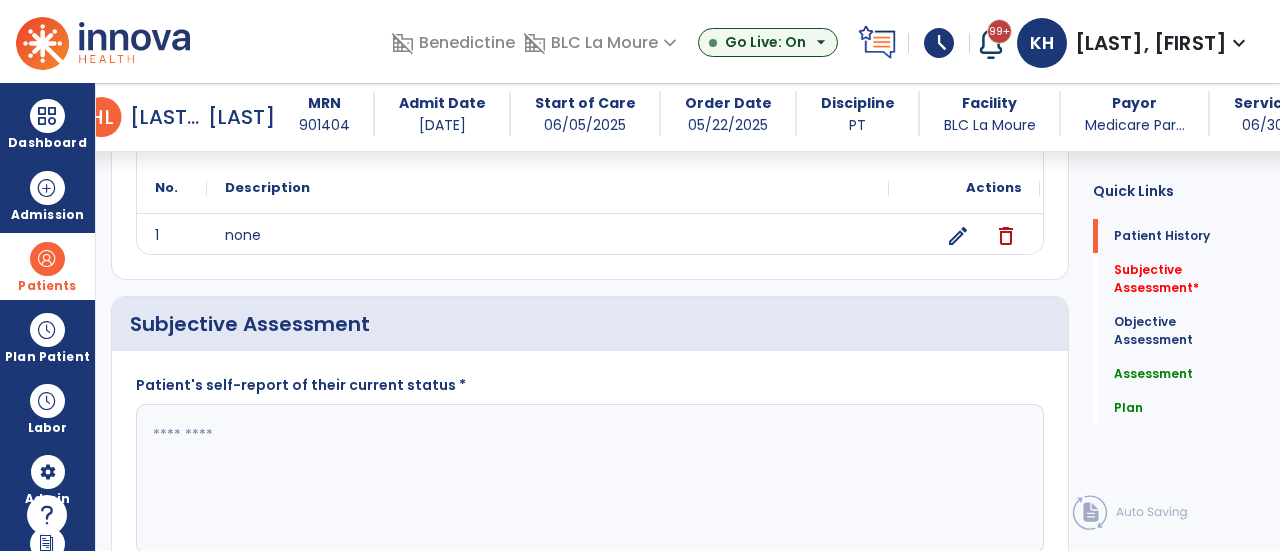 click on "Patient's self-report of their current status *" 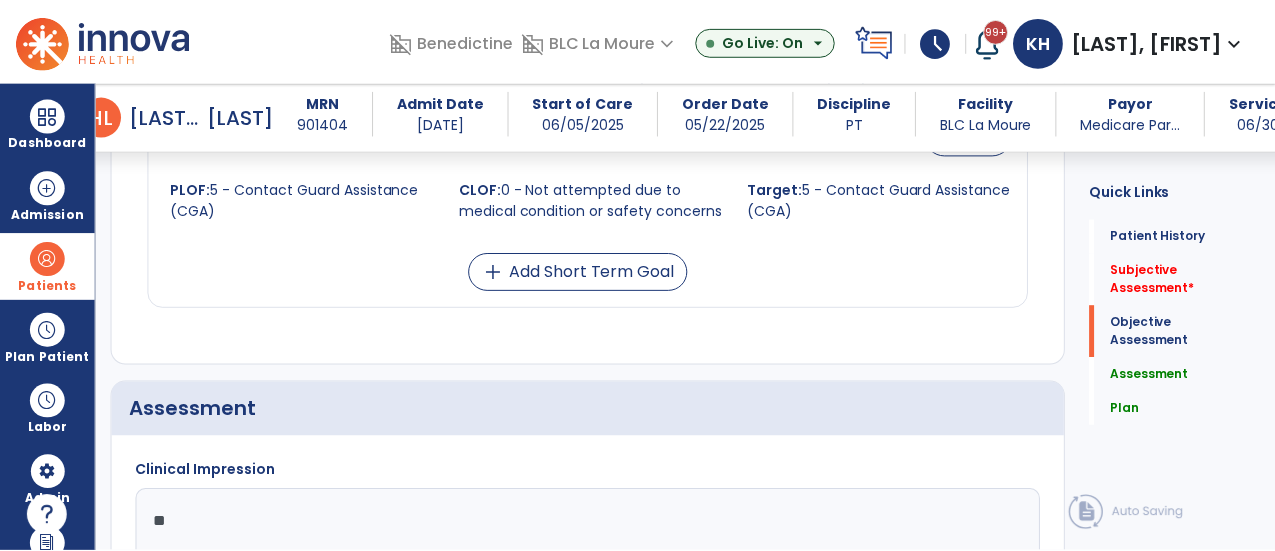scroll, scrollTop: 1320, scrollLeft: 0, axis: vertical 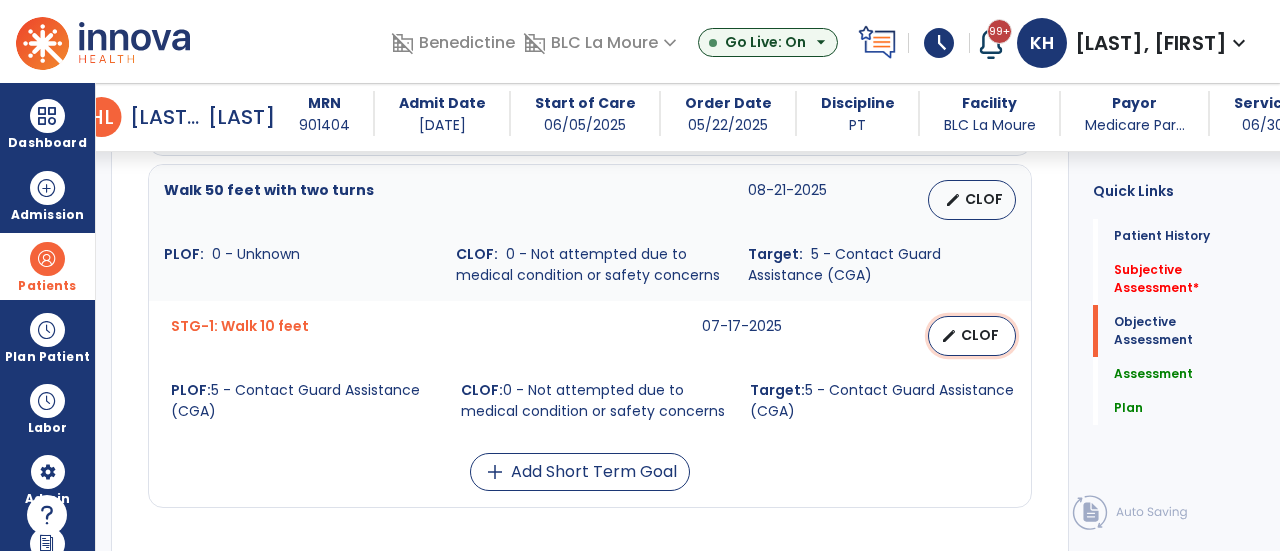 click on "CLOF" at bounding box center (980, 335) 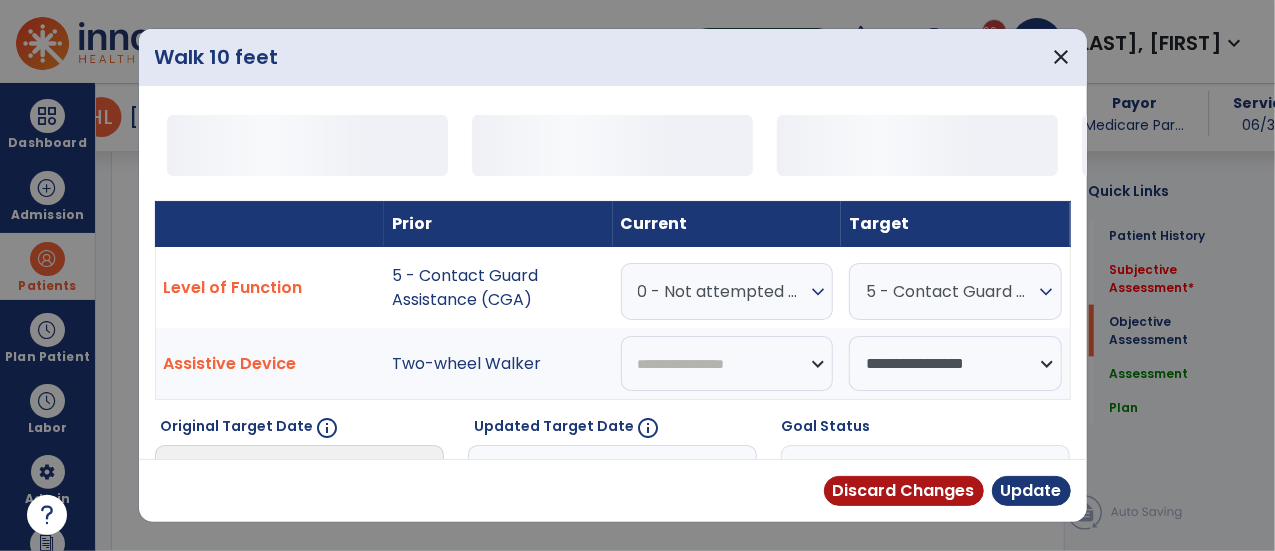 scroll, scrollTop: 1320, scrollLeft: 0, axis: vertical 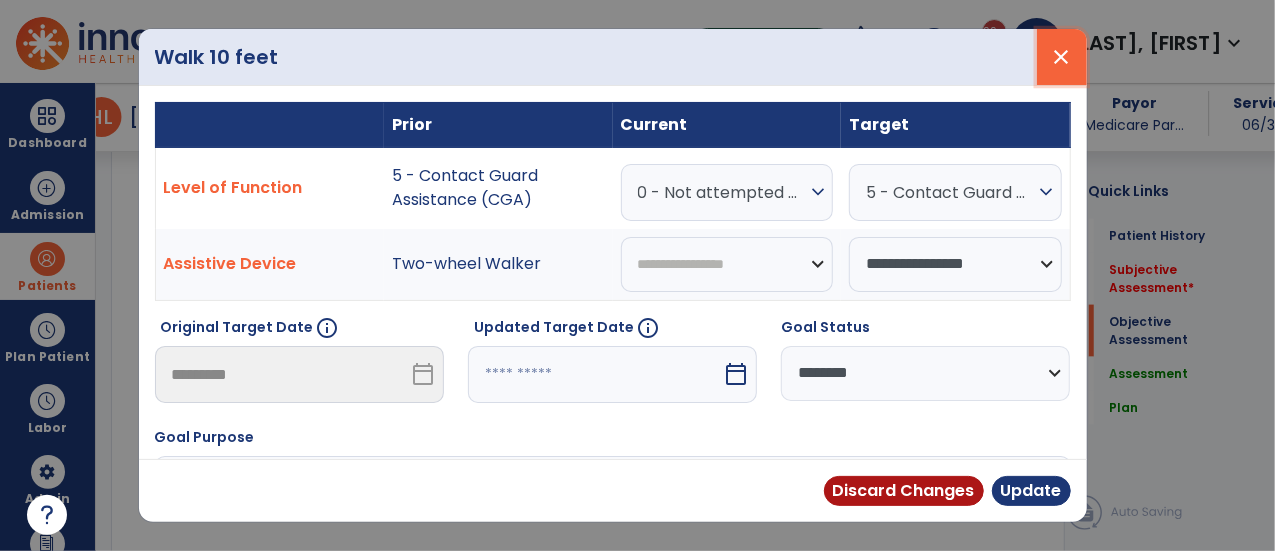 click on "close" at bounding box center [1062, 57] 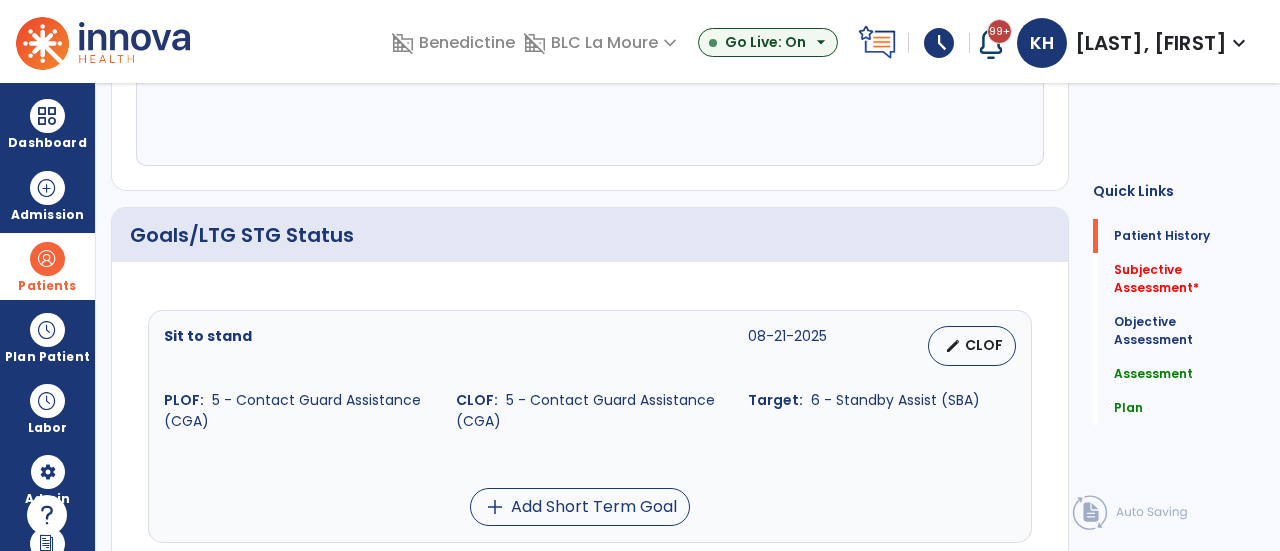 scroll, scrollTop: 0, scrollLeft: 0, axis: both 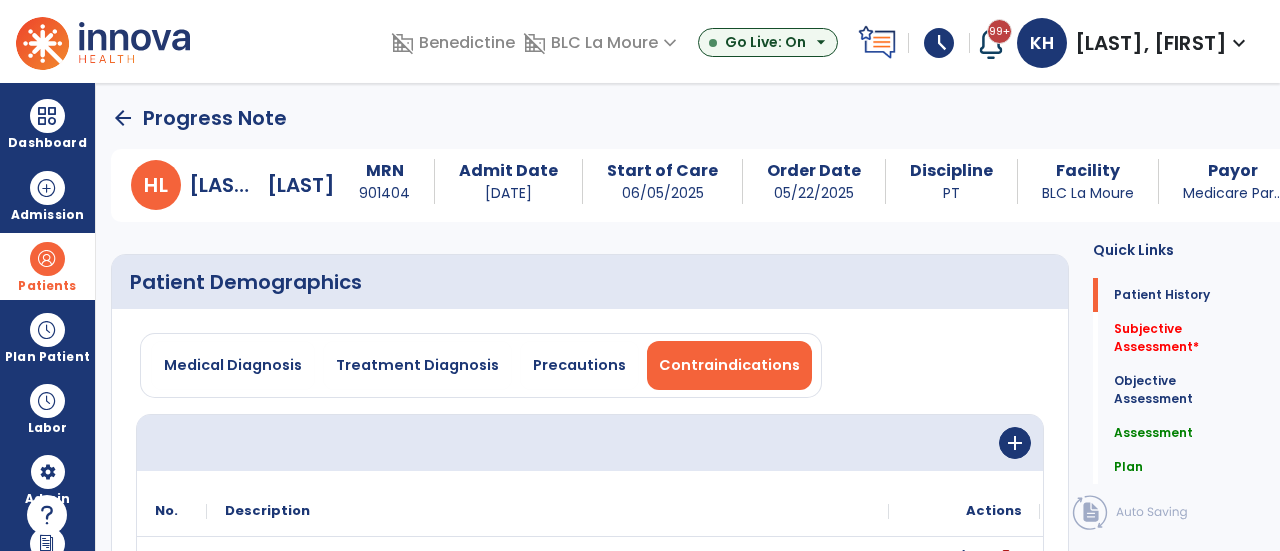 click on "arrow_back" 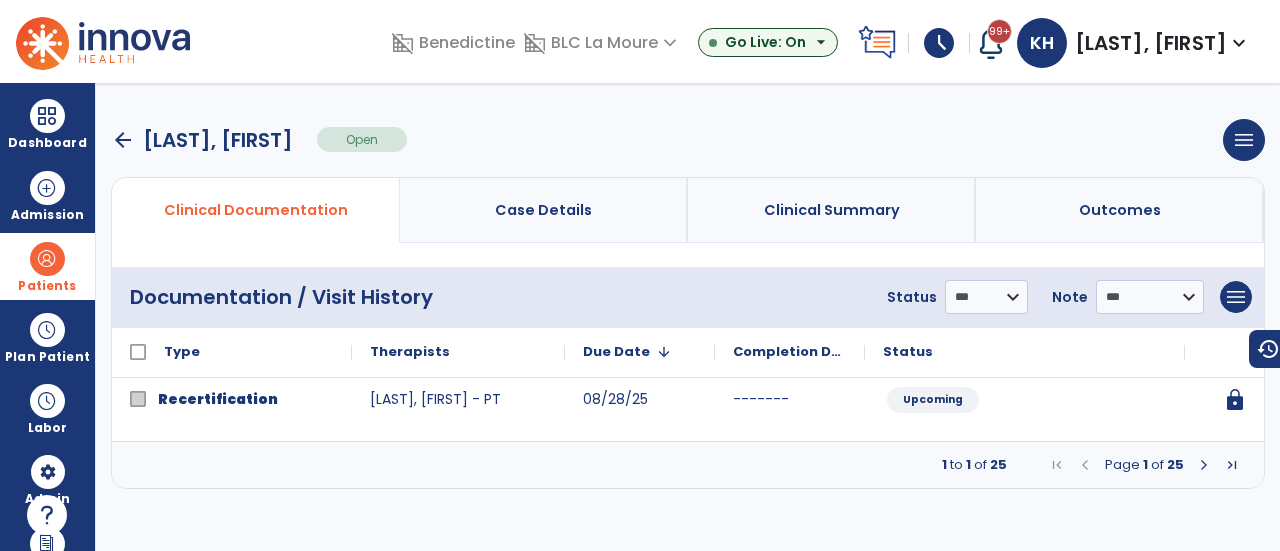 click at bounding box center [1204, 465] 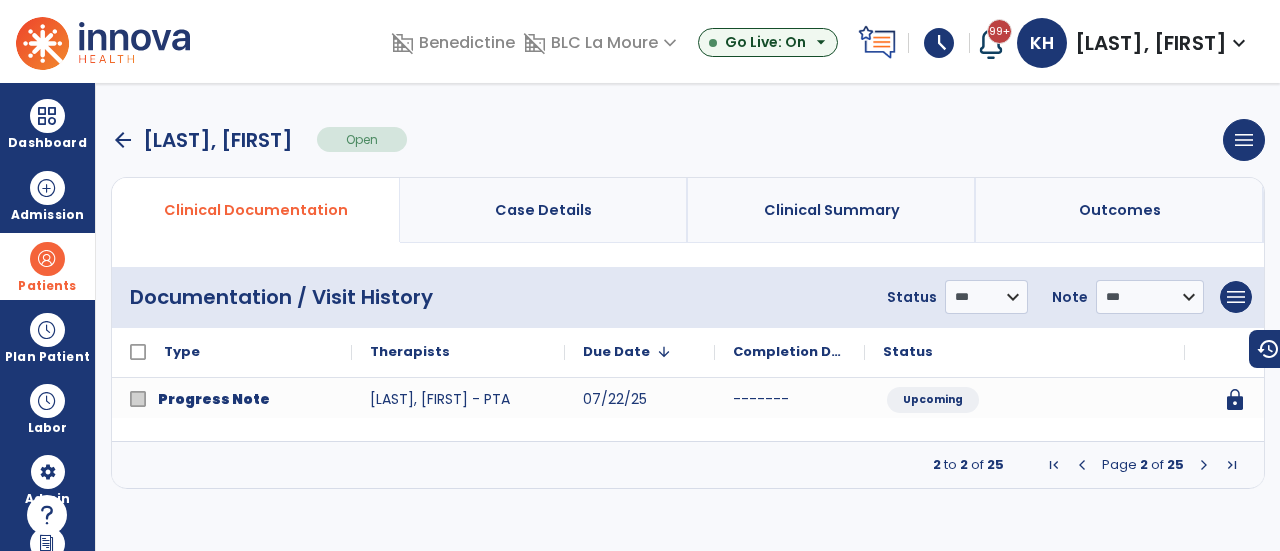 click at bounding box center (1204, 465) 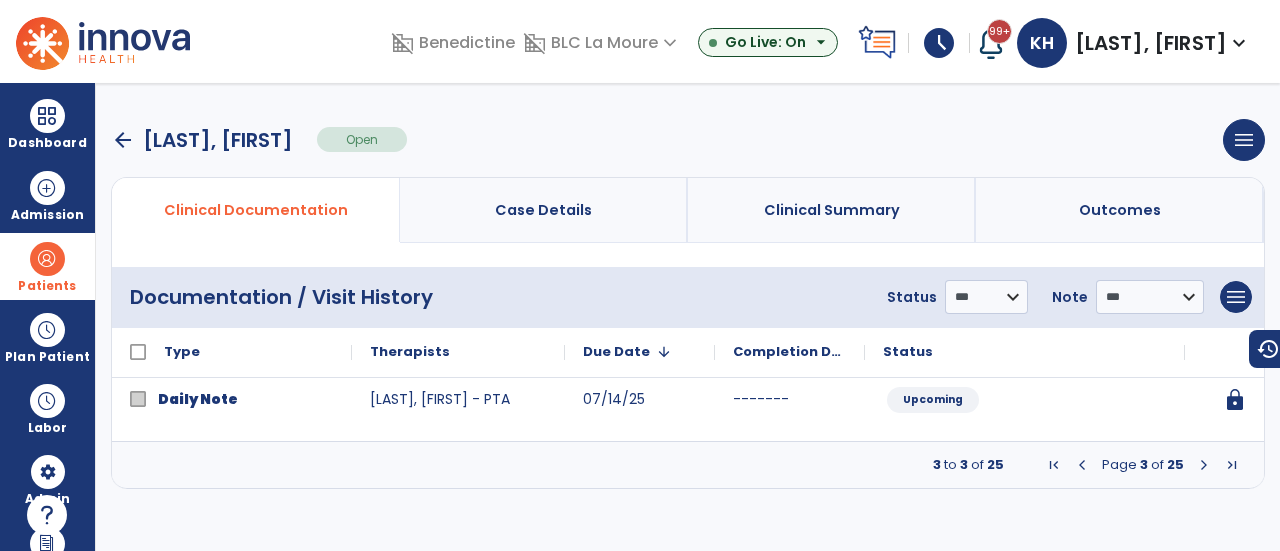 click at bounding box center [1204, 465] 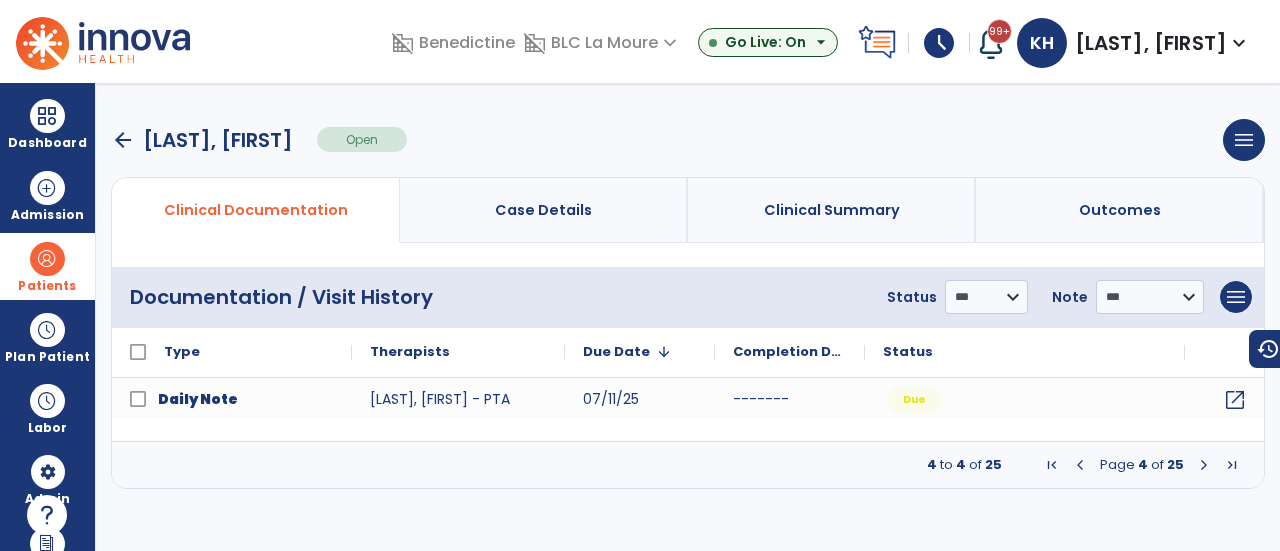 click at bounding box center [1204, 465] 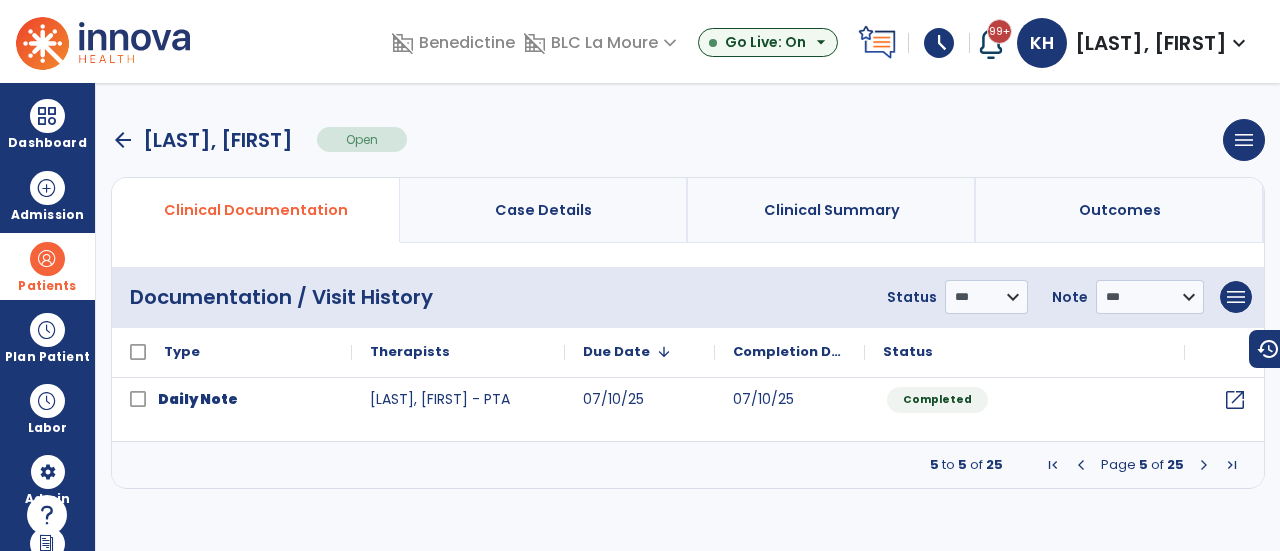click at bounding box center (1204, 465) 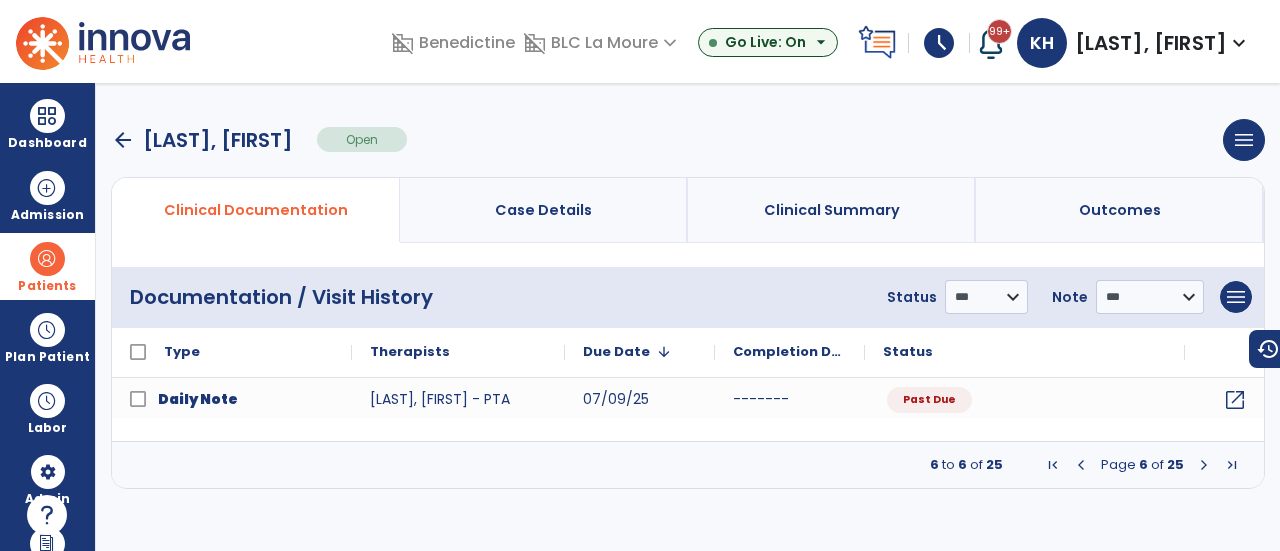 click at bounding box center (1204, 465) 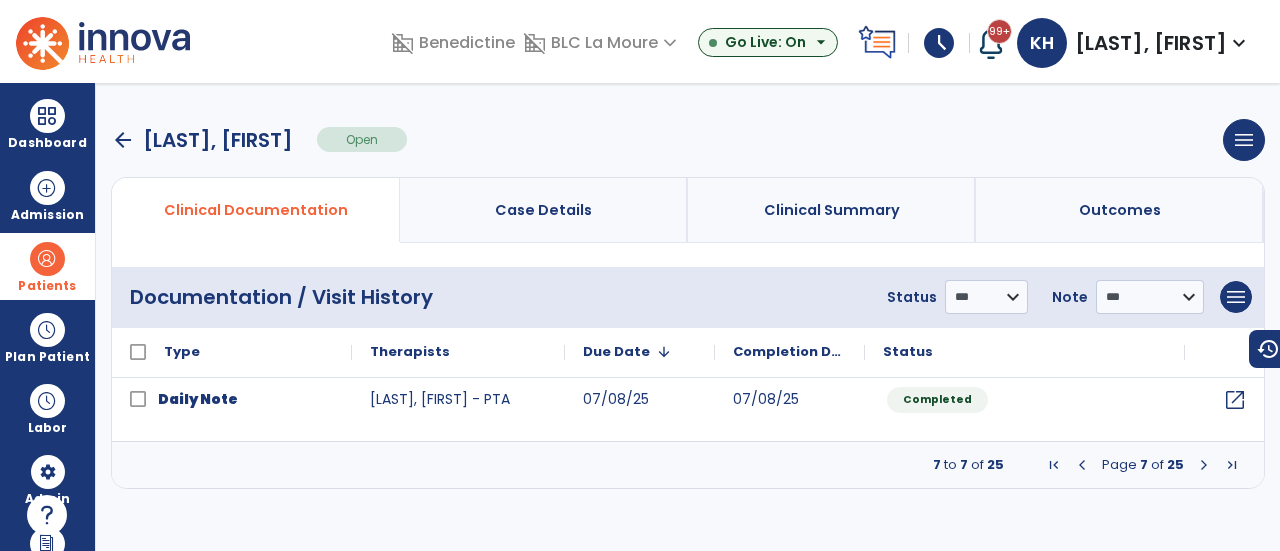 click at bounding box center [1204, 465] 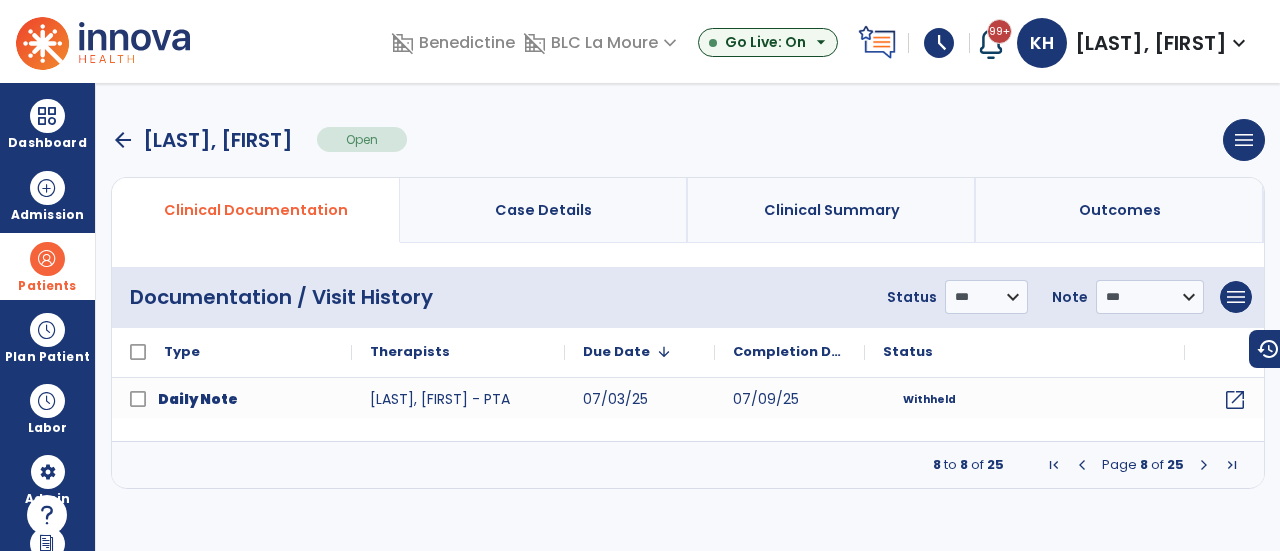 click at bounding box center [1204, 465] 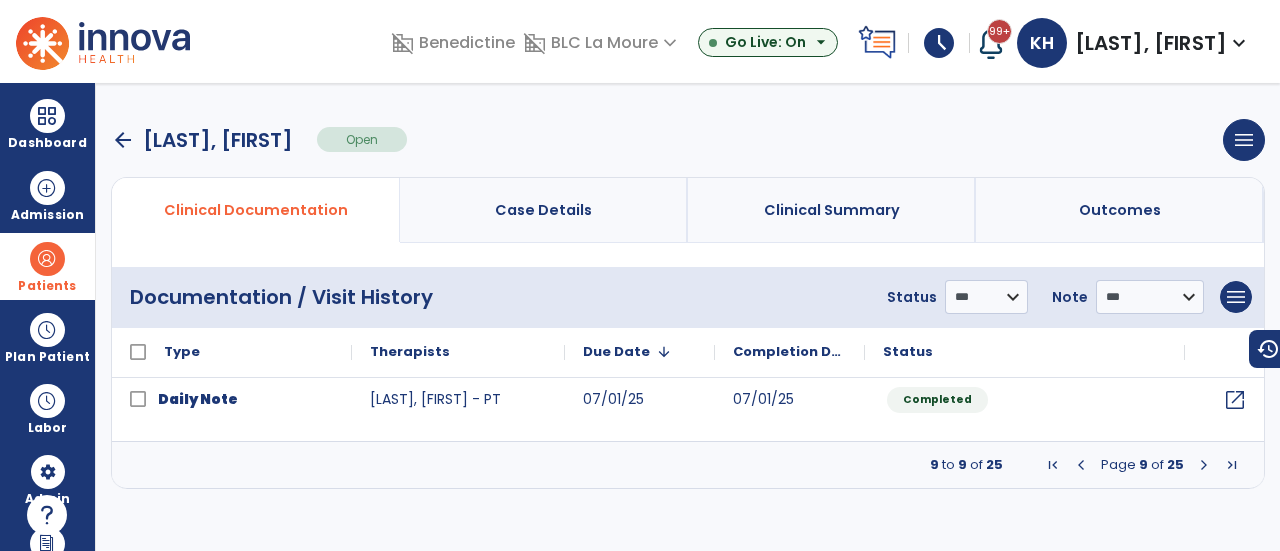 click at bounding box center [1204, 465] 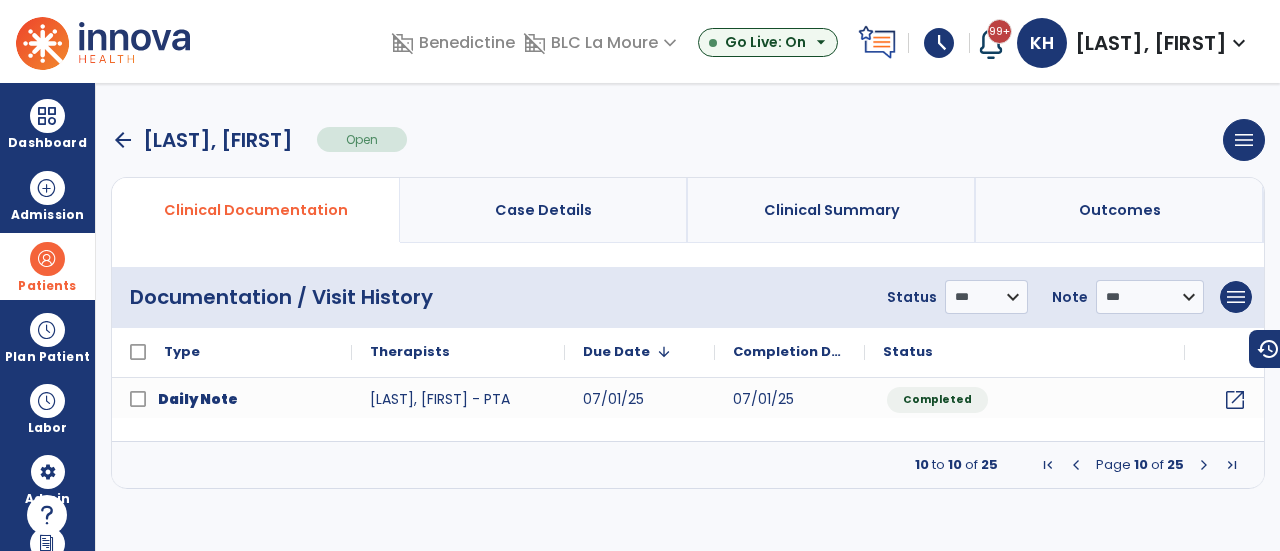click at bounding box center [1204, 465] 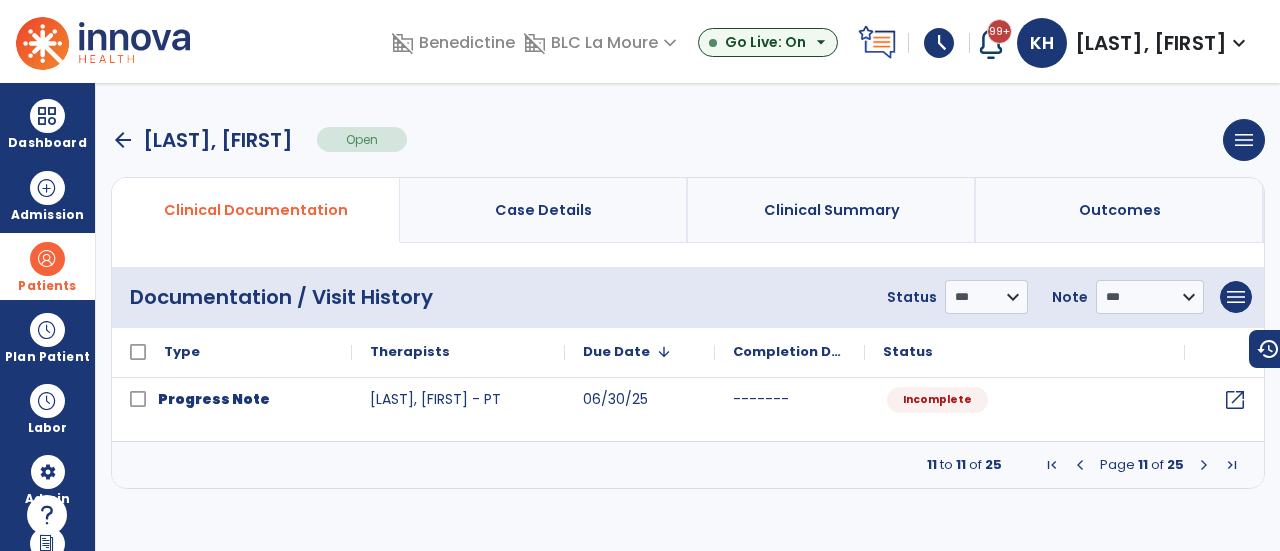 click at bounding box center [1204, 465] 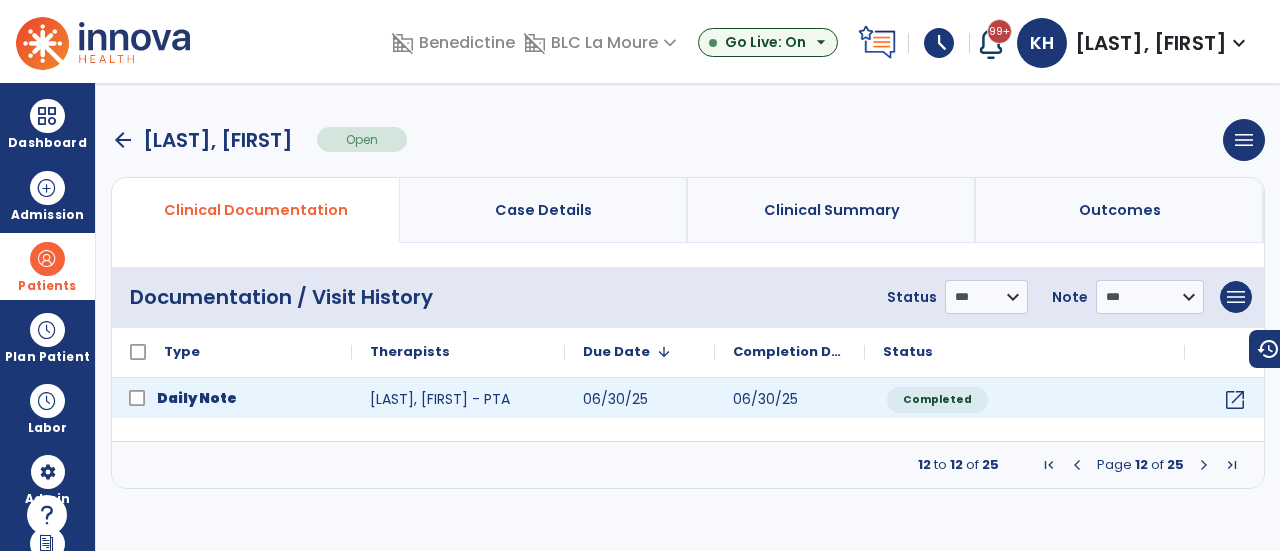 click 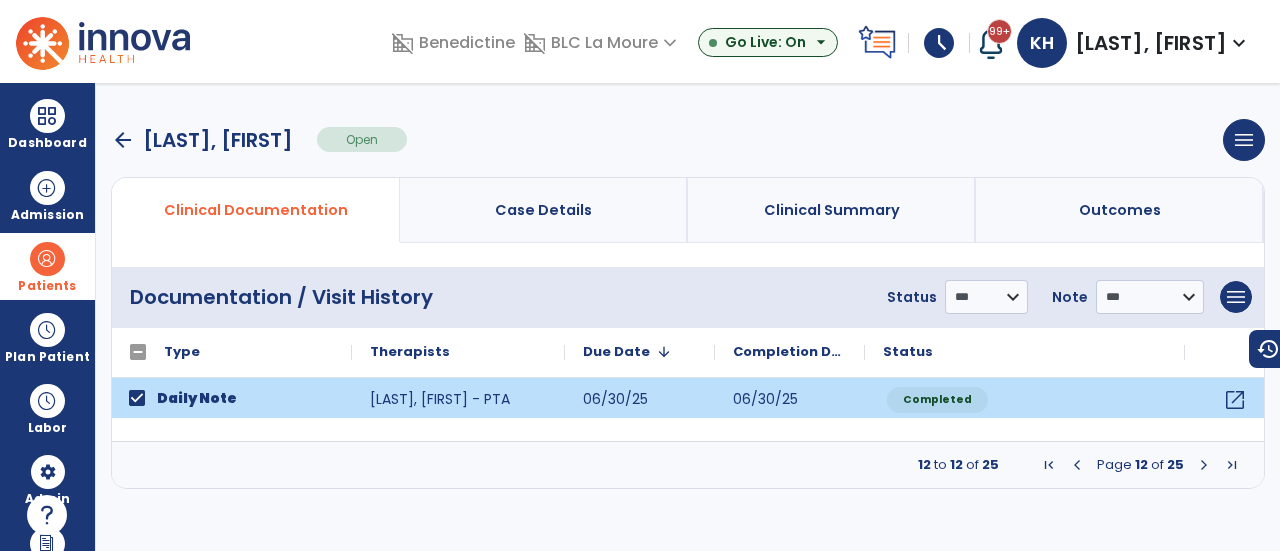 click at bounding box center (1204, 465) 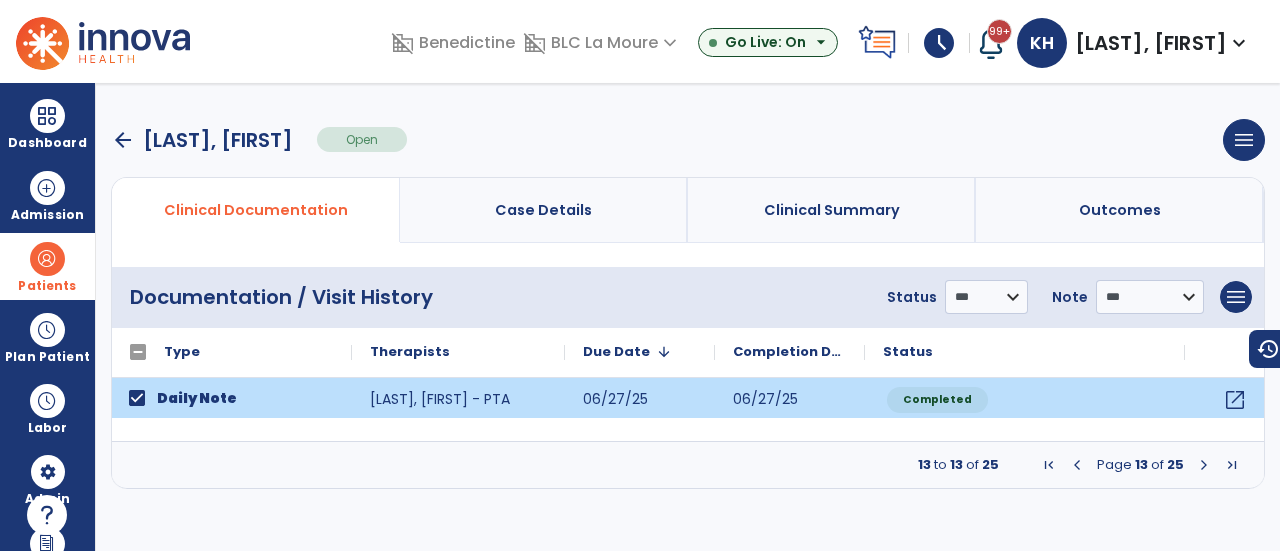 click at bounding box center (1204, 465) 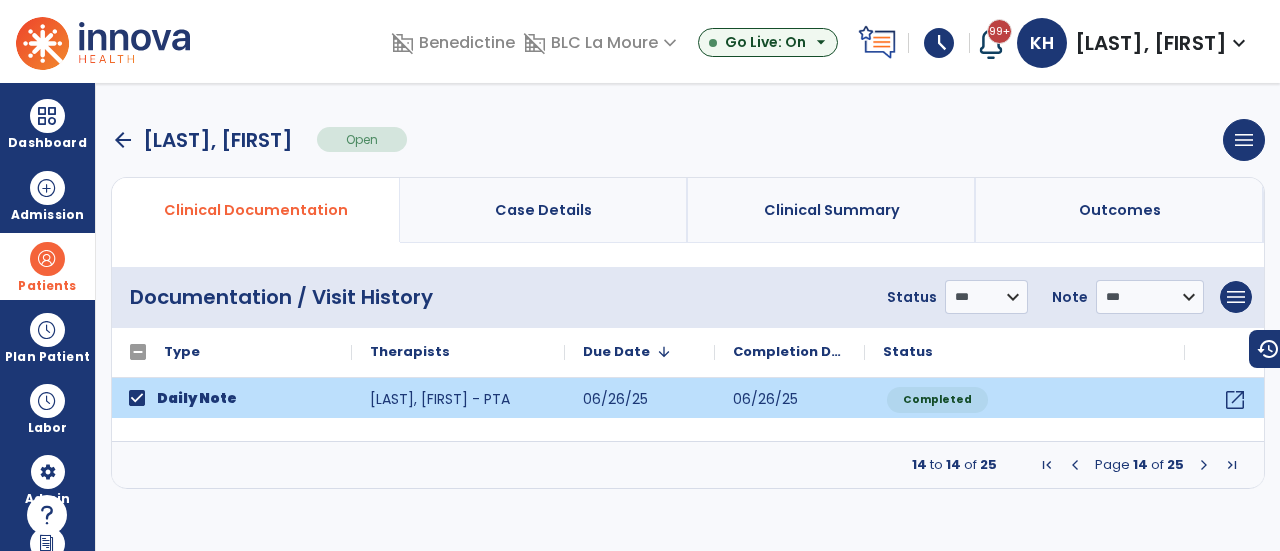 click at bounding box center (1204, 465) 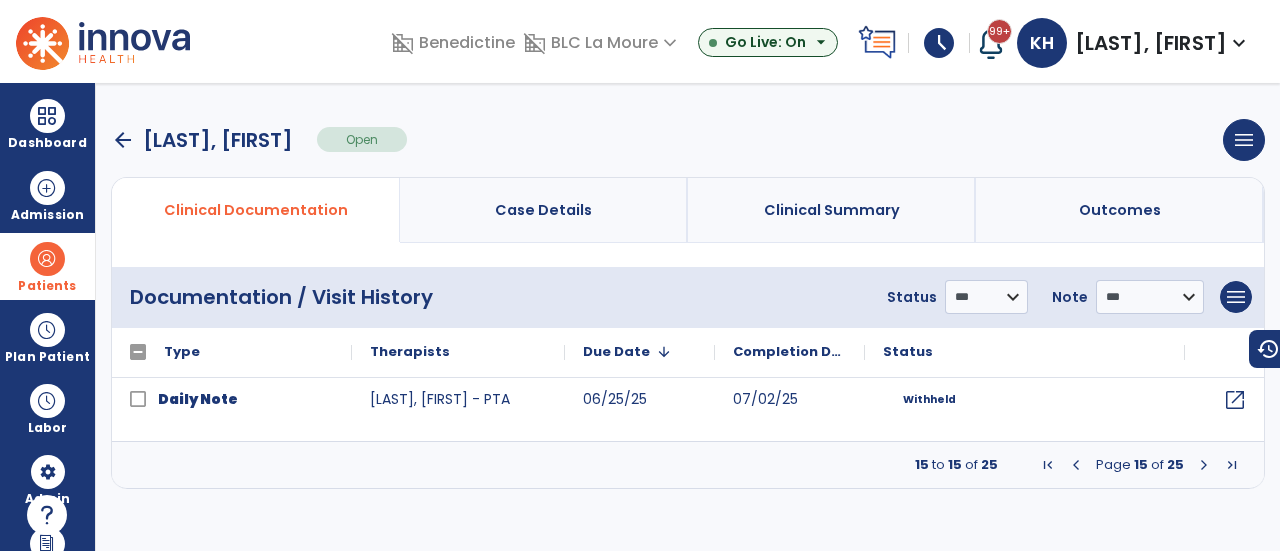 click at bounding box center [1204, 465] 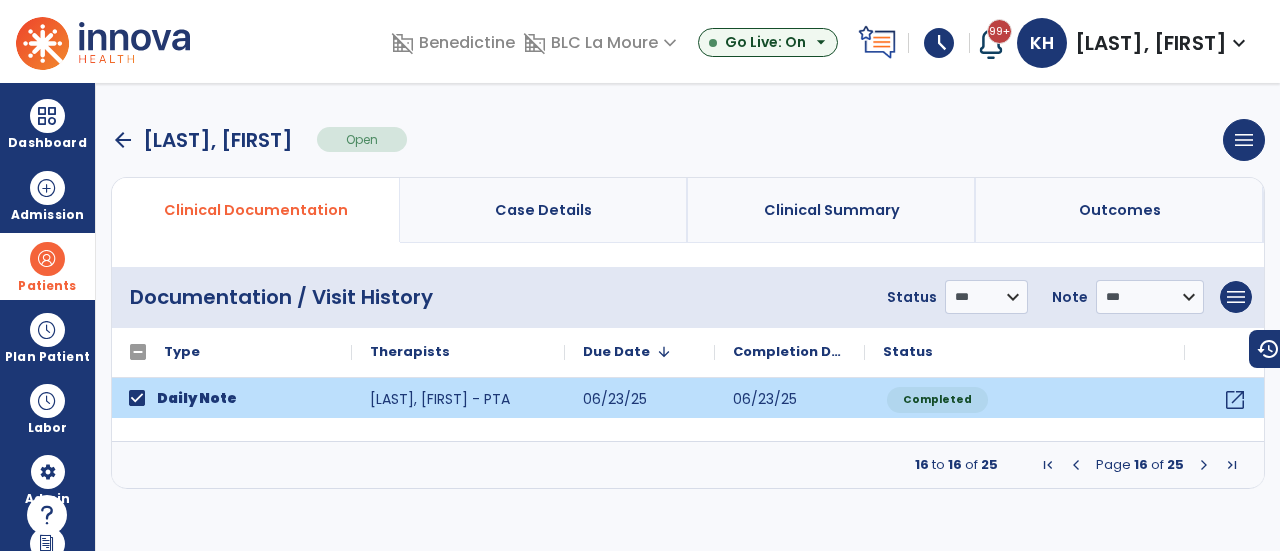 click at bounding box center (1204, 465) 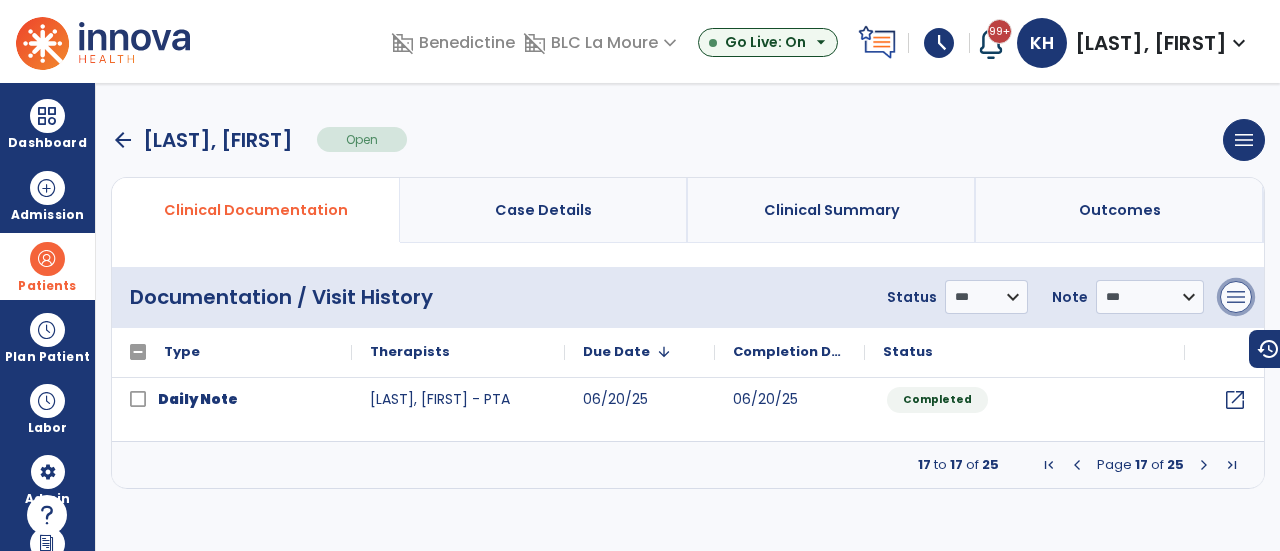 click on "menu" at bounding box center (1236, 297) 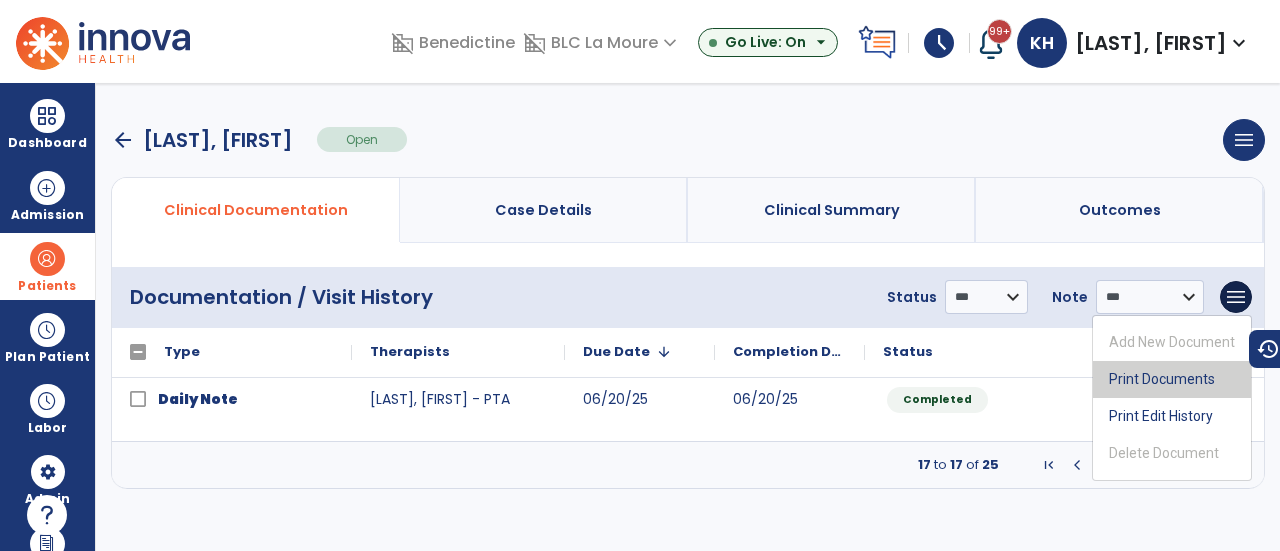 click on "Print Documents" at bounding box center [1172, 379] 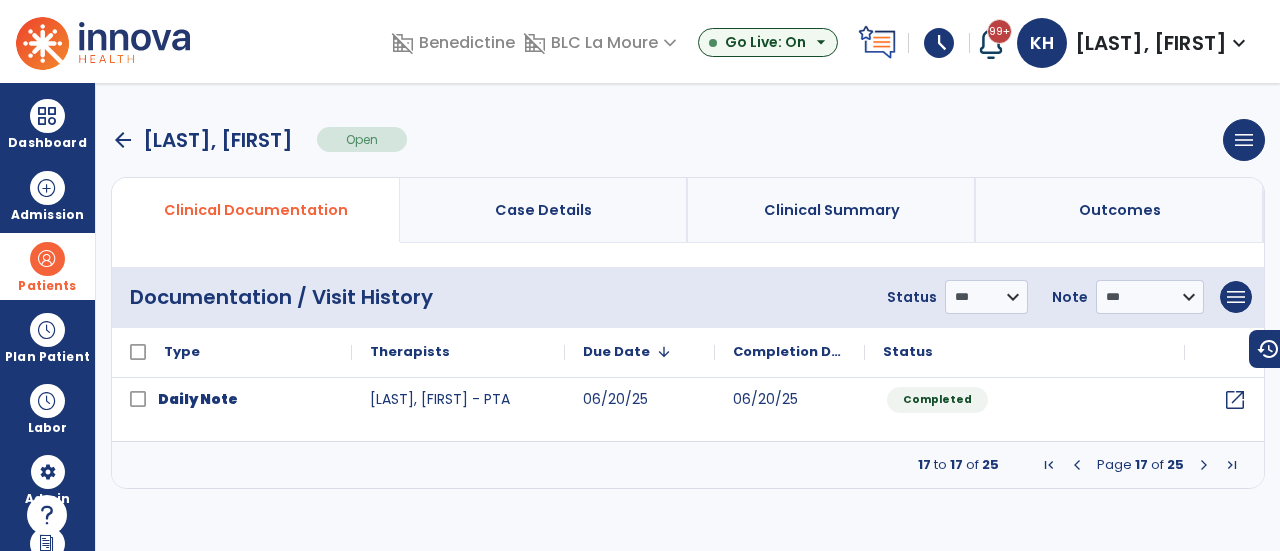 click at bounding box center (1077, 465) 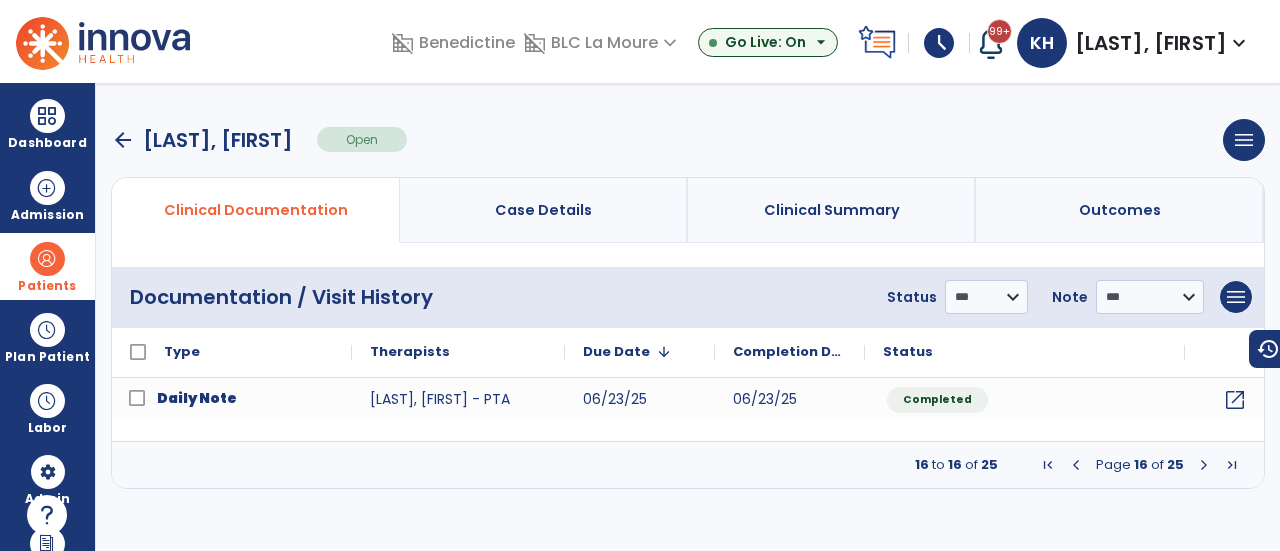 click at bounding box center [1076, 465] 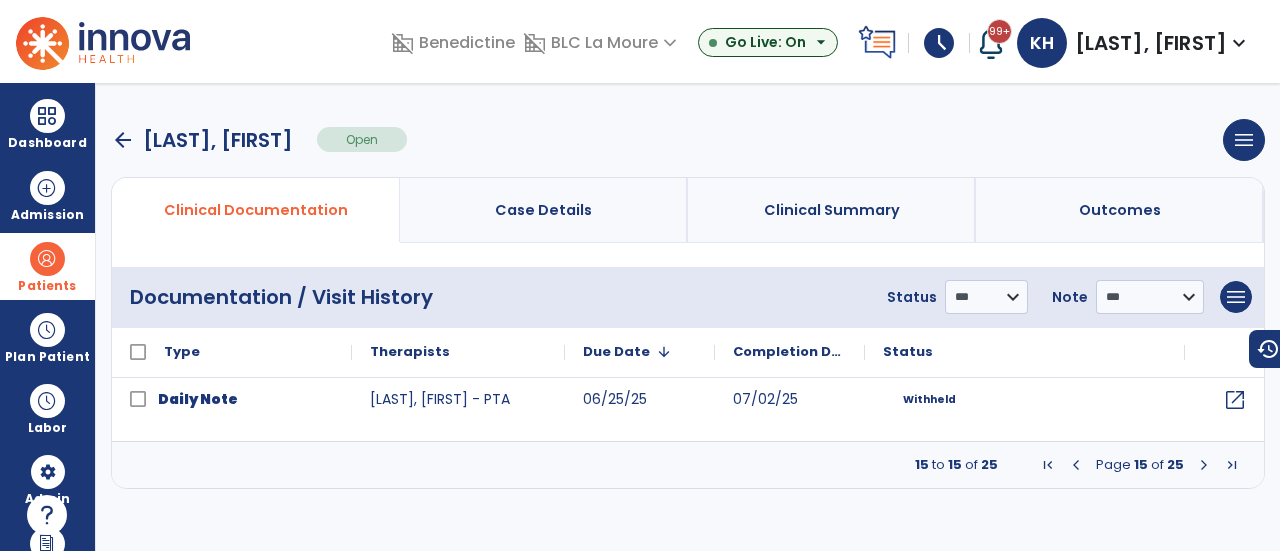 click at bounding box center (1076, 465) 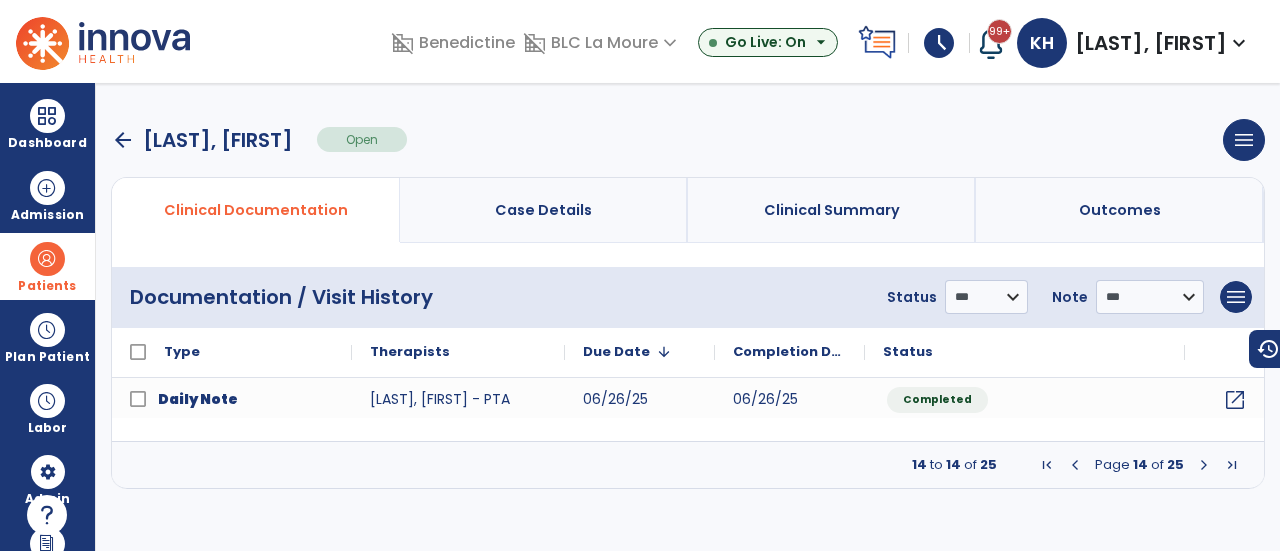 click at bounding box center [1075, 465] 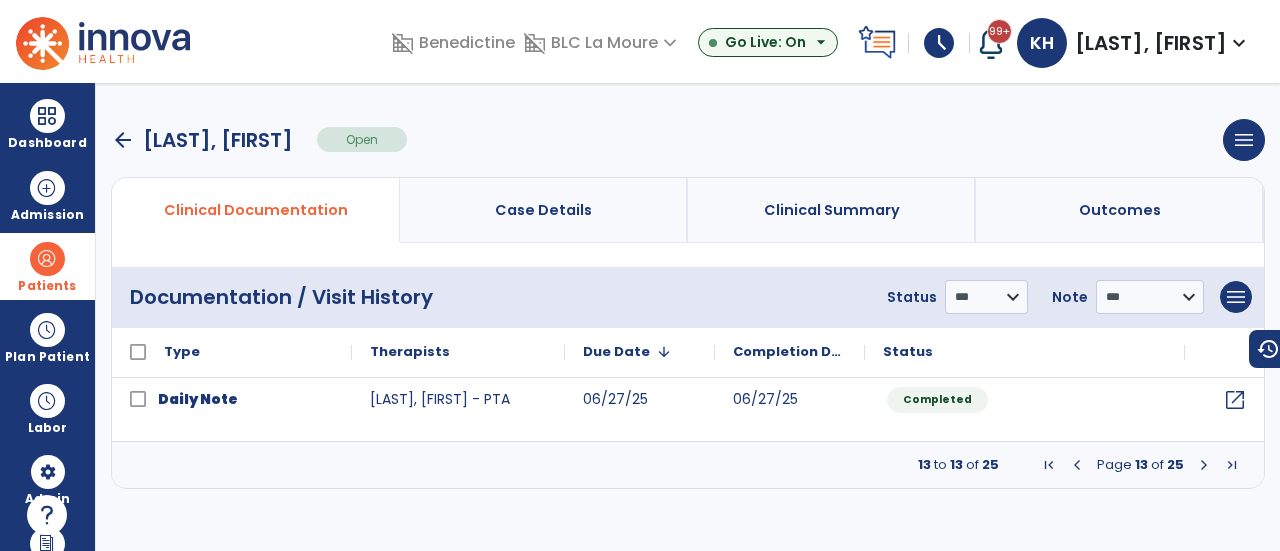 click at bounding box center (1077, 465) 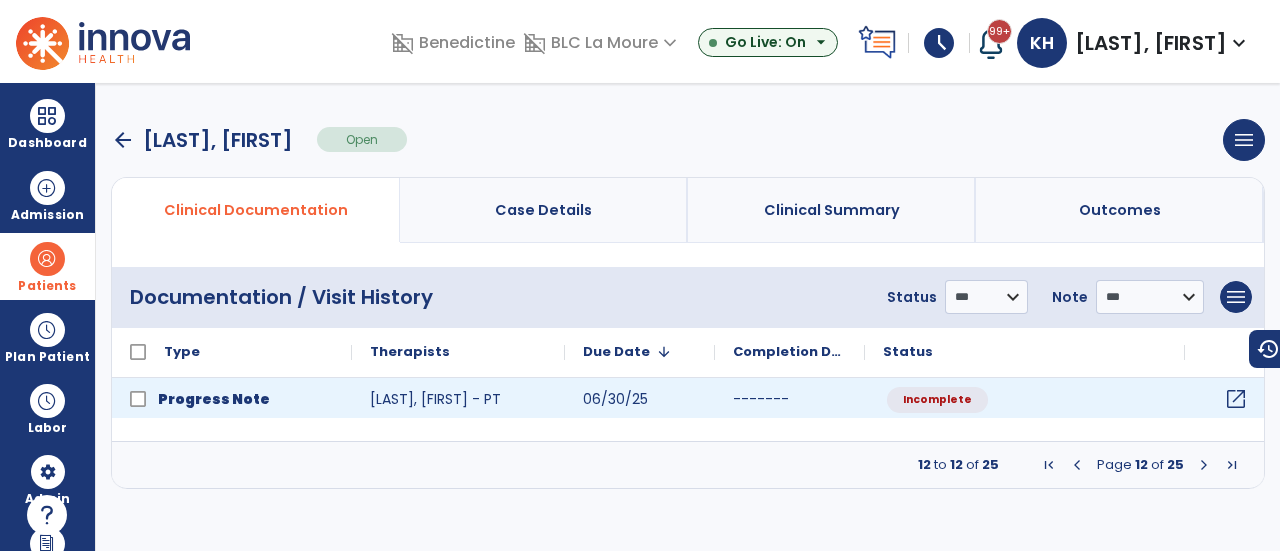 click on "open_in_new" 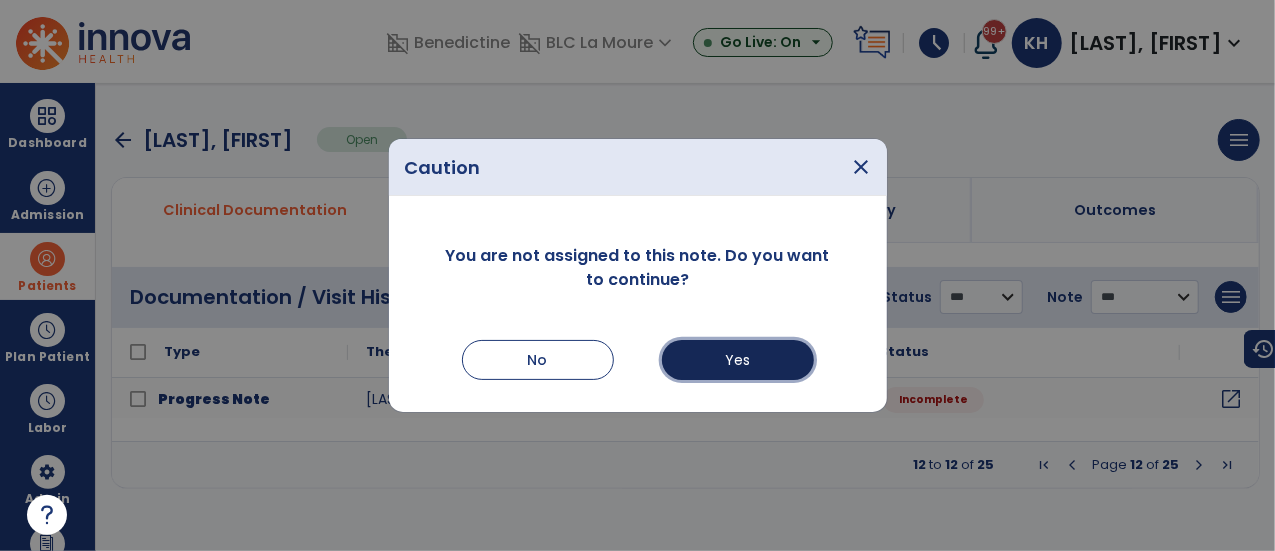 click on "Yes" at bounding box center [738, 360] 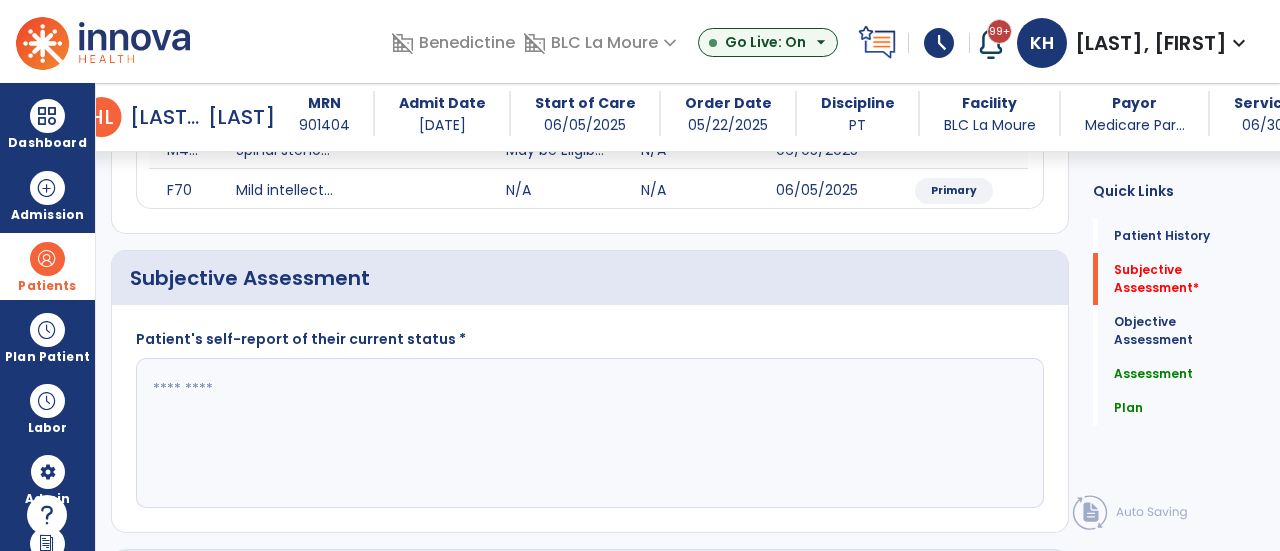 scroll, scrollTop: 478, scrollLeft: 0, axis: vertical 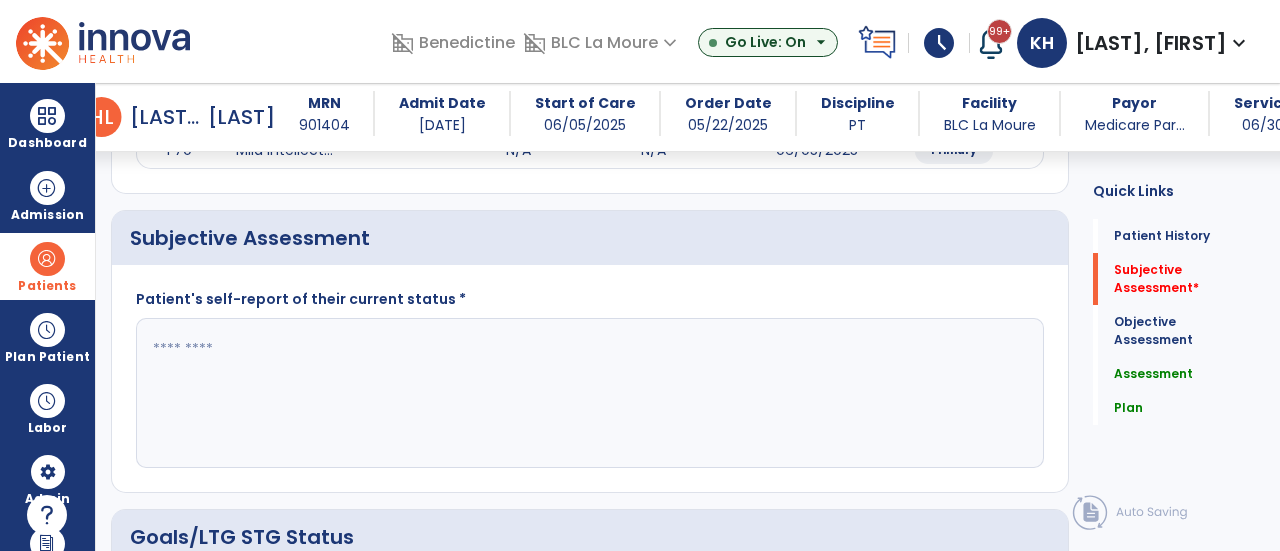 click 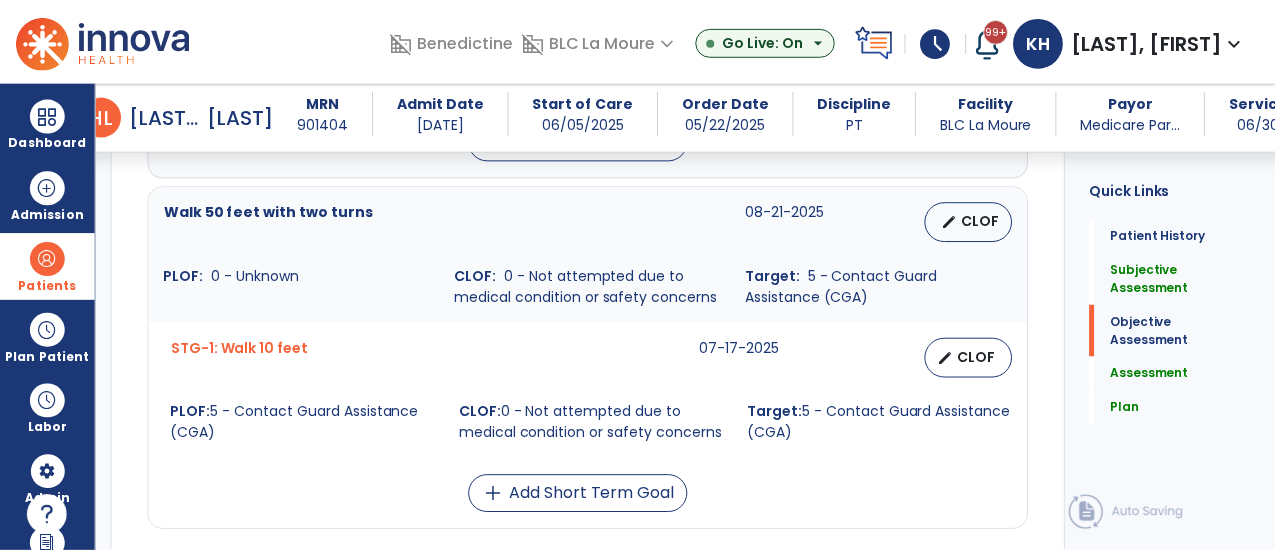 scroll, scrollTop: 1389, scrollLeft: 0, axis: vertical 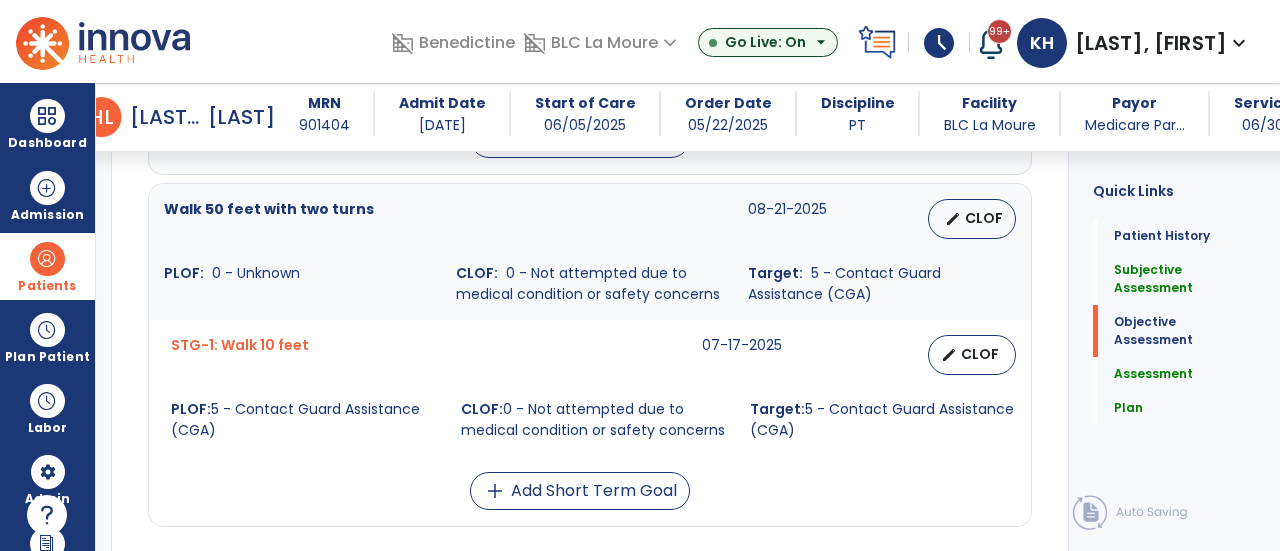 type on "**********" 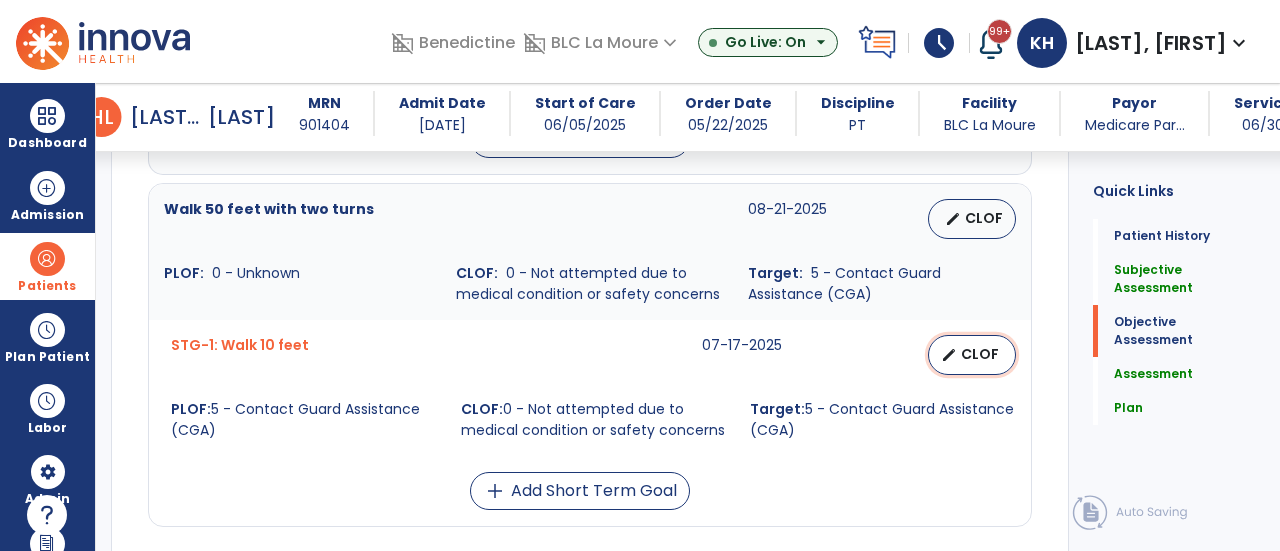 click on "CLOF" at bounding box center [980, 354] 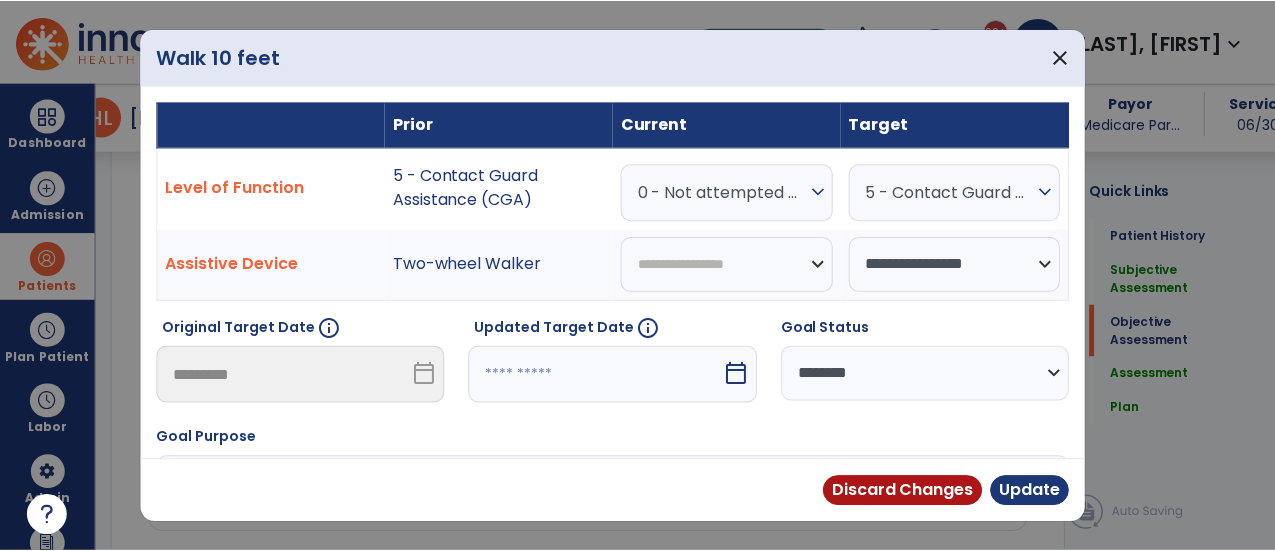scroll, scrollTop: 1389, scrollLeft: 0, axis: vertical 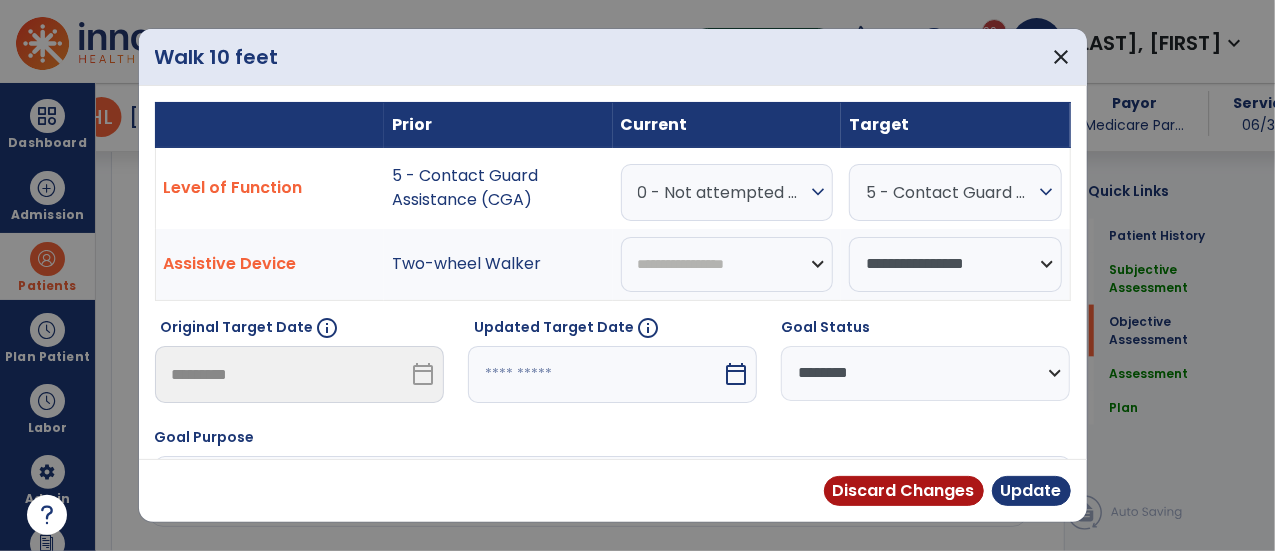 click on "0 - Not attempted due to medical condition or safety concerns" at bounding box center (722, 192) 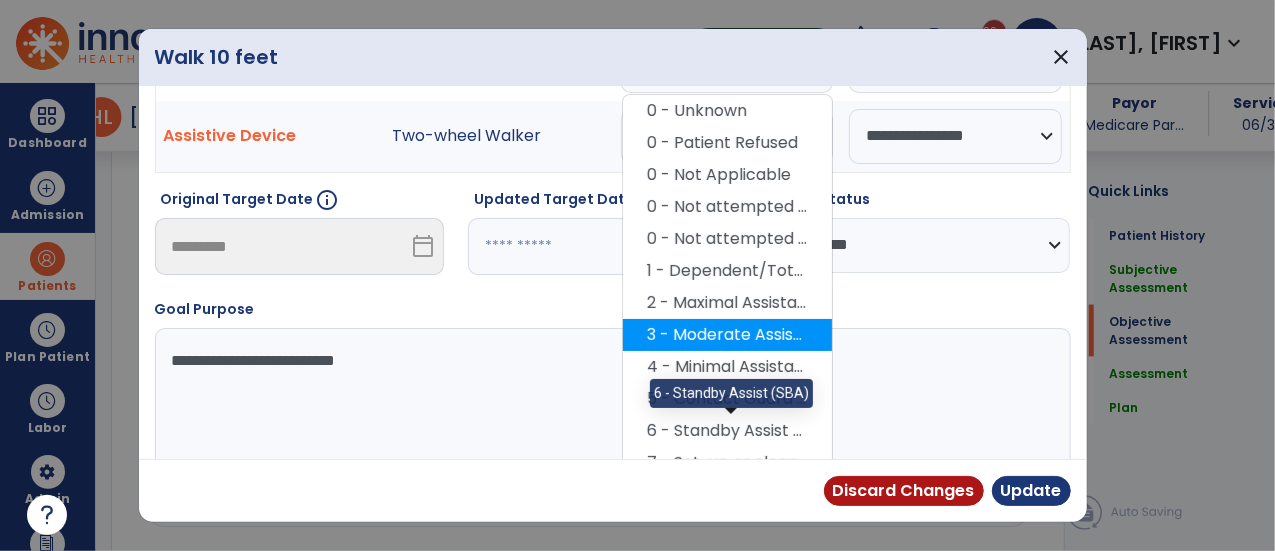 scroll, scrollTop: 160, scrollLeft: 0, axis: vertical 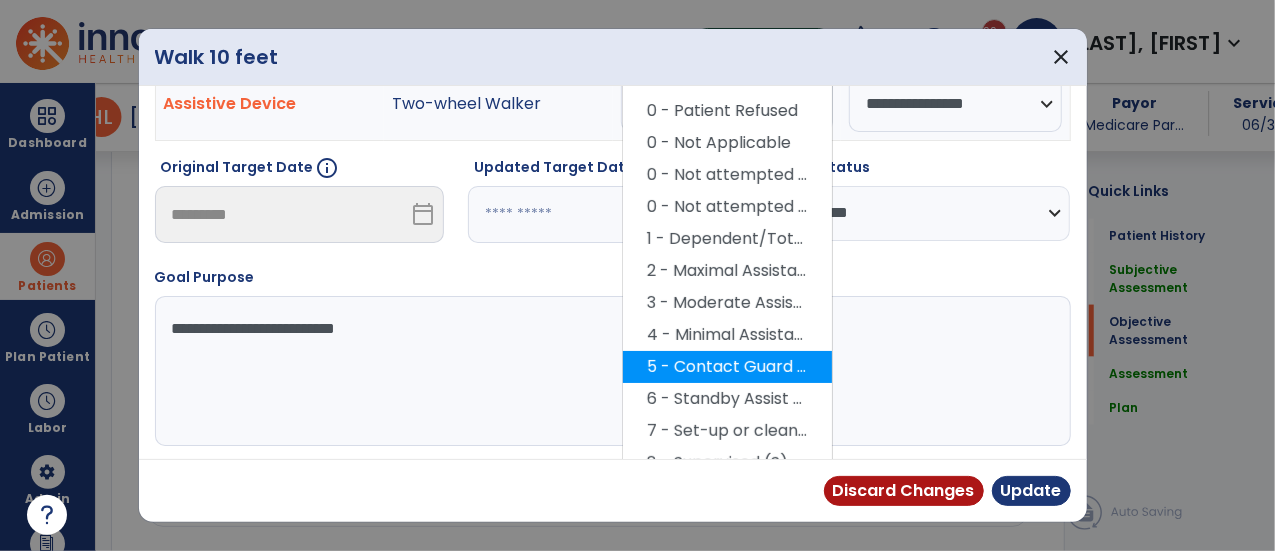 click on "5 - Contact Guard Assistance (CGA)" at bounding box center (727, 367) 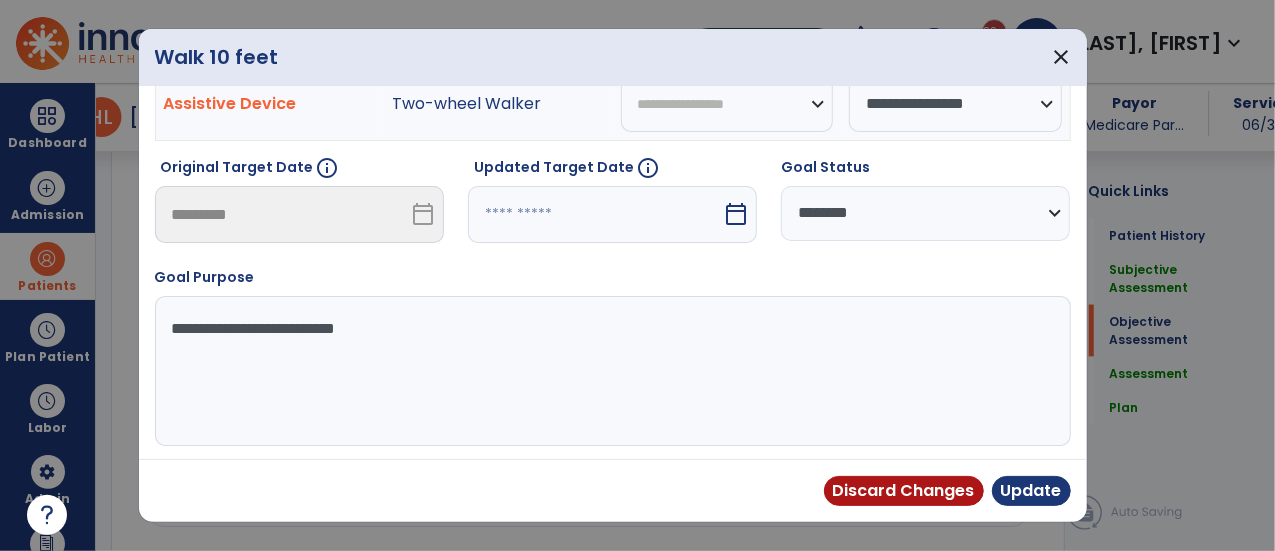 scroll, scrollTop: 157, scrollLeft: 0, axis: vertical 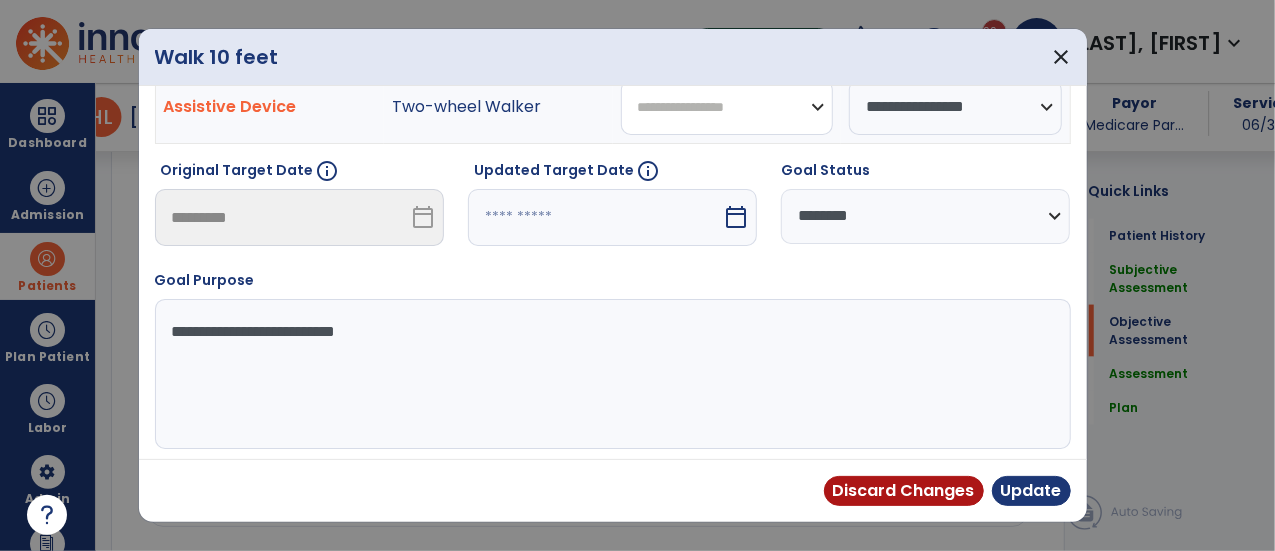 click on "**********" at bounding box center (727, 107) 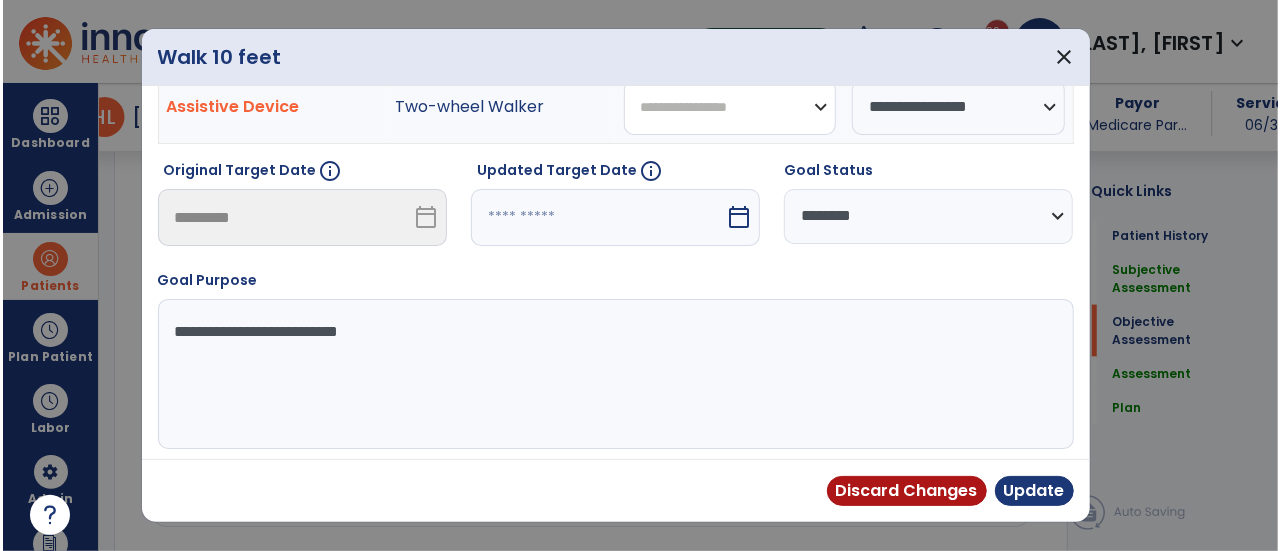 scroll, scrollTop: 150, scrollLeft: 0, axis: vertical 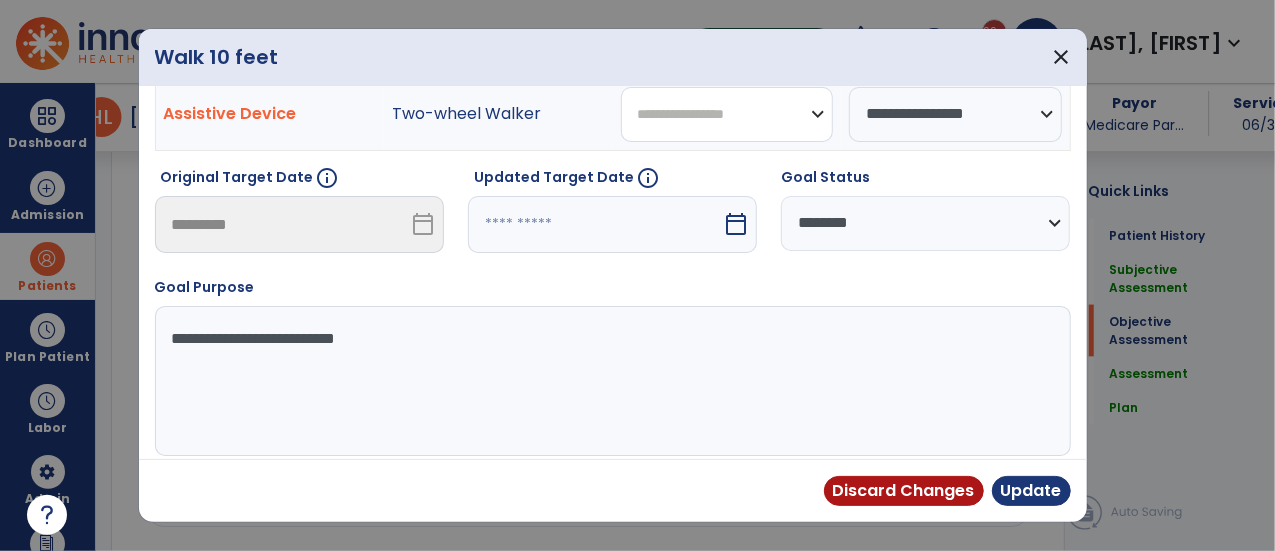 click on "**********" at bounding box center (727, 114) 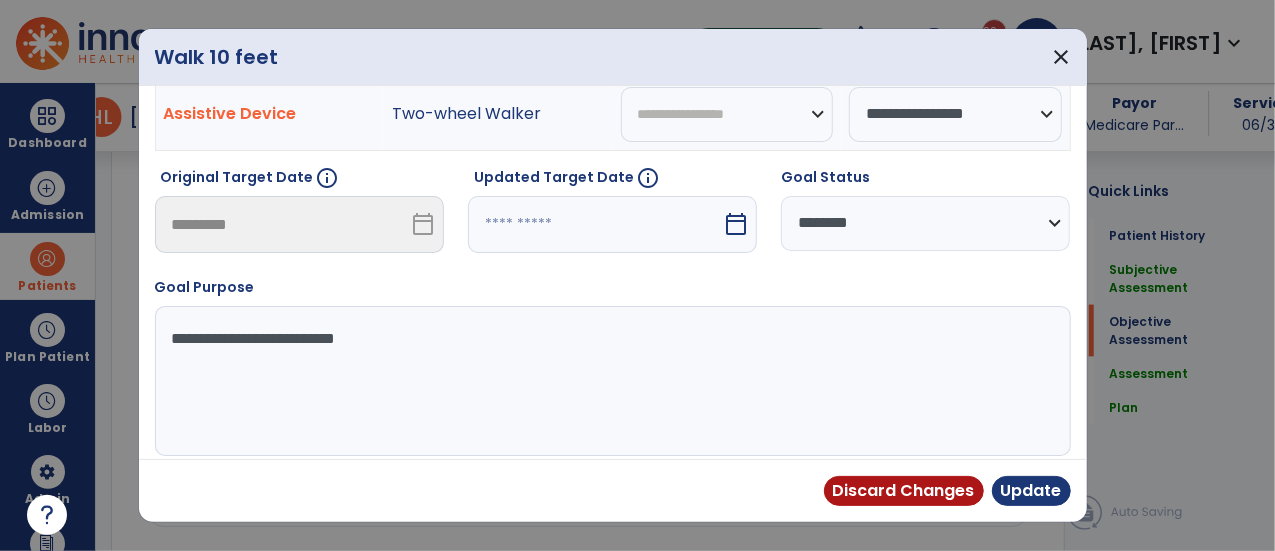 click on "**********" at bounding box center (925, 223) 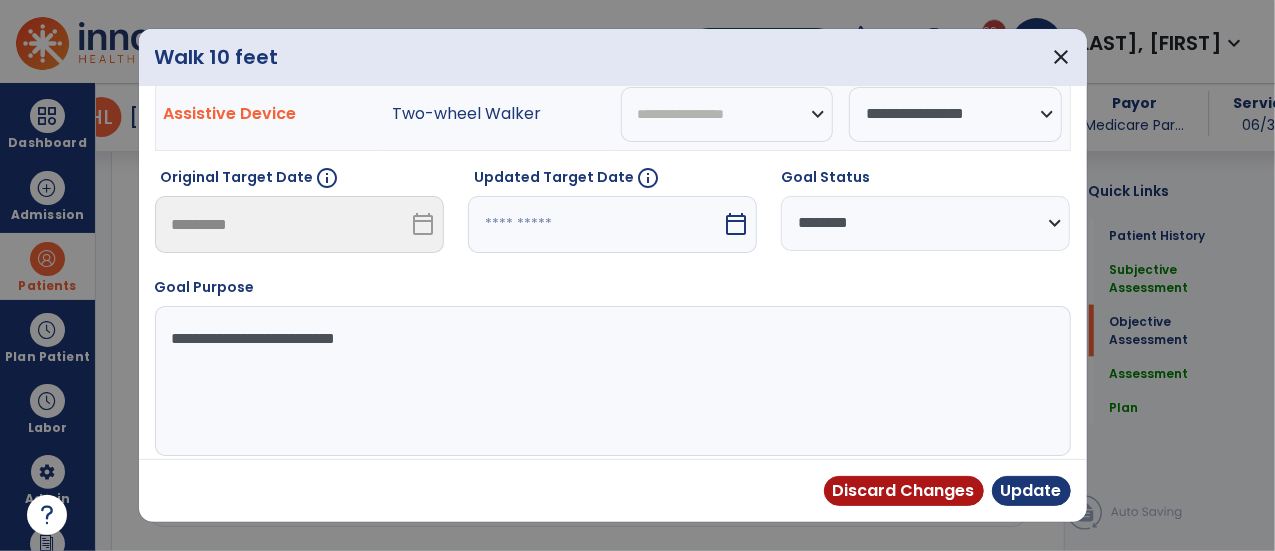select on "********" 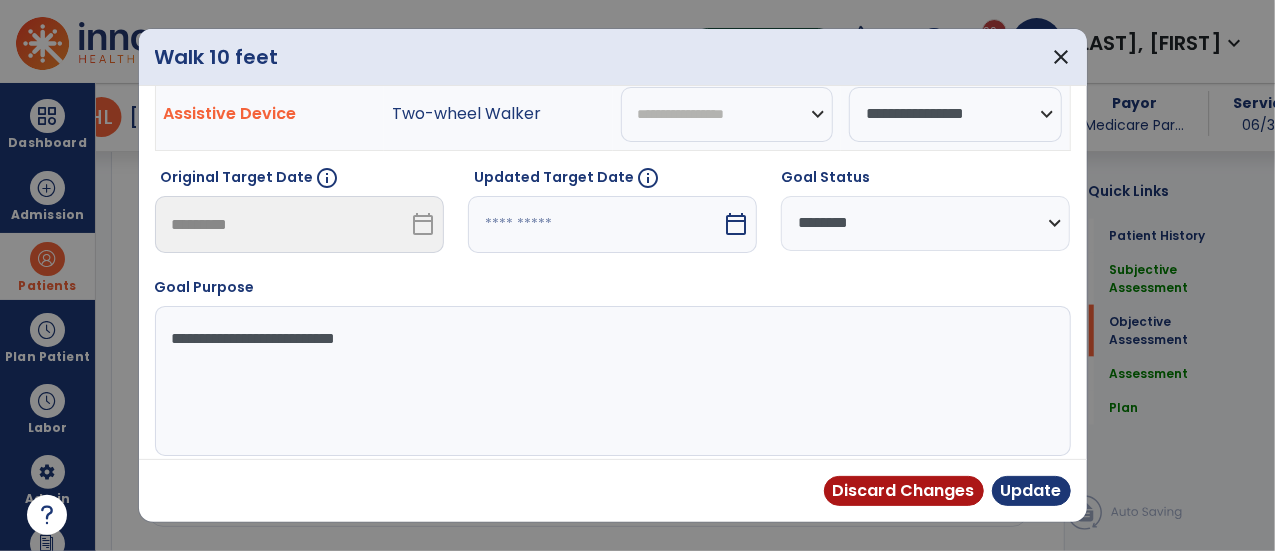 click on "**********" at bounding box center [925, 223] 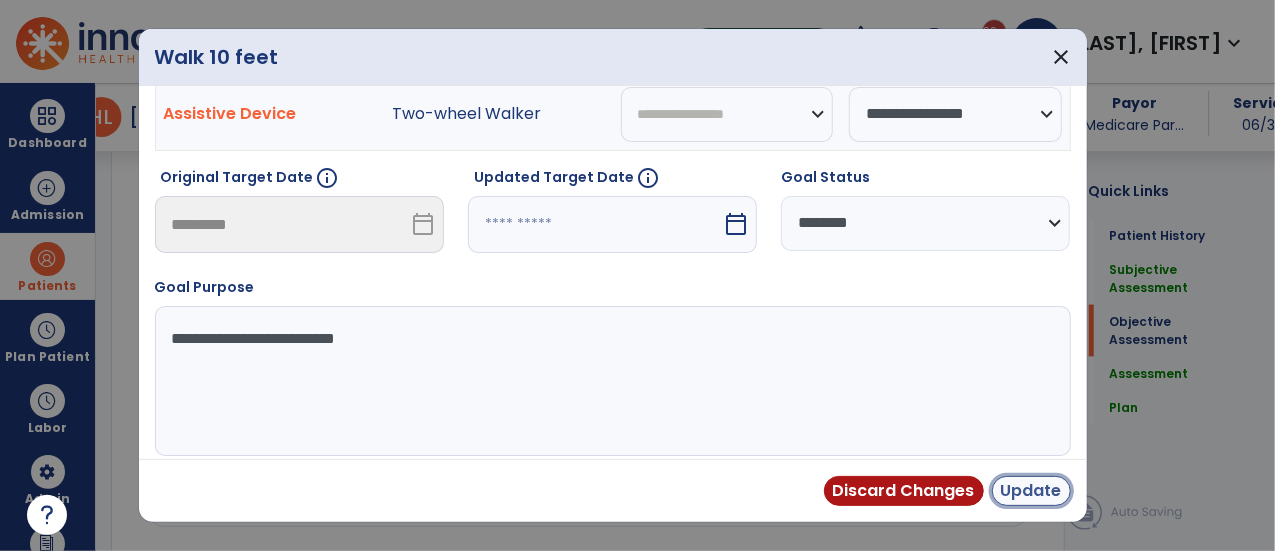 click on "Update" at bounding box center (1031, 491) 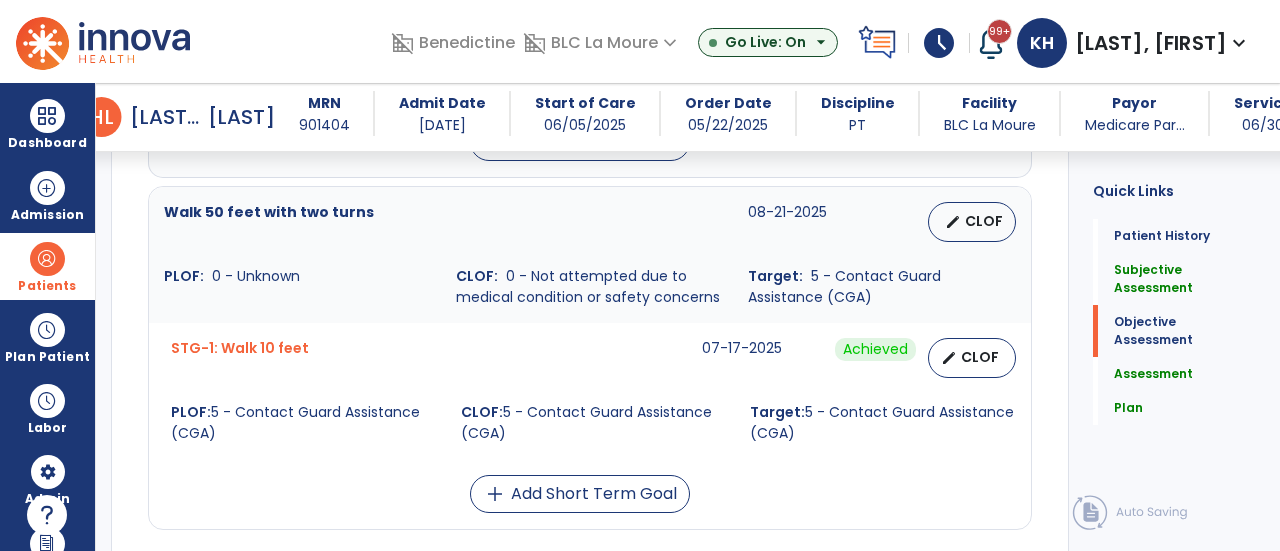 scroll, scrollTop: 1389, scrollLeft: 0, axis: vertical 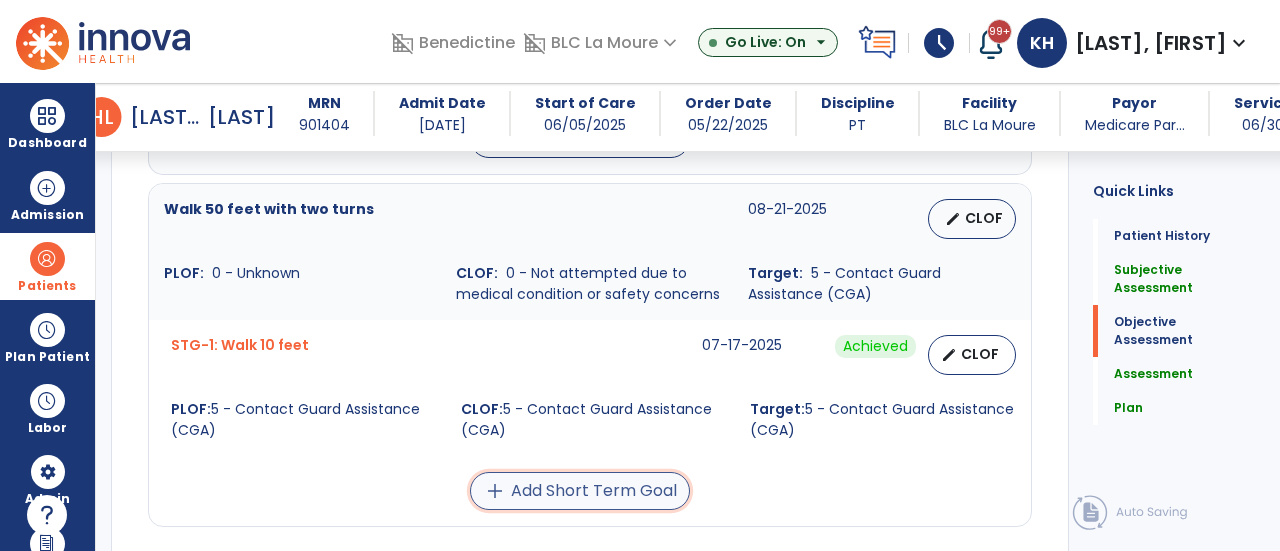 click on "add  Add Short Term Goal" at bounding box center [580, 491] 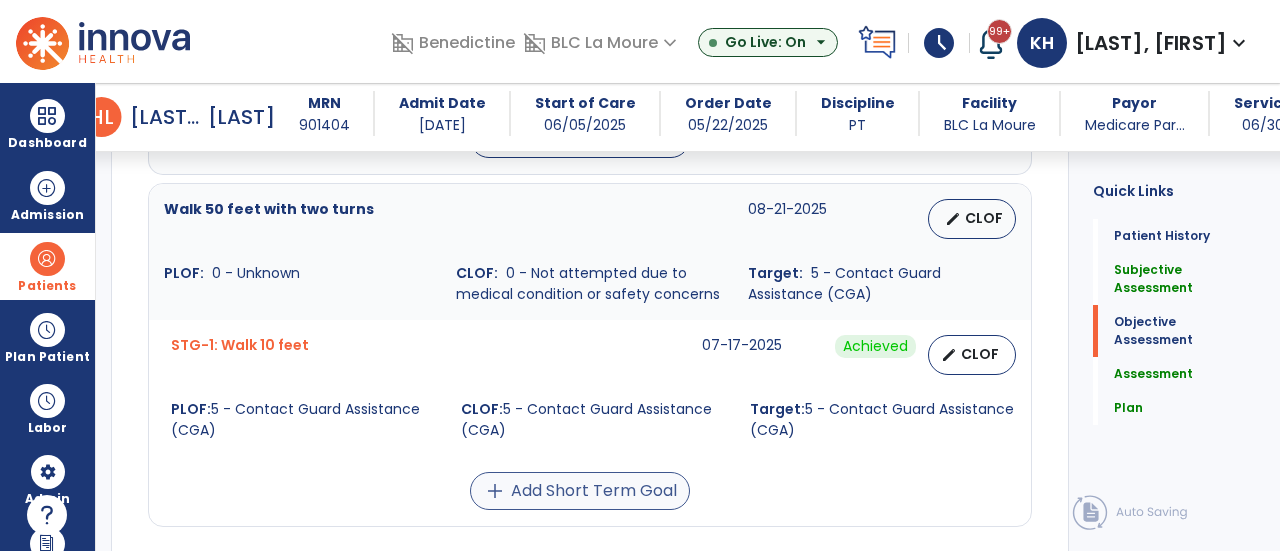 scroll, scrollTop: 1528, scrollLeft: 0, axis: vertical 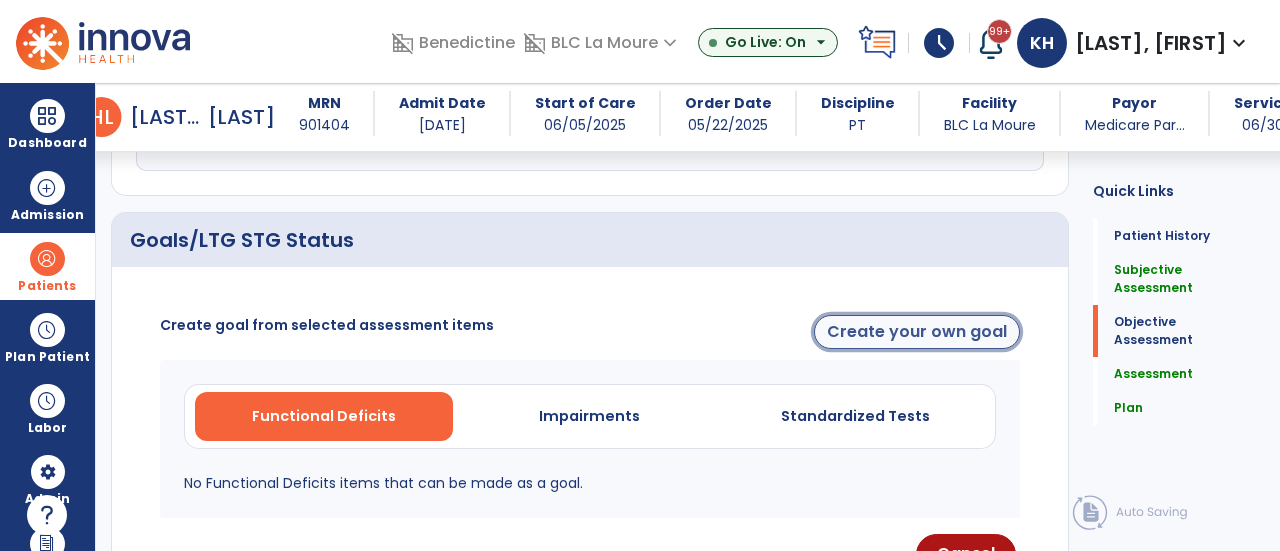 click on "Create your own goal" 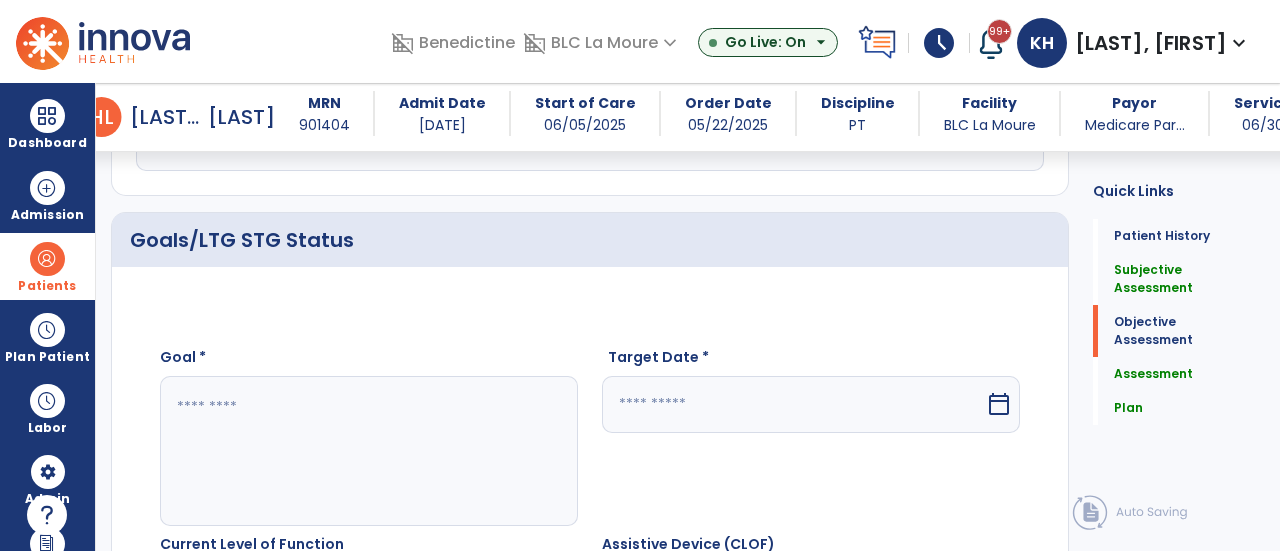 click 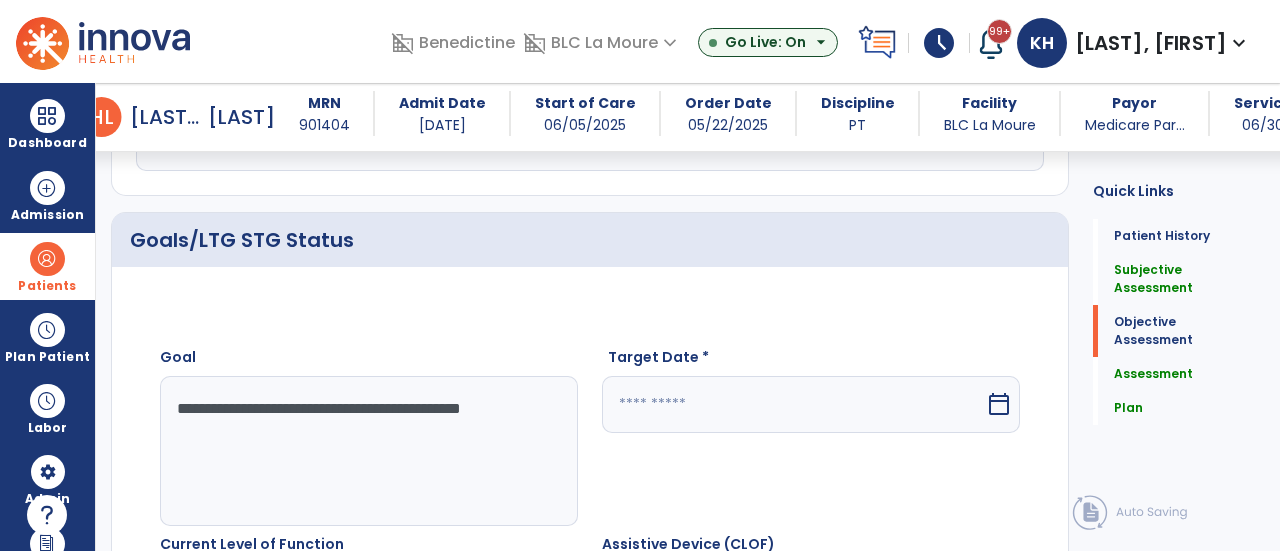 type on "**********" 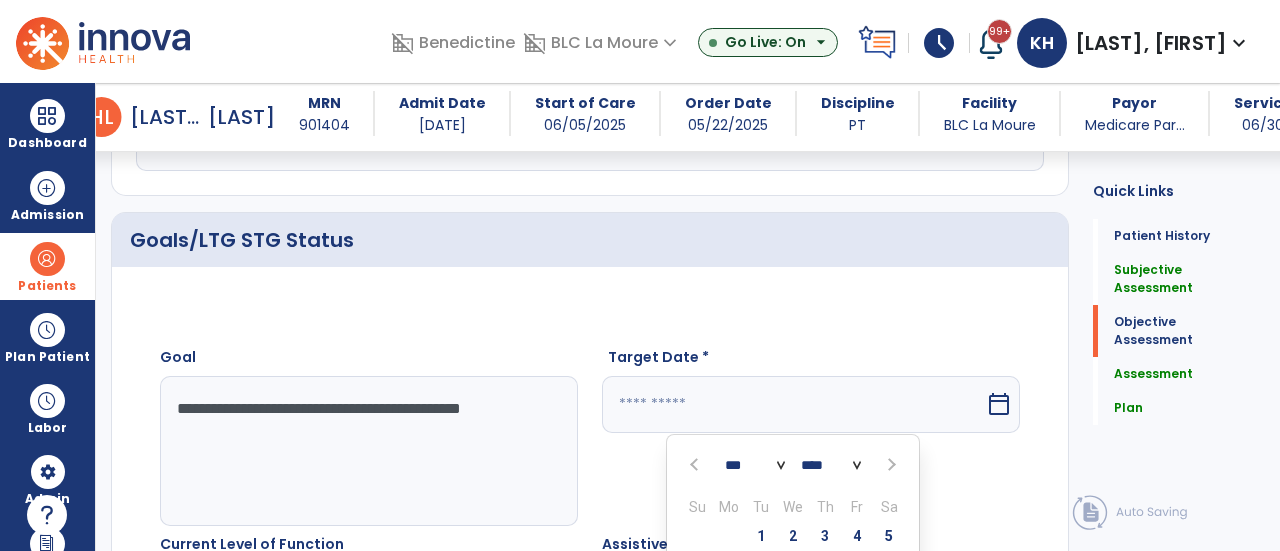 scroll, scrollTop: 806, scrollLeft: 0, axis: vertical 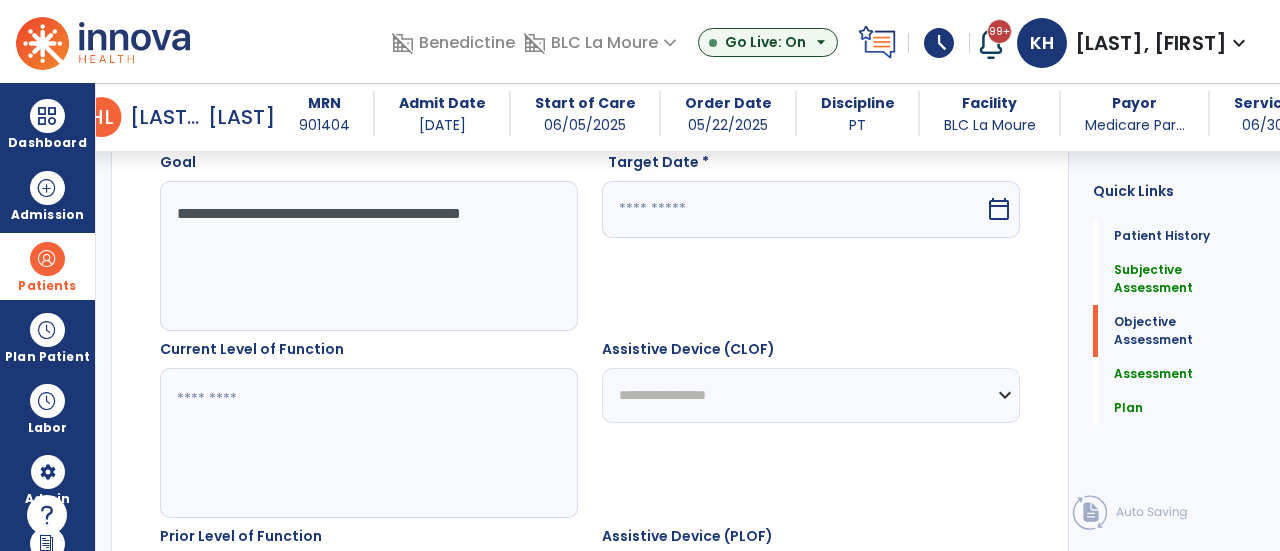 click on "calendar_today" at bounding box center (999, 209) 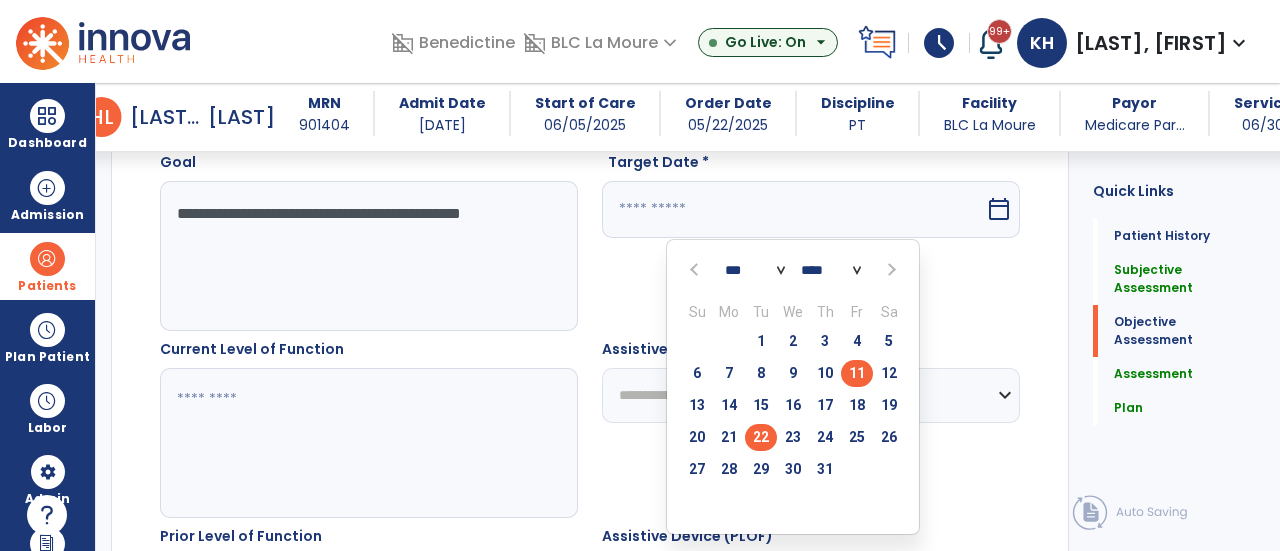 click on "22" at bounding box center [761, 437] 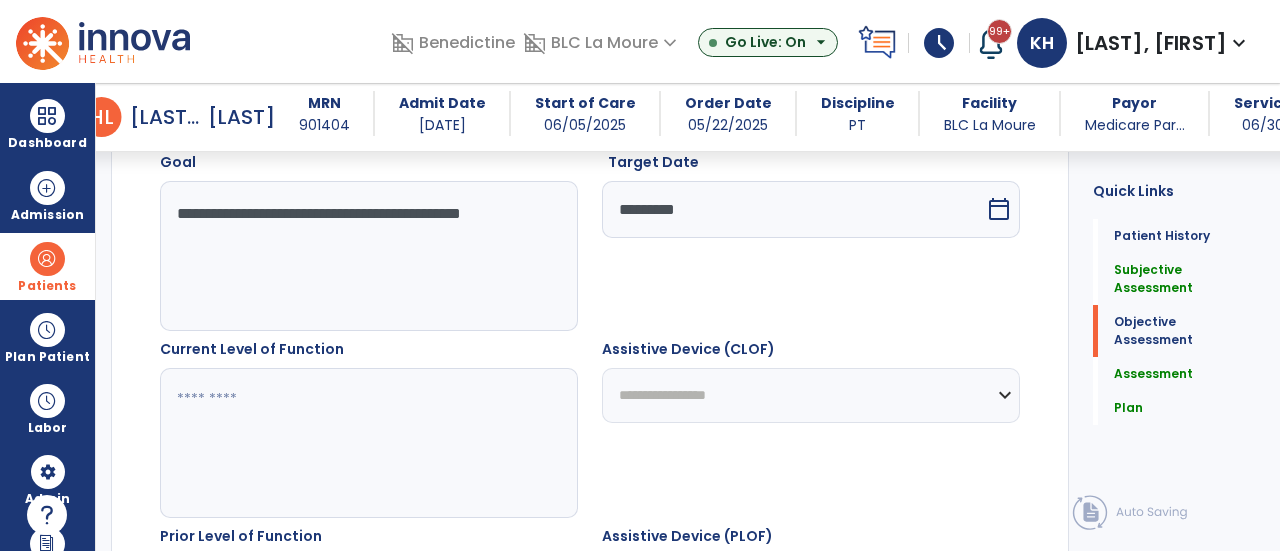click 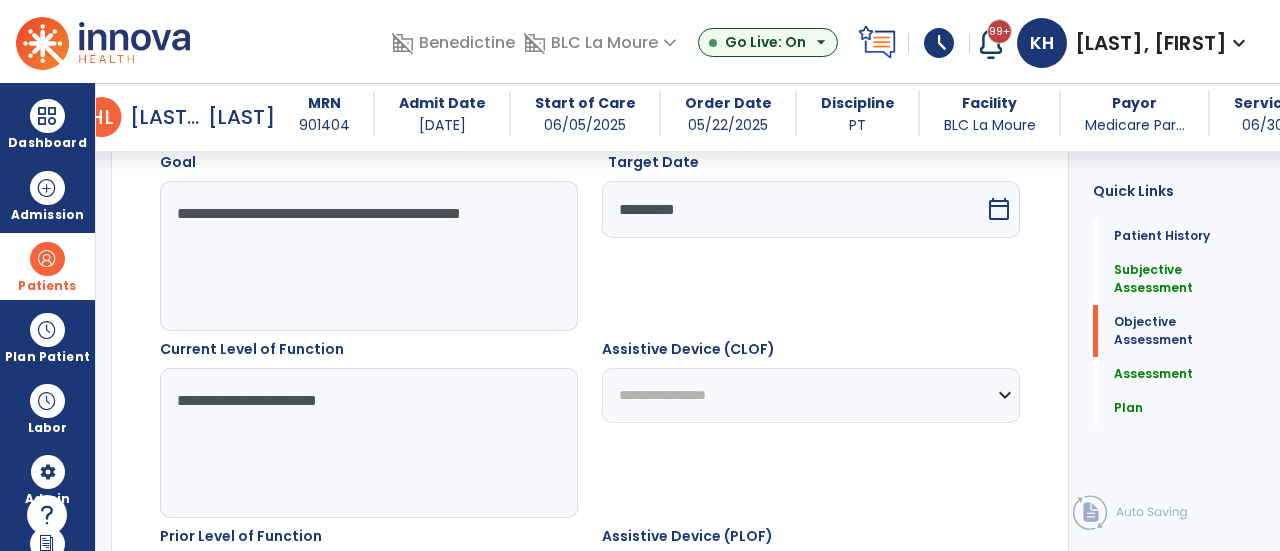 type on "**********" 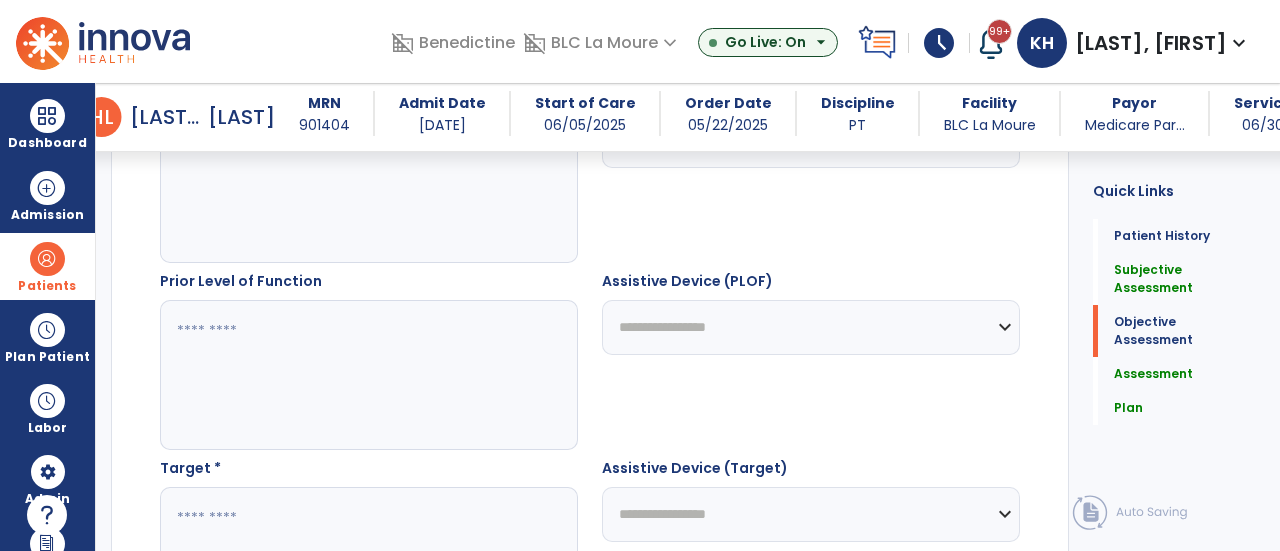 scroll, scrollTop: 1240, scrollLeft: 0, axis: vertical 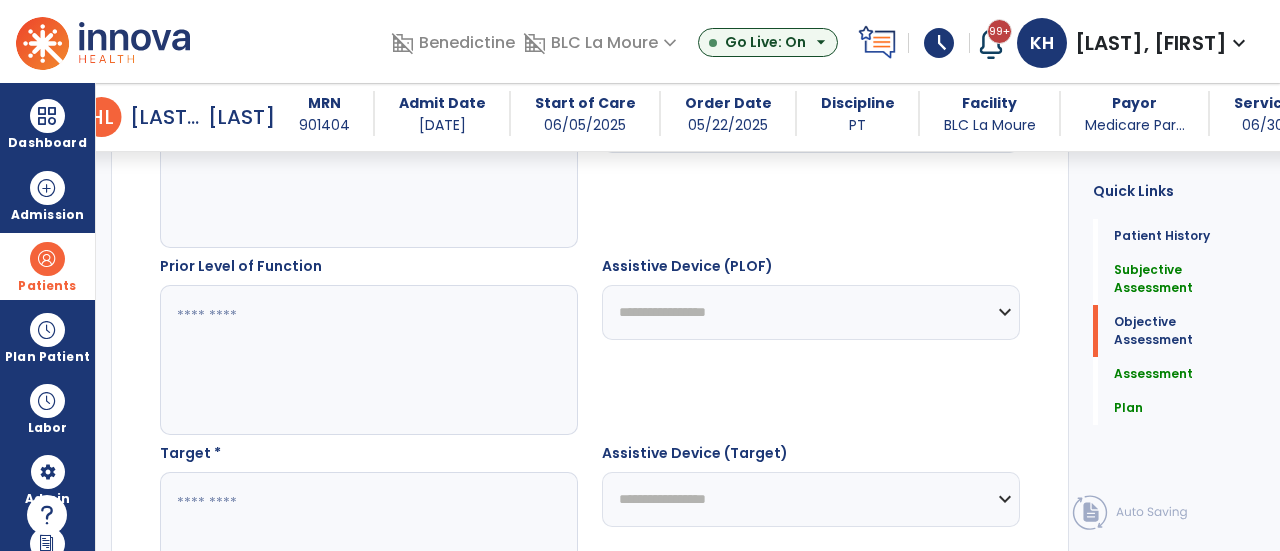 click 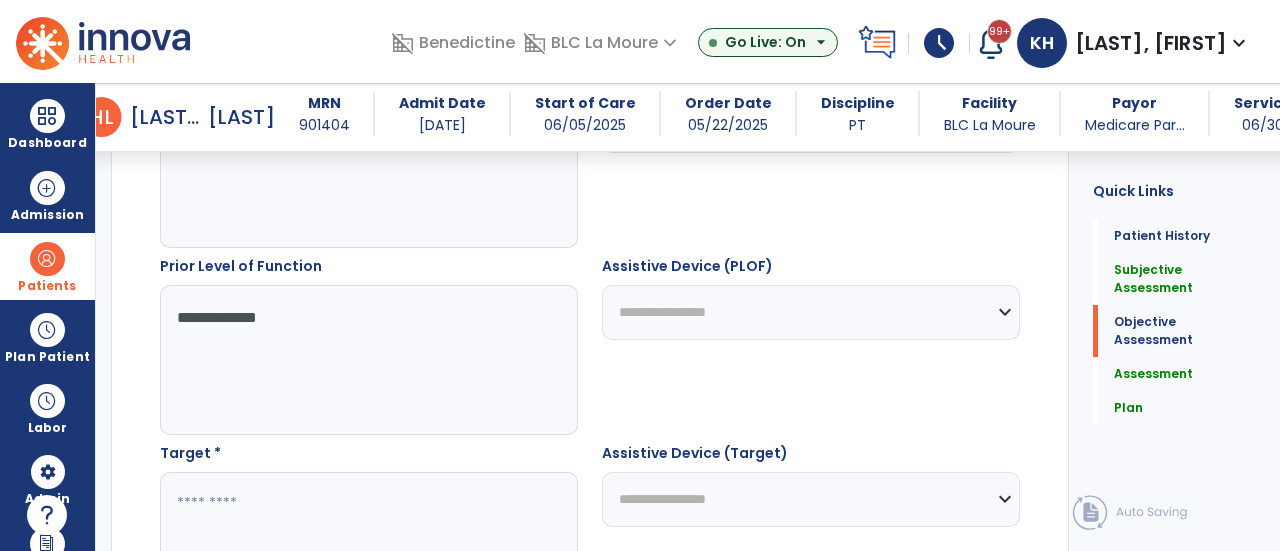 type on "**********" 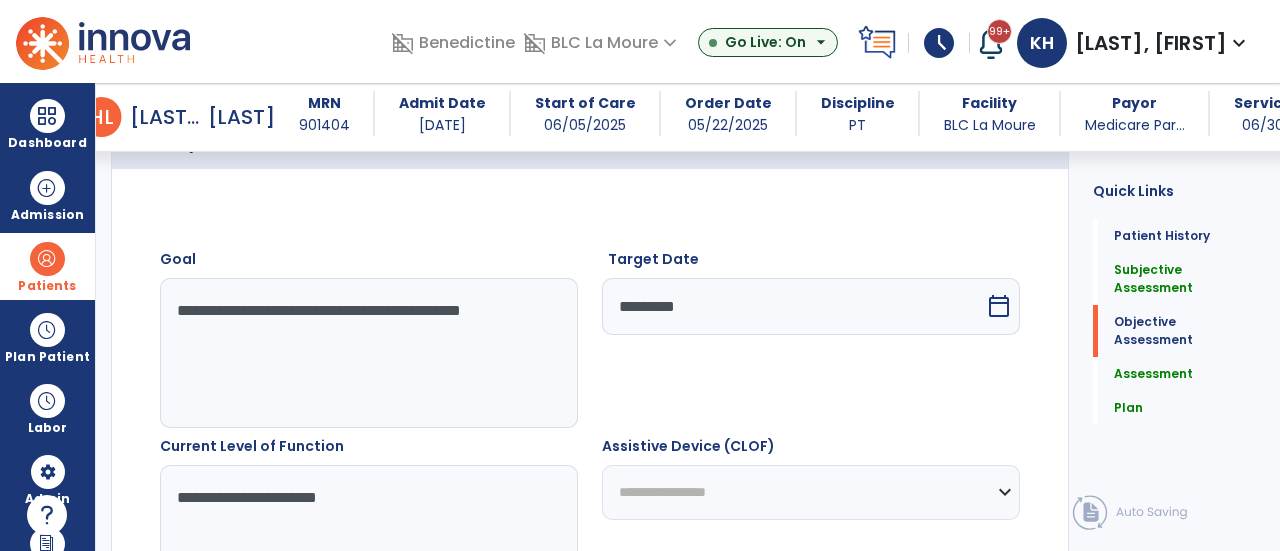 scroll, scrollTop: 849, scrollLeft: 0, axis: vertical 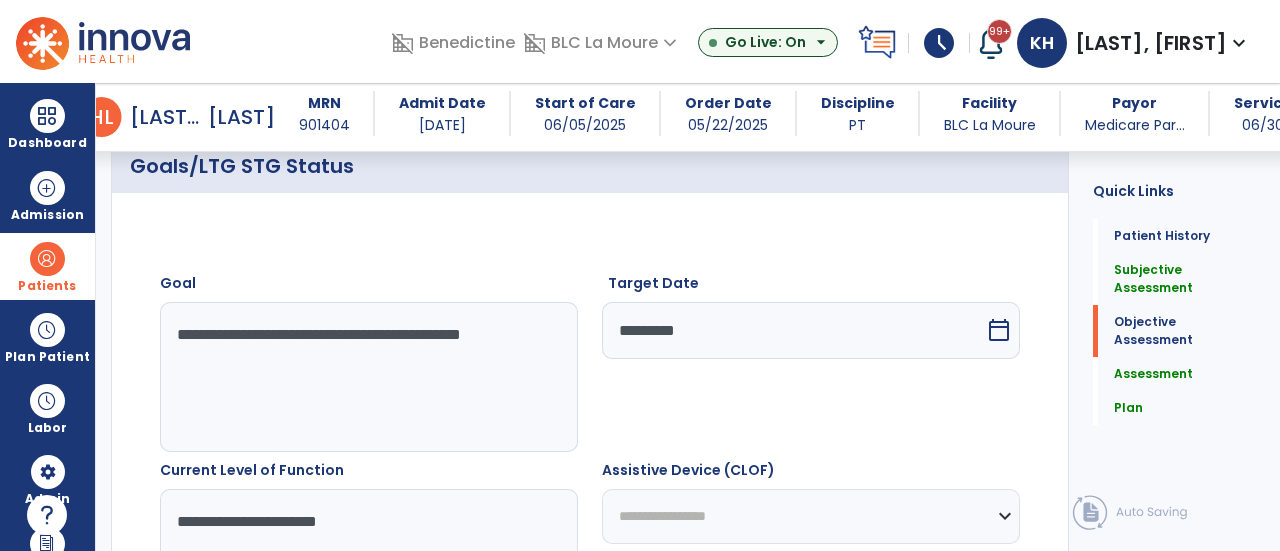 drag, startPoint x: 220, startPoint y: 363, endPoint x: 164, endPoint y: 325, distance: 67.6757 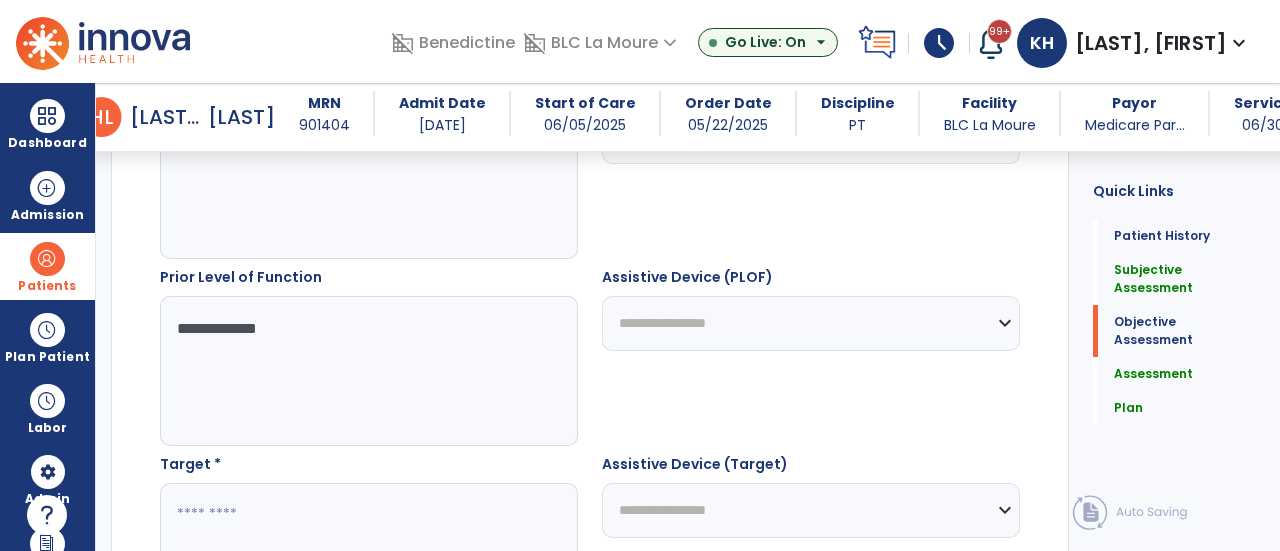 scroll, scrollTop: 1400, scrollLeft: 0, axis: vertical 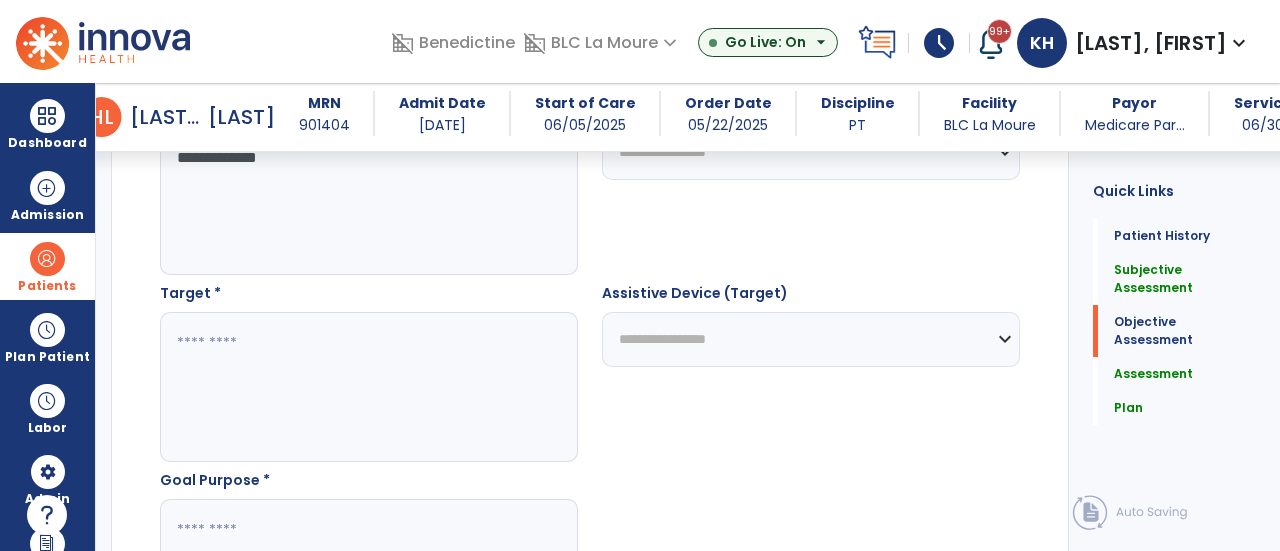 click 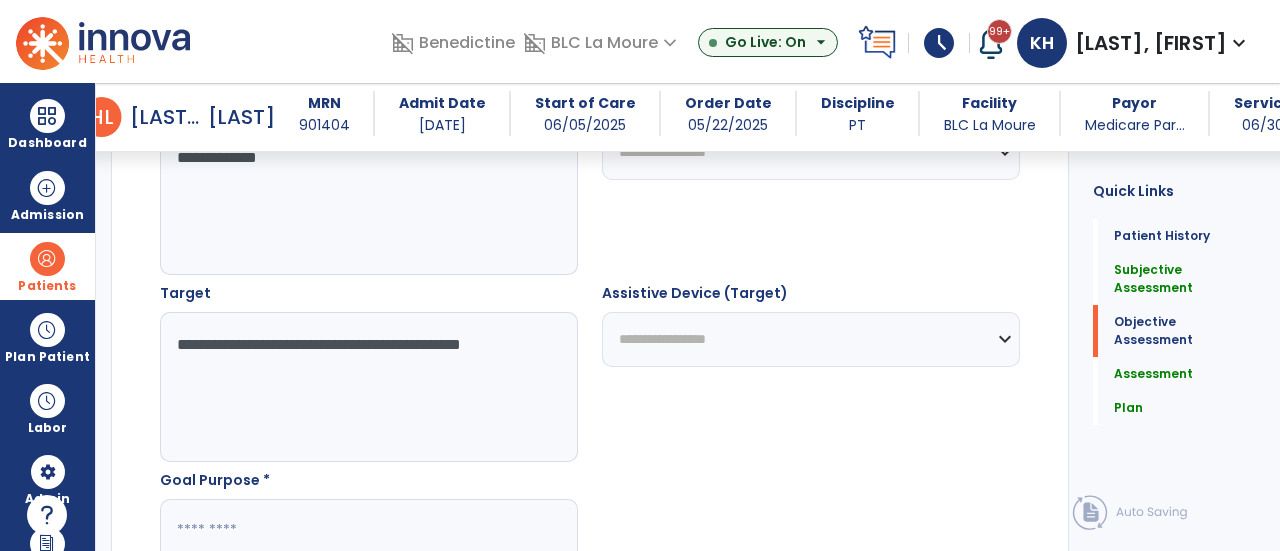 type on "**********" 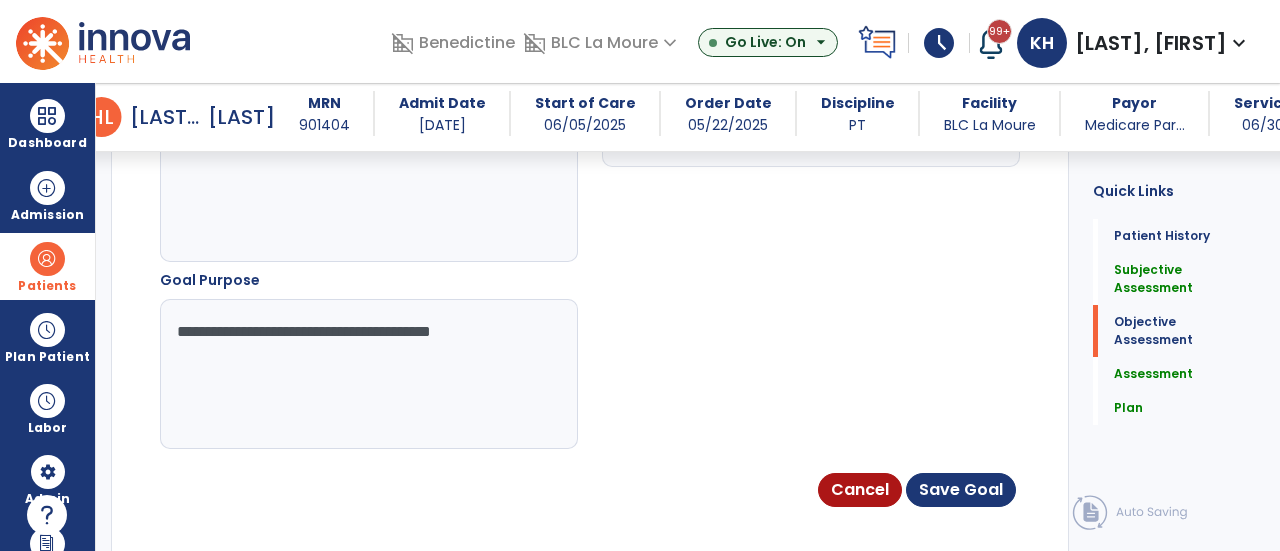 scroll, scrollTop: 1605, scrollLeft: 0, axis: vertical 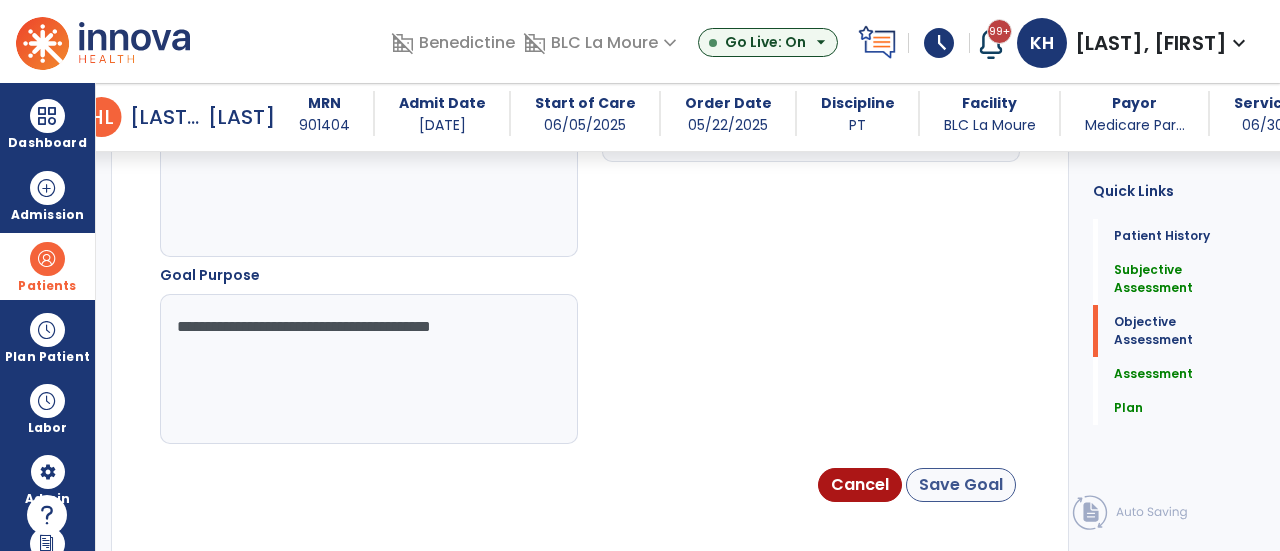 type on "**********" 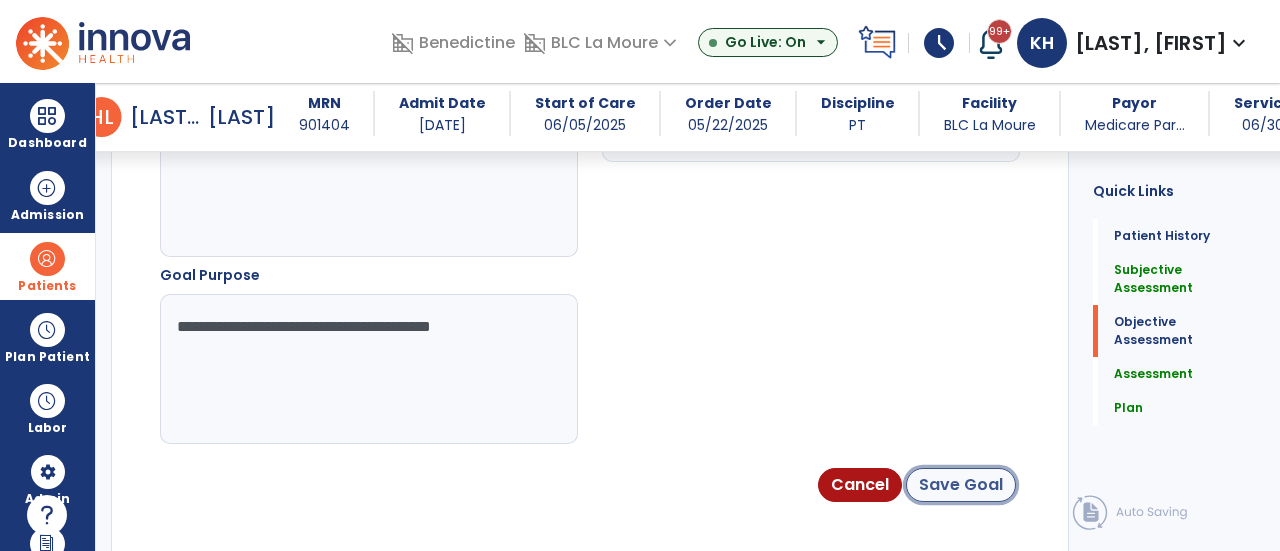 click on "Save Goal" 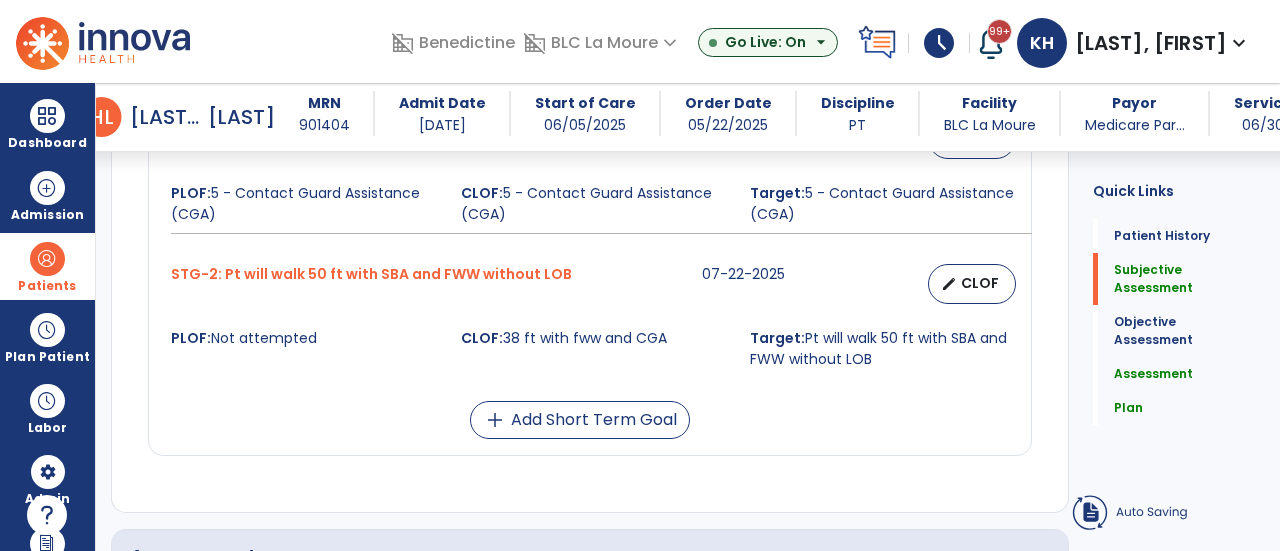scroll, scrollTop: 528, scrollLeft: 0, axis: vertical 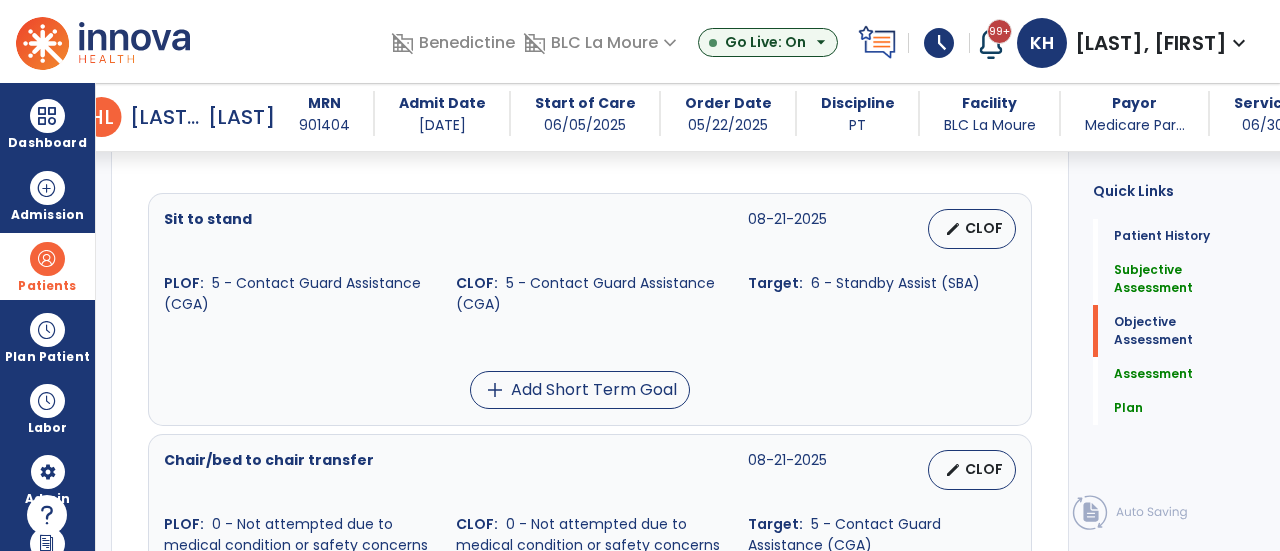 drag, startPoint x: 1267, startPoint y: 294, endPoint x: 1279, endPoint y: 337, distance: 44.64303 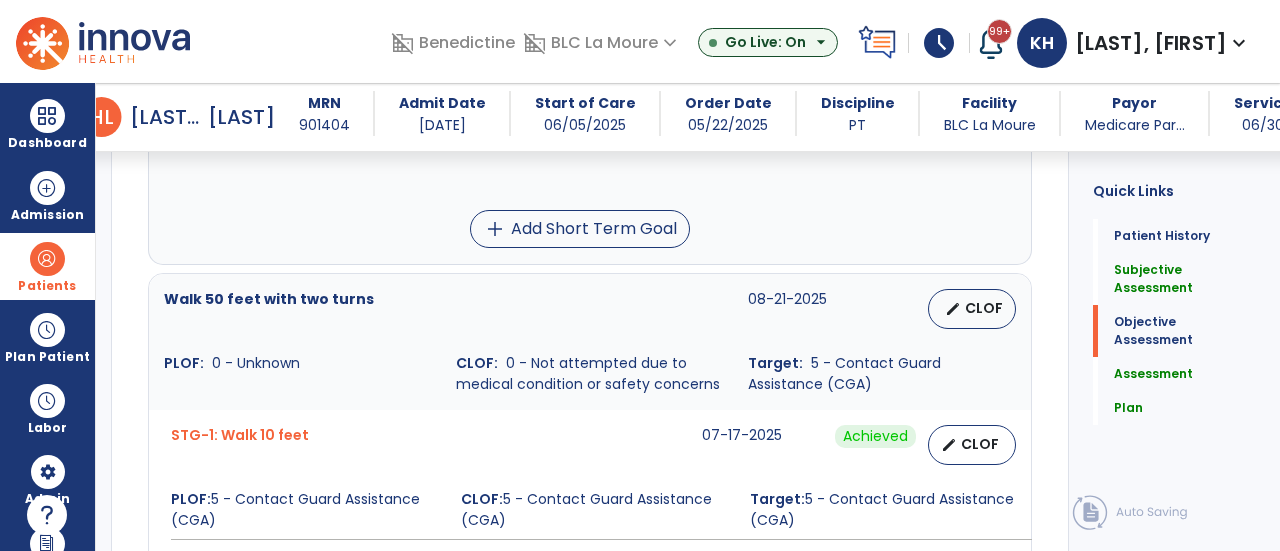 scroll, scrollTop: 1288, scrollLeft: 0, axis: vertical 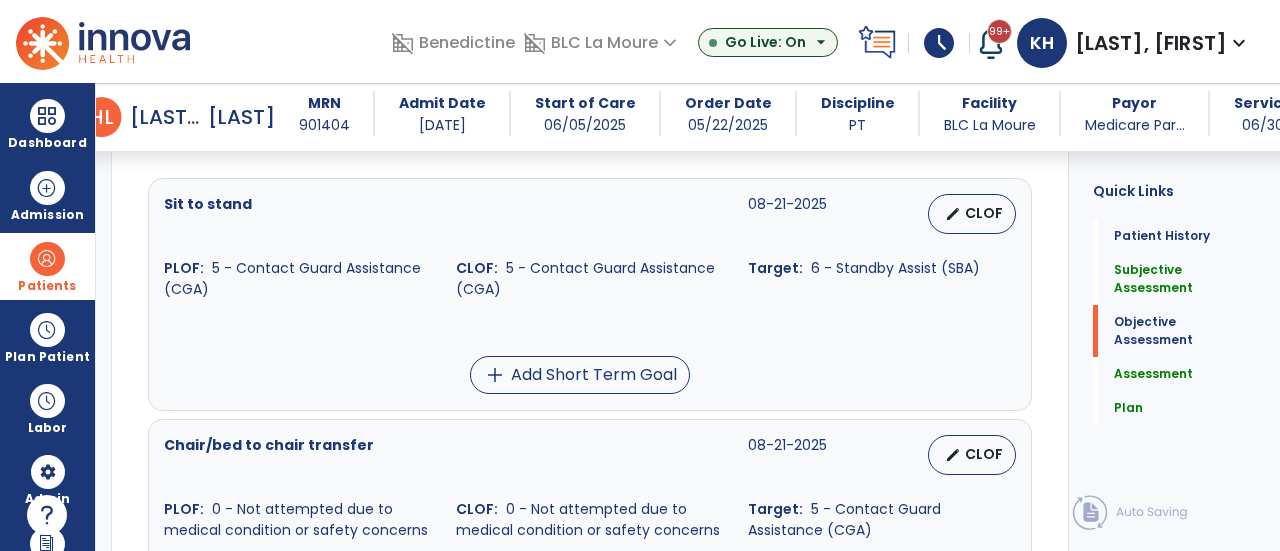 drag, startPoint x: 1272, startPoint y: 296, endPoint x: 1279, endPoint y: 321, distance: 25.96151 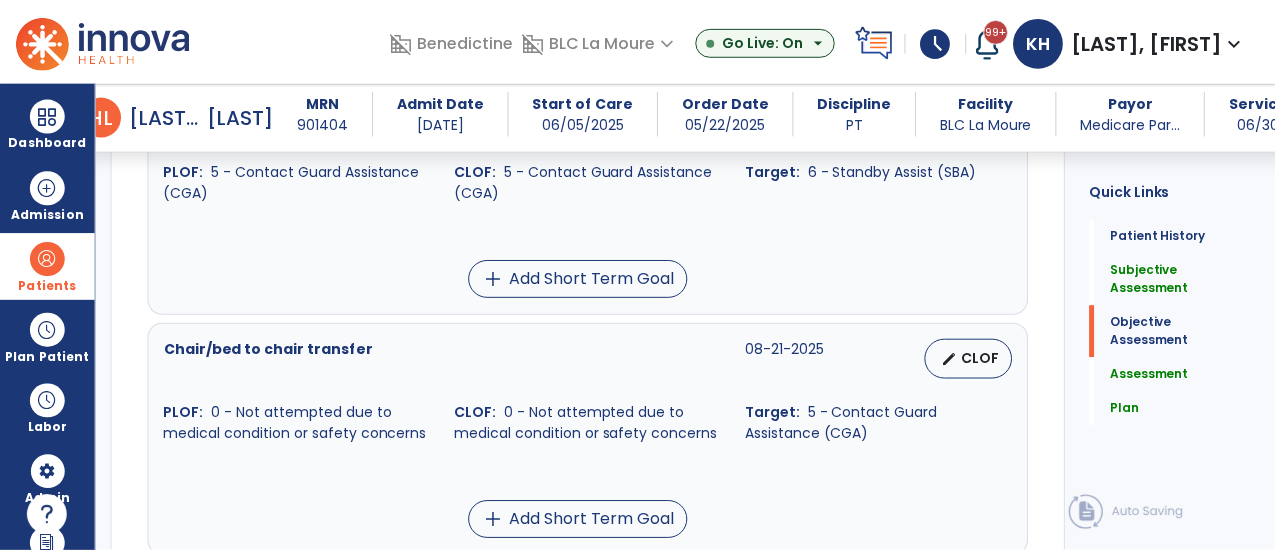 scroll, scrollTop: 1176, scrollLeft: 0, axis: vertical 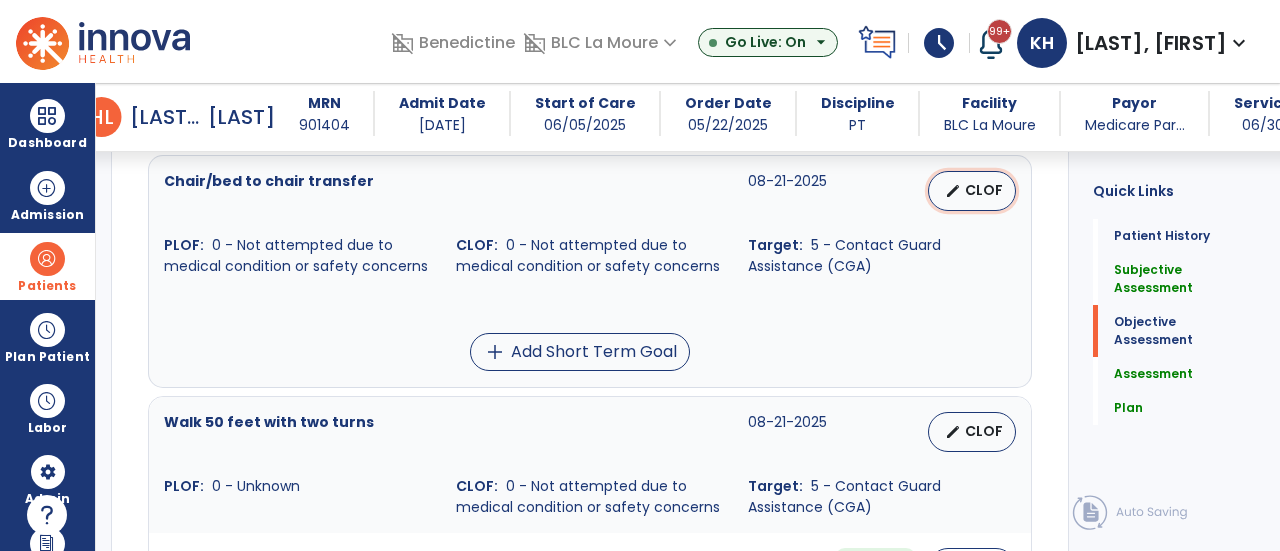 click on "CLOF" at bounding box center [984, 190] 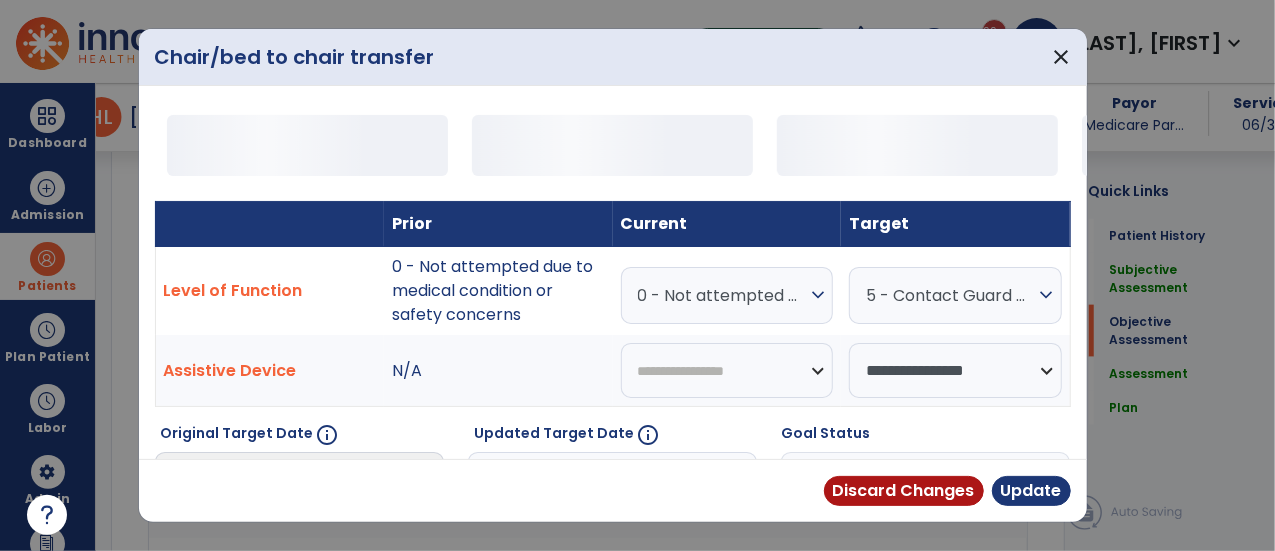 scroll, scrollTop: 1176, scrollLeft: 0, axis: vertical 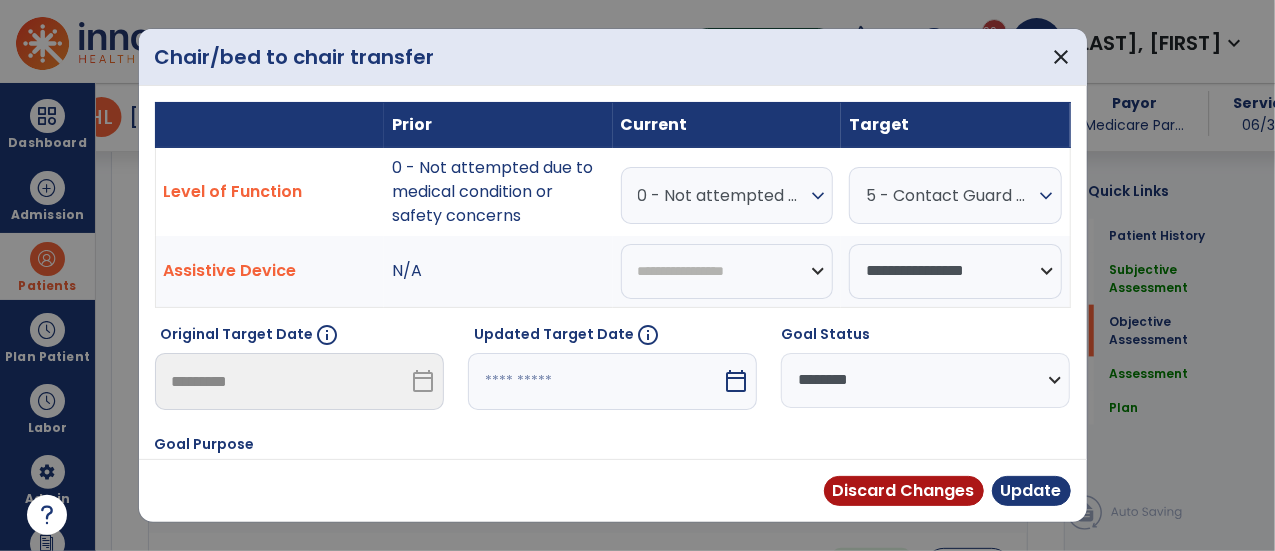 click on "0 - Not attempted due to medical condition or safety concerns" at bounding box center [722, 195] 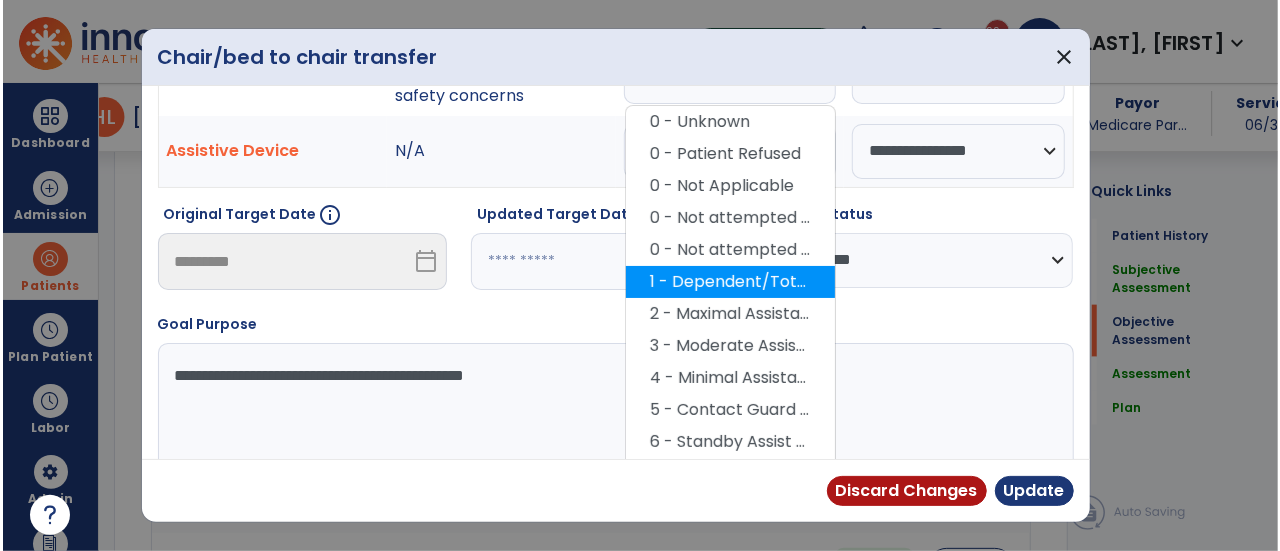 scroll, scrollTop: 120, scrollLeft: 0, axis: vertical 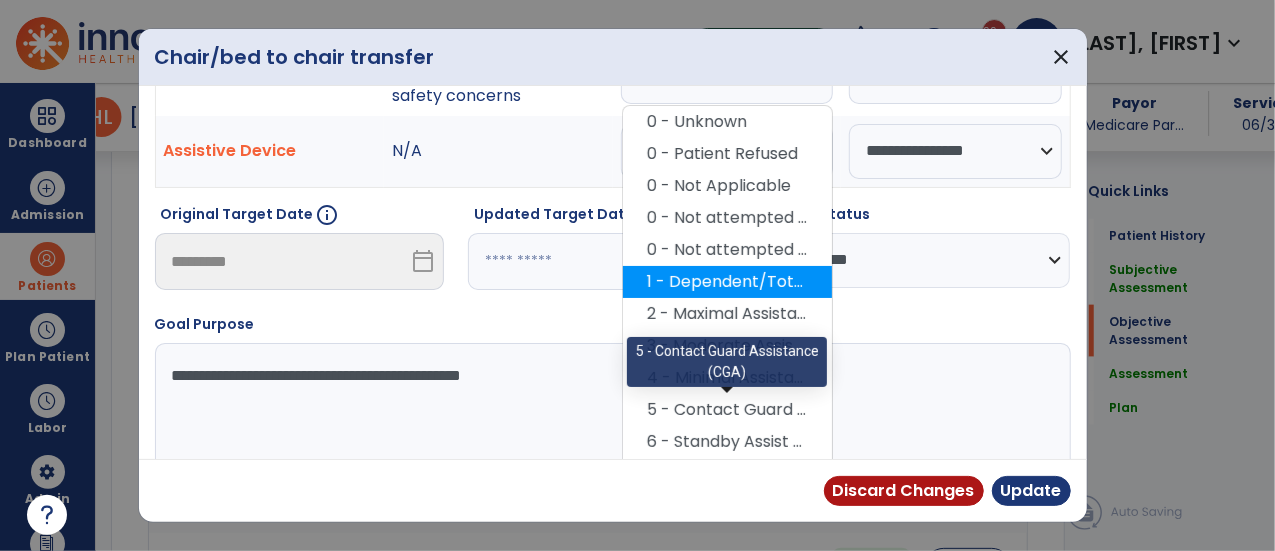 click on "5 - Contact Guard Assistance (CGA)" at bounding box center (727, 410) 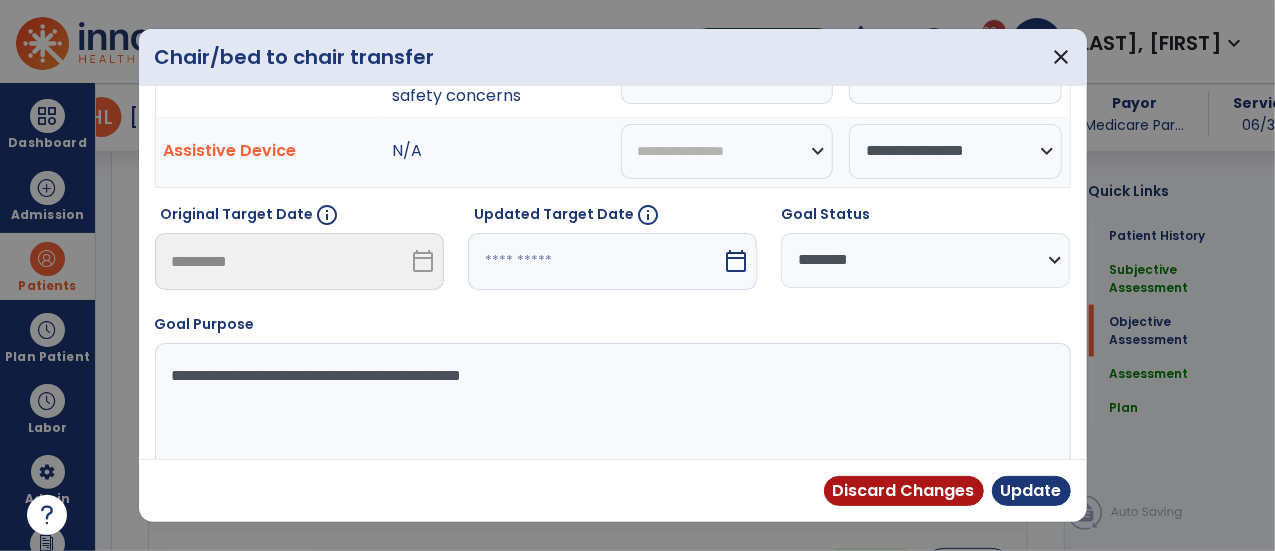 click on "**********" at bounding box center (925, 260) 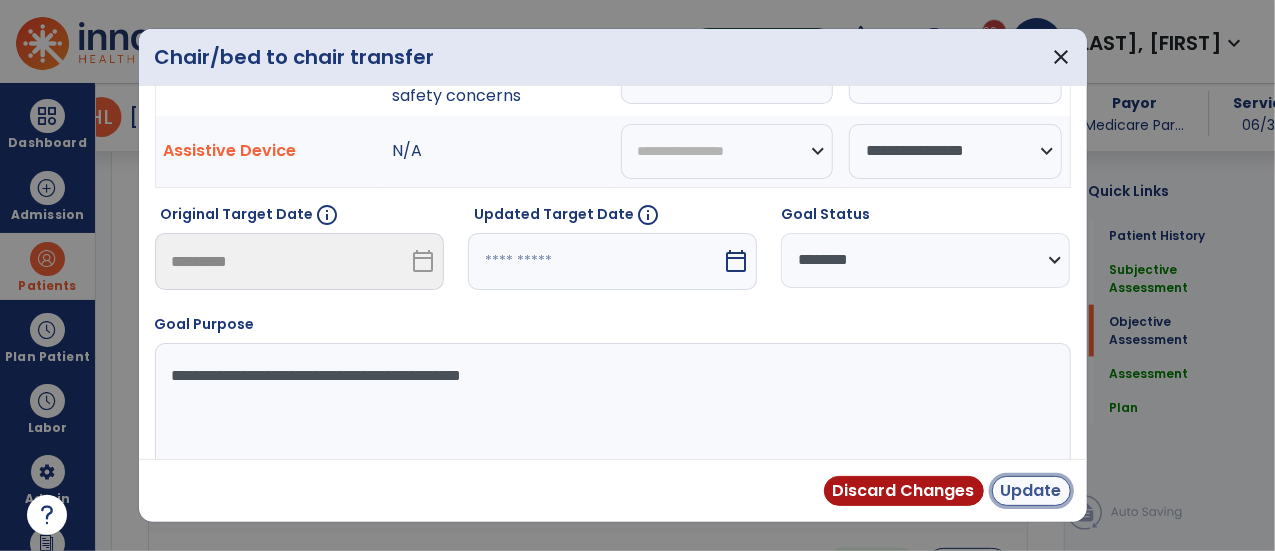 click on "Update" at bounding box center (1031, 491) 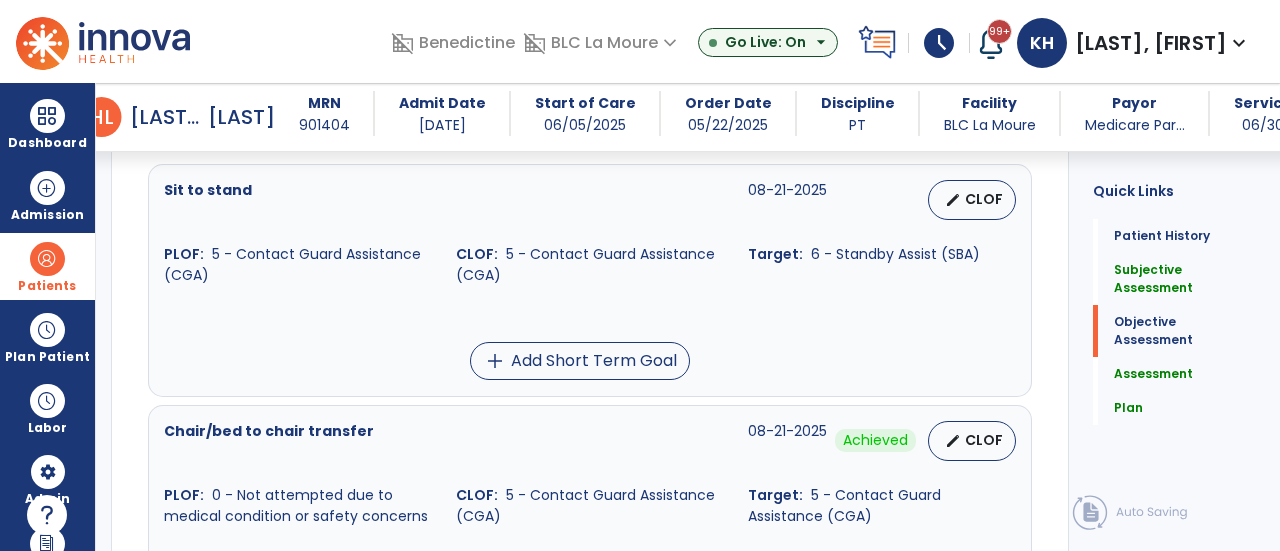 scroll, scrollTop: 911, scrollLeft: 0, axis: vertical 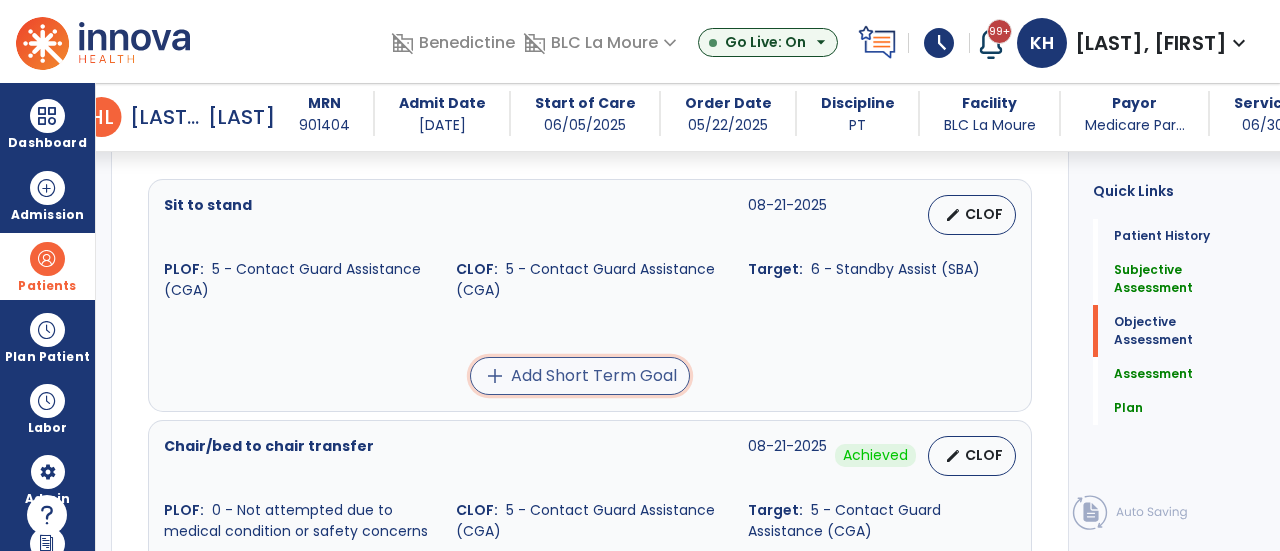 click on "add  Add Short Term Goal" at bounding box center [580, 376] 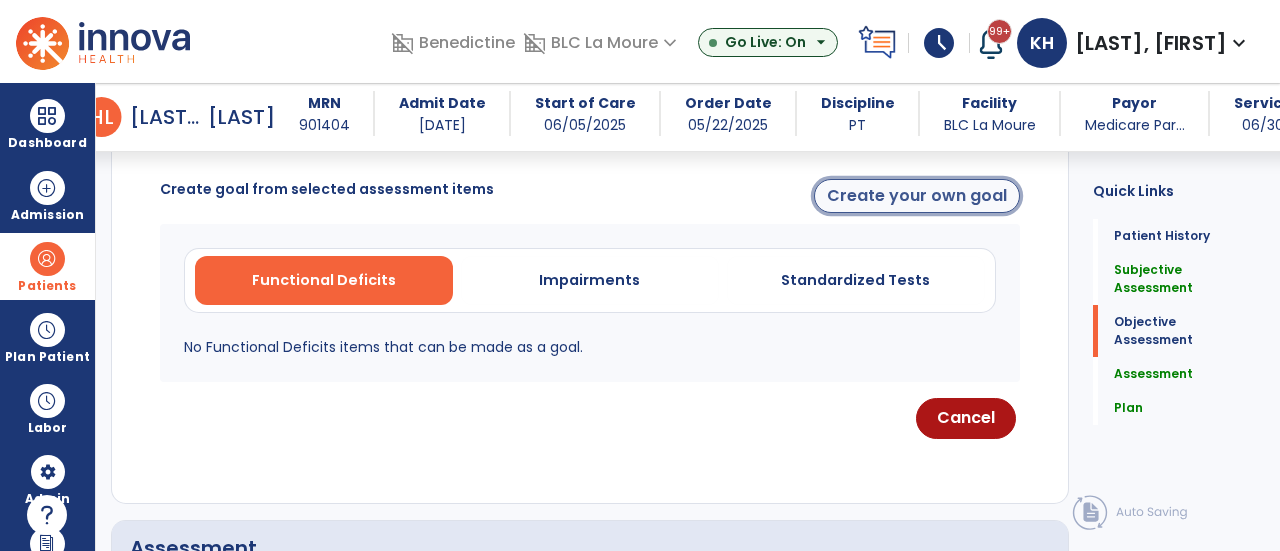 click on "Create your own goal" 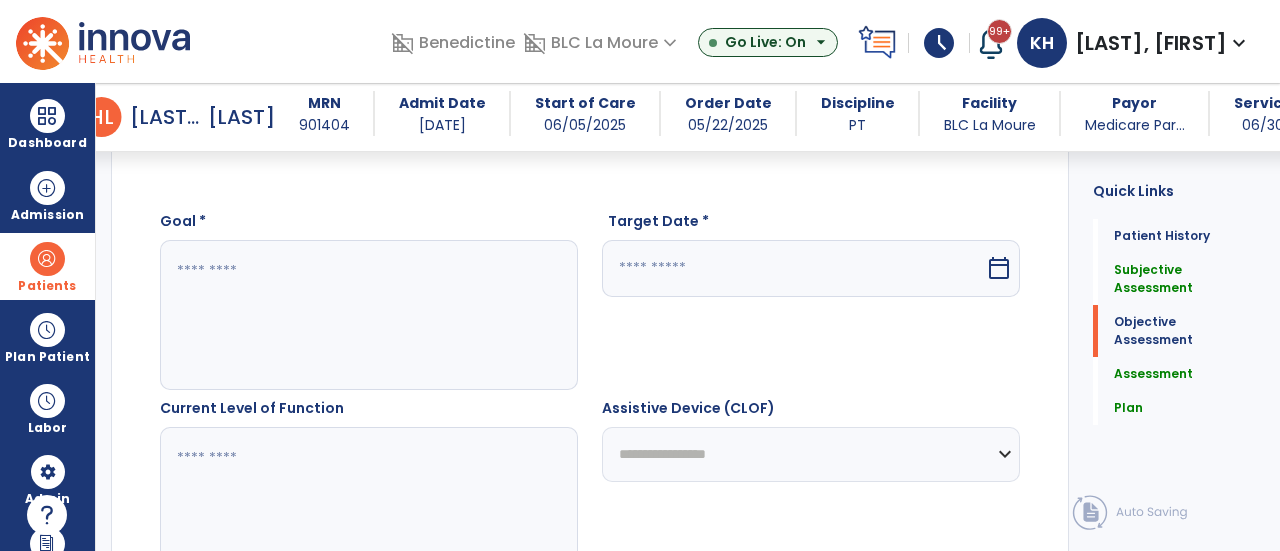 click 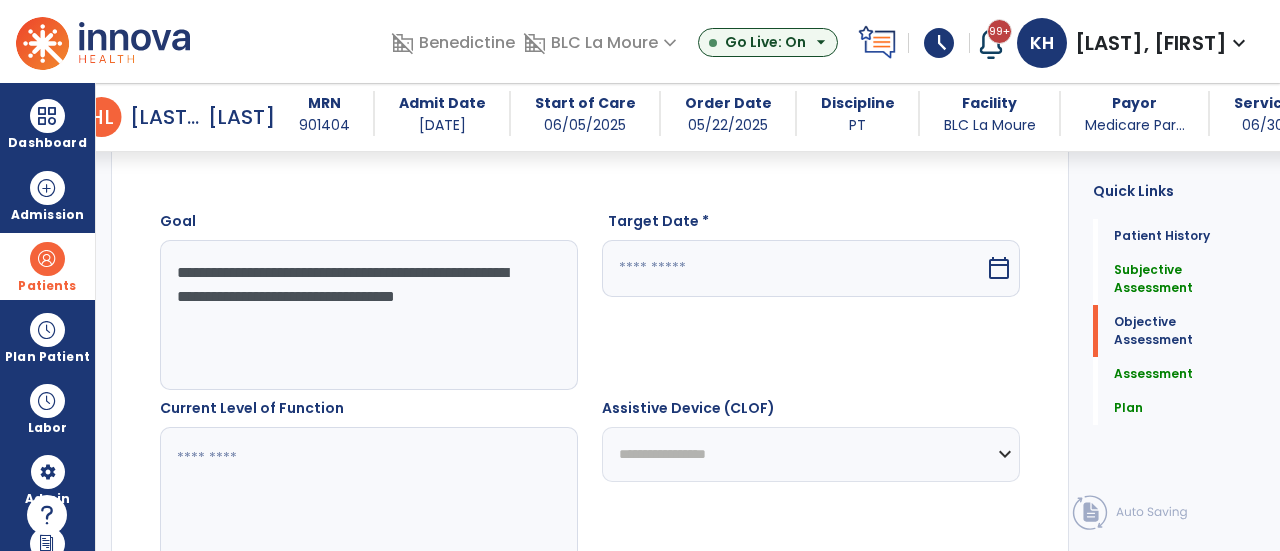 type on "**********" 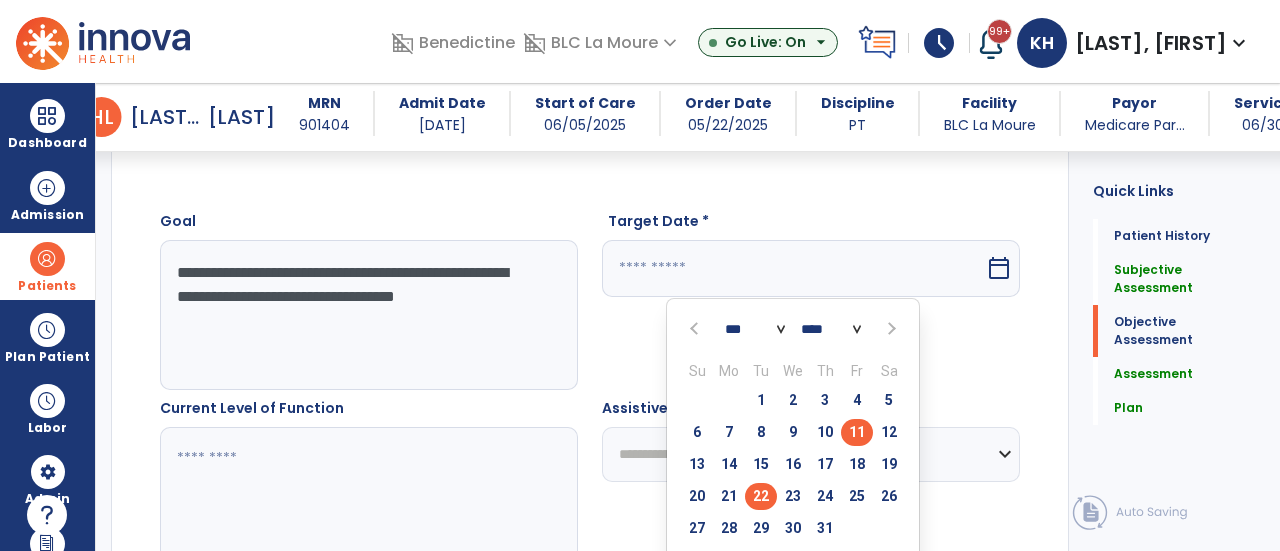 click on "22" at bounding box center (761, 496) 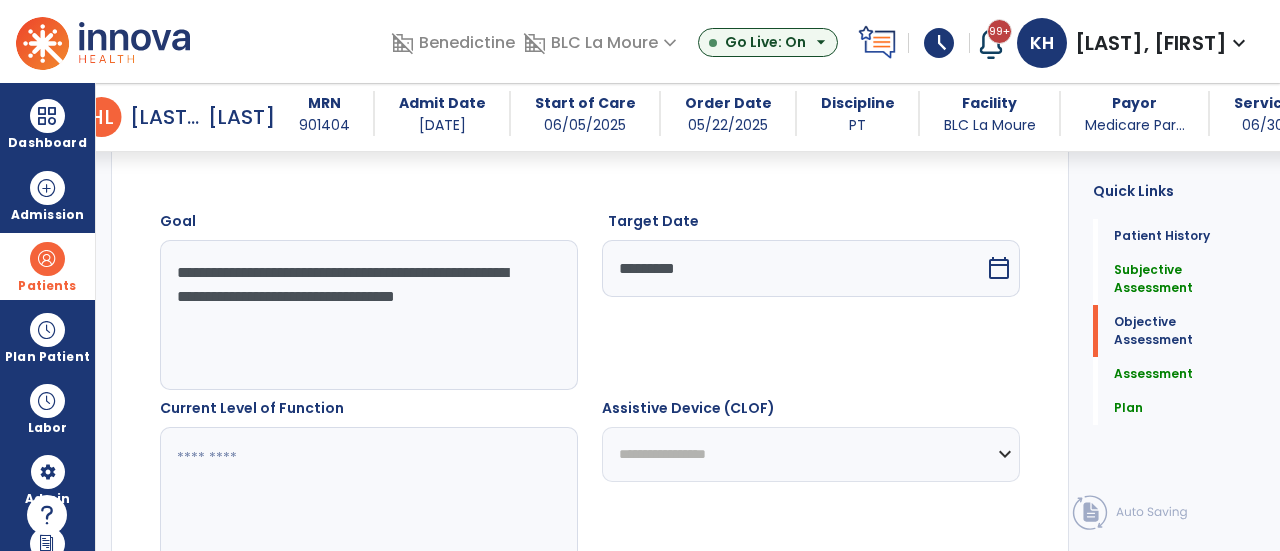 click on "calendar_today" at bounding box center (999, 268) 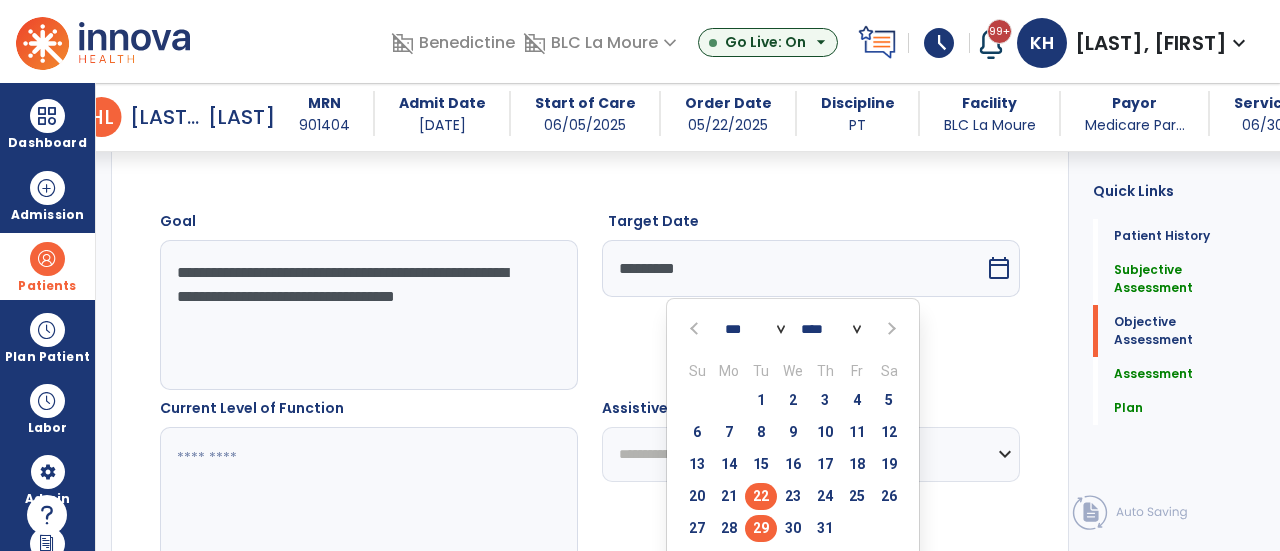 click on "29" at bounding box center (761, 528) 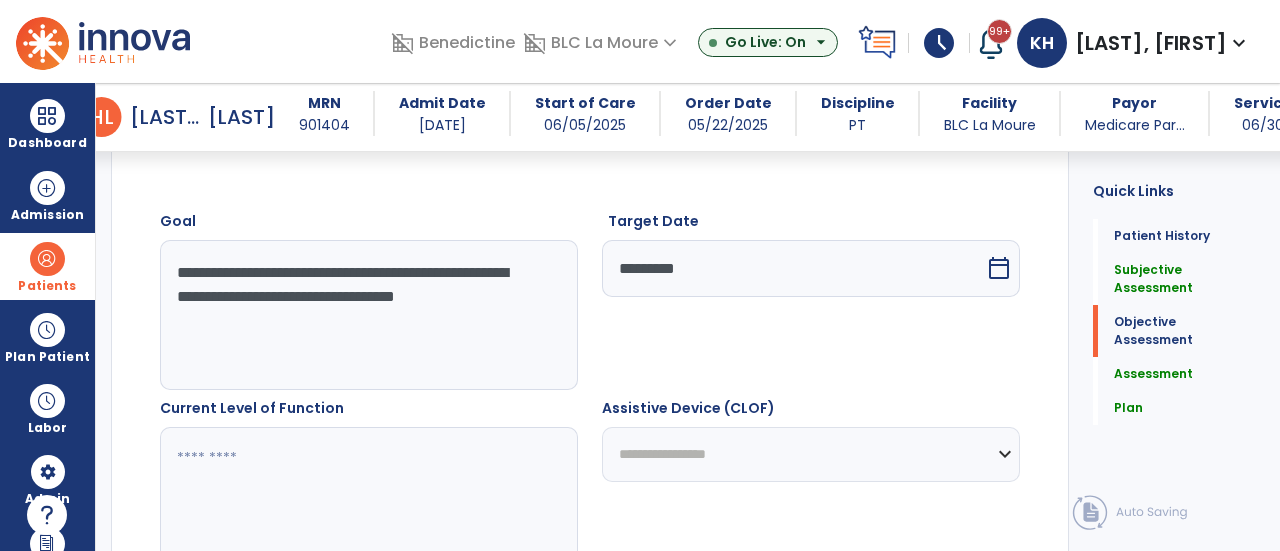 click 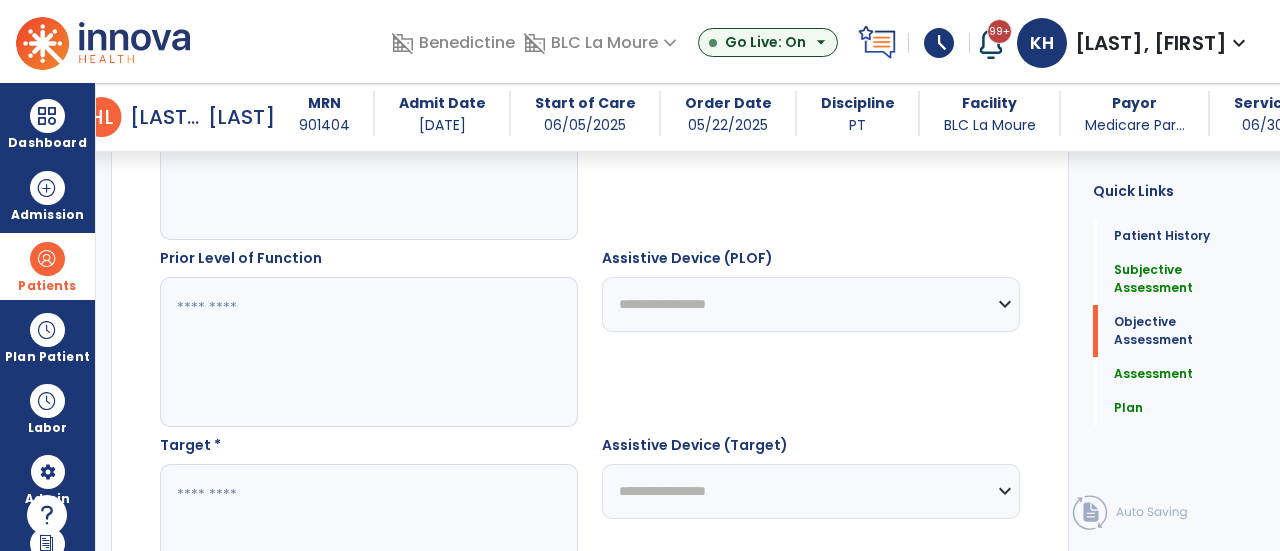 scroll, scrollTop: 1292, scrollLeft: 0, axis: vertical 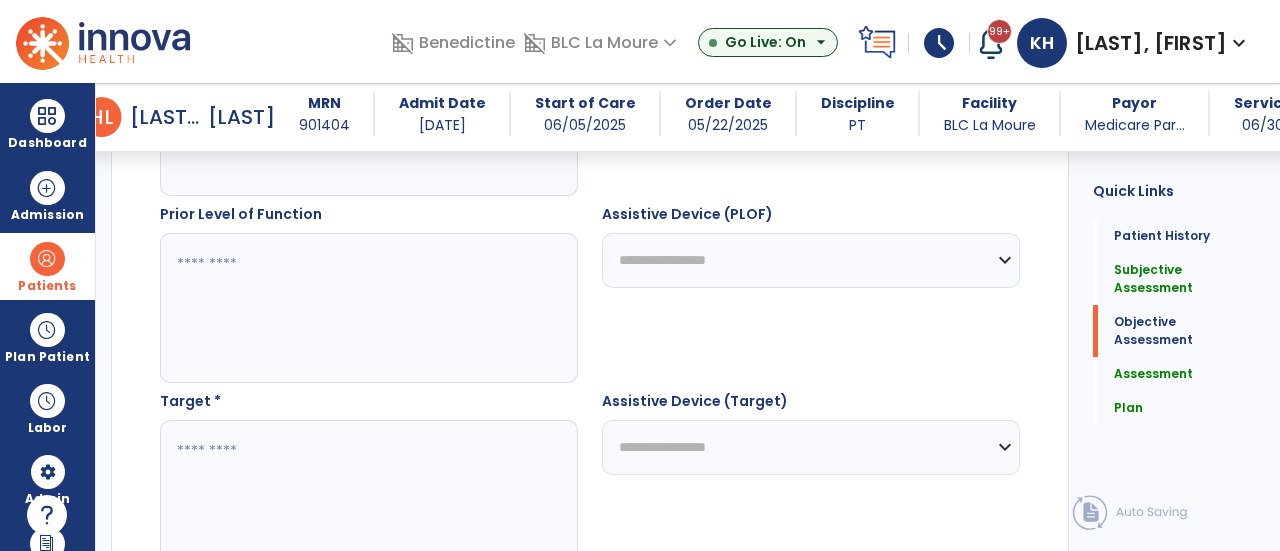 type on "**********" 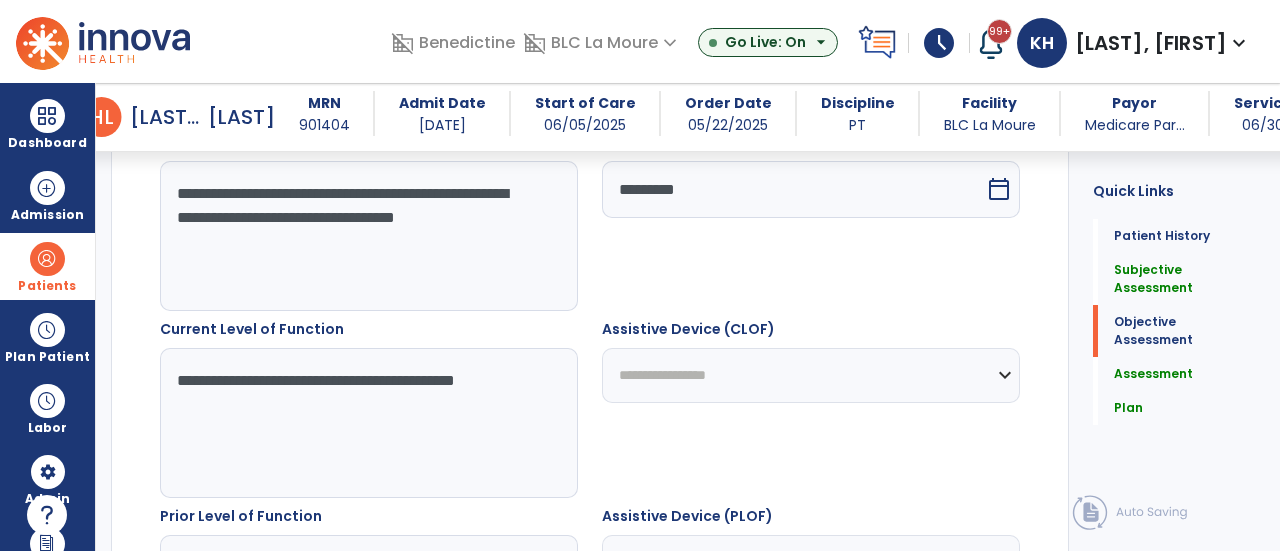 scroll, scrollTop: 896, scrollLeft: 0, axis: vertical 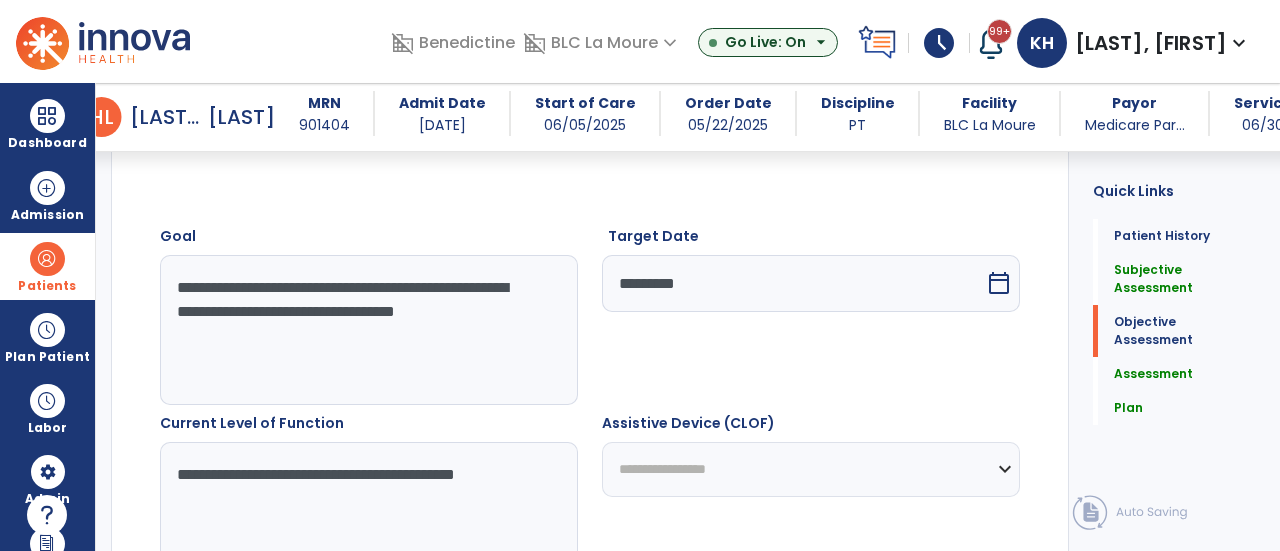 drag, startPoint x: 219, startPoint y: 333, endPoint x: 174, endPoint y: 278, distance: 71.063354 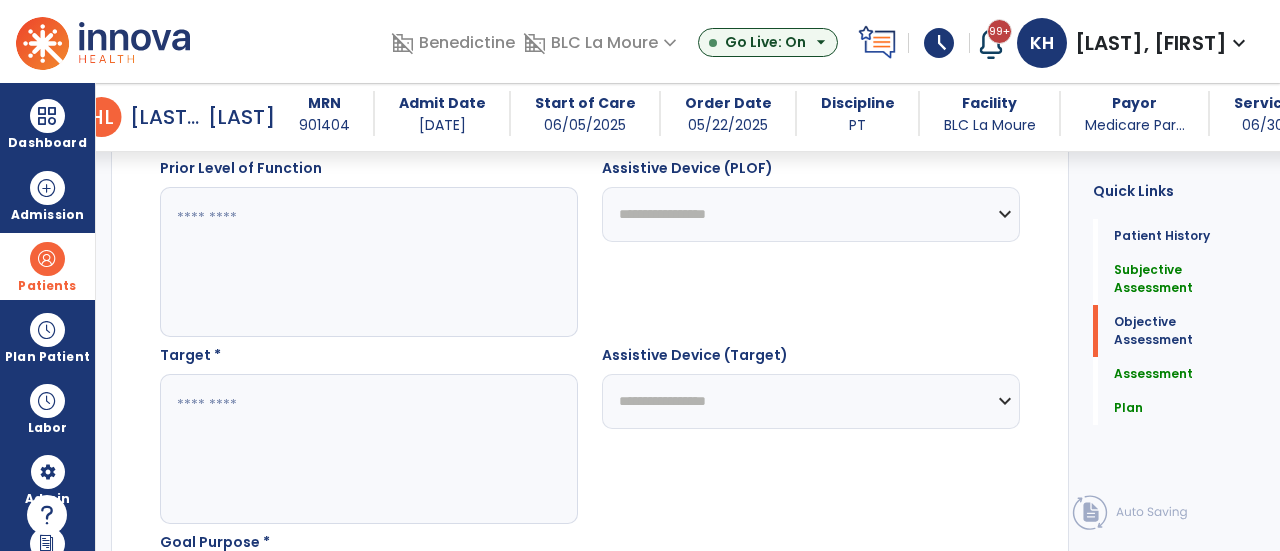 scroll, scrollTop: 1385, scrollLeft: 0, axis: vertical 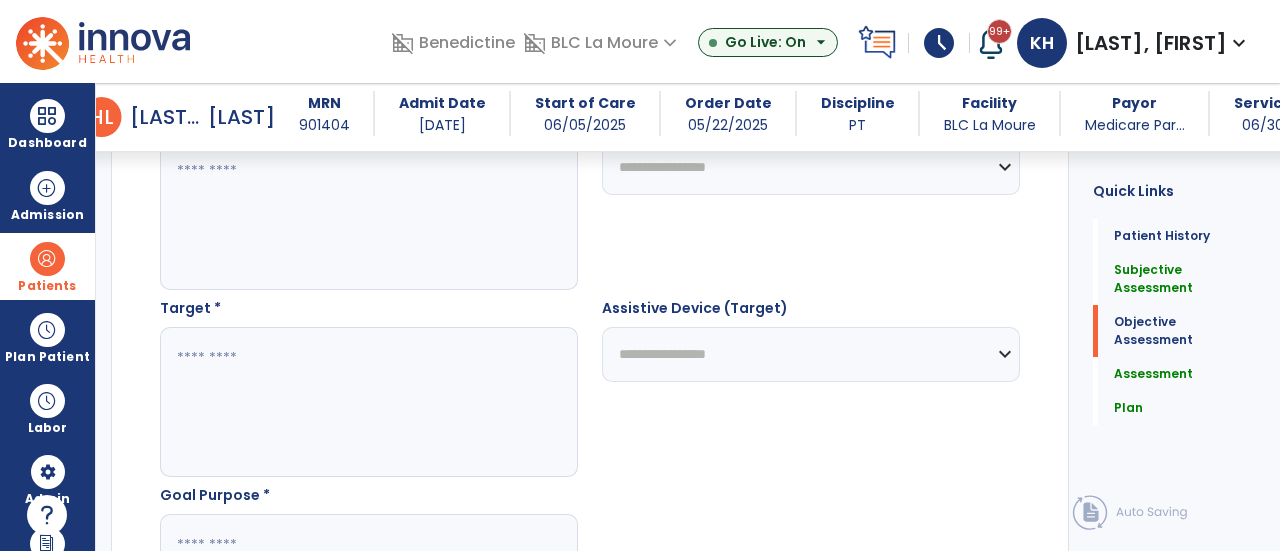 click 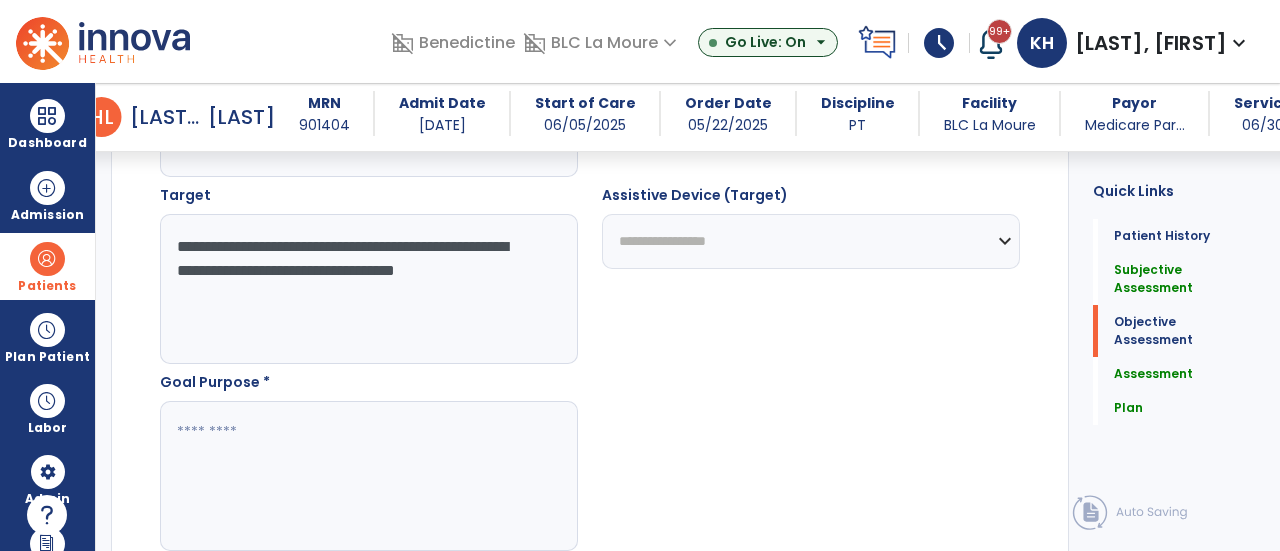 scroll, scrollTop: 1546, scrollLeft: 0, axis: vertical 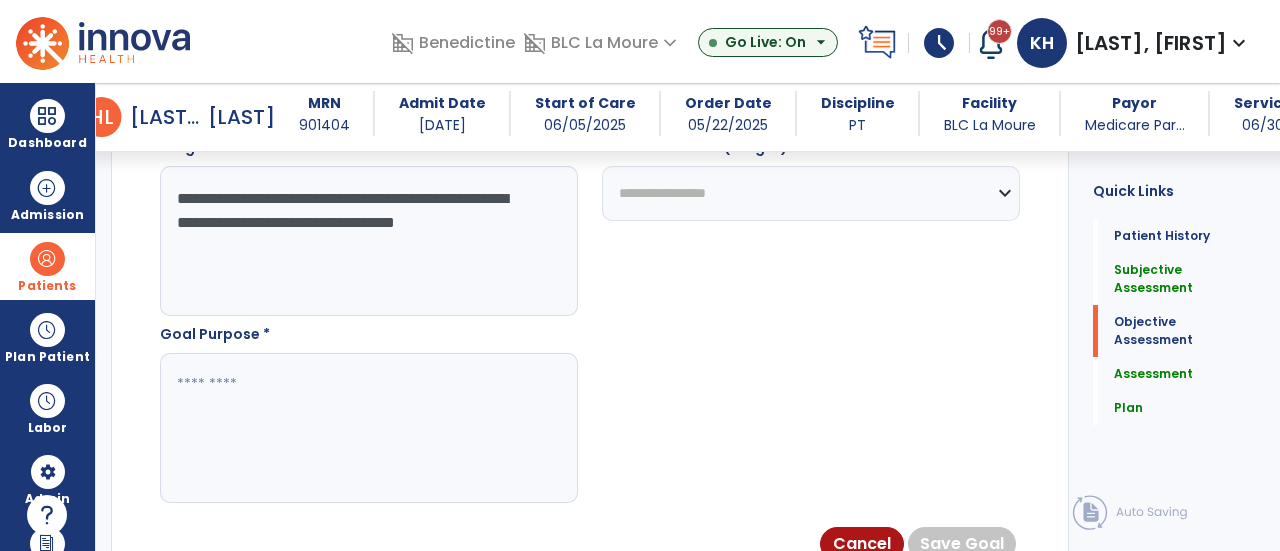 type on "**********" 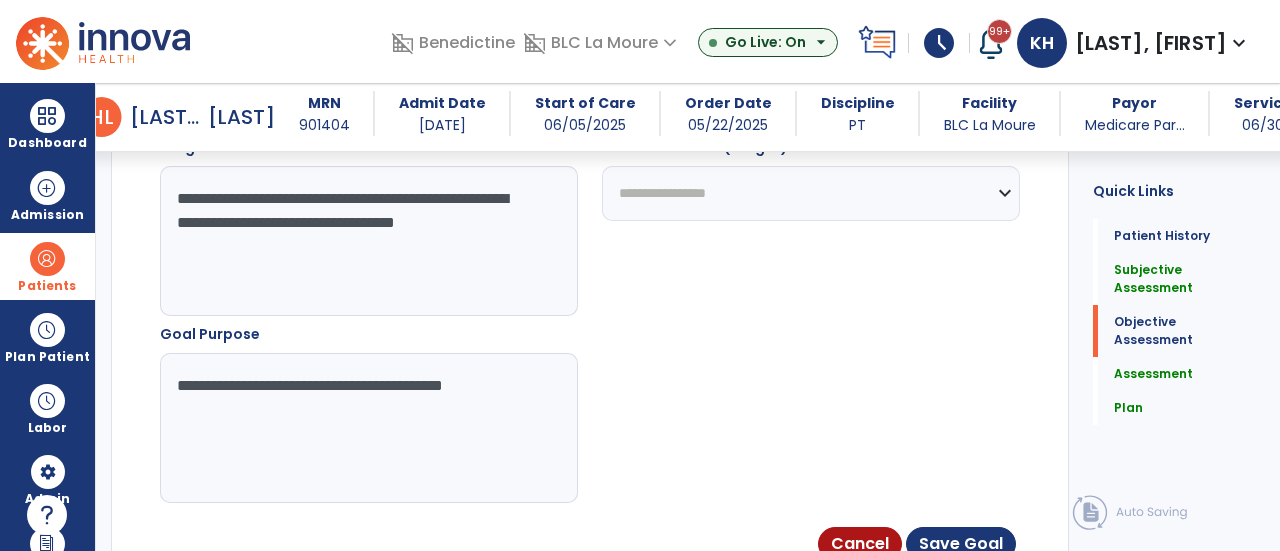 type on "**********" 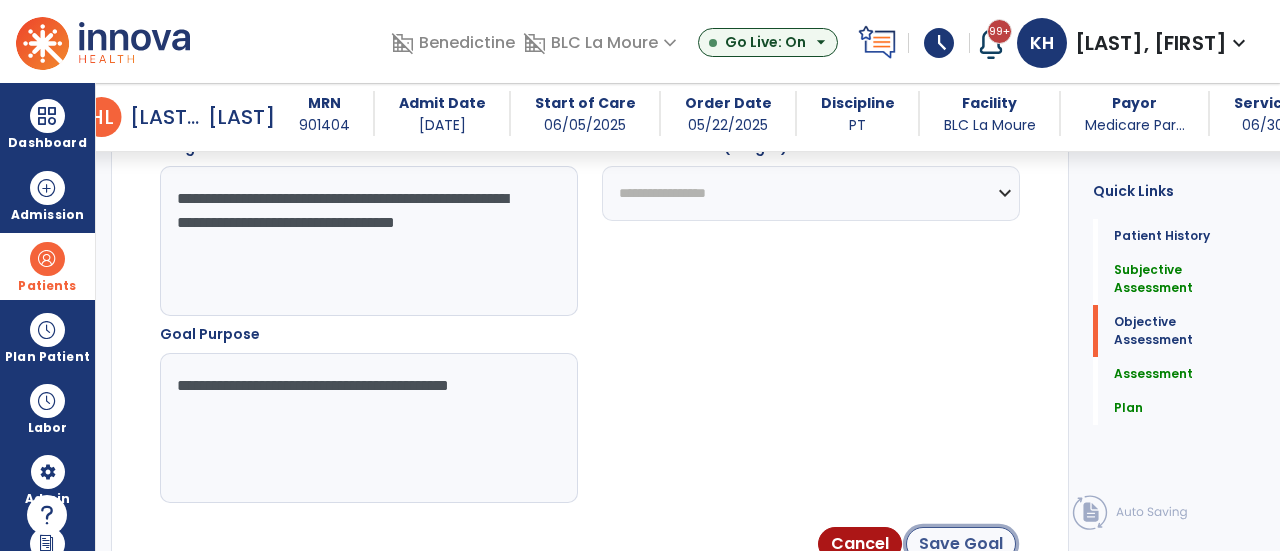click on "Save Goal" 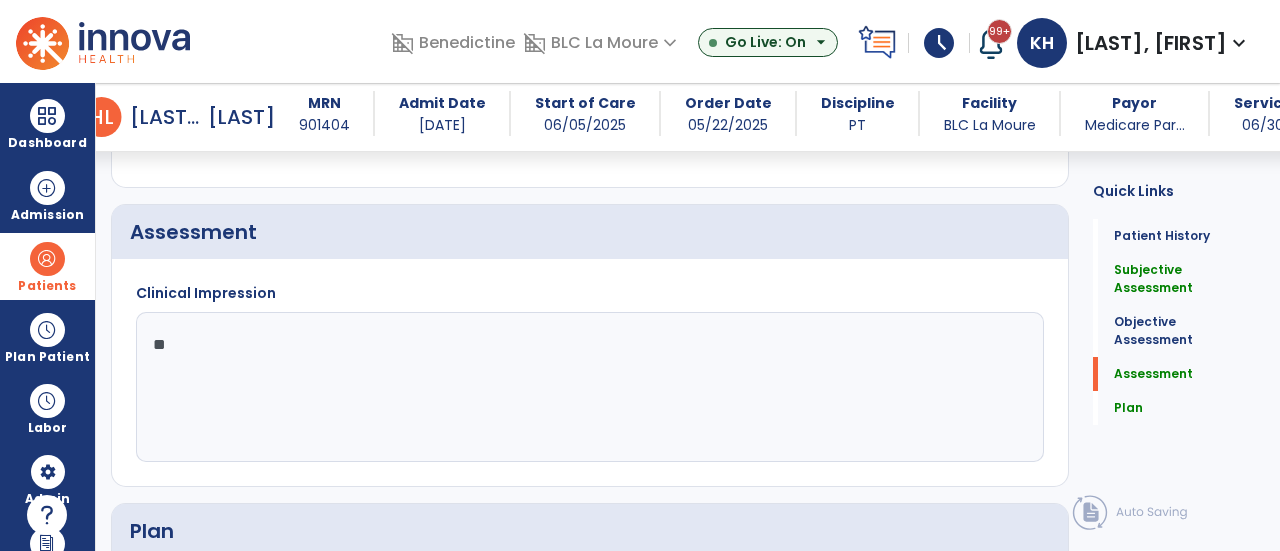 scroll, scrollTop: 2037, scrollLeft: 0, axis: vertical 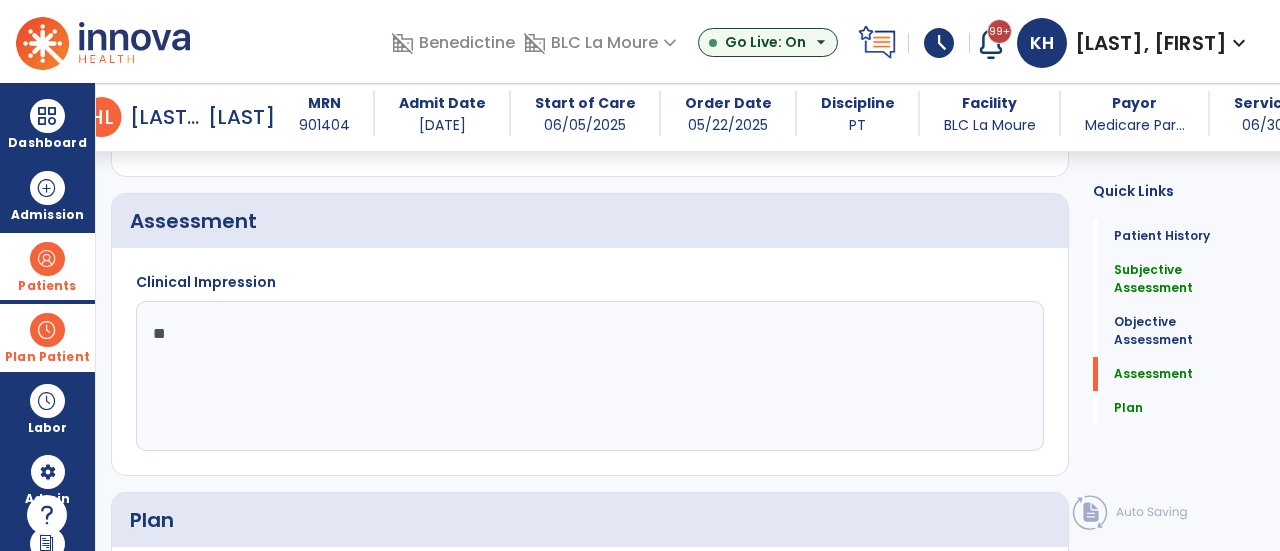 drag, startPoint x: 192, startPoint y: 325, endPoint x: 78, endPoint y: 308, distance: 115.260574 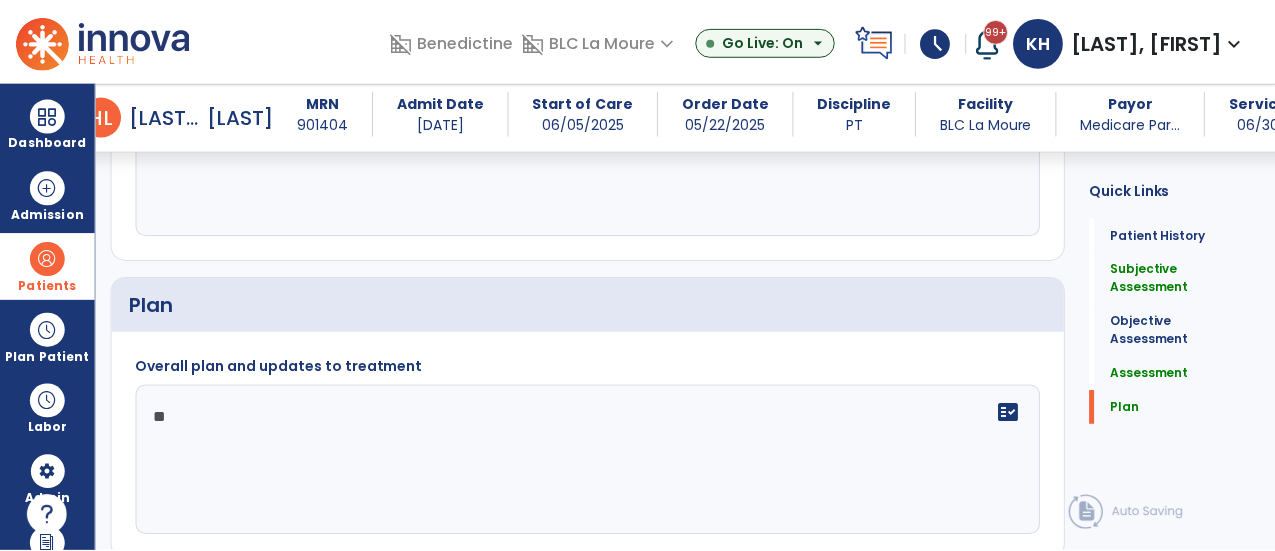 scroll, scrollTop: 2284, scrollLeft: 0, axis: vertical 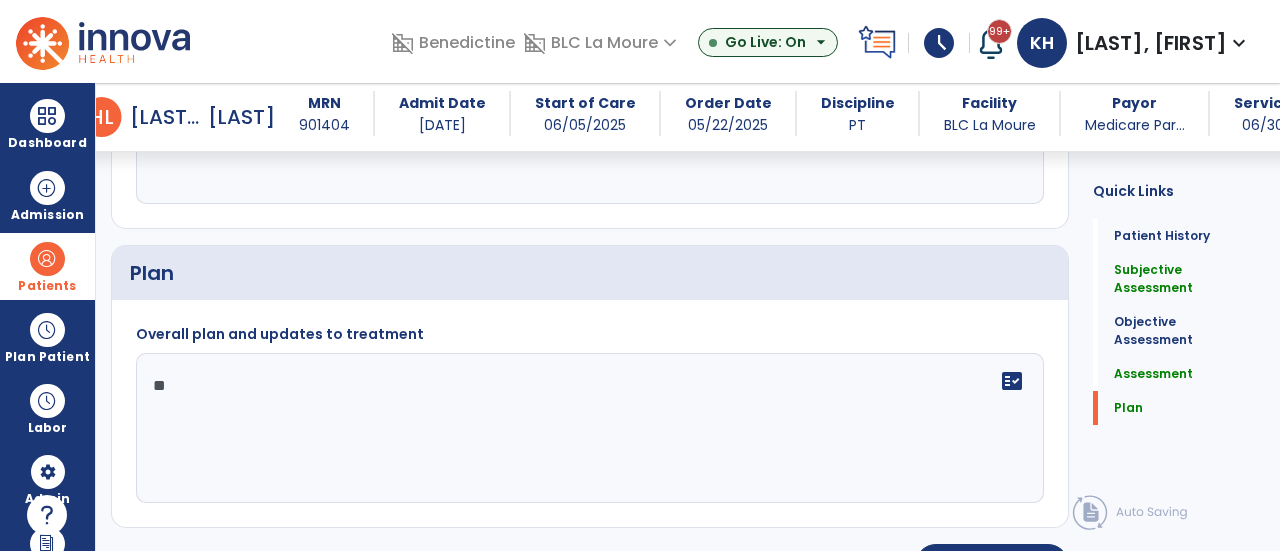 type on "**********" 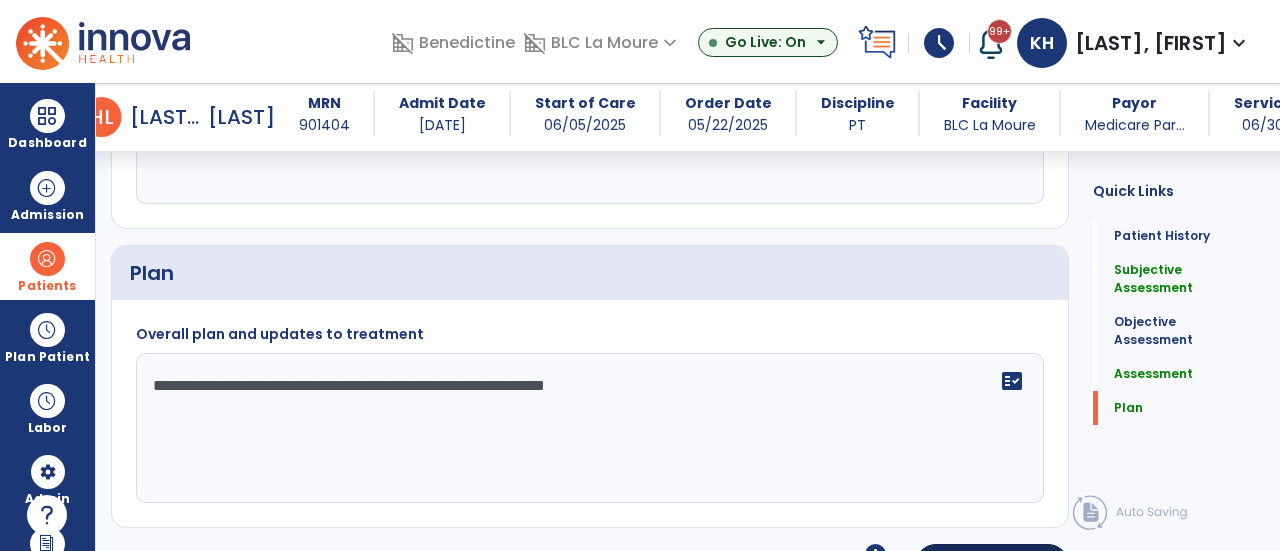 type on "**********" 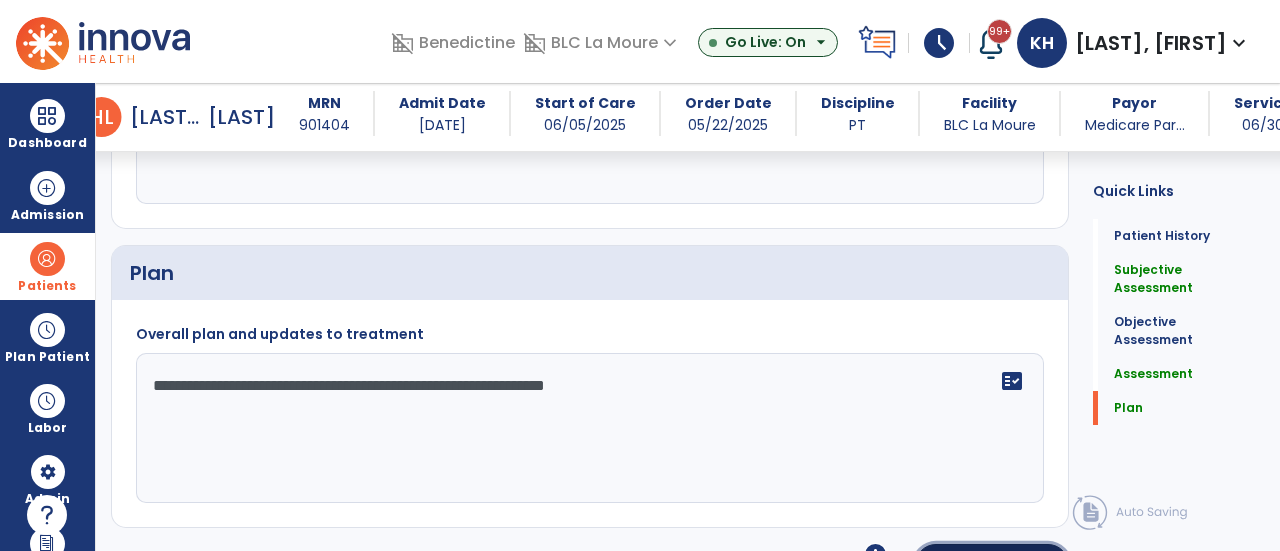 click on "Sign  chevron_right" 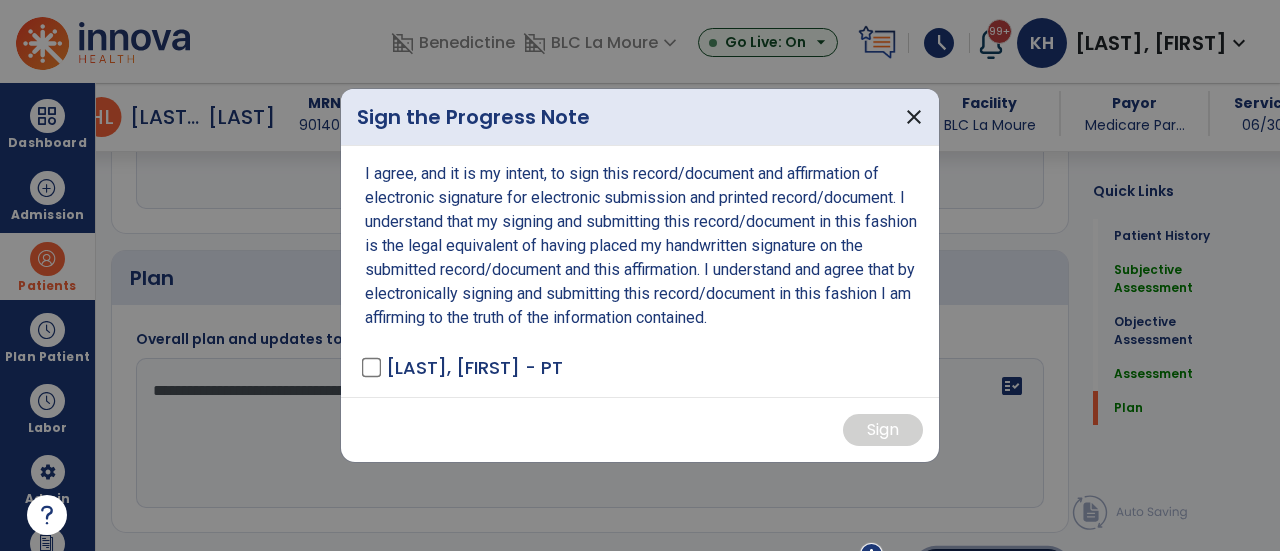 scroll, scrollTop: 2284, scrollLeft: 0, axis: vertical 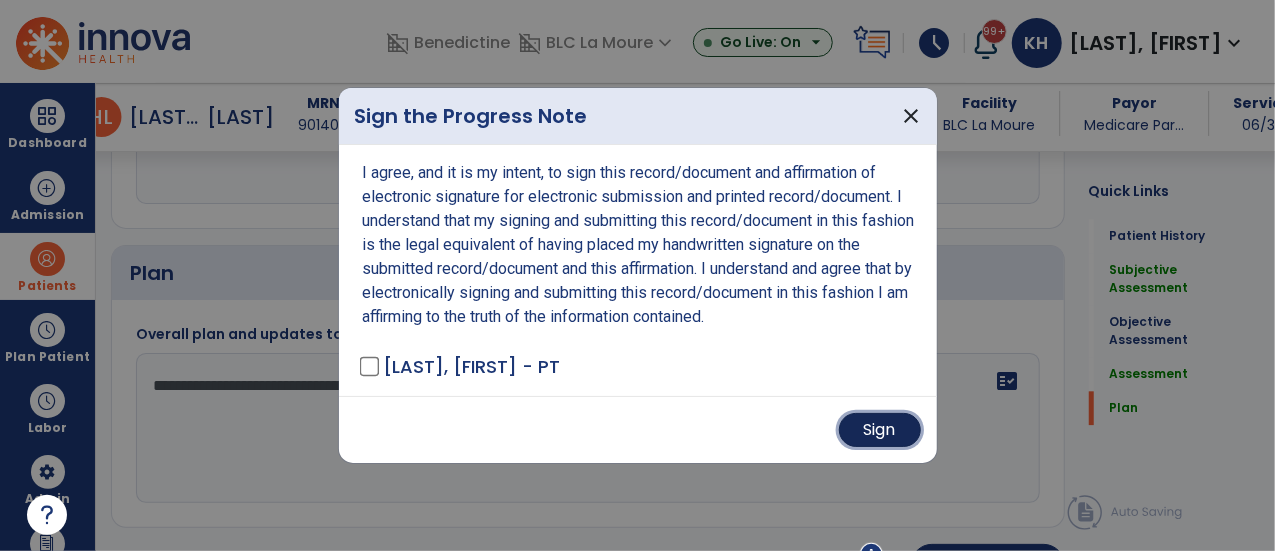click on "Sign" at bounding box center (880, 430) 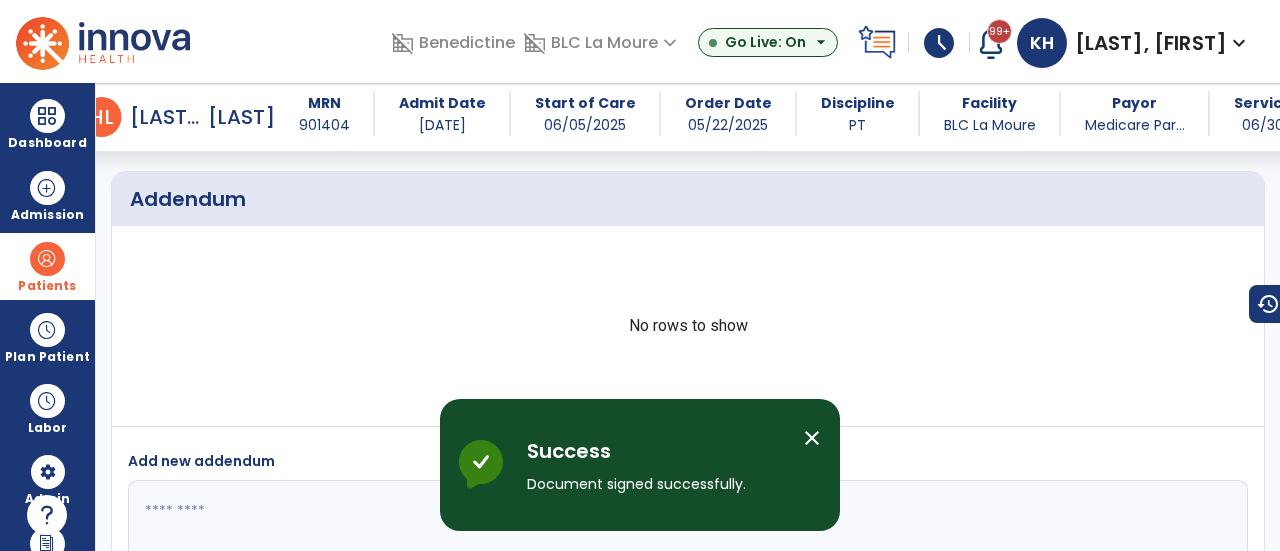 scroll, scrollTop: 3317, scrollLeft: 0, axis: vertical 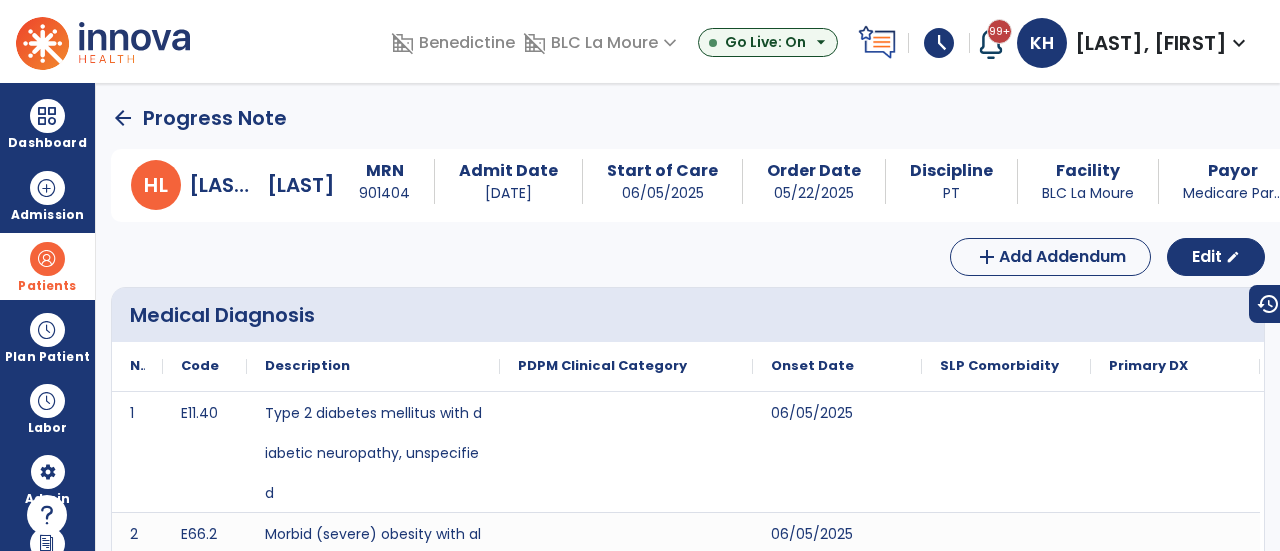 click on "arrow_back" 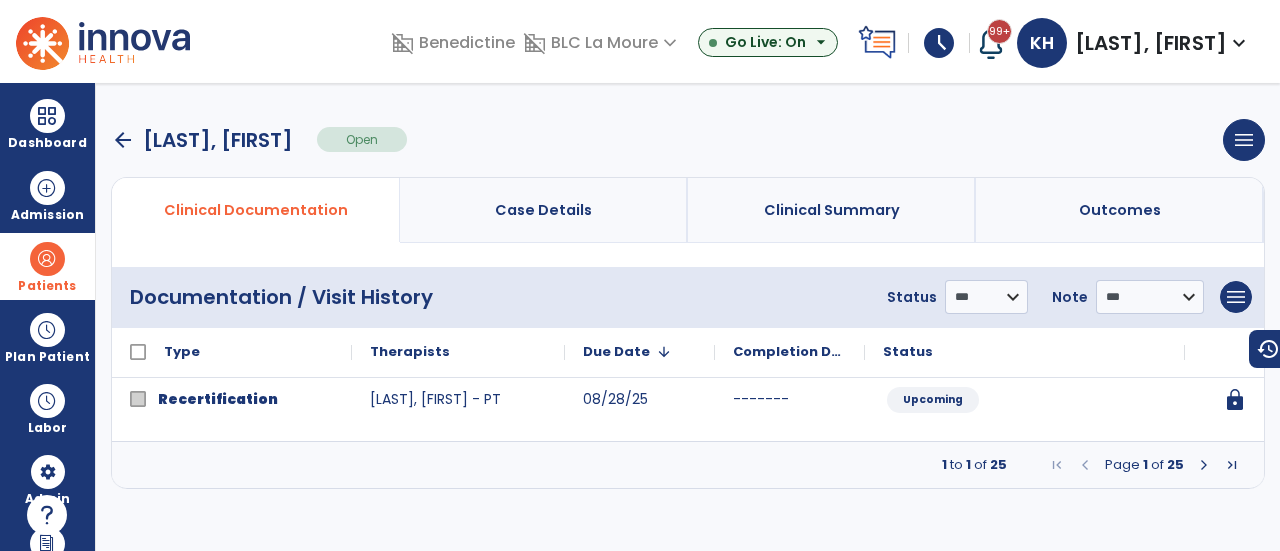 click on "arrow_back" at bounding box center [123, 140] 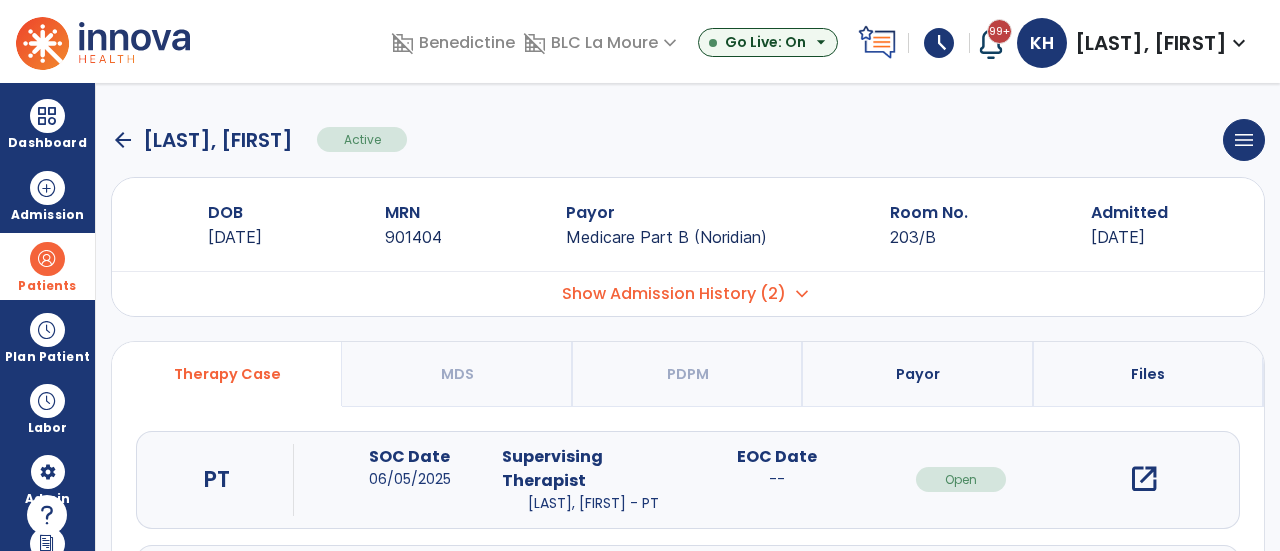 click on "arrow_back" 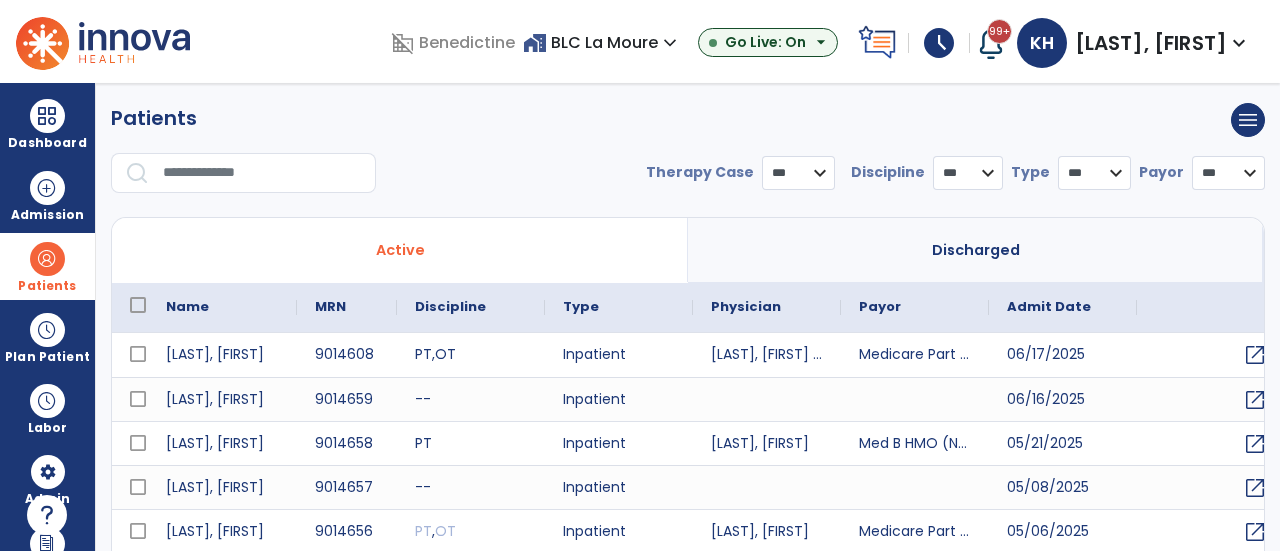 select on "***" 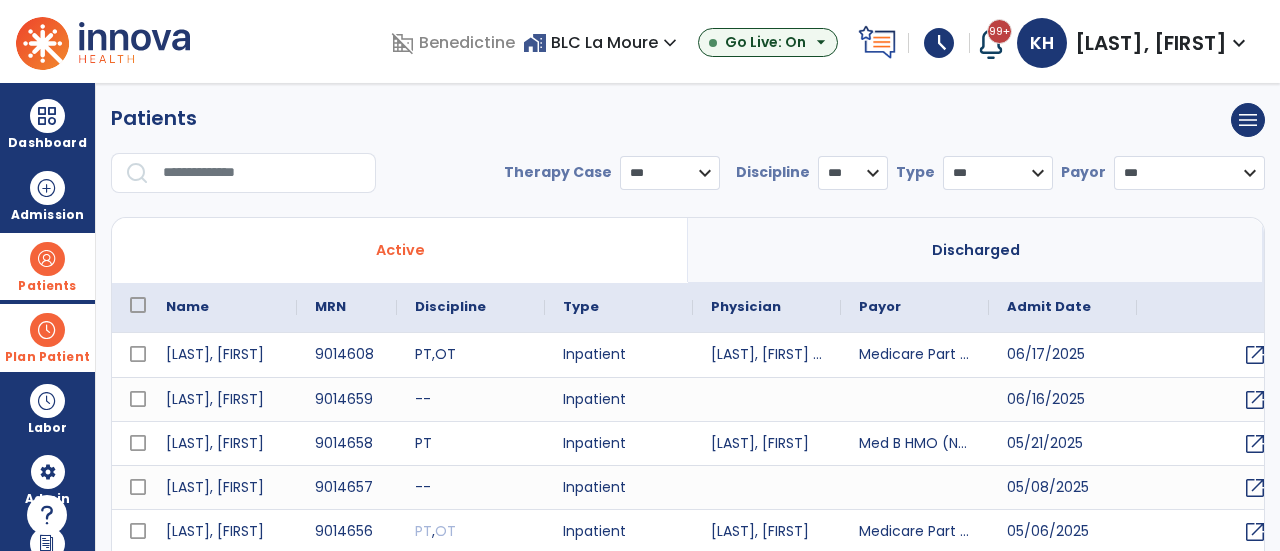 click at bounding box center [47, 330] 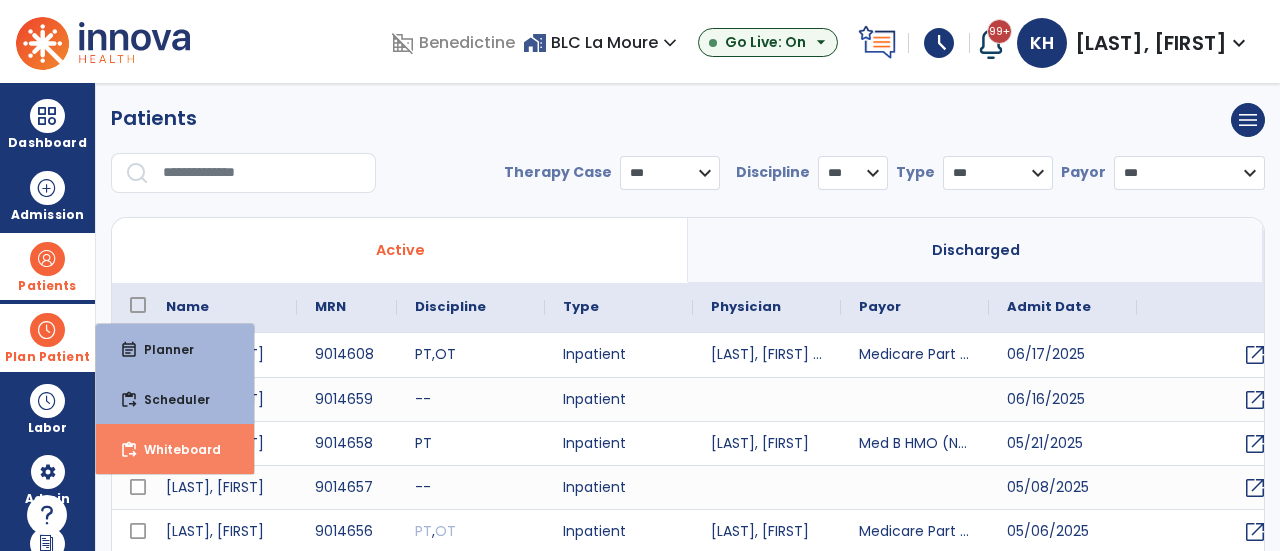 click on "content_paste_go  Whiteboard" at bounding box center [175, 449] 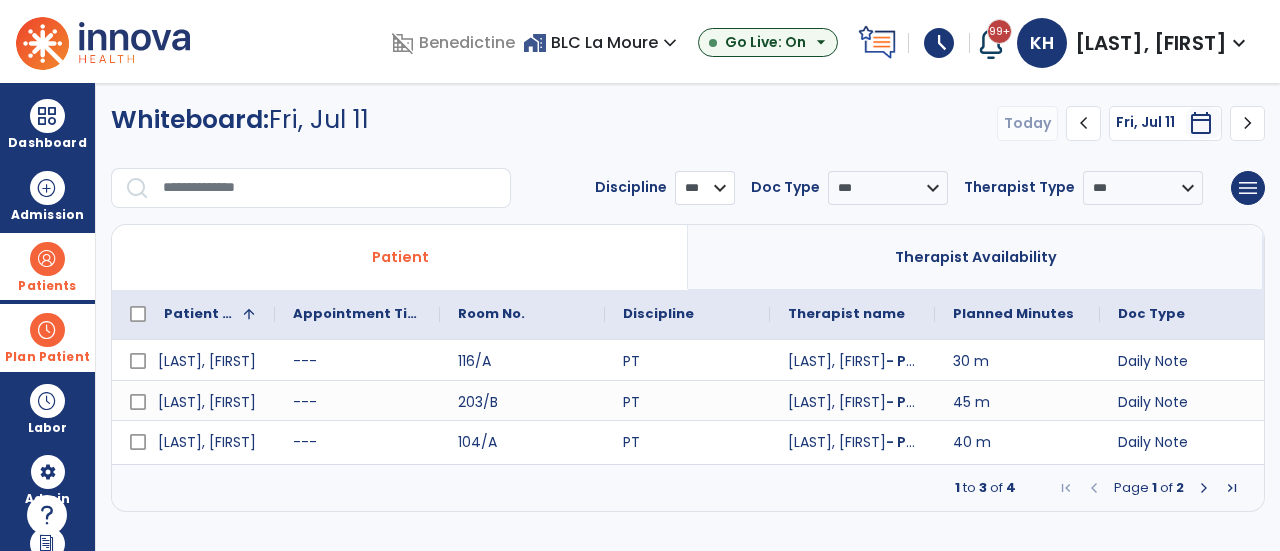 click on "*** ** ** **" at bounding box center [705, 188] 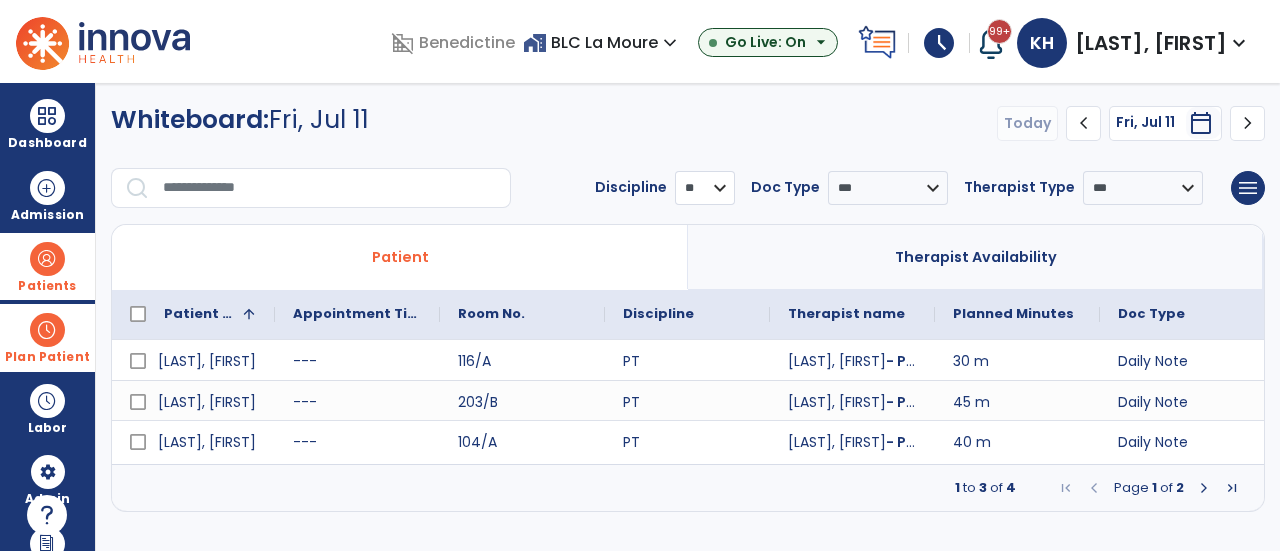 click on "*** ** ** **" at bounding box center [705, 188] 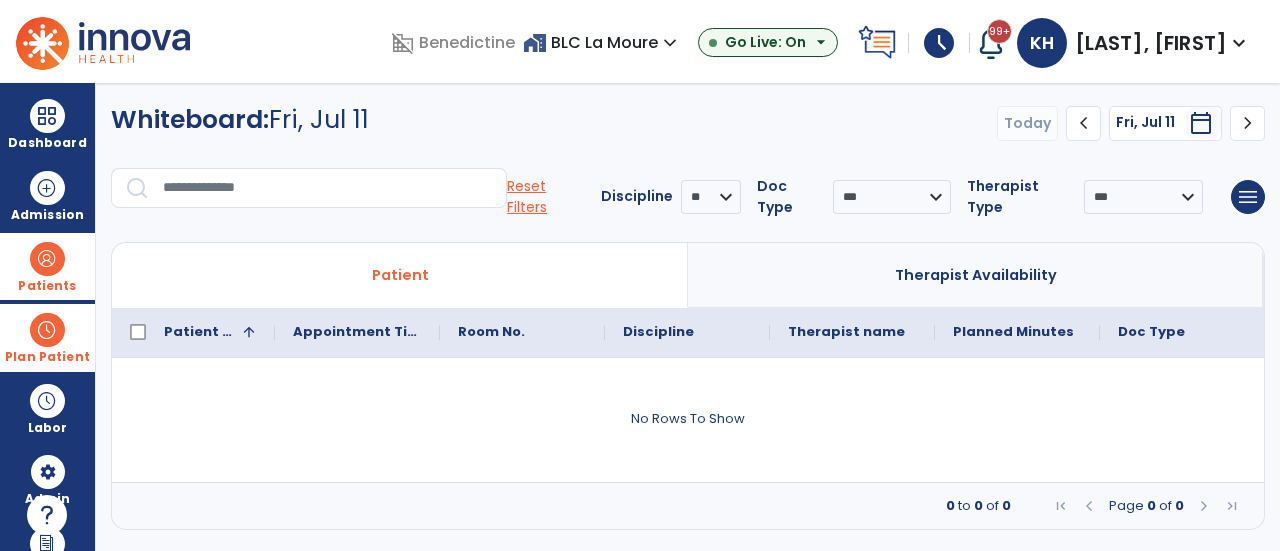 click on "chevron_right" 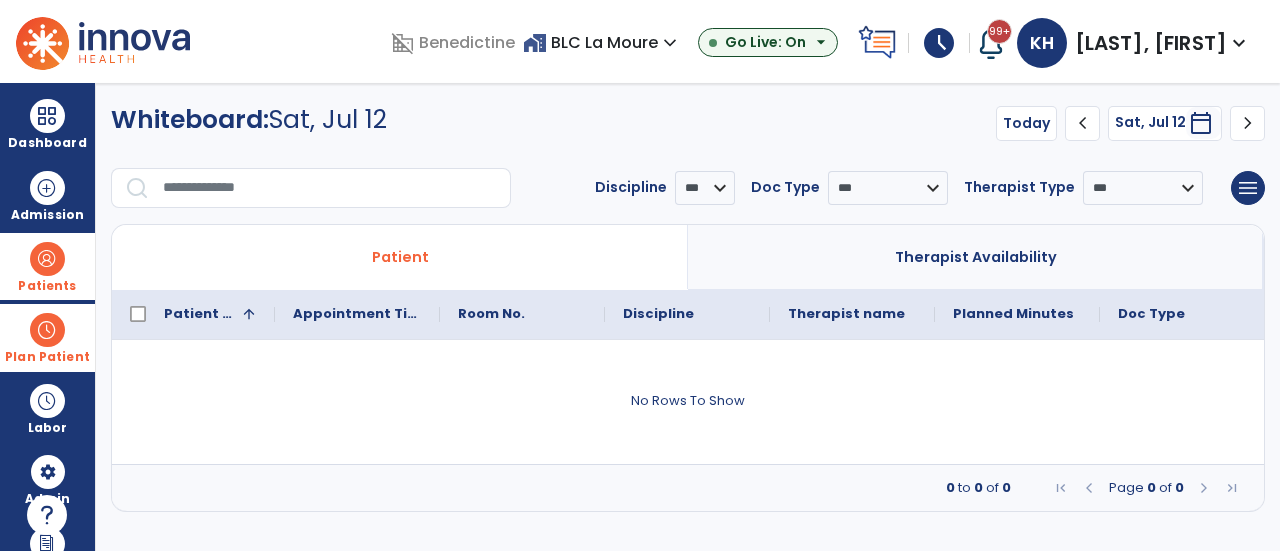 click on "chevron_right" 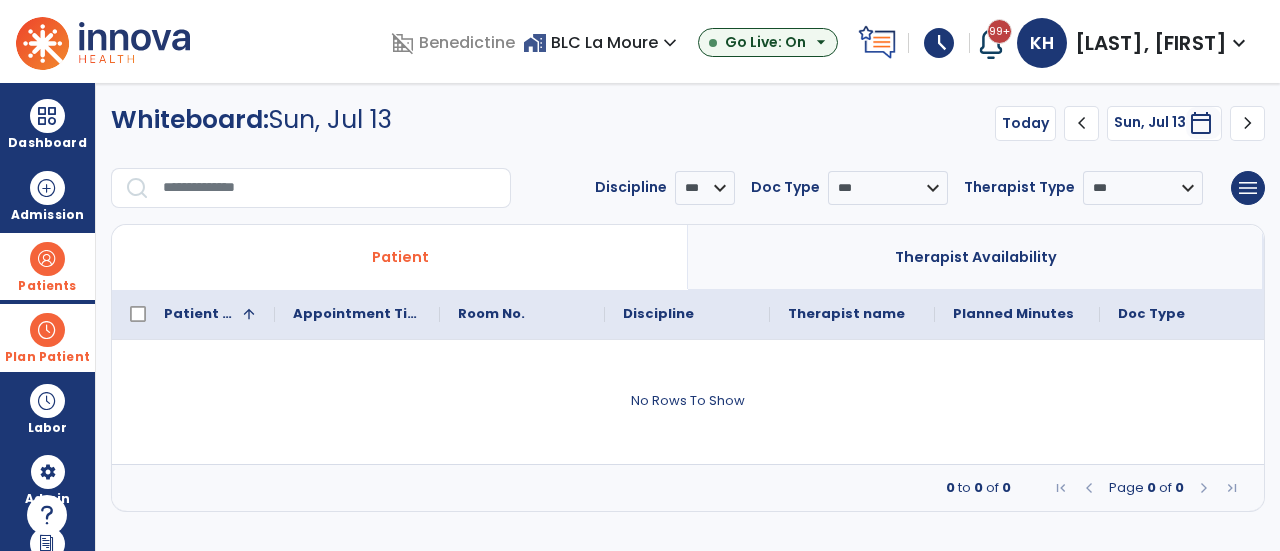 click on "chevron_right" 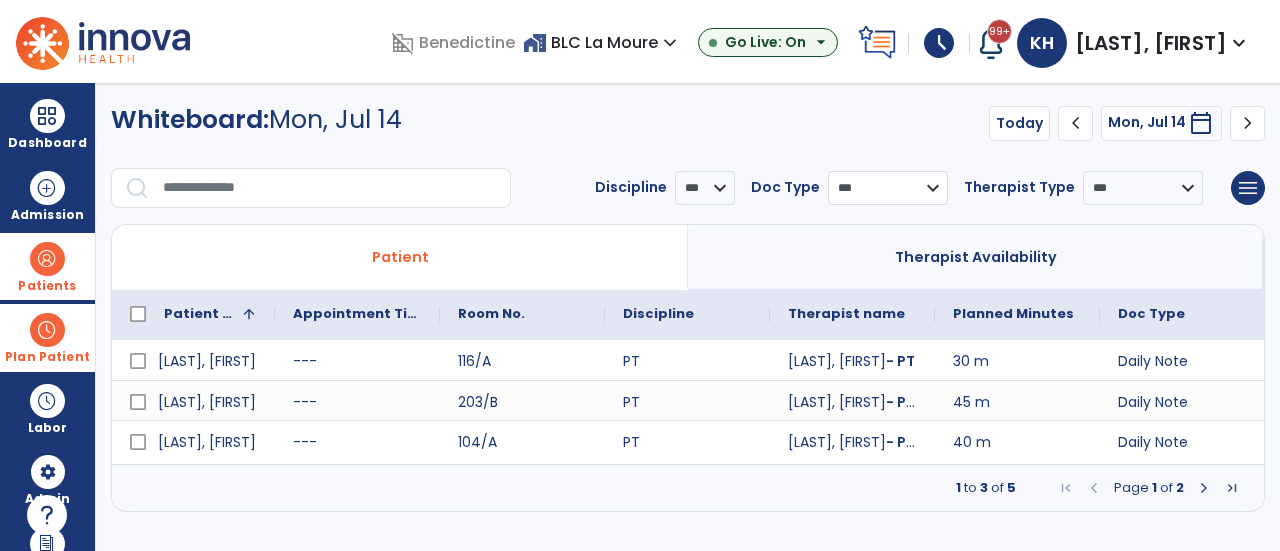 click on "**********" at bounding box center (888, 188) 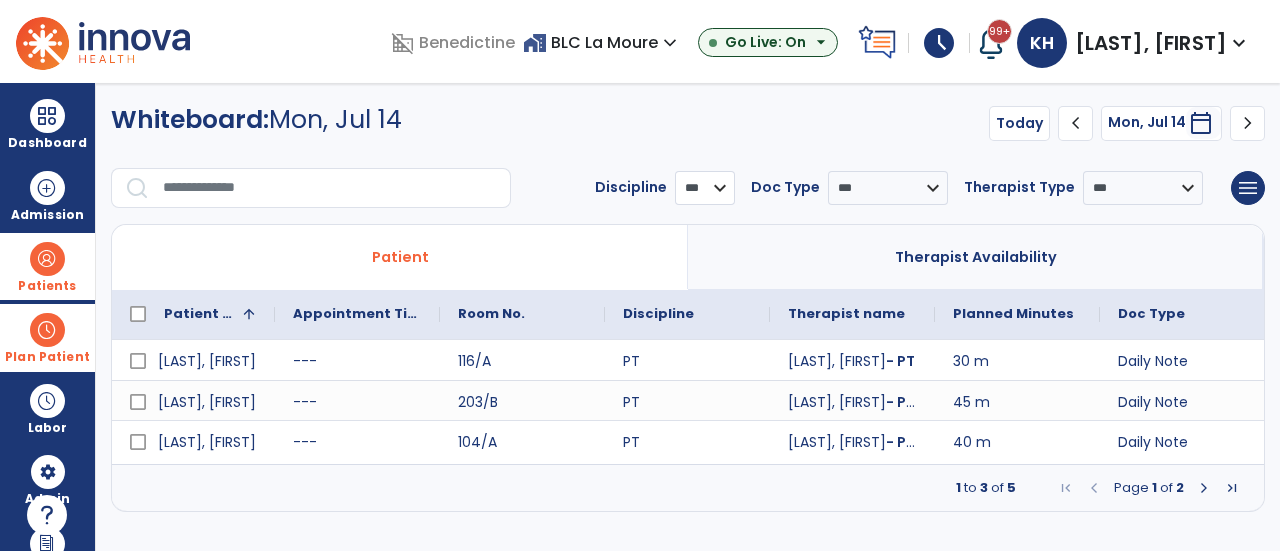 click on "*** ** ** **" at bounding box center (705, 188) 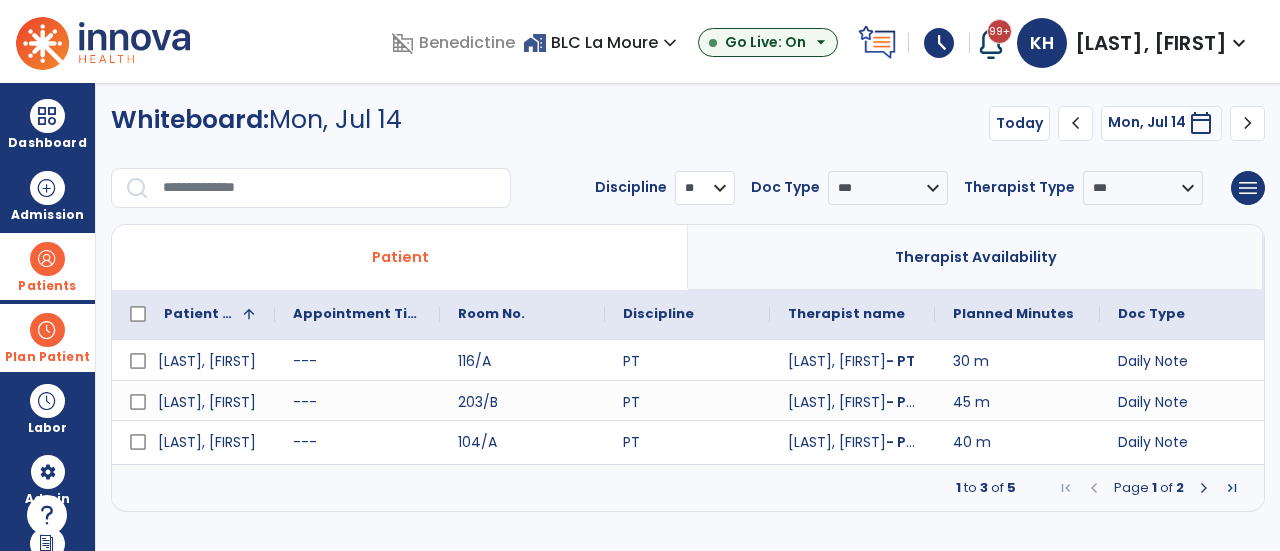 click on "*** ** ** **" at bounding box center [705, 188] 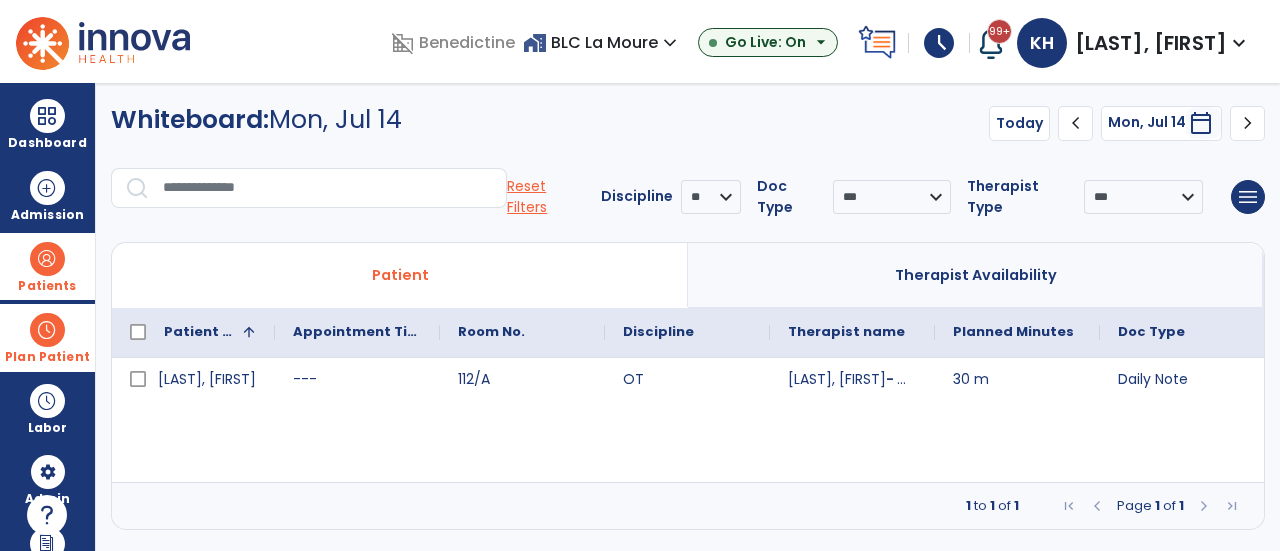 click on "chevron_right" 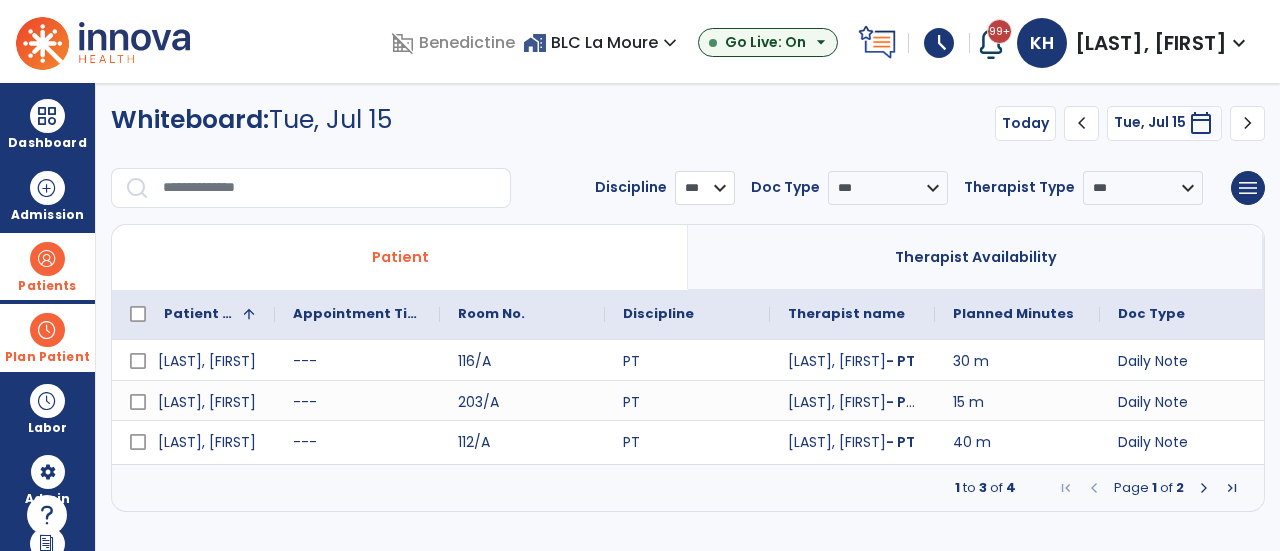 click on "*** ** ** **" at bounding box center [705, 188] 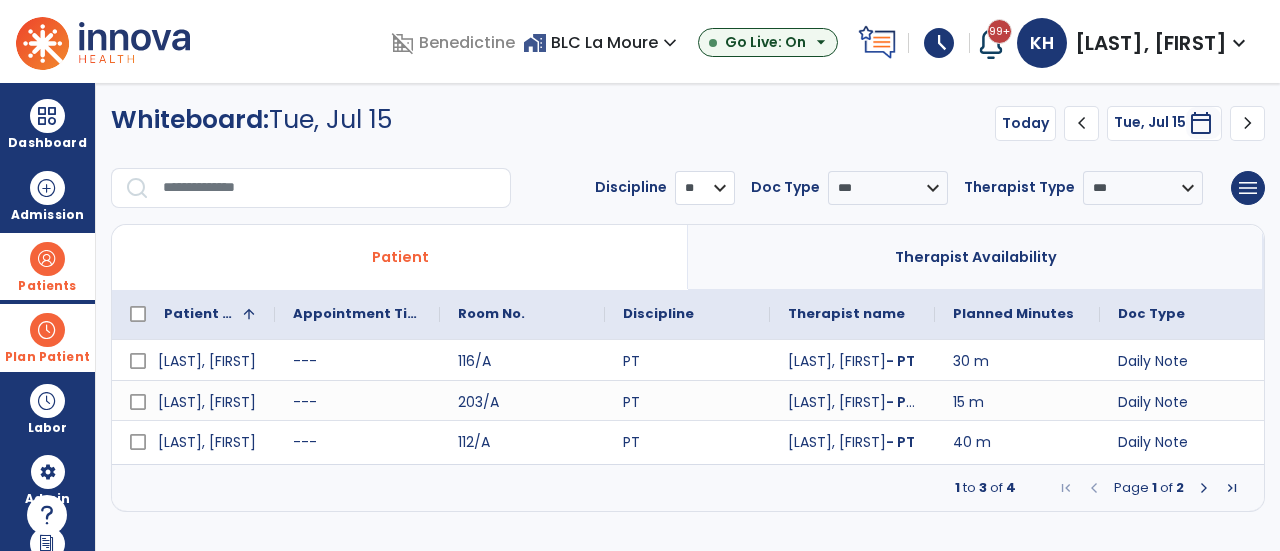 click on "*** ** ** **" at bounding box center (705, 188) 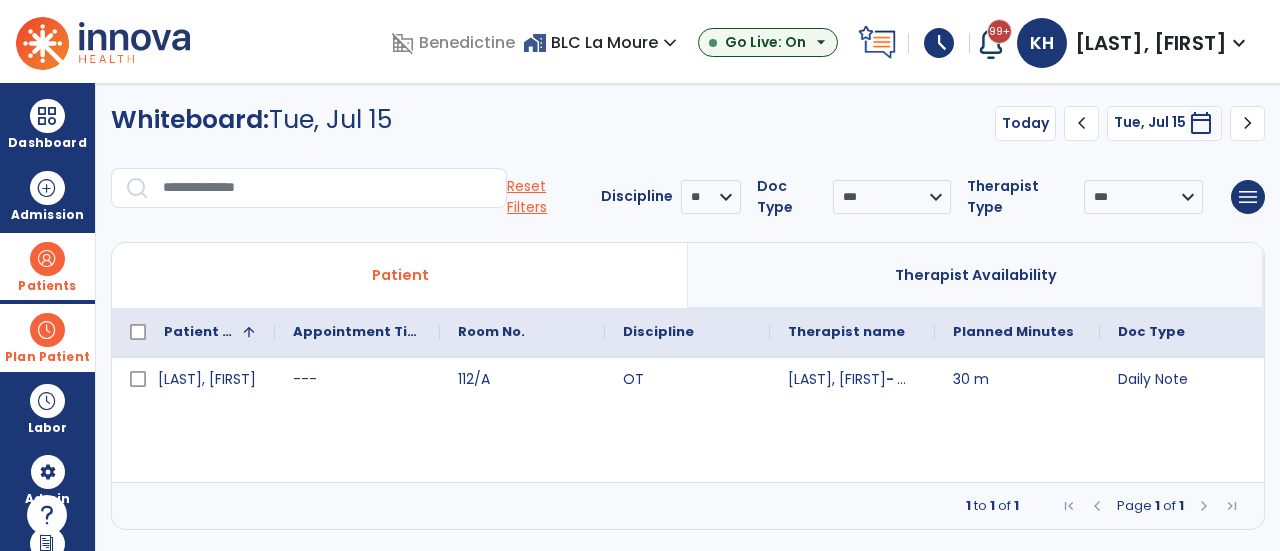 click on "chevron_right" 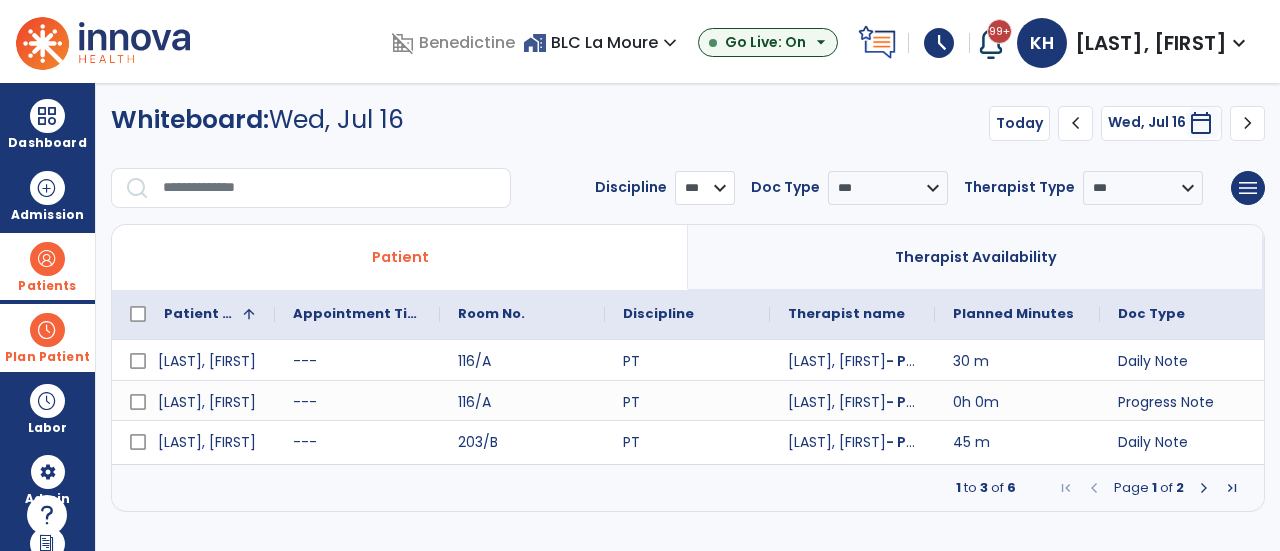 click on "*** ** ** **" at bounding box center [705, 188] 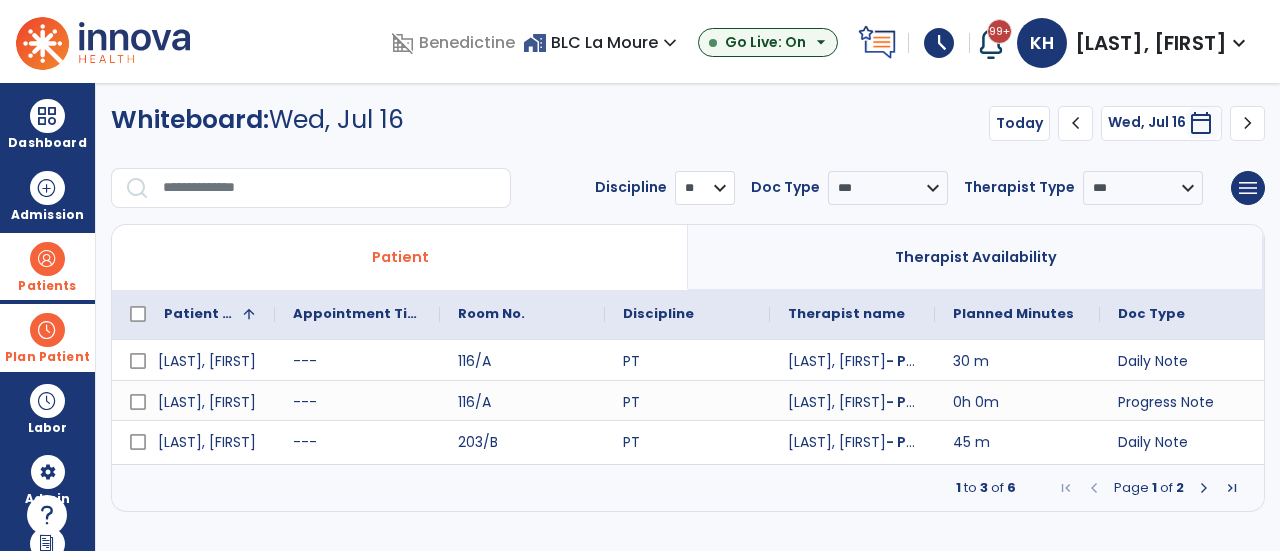 click on "*** ** ** **" at bounding box center [705, 188] 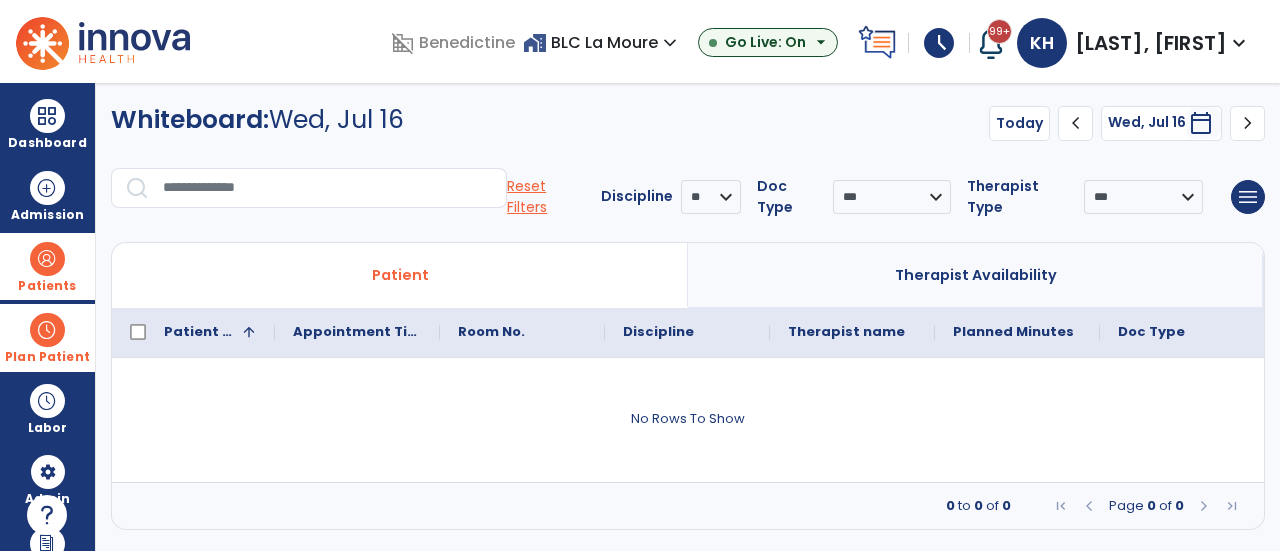 click on "chevron_right" 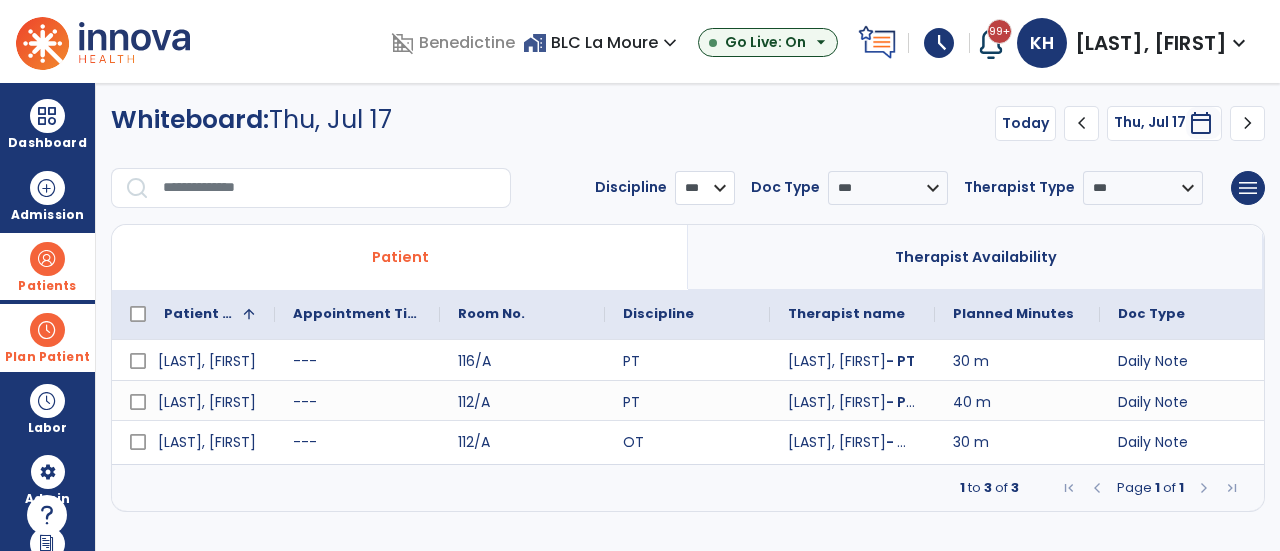 click on "*** ** ** **" at bounding box center (705, 188) 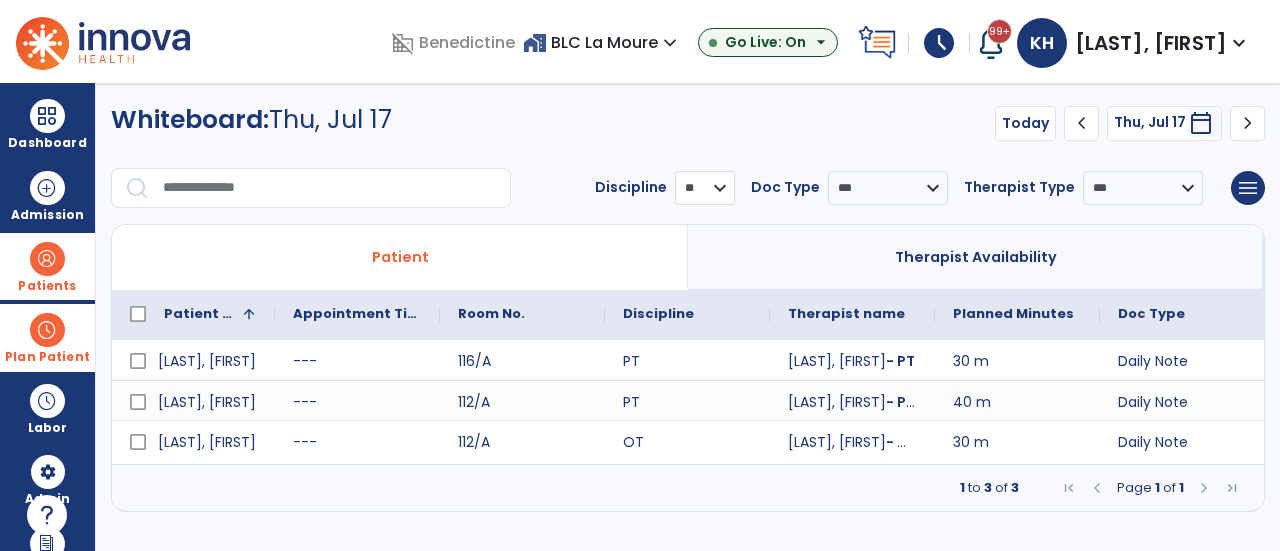 click on "*** ** ** **" at bounding box center (705, 188) 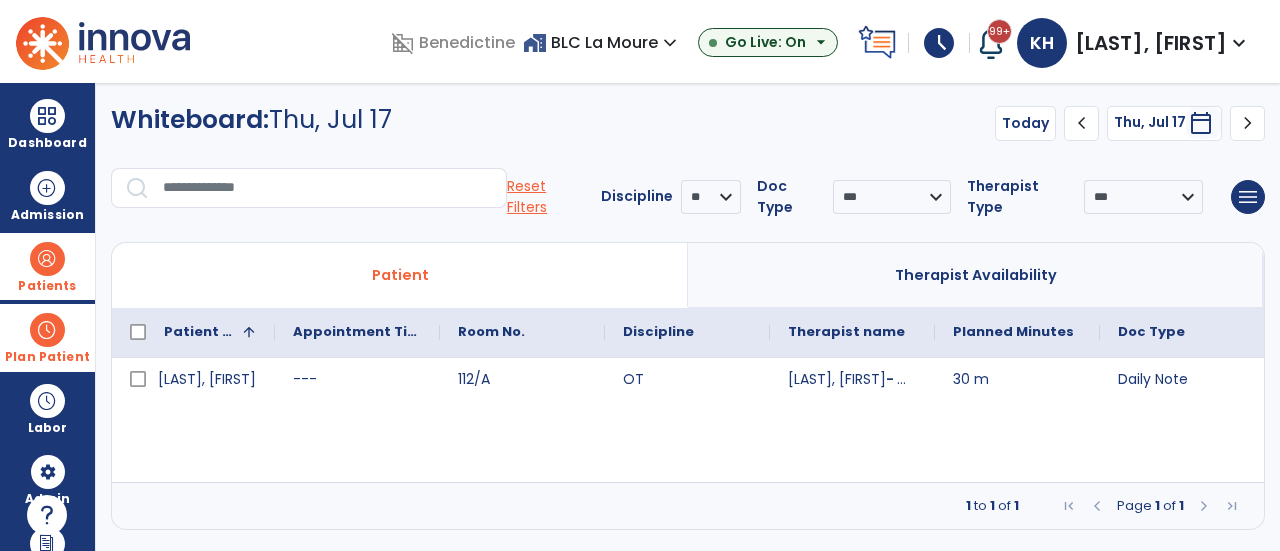 click at bounding box center [47, 330] 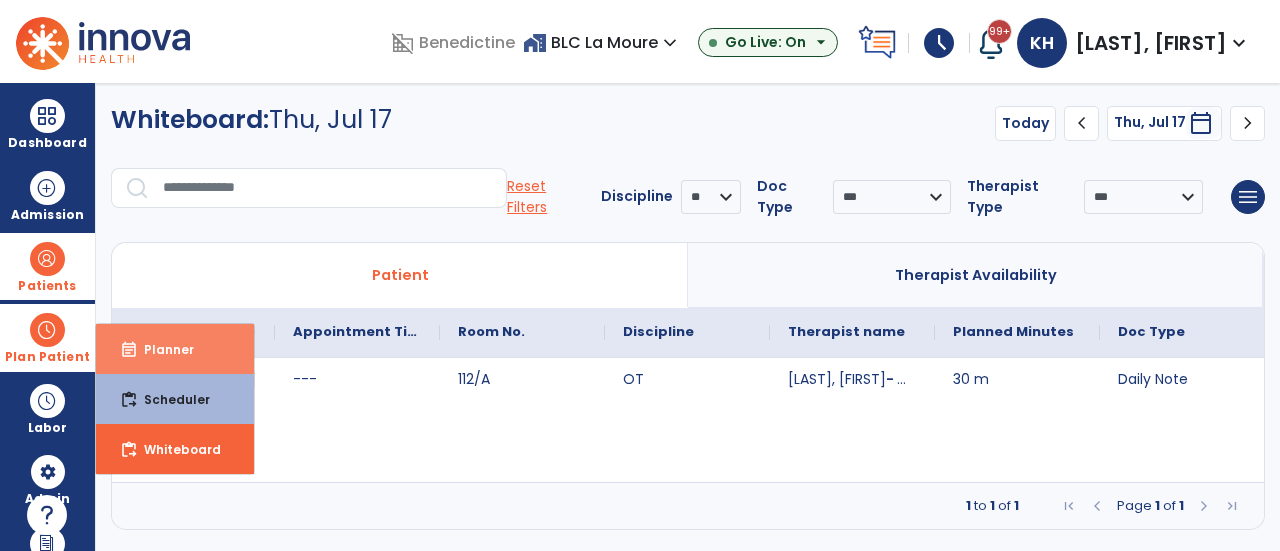 click on "Planner" at bounding box center (161, 349) 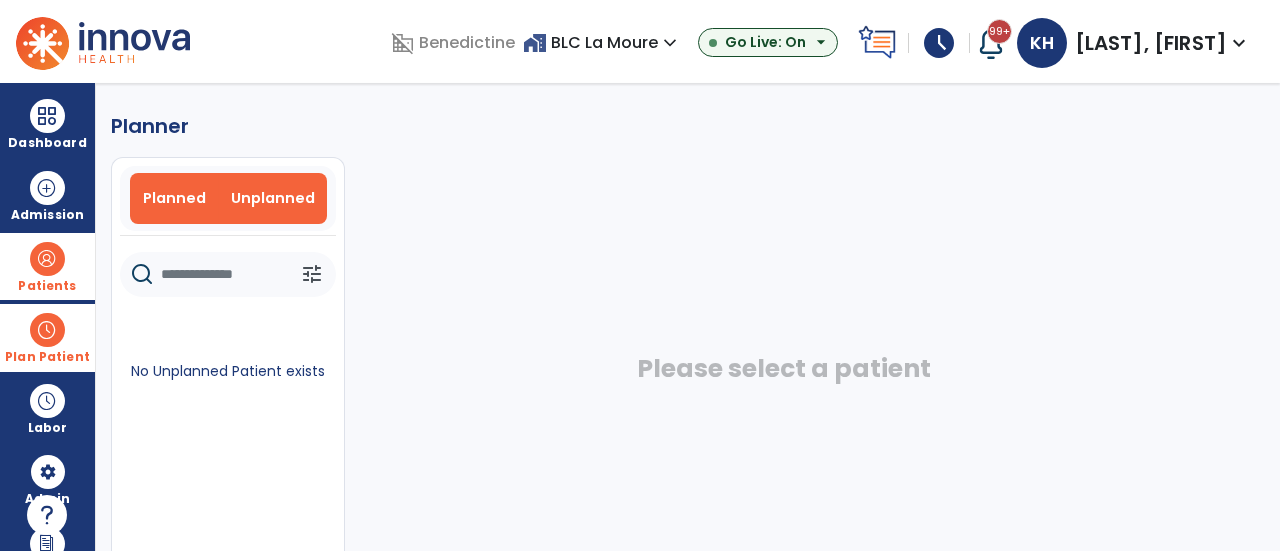 click on "Planned" at bounding box center (174, 198) 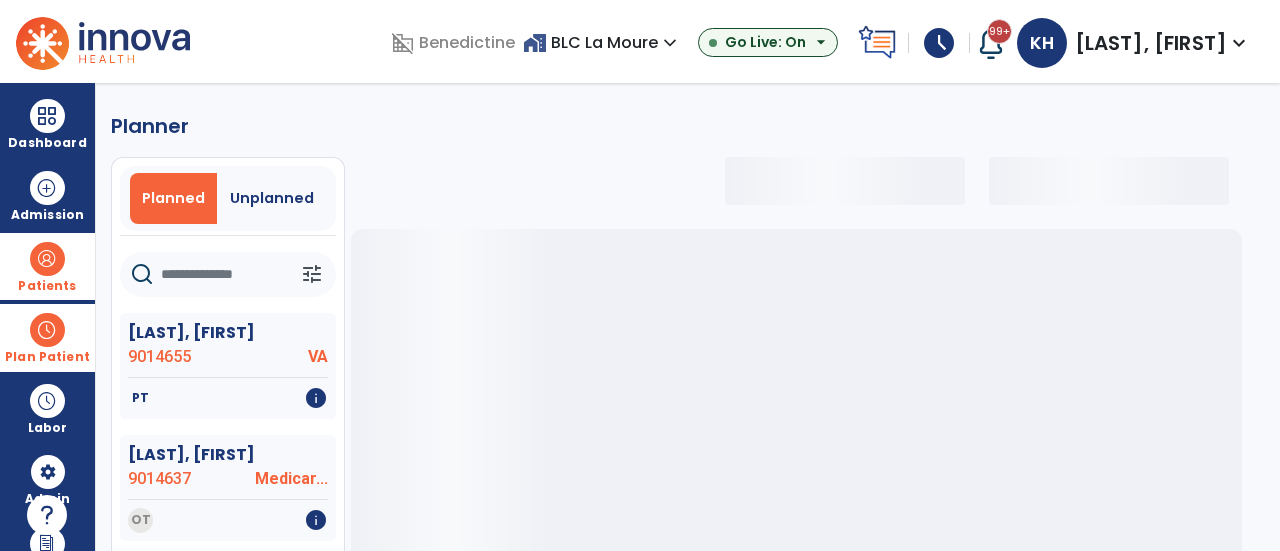 select on "***" 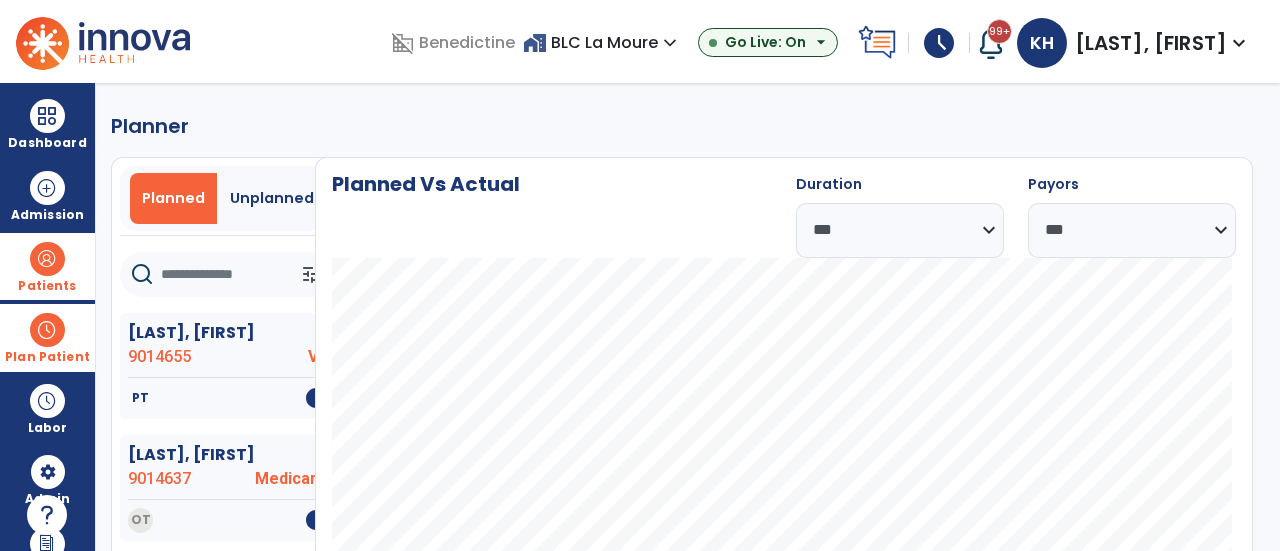 click at bounding box center [47, 330] 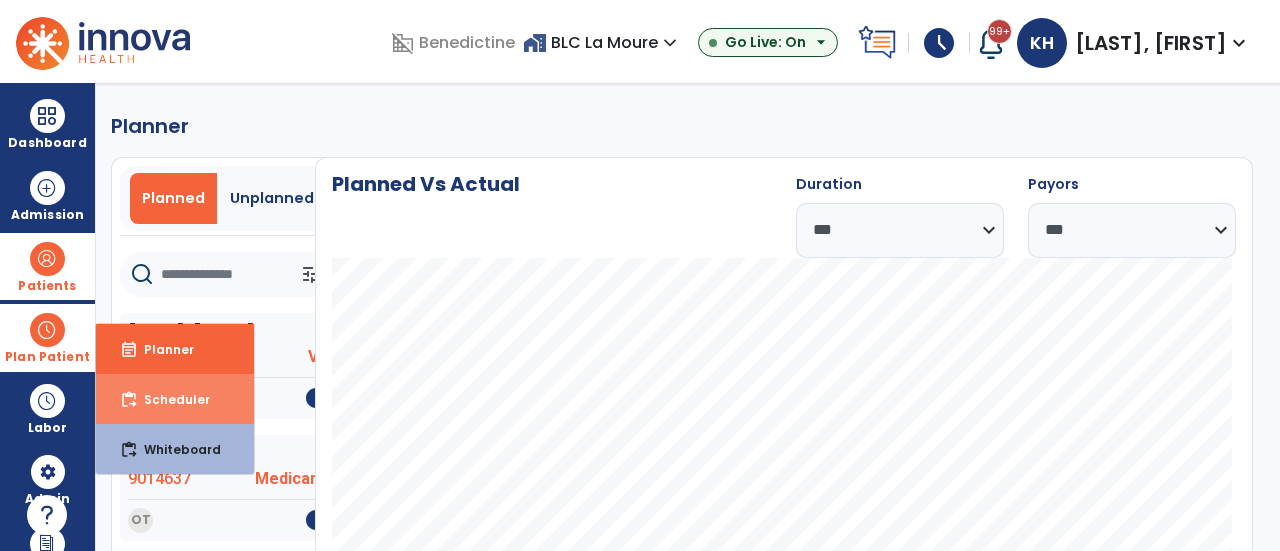 click on "Scheduler" at bounding box center [169, 399] 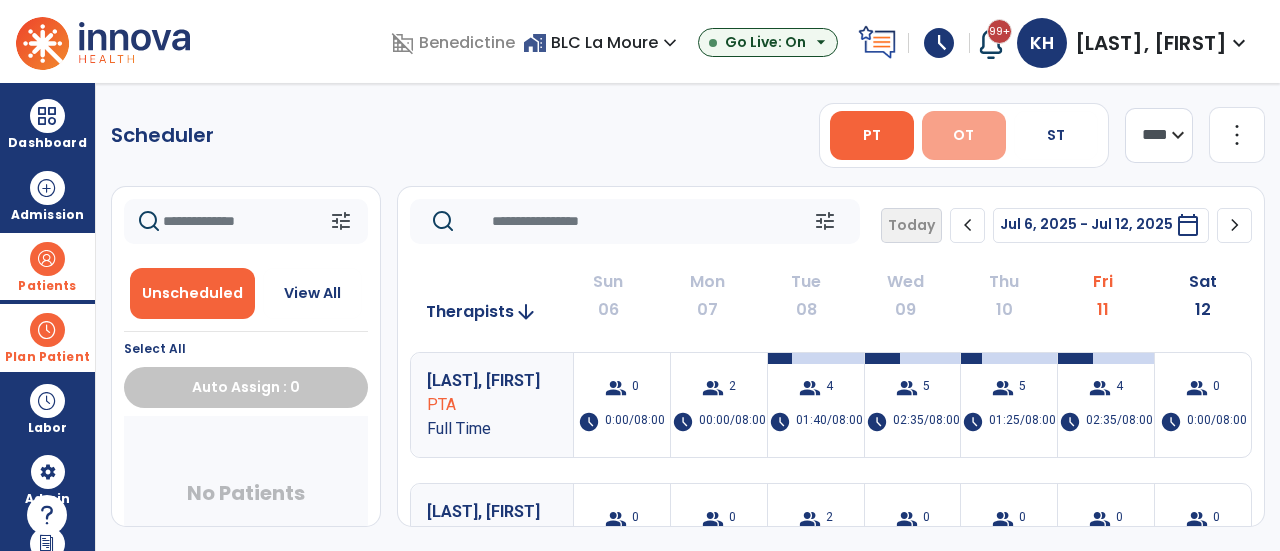 click on "OT" at bounding box center [963, 135] 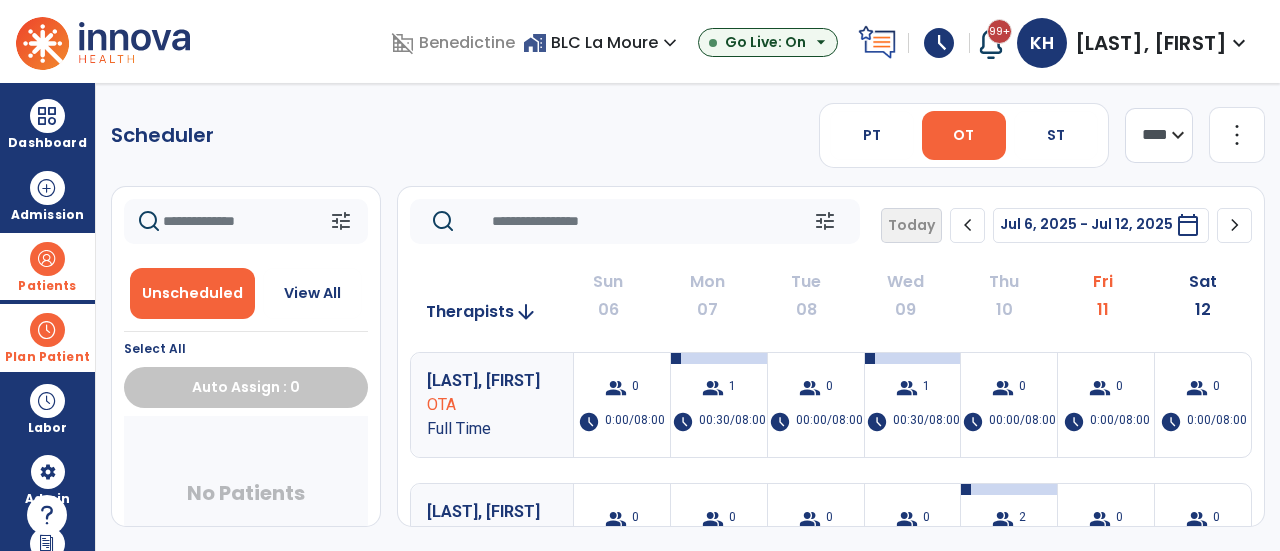 click on "chevron_right" 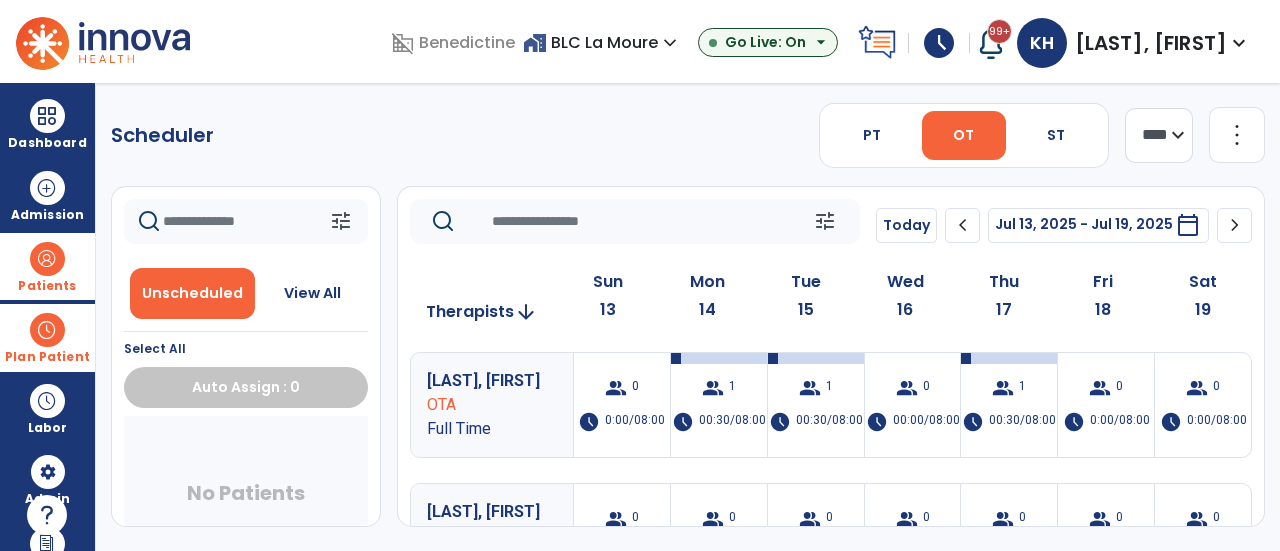 click on "more_vert" 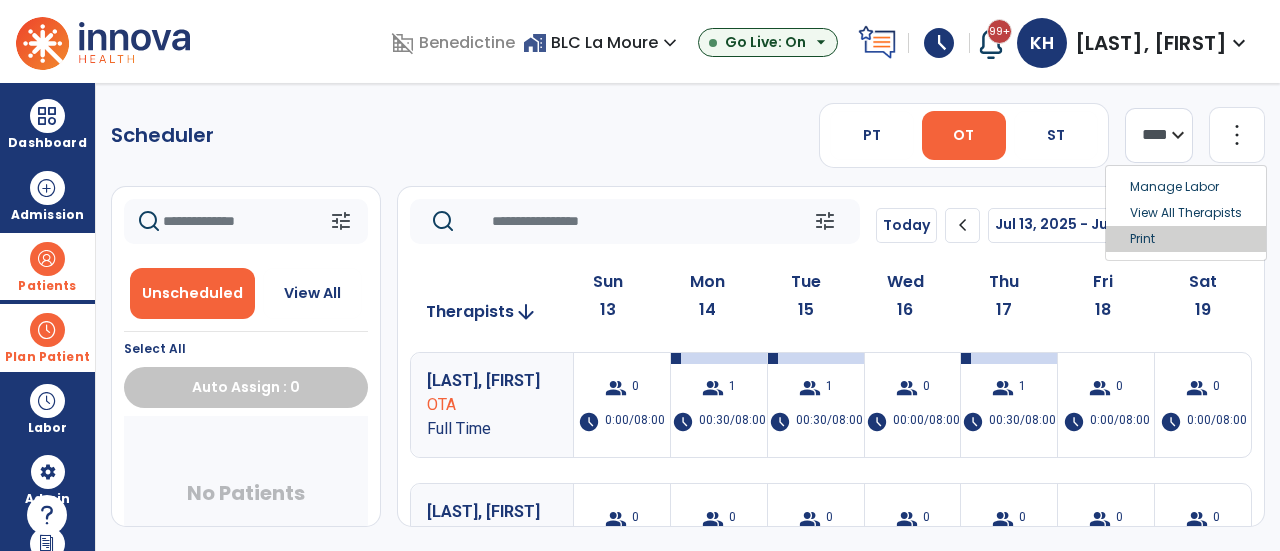 click on "Print" at bounding box center (1186, 239) 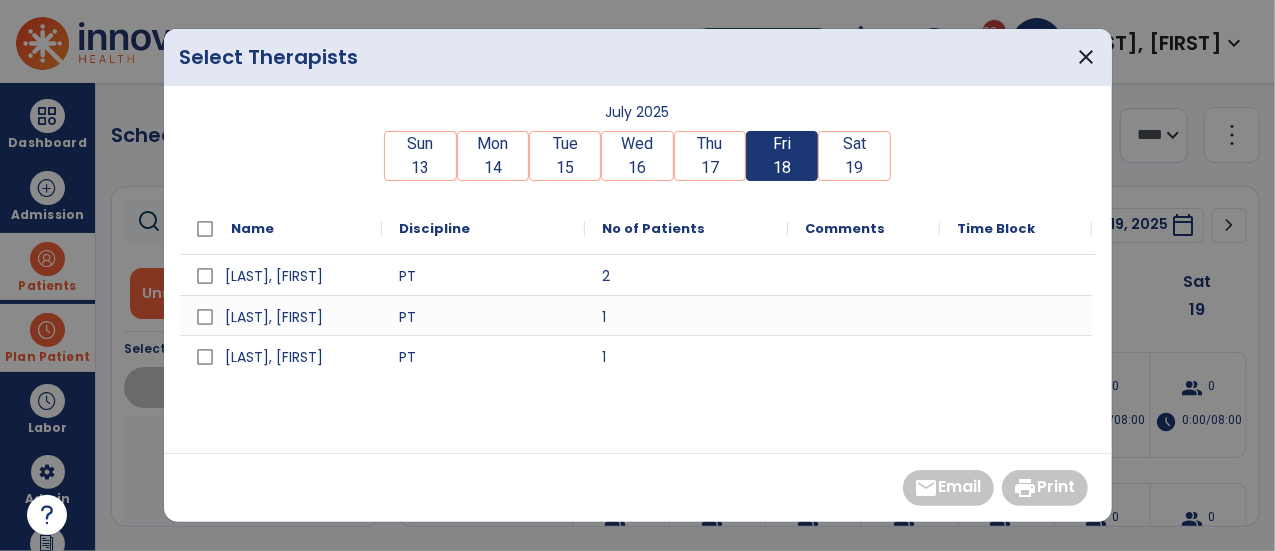 click on "14" at bounding box center (493, 168) 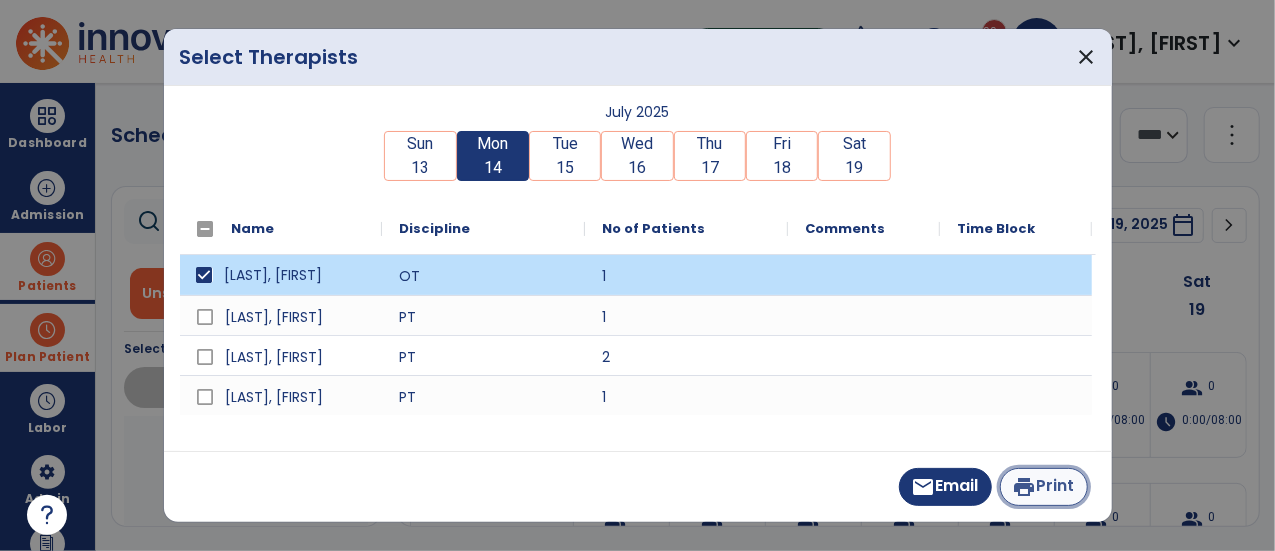 click on "print  Print" at bounding box center [1044, 487] 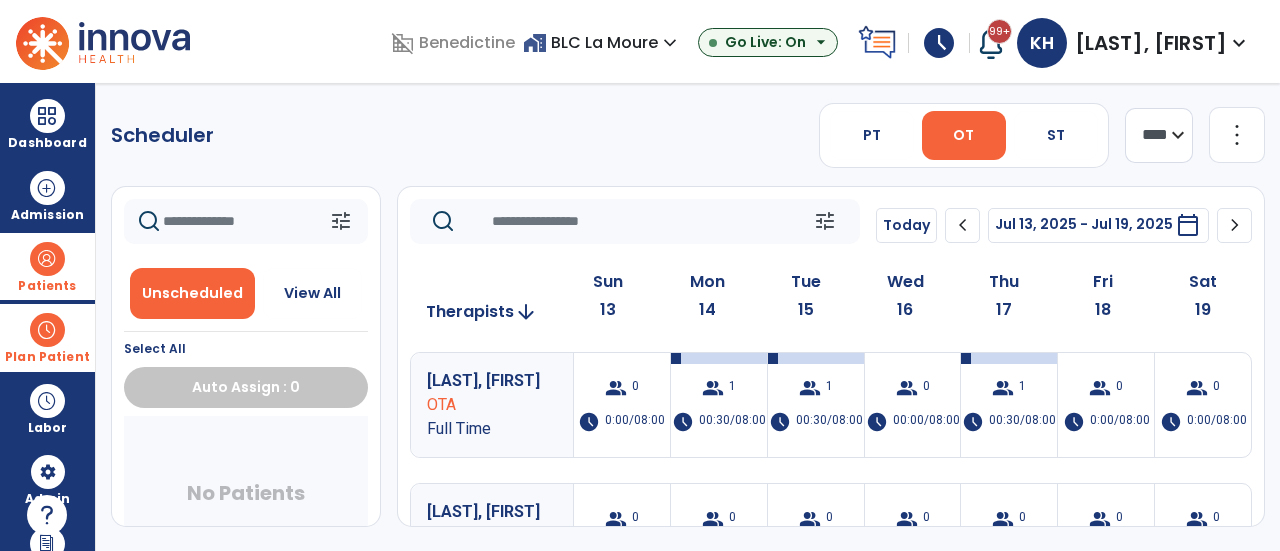 click on "Plan Patient" at bounding box center (47, 357) 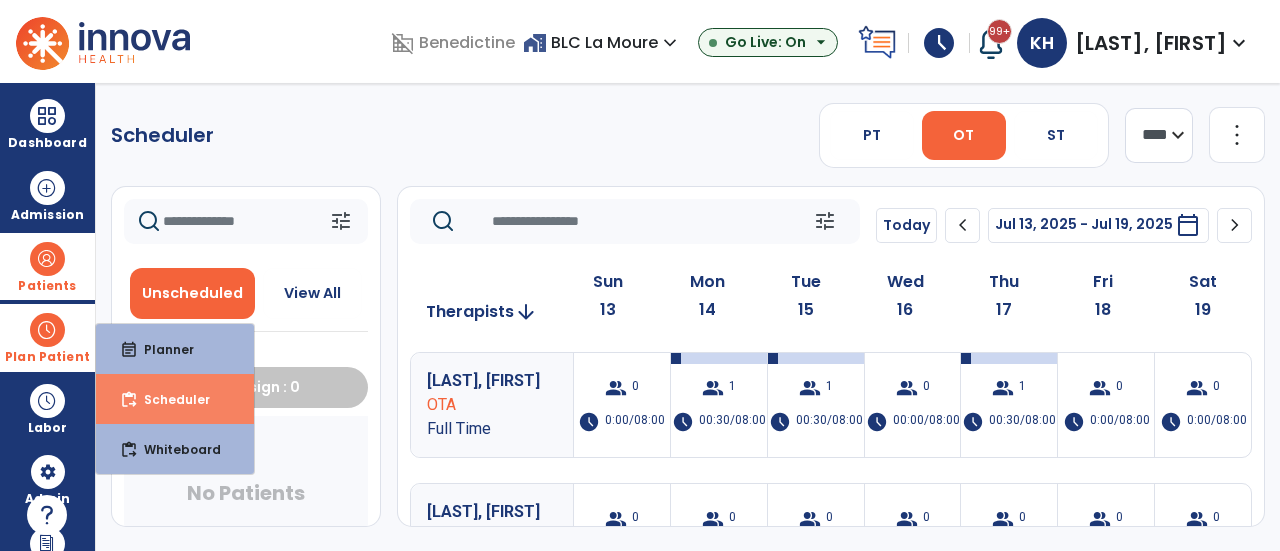 click on "Scheduler" at bounding box center [169, 399] 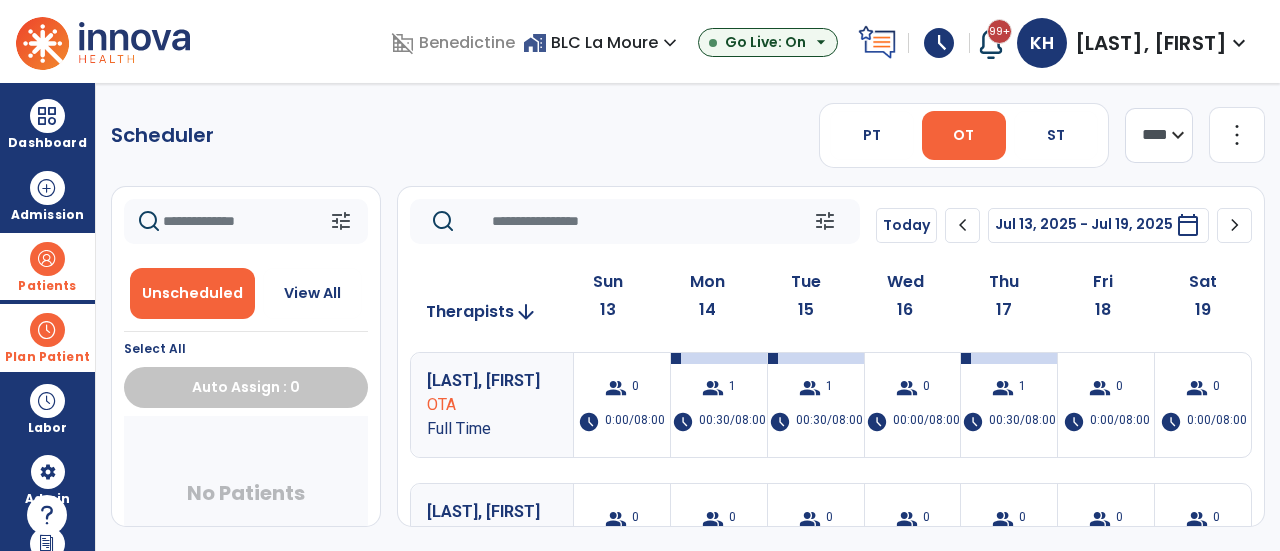 click on "OT" at bounding box center (963, 135) 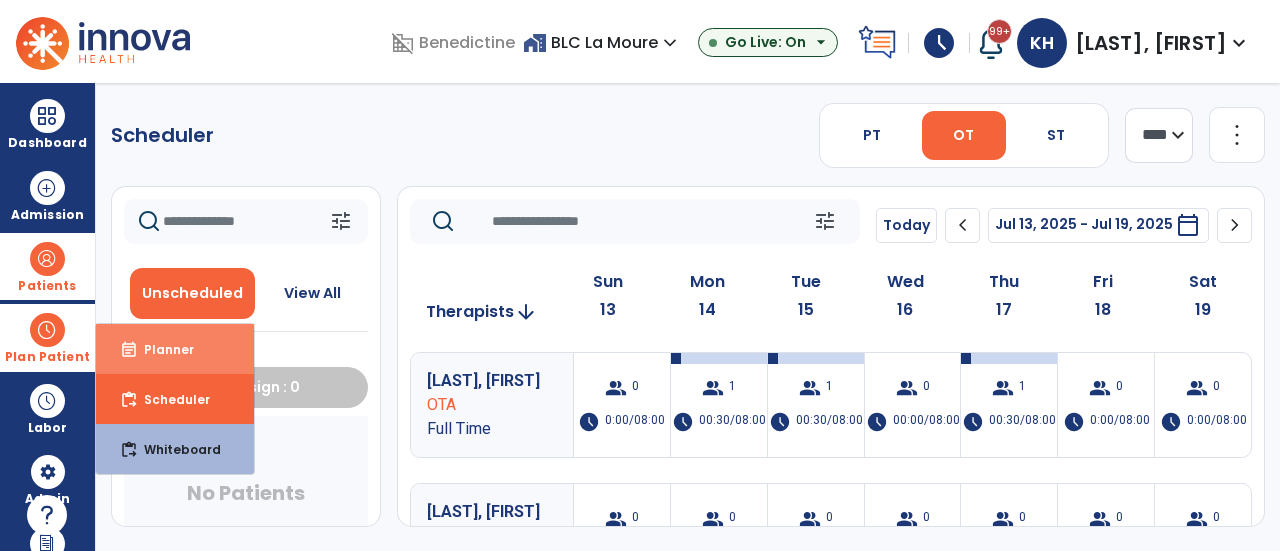 click on "event_note  Planner" at bounding box center [175, 349] 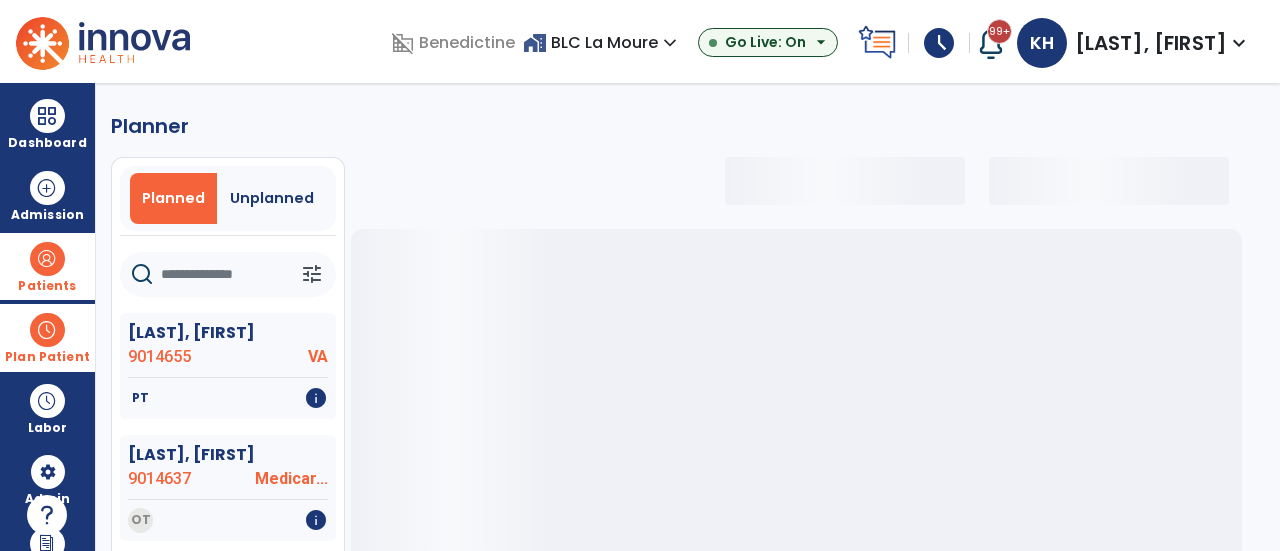 select on "***" 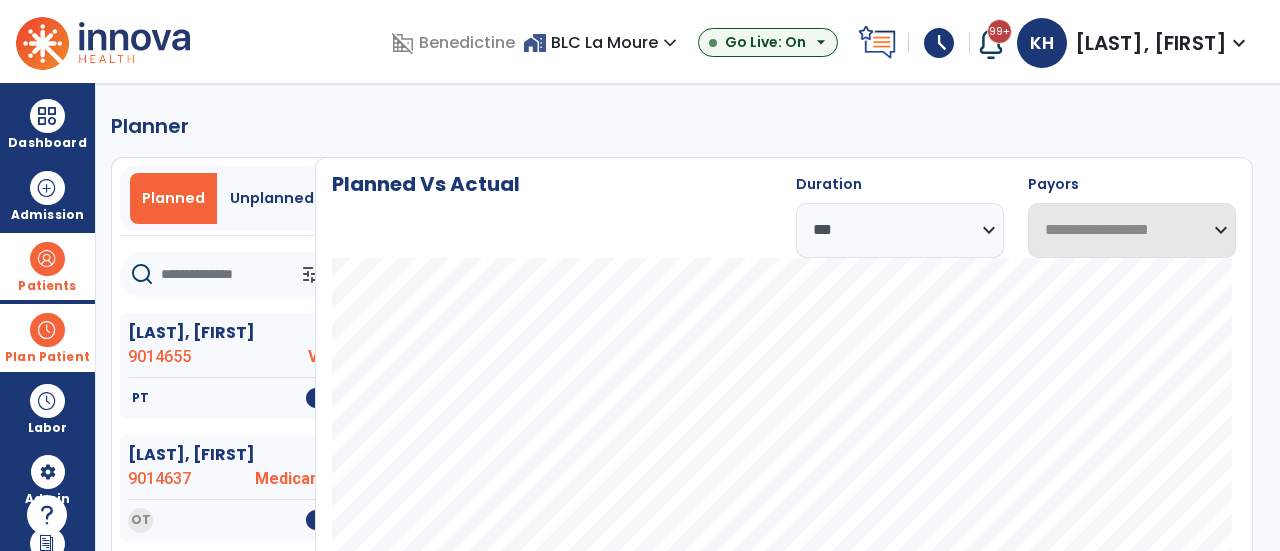select on "***" 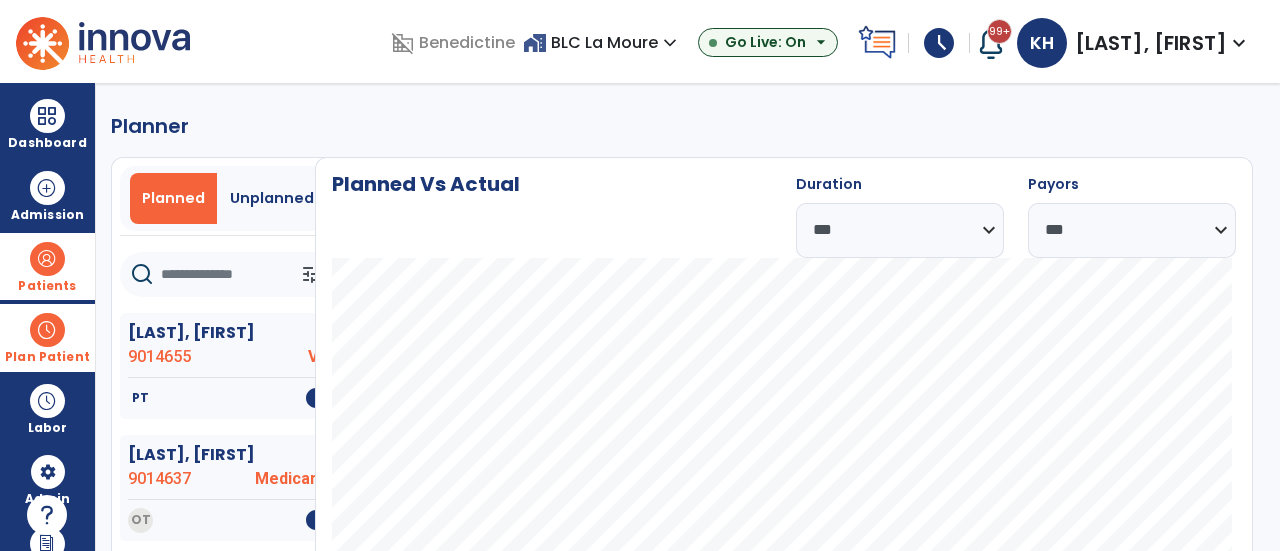 click at bounding box center [47, 330] 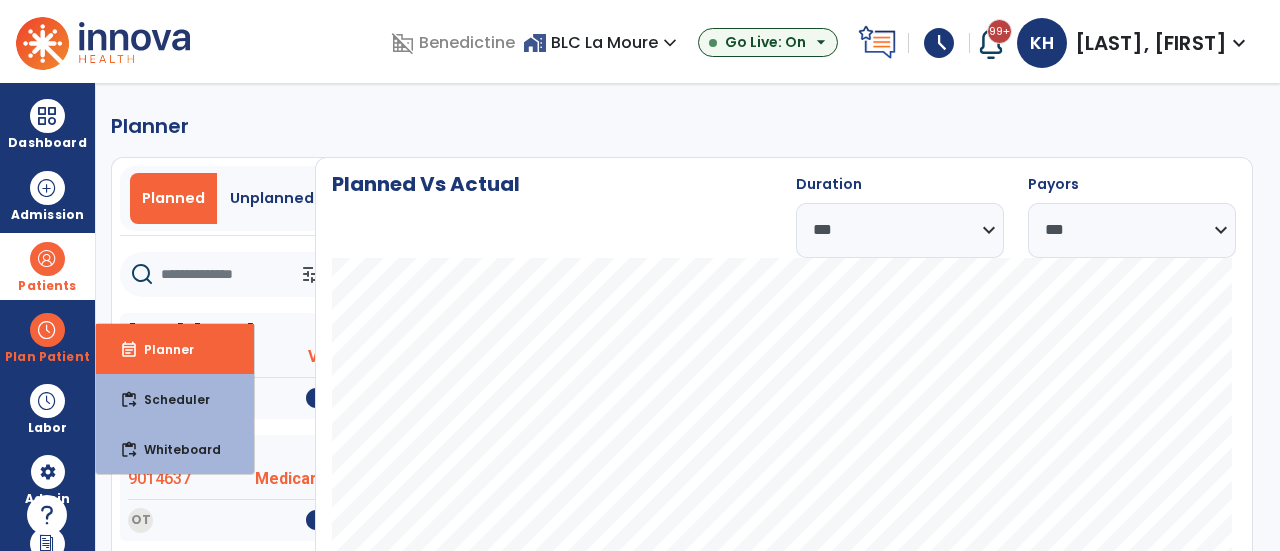 click on "domain_disabled   Benedictine    home_work   BLC La Moure   expand_more   BHC Minneapolis   BLC Ada   BLC Bismarck   BLC Crookston  Show All Go Live: On  arrow_drop_down  schedule My Time:   Friday, Jul 11    ***** stop  Stop   Open your timecard  arrow_right 99+ Notifications Mark as read Co-Treatment Conflict: Luce, Leon Today at 9:53 AM | BLC Shakopee Co-Treatment Conflict: Wolf, Dorothy Today at 9:44 AM | BLC Shakopee Census Alert - A22 Today at 9:32 AM | BLC La Crosse Census Alert - A01 Today at 9:32 AM | CCC Marian of St. Paul Co-Treatment Conflict: Otto, Dale Today at 9:20 AM | BLC Shakopee See all Notifications  KH   Heilman, Kristi   expand_more   home   Home   person   Profile   help   Help   logout   Log out" at bounding box center [779, 41] 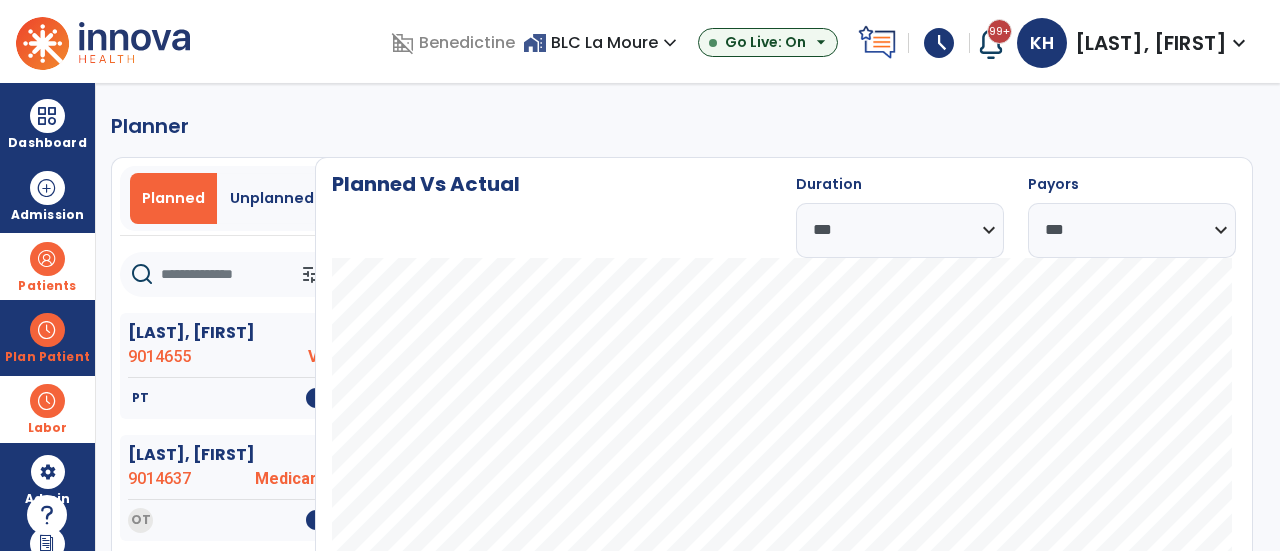 click at bounding box center [47, 401] 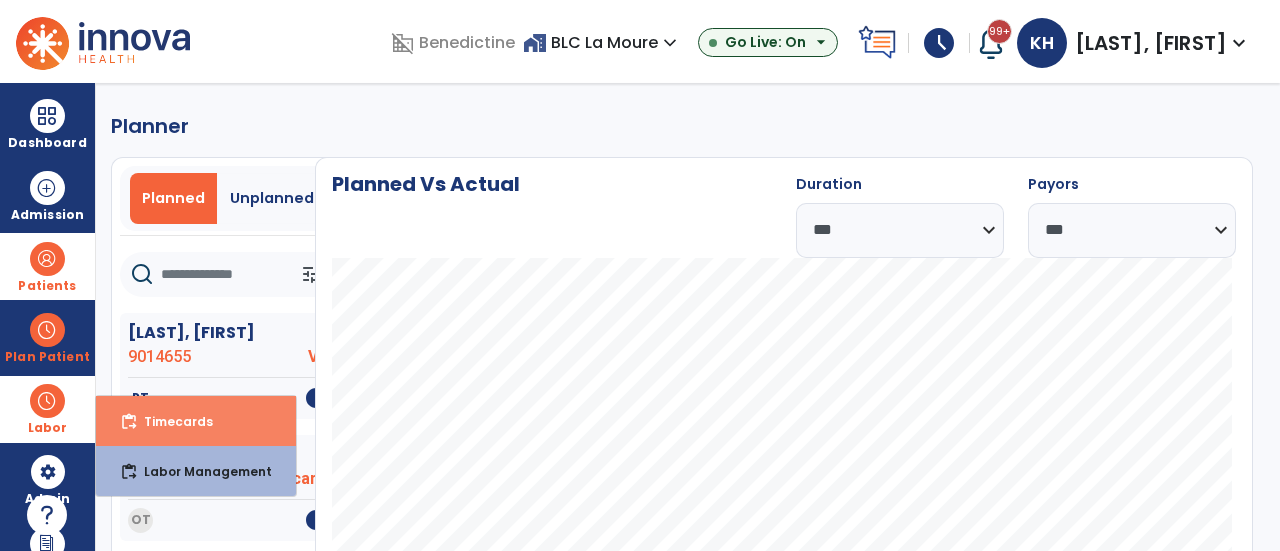 click on "content_paste_go  Timecards" at bounding box center (196, 421) 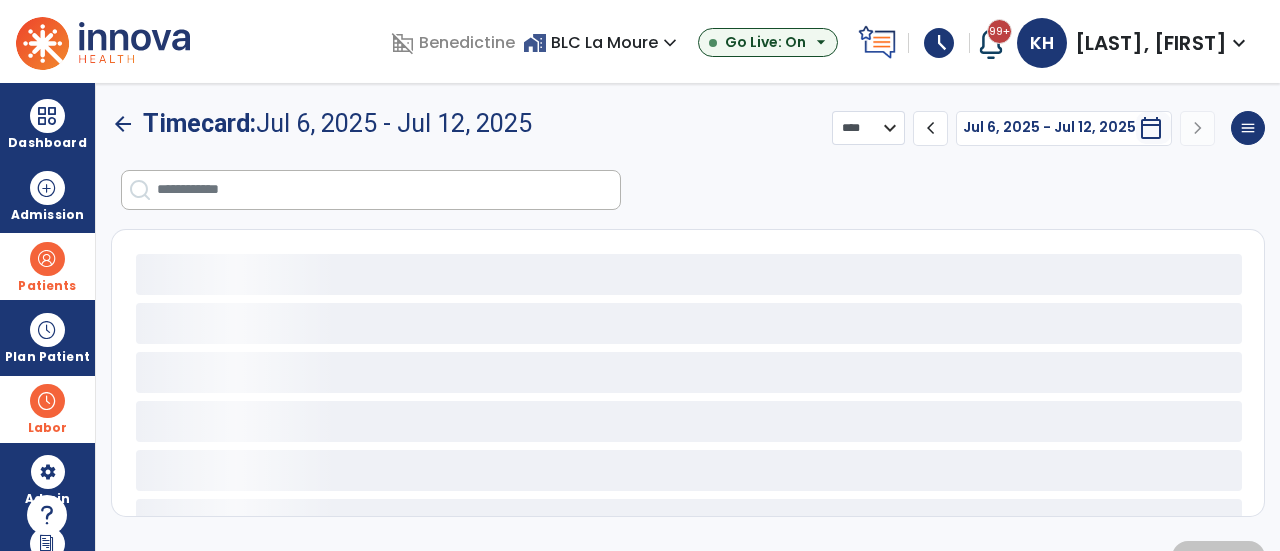 select on "***" 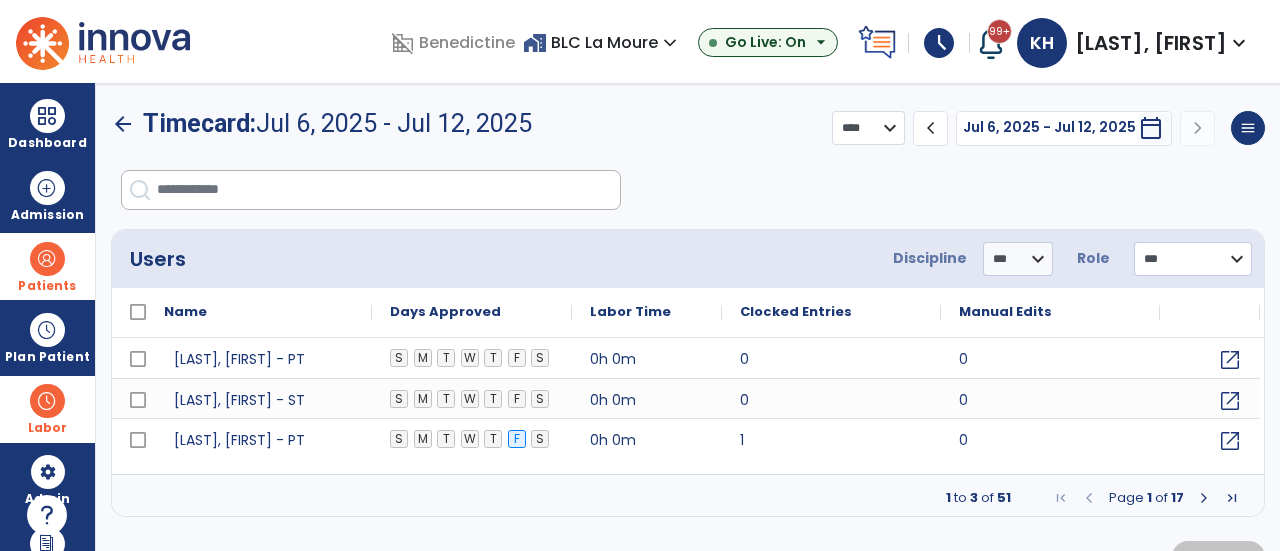 click at bounding box center [47, 401] 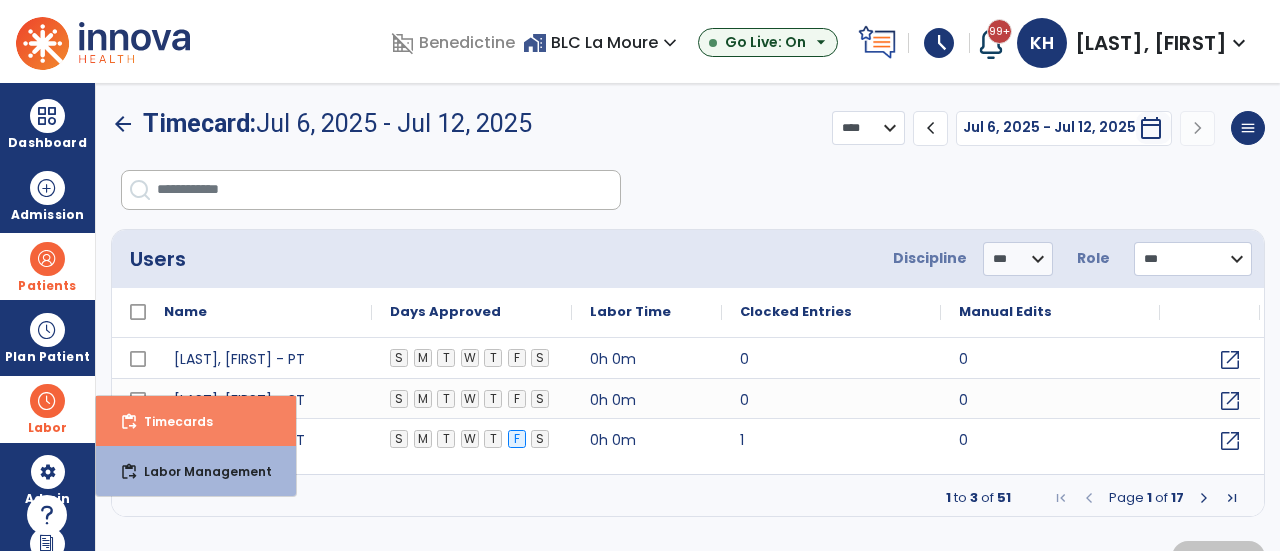 click on "Timecards" at bounding box center (170, 421) 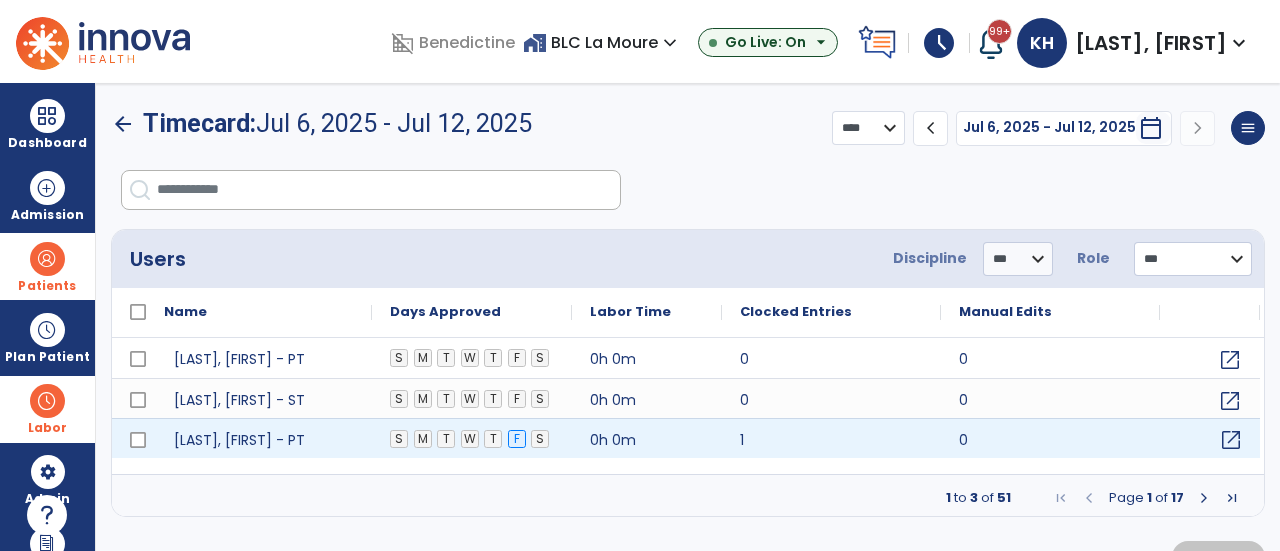 click on "open_in_new" 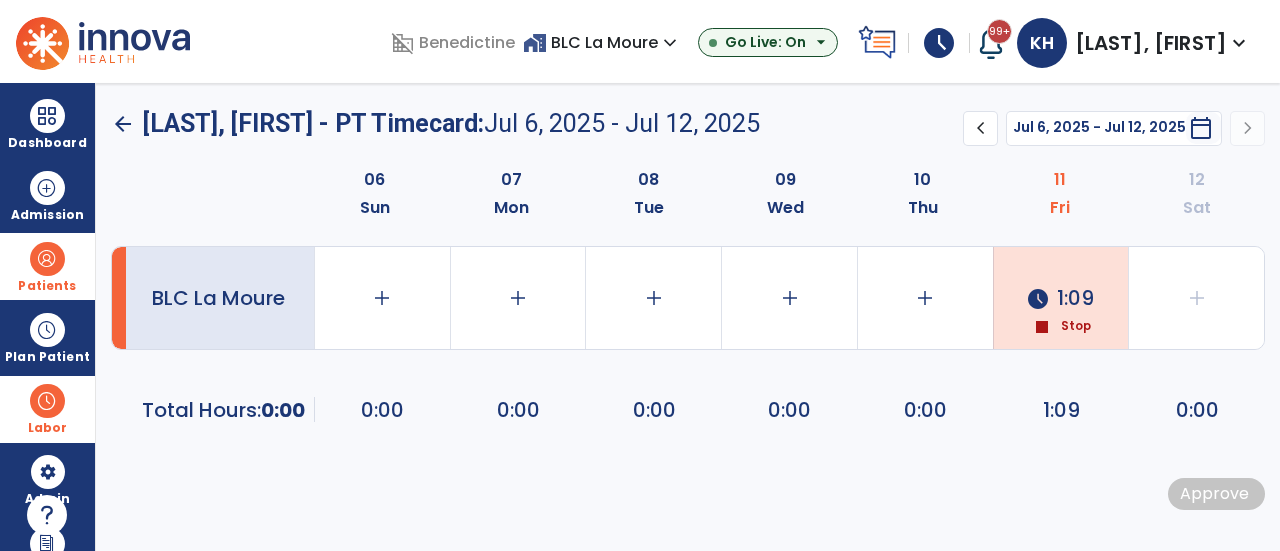 click on "schedule  1:09" 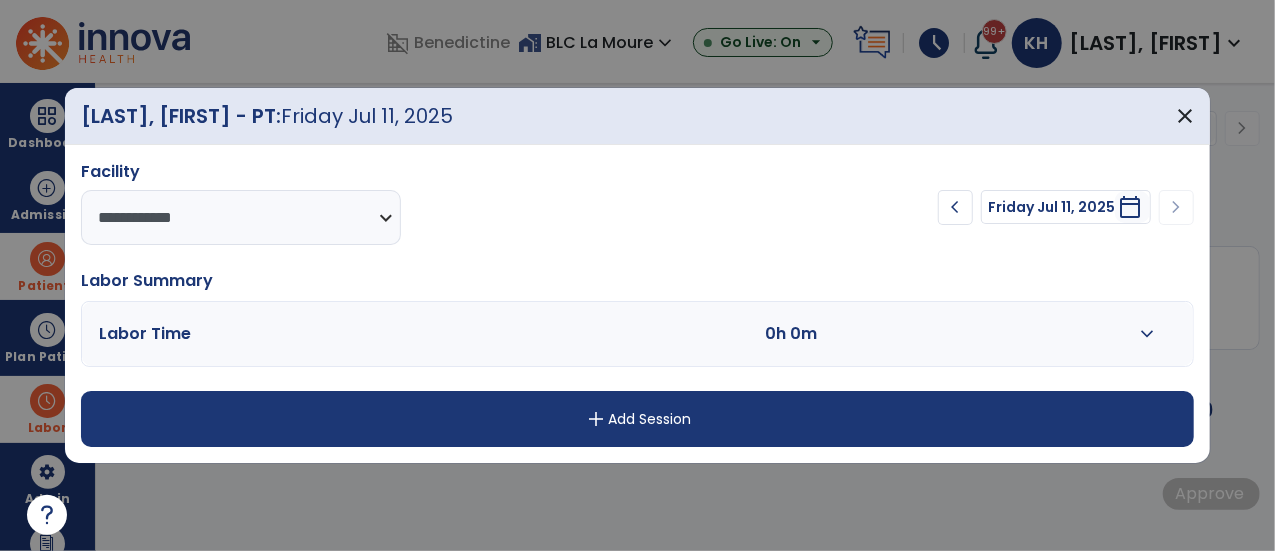 click on "add  Add Session" at bounding box center (638, 419) 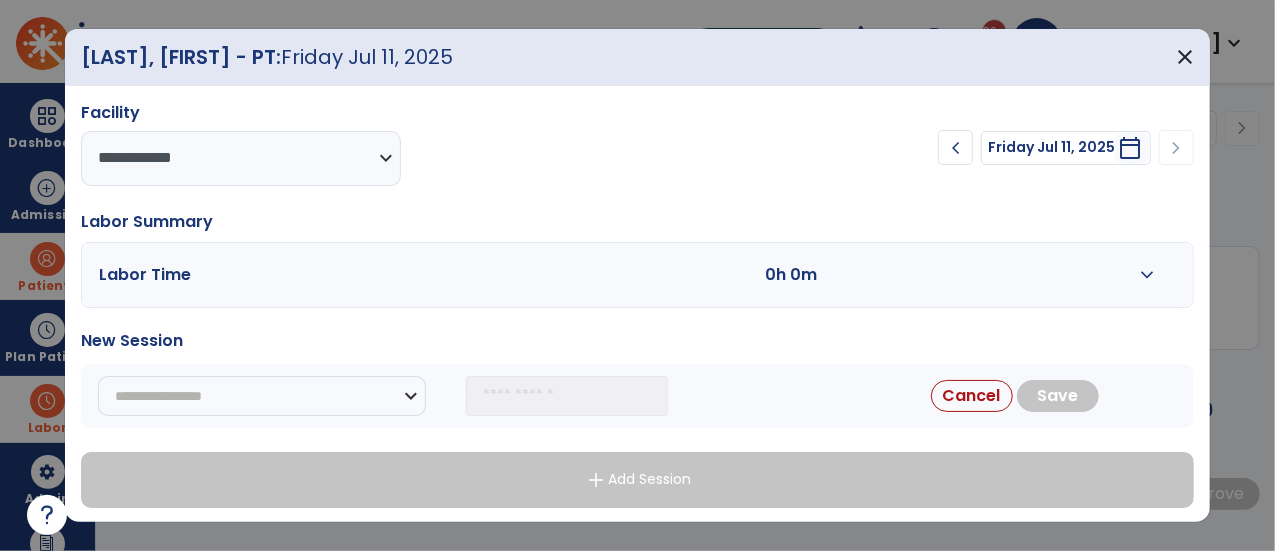 click on "expand_more" at bounding box center (1148, 275) 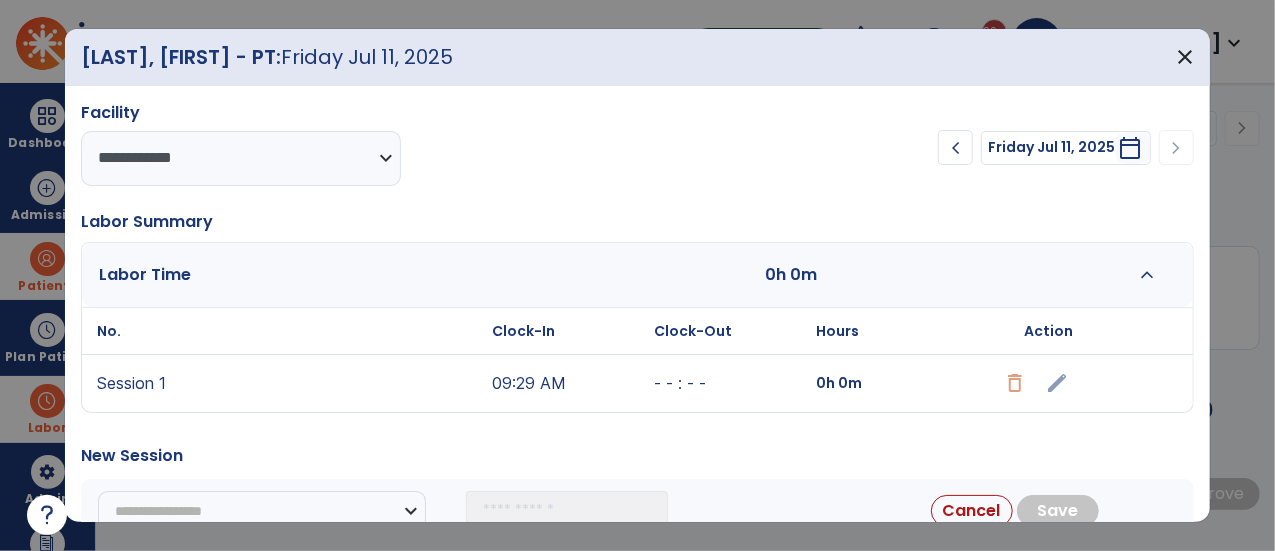 click on "- - : - -" at bounding box center (730, 383) 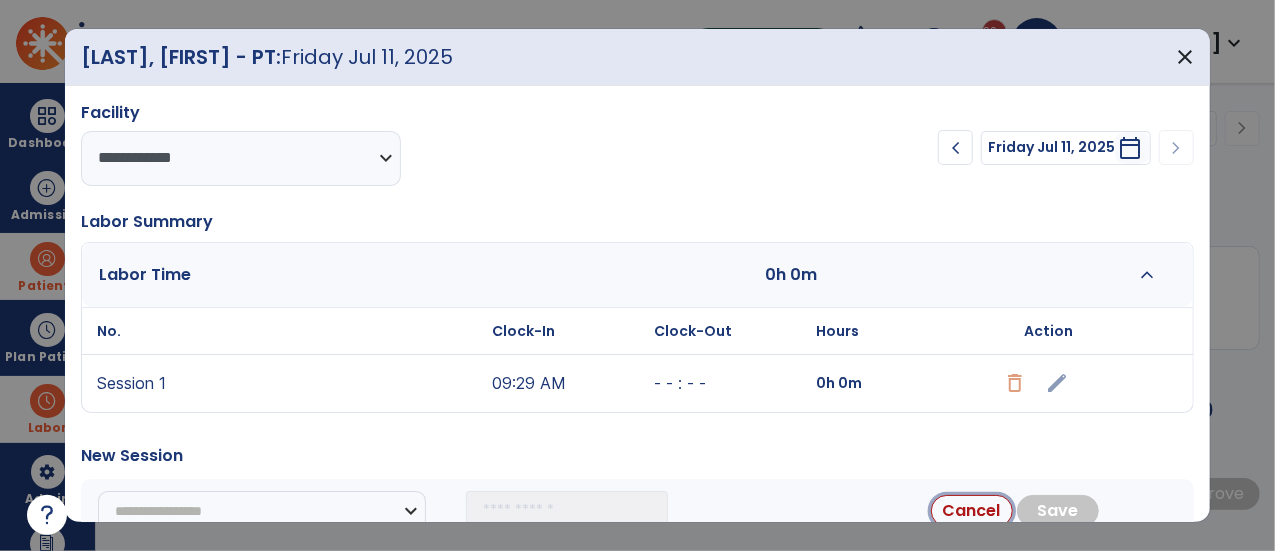 click on "Cancel" at bounding box center [972, 511] 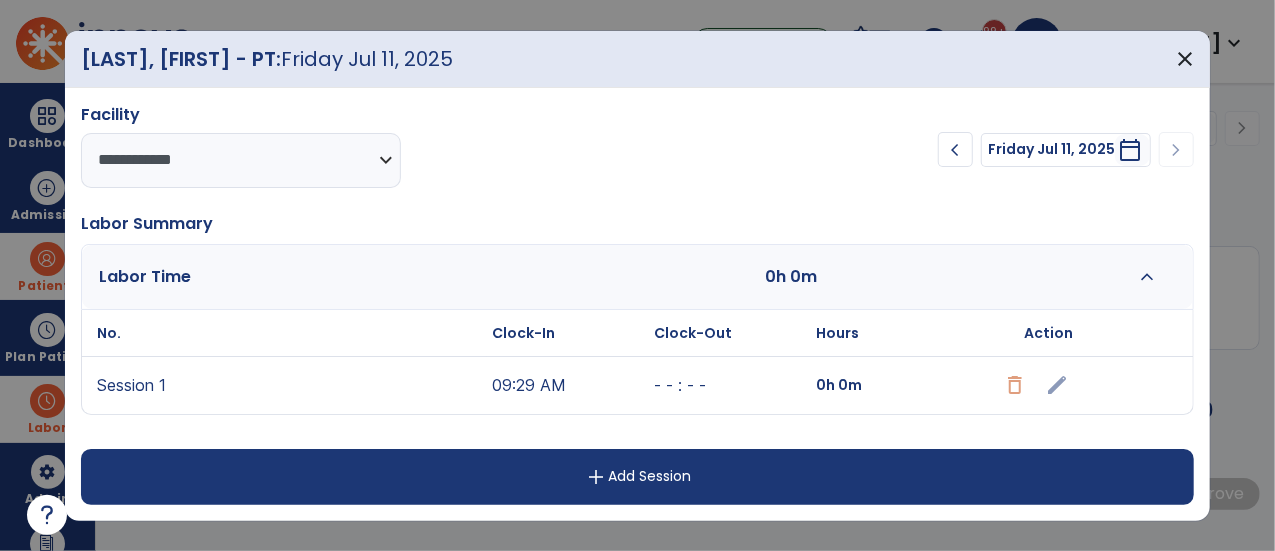 click on "edit" at bounding box center (1048, 385) 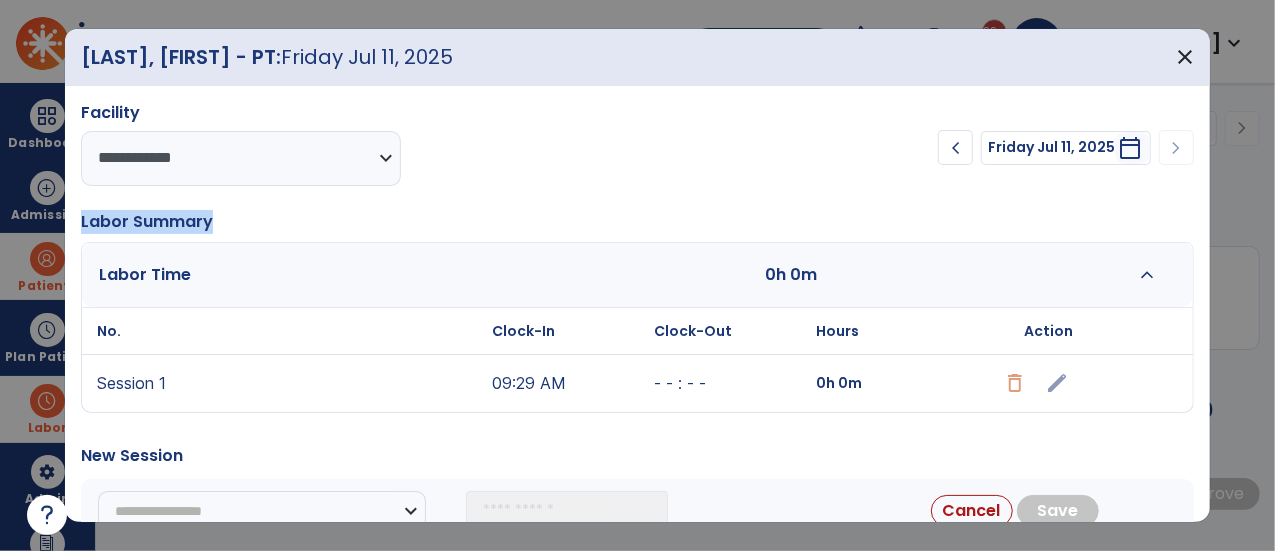 drag, startPoint x: 1207, startPoint y: 239, endPoint x: 1212, endPoint y: 144, distance: 95.131485 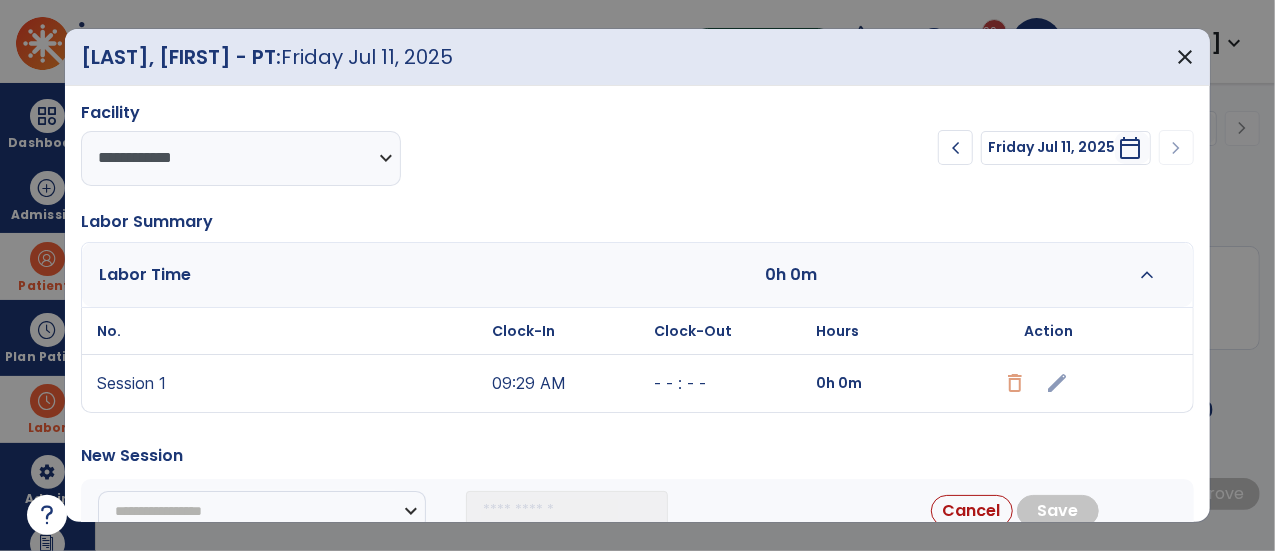 click on "chevron_left" at bounding box center [956, 148] 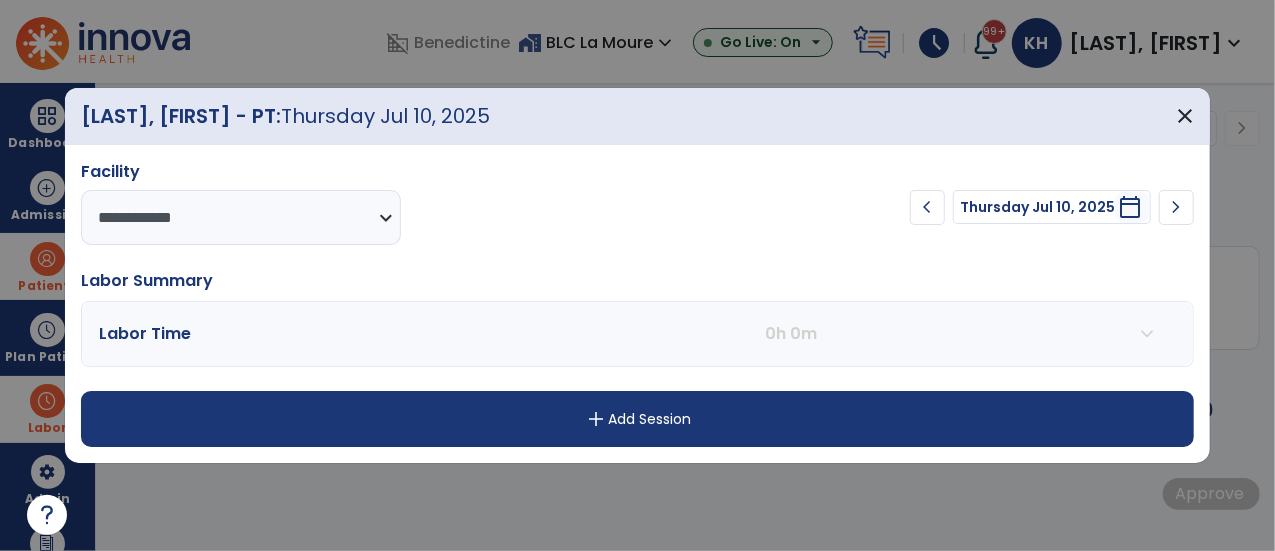 click on "add  Add Session" at bounding box center (638, 419) 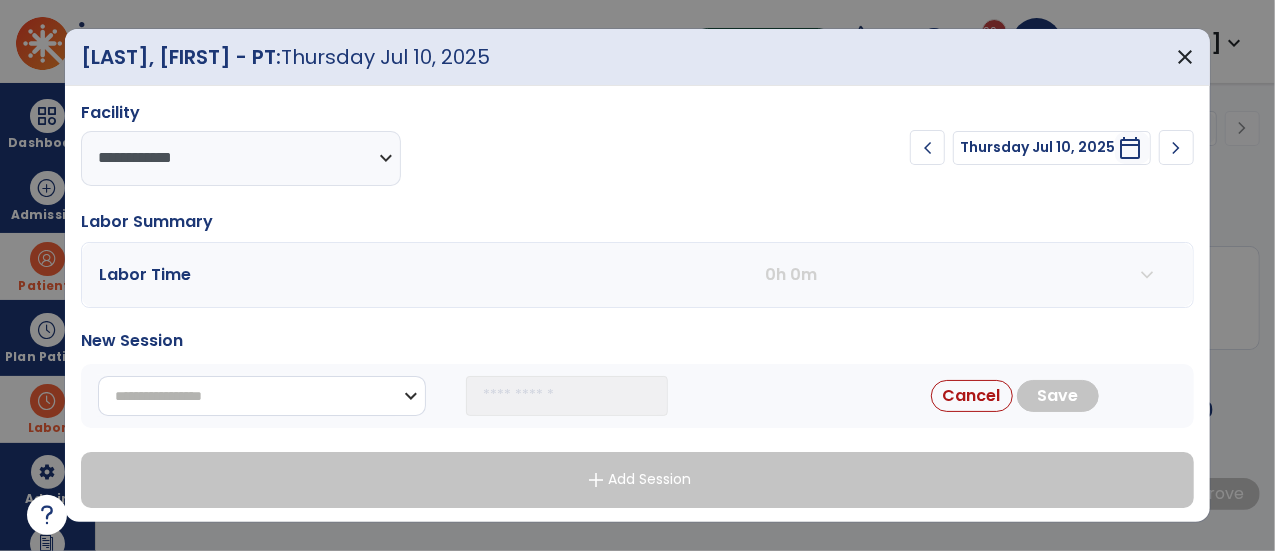 click on "**********" at bounding box center [262, 396] 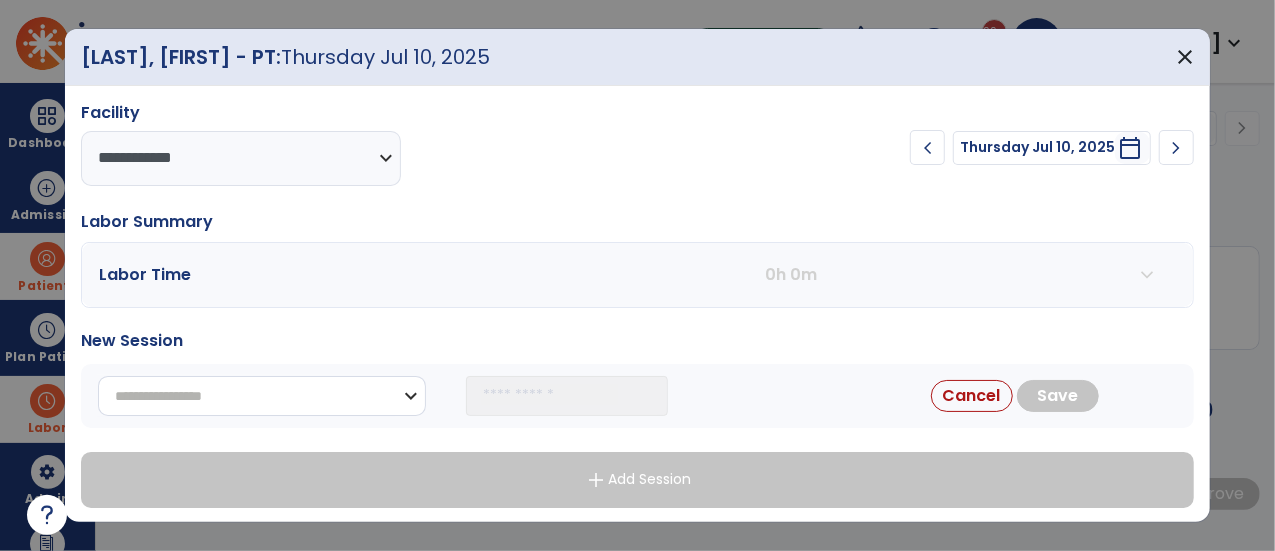 select on "**********" 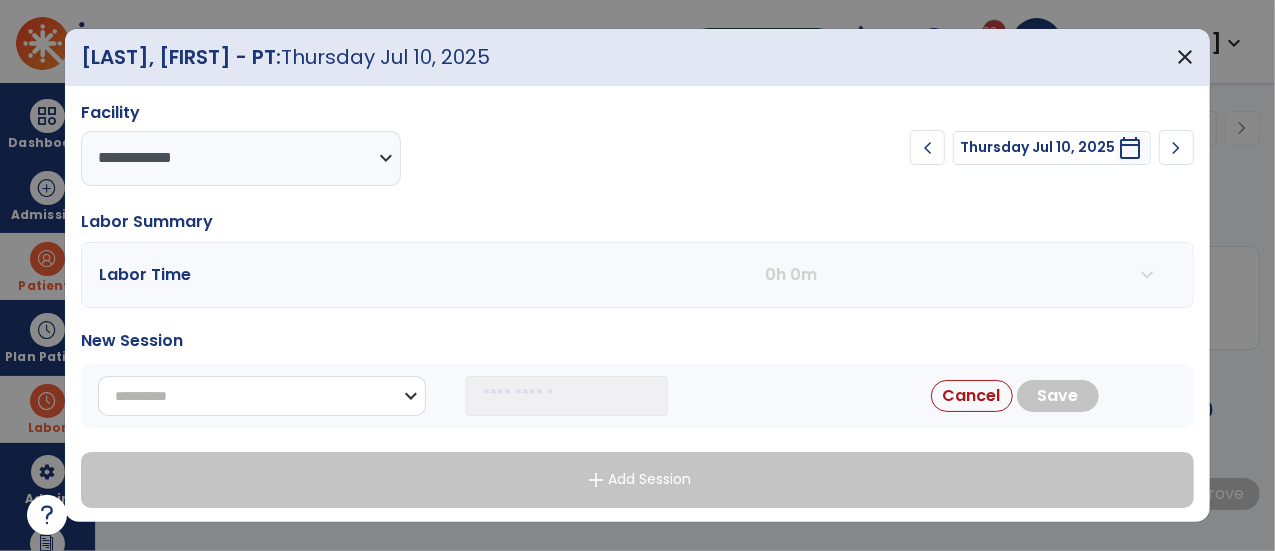 click on "**********" at bounding box center [262, 396] 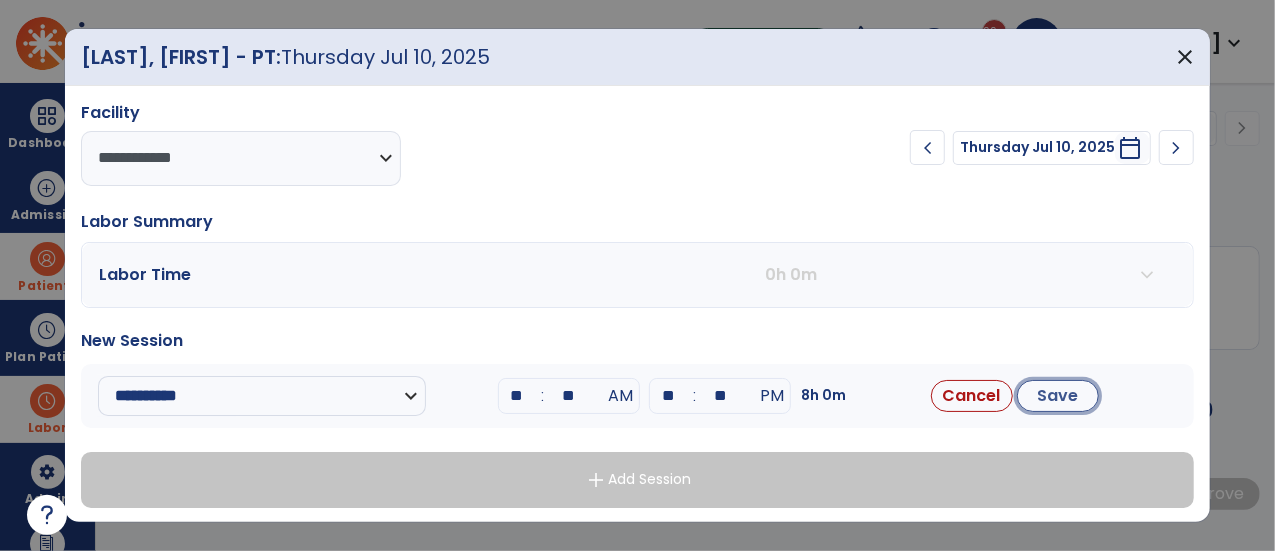 click on "Save" at bounding box center (1058, 396) 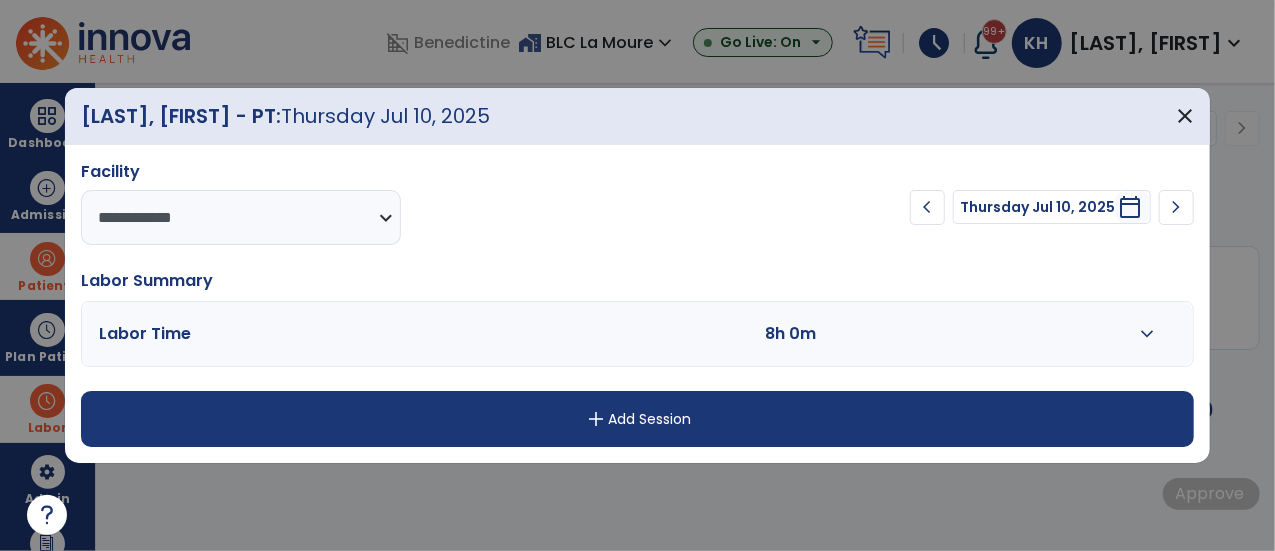 click on "expand_more" at bounding box center (1148, 334) 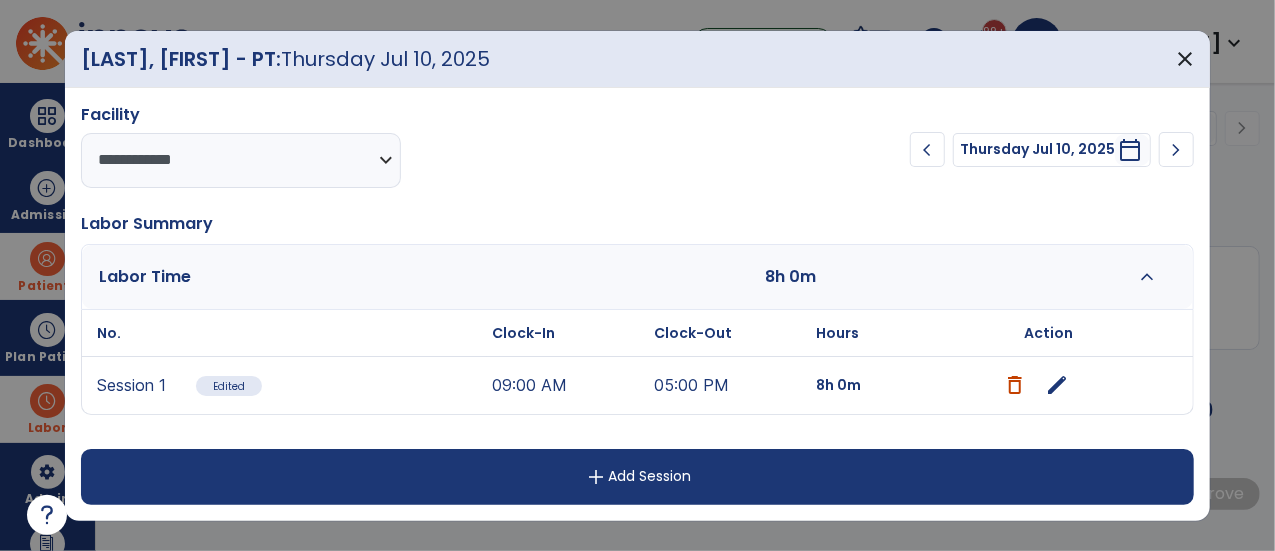 click on "edit" at bounding box center [1058, 385] 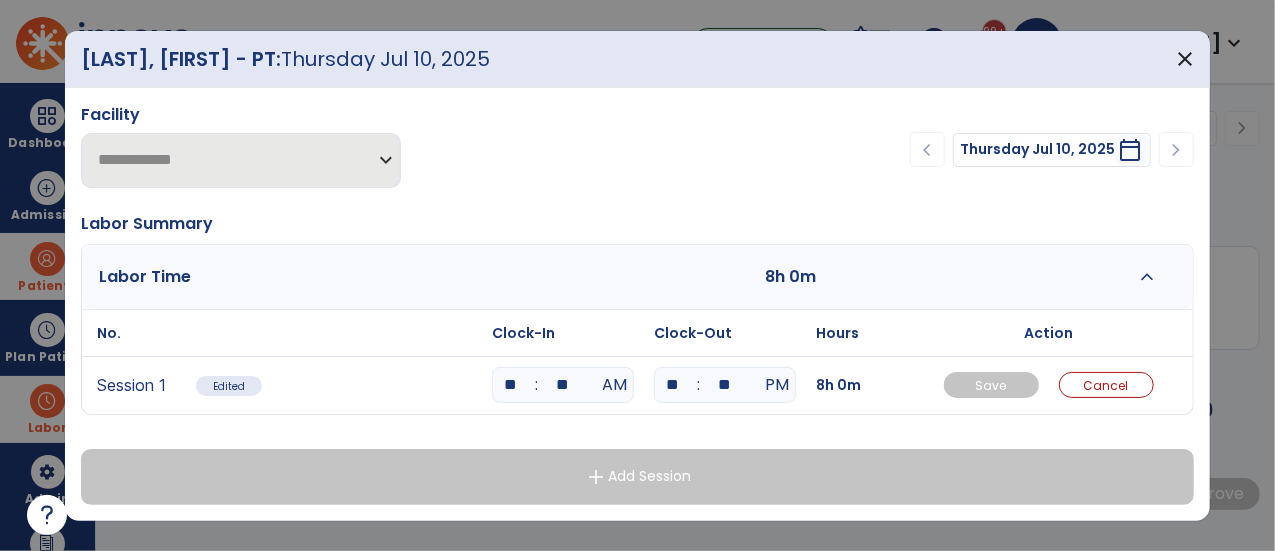 click on "**" at bounding box center [673, 385] 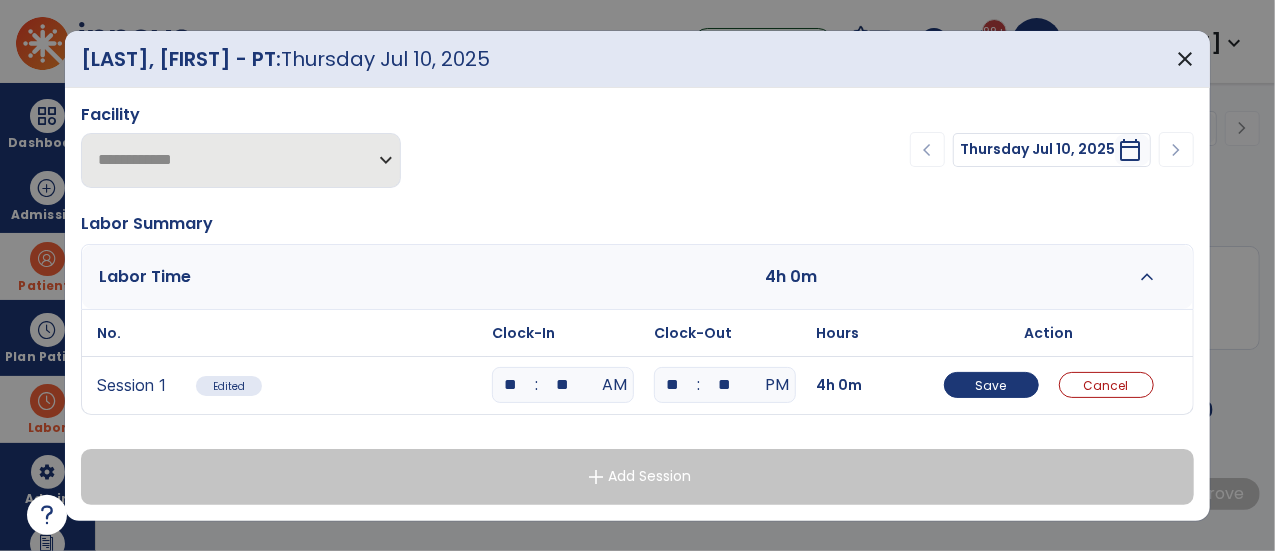 click on "Save   Cancel" at bounding box center [1048, 385] 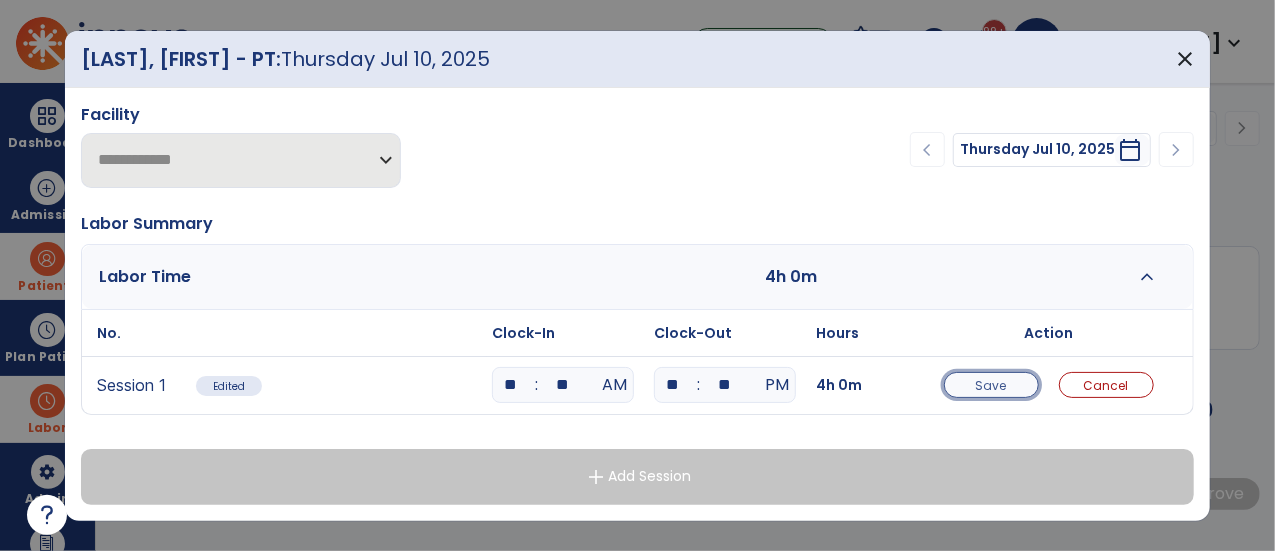 click on "Save" at bounding box center (991, 385) 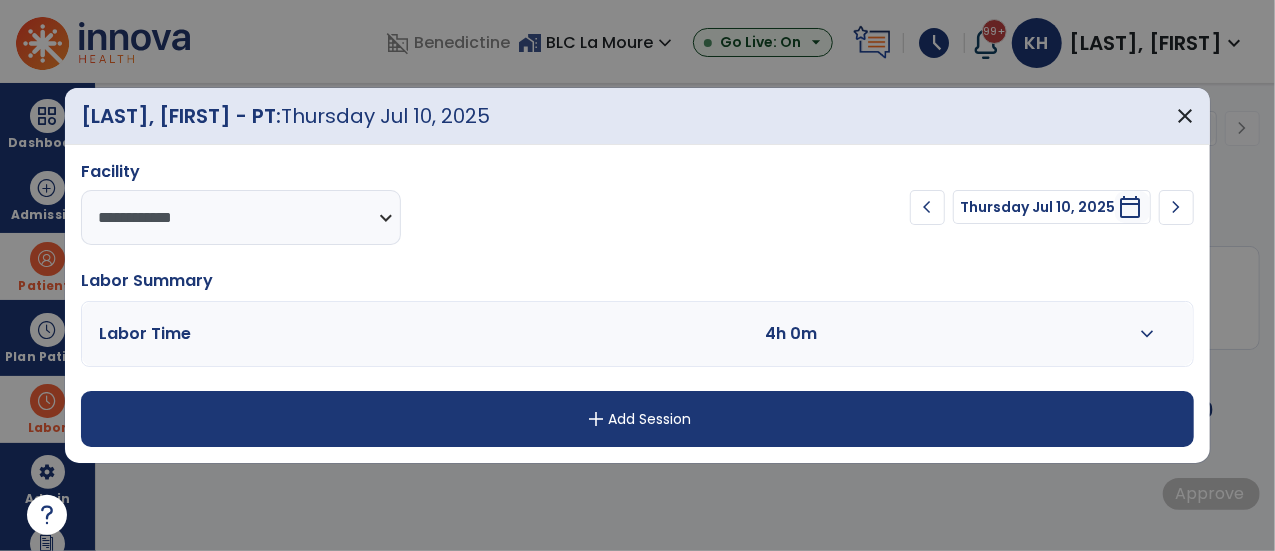 click on "chevron_left" at bounding box center (928, 207) 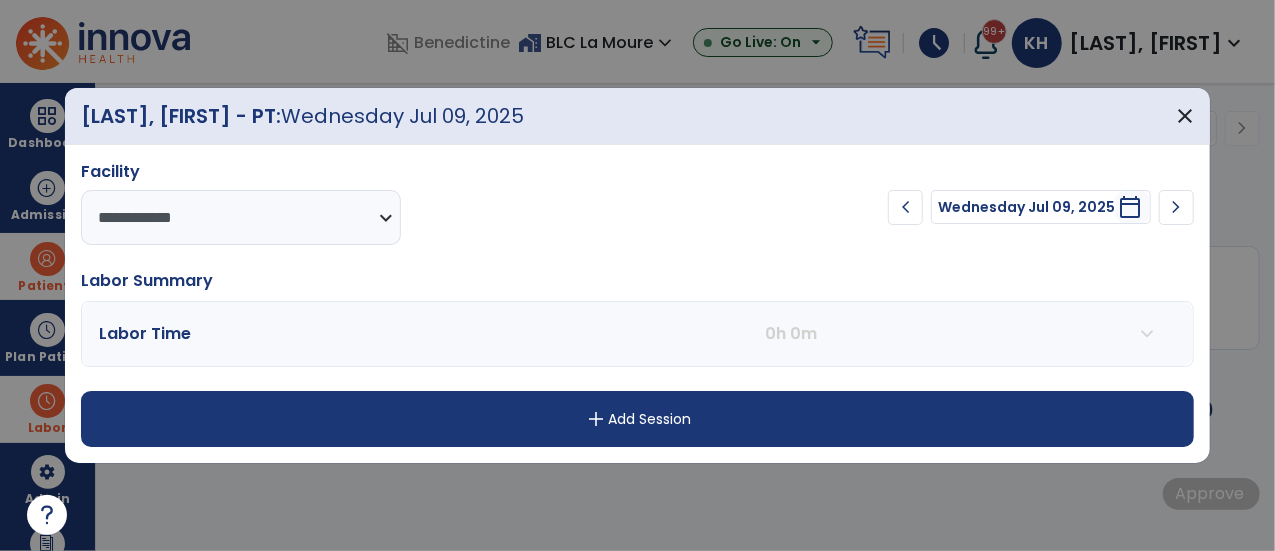 click on "chevron_left" at bounding box center (906, 207) 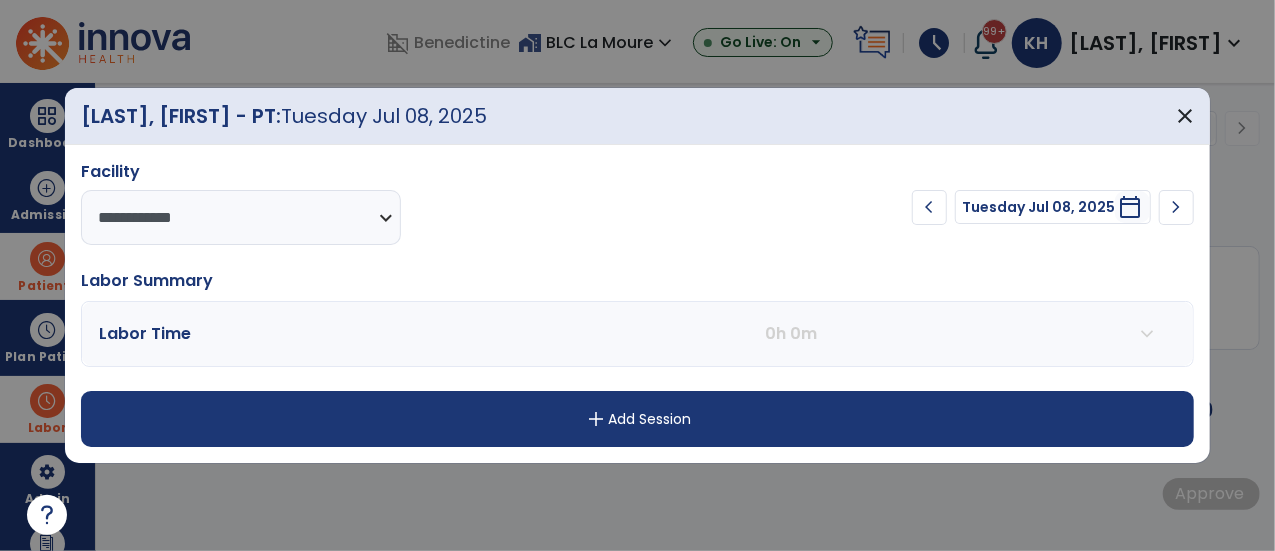 click on "chevron_right" at bounding box center [1177, 207] 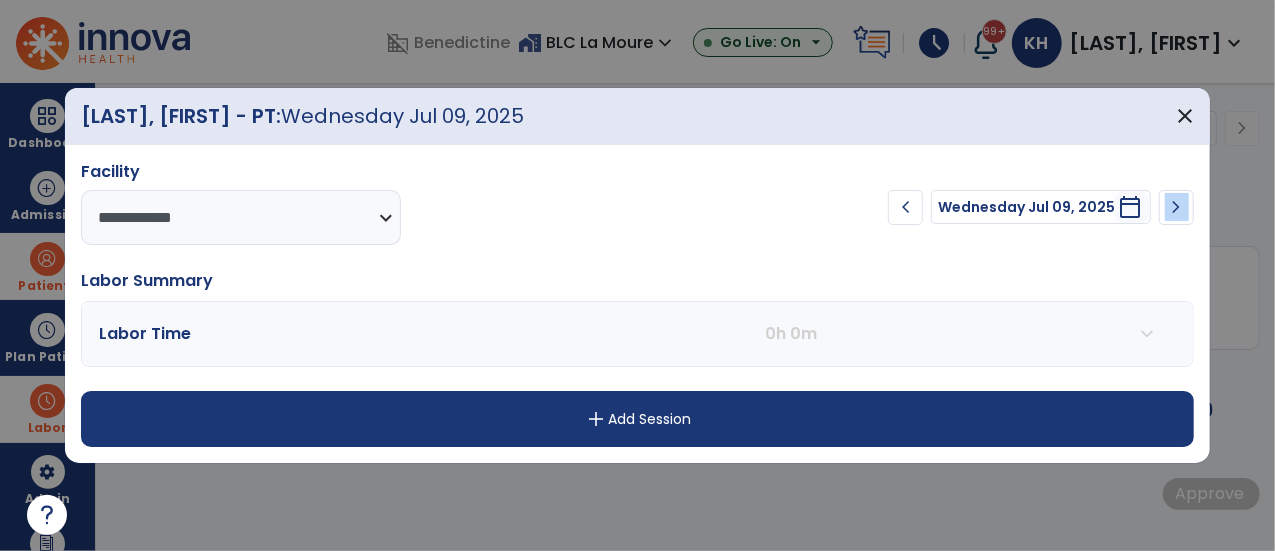 click on "chevron_right" at bounding box center (1177, 207) 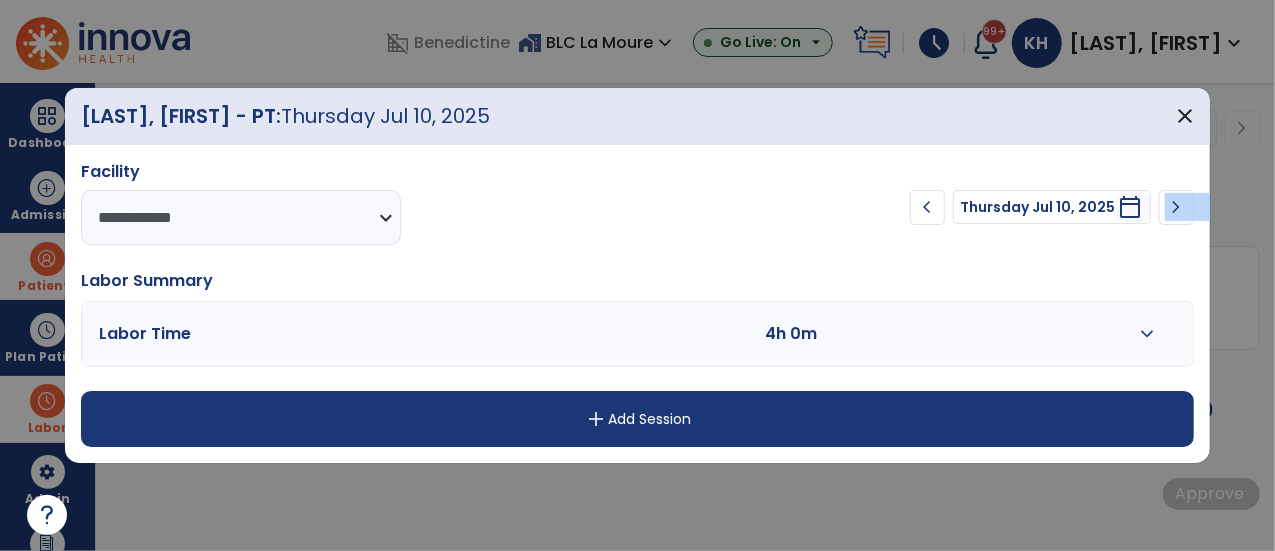 click on "chevron_right" at bounding box center (1177, 207) 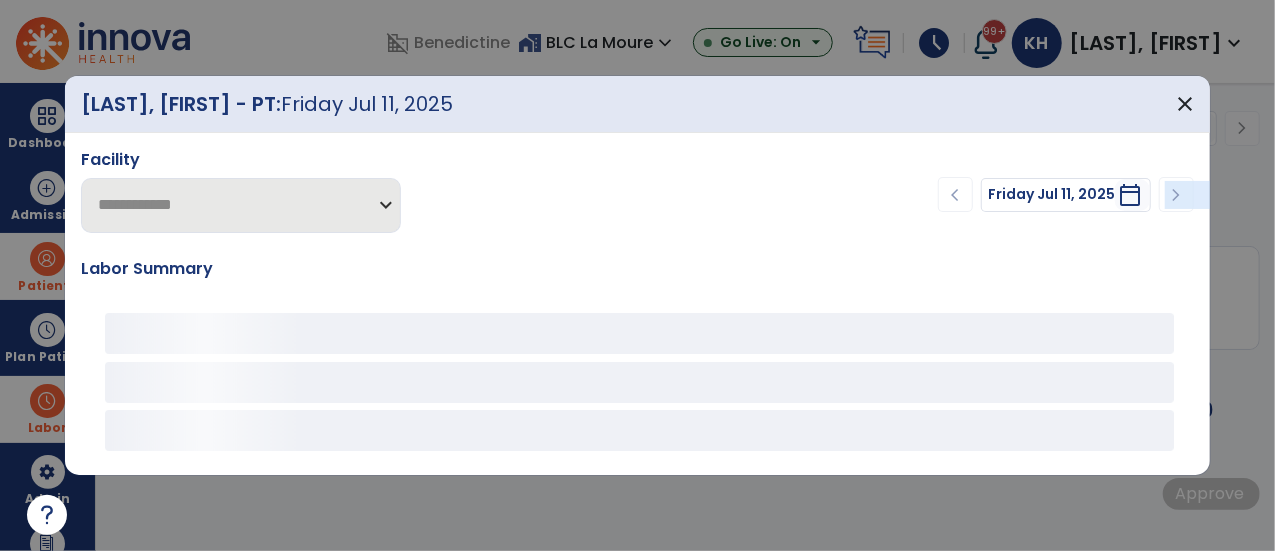 click on "chevron_left Friday Jul 11, 2025  *********  calendar_today  chevron_right" at bounding box center [969, 195] 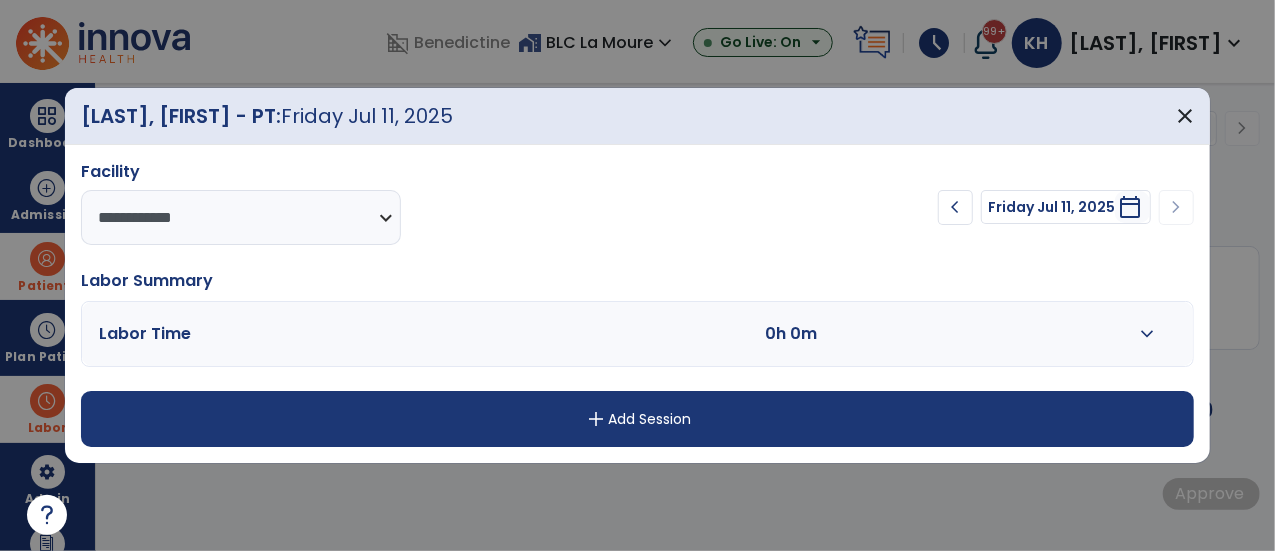 click on "chevron_left" at bounding box center [956, 207] 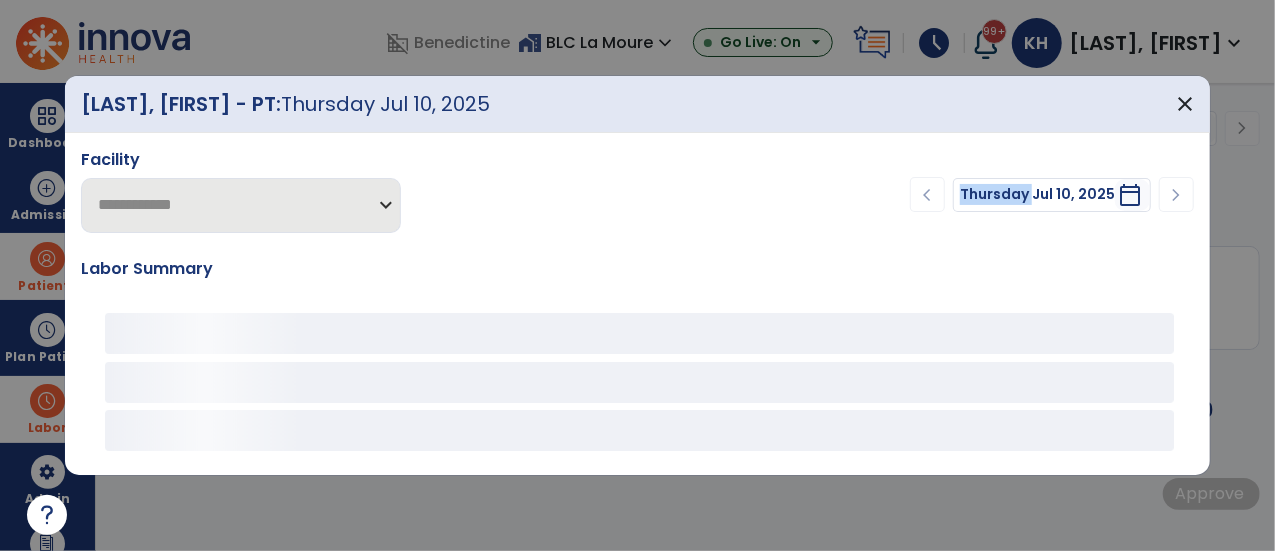 click on "Thursday Jul 10, 2025  *********  calendar_today" at bounding box center [1052, 195] 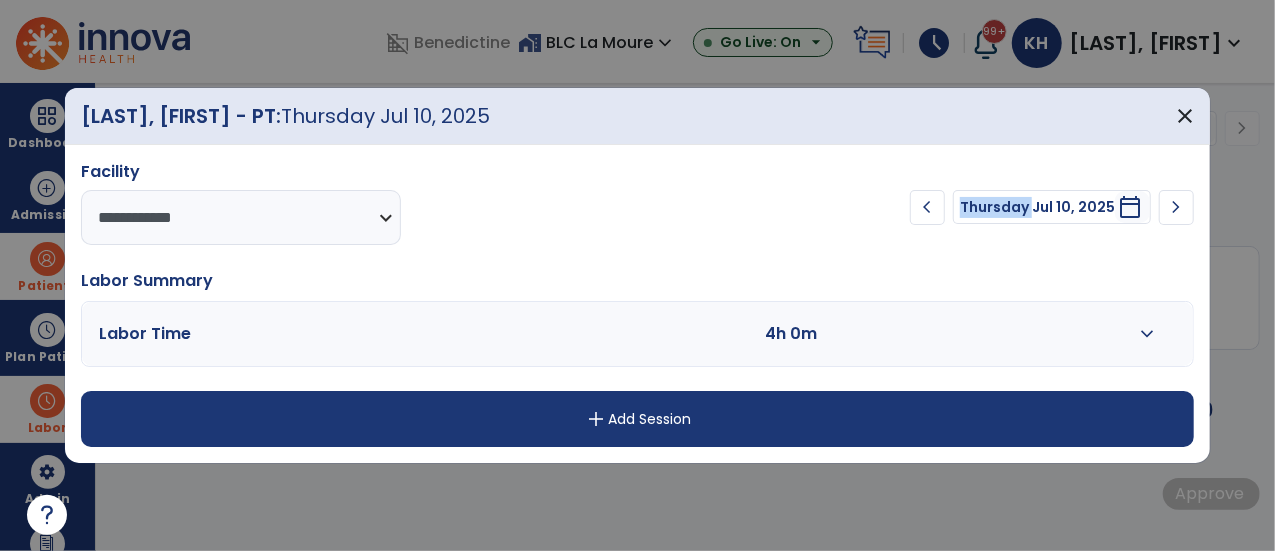 click on "expand_more" at bounding box center (1147, 334) 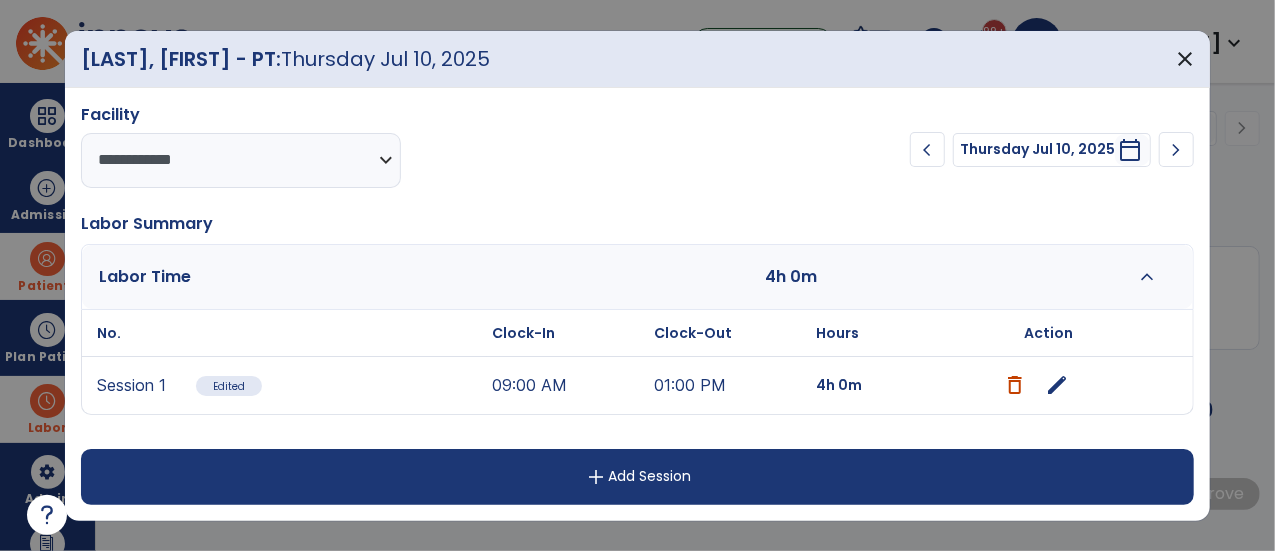 click on "edit" at bounding box center [1058, 385] 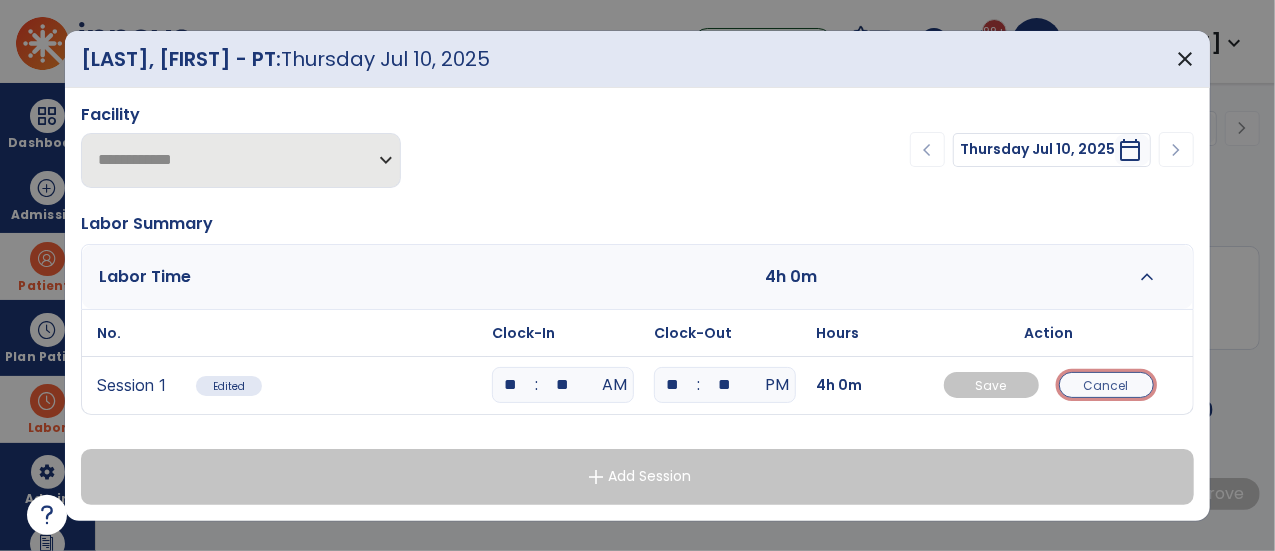 click on "Cancel" at bounding box center (1106, 385) 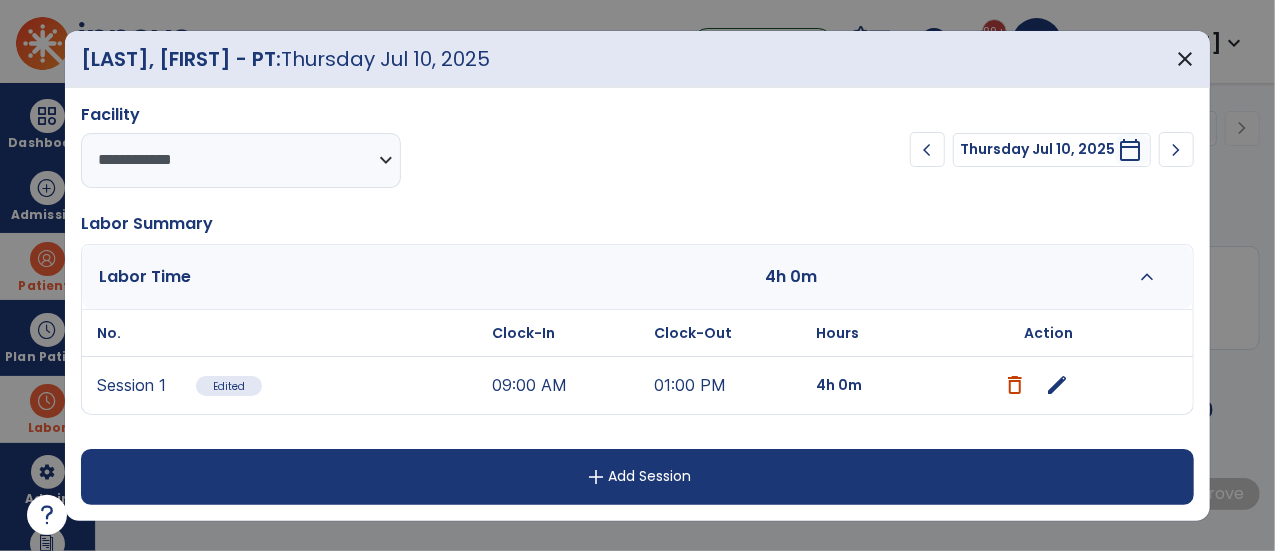 click at bounding box center (1015, 385) 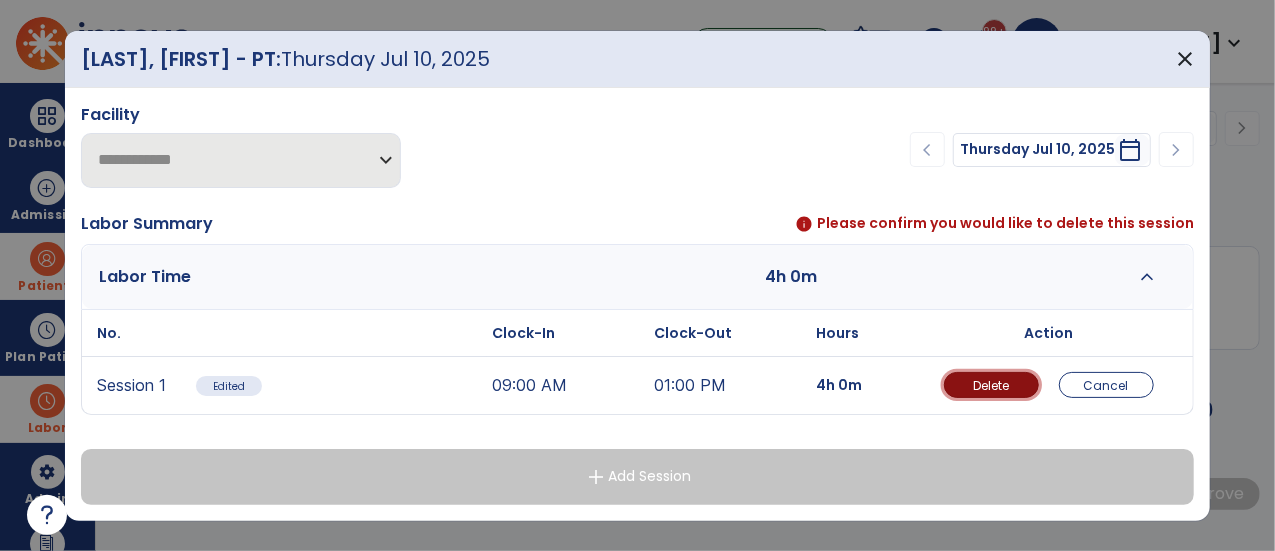 click on "Delete" at bounding box center (991, 385) 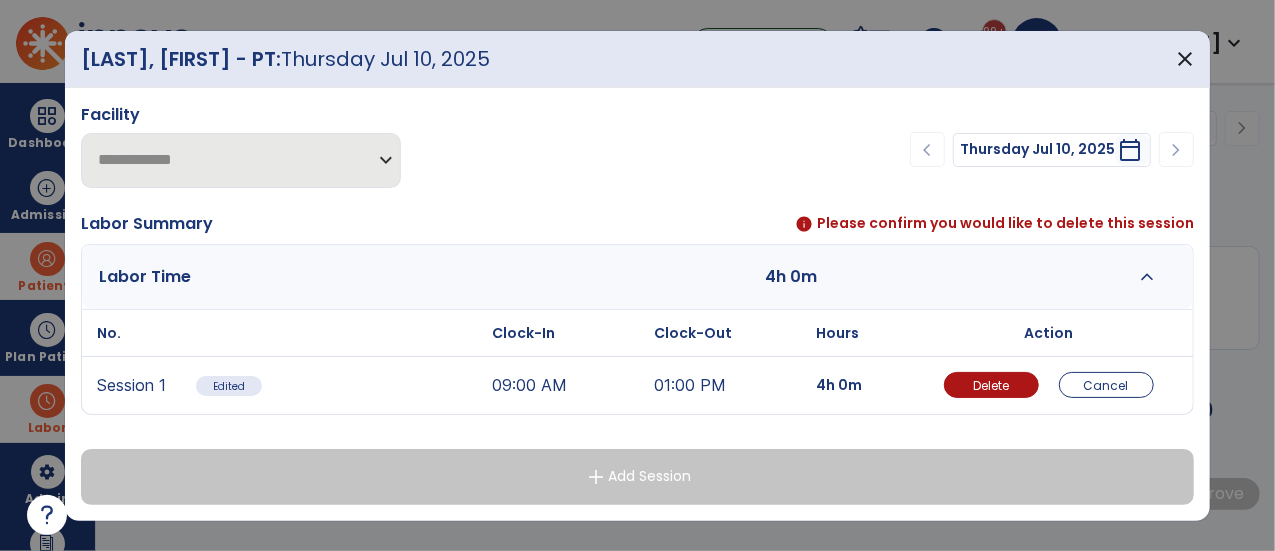 click on "Delete   Cancel" at bounding box center (1048, 385) 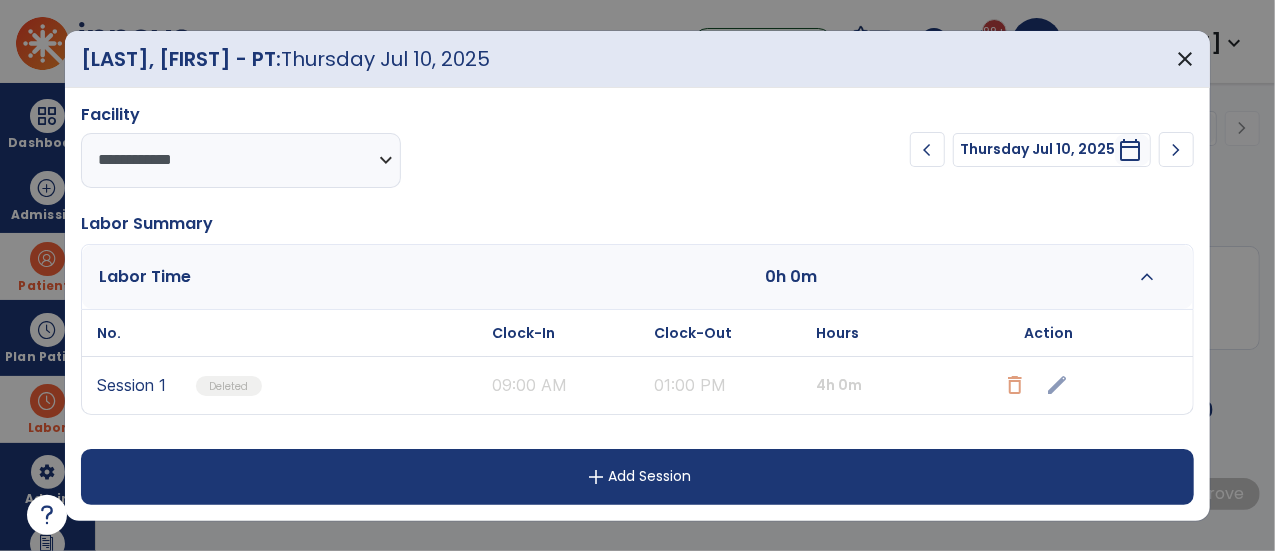 click on "chevron_right" at bounding box center (1177, 150) 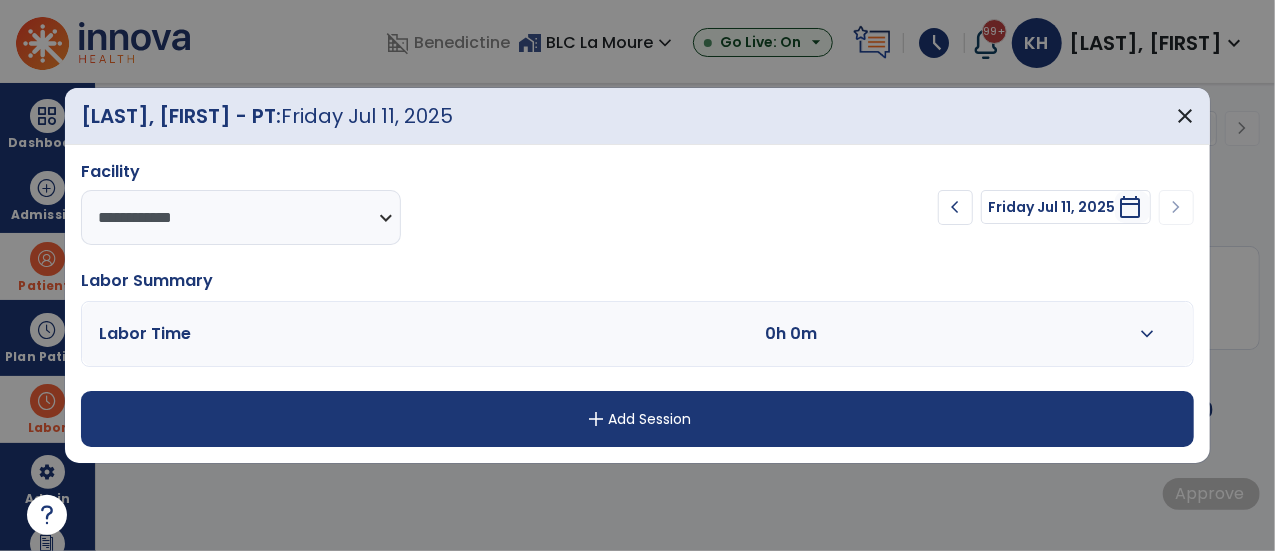 click at bounding box center [984, 334] 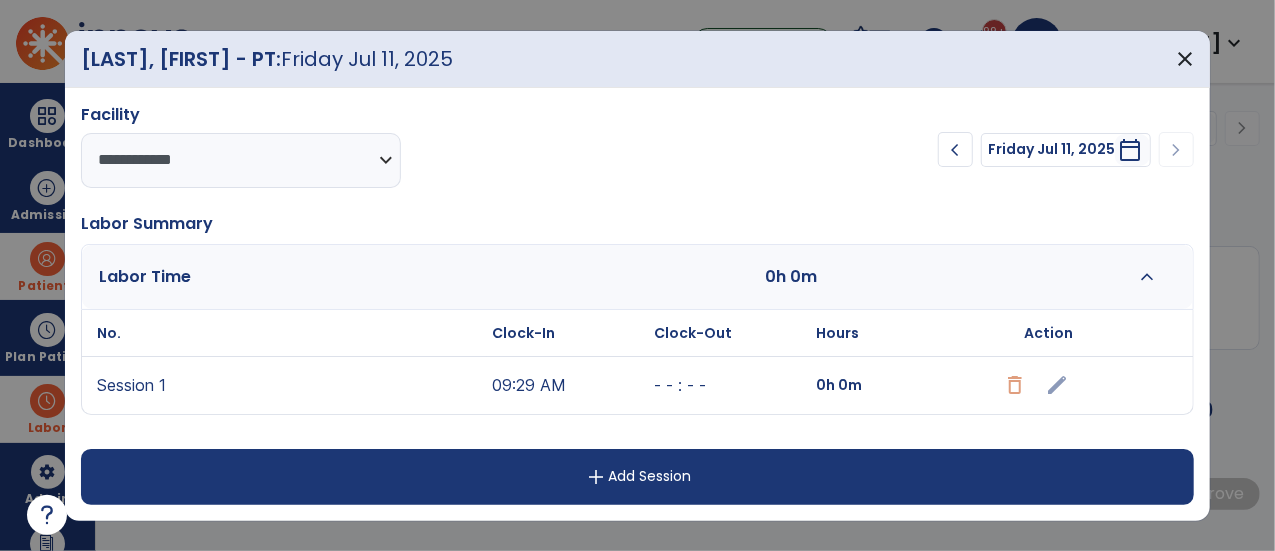 click on "edit" at bounding box center (1048, 385) 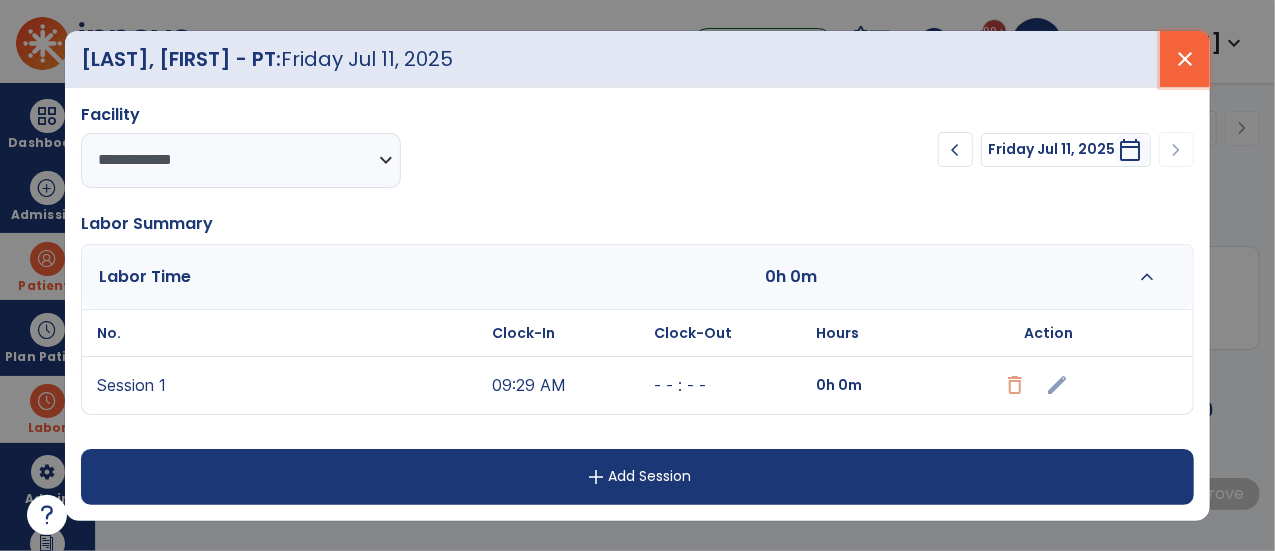click on "close" at bounding box center (1185, 59) 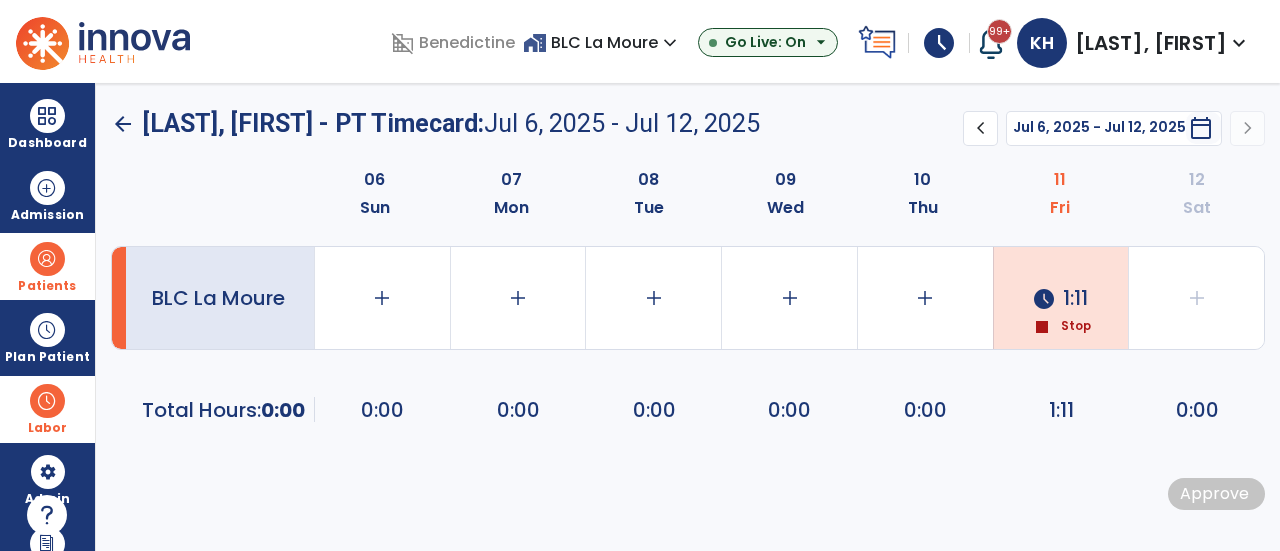 click on "schedule" at bounding box center [939, 43] 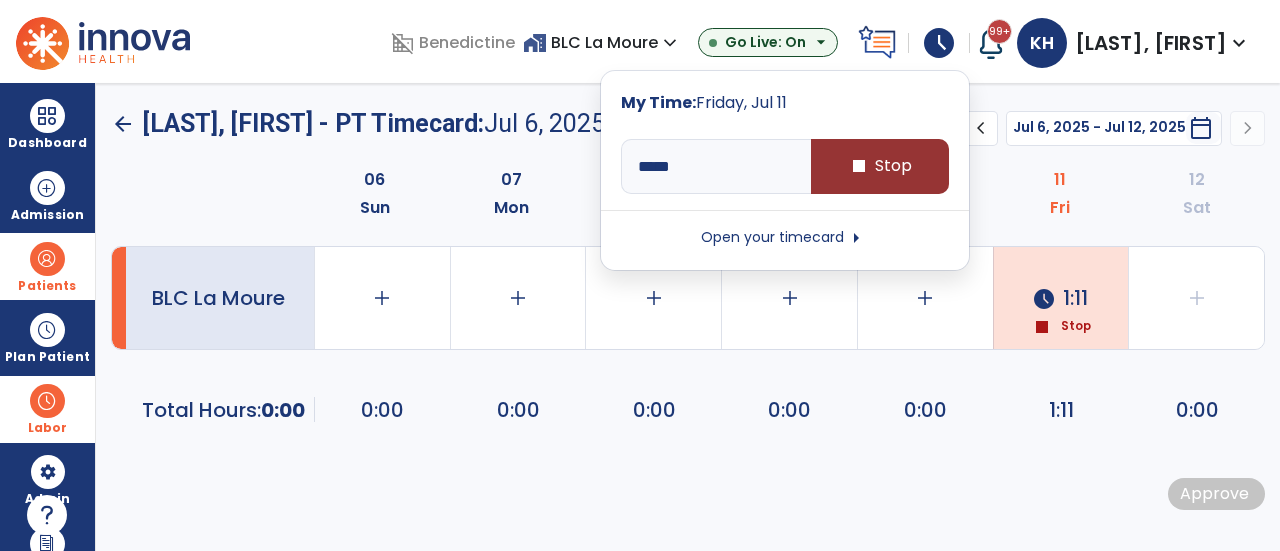 click on "stop" at bounding box center [859, 166] 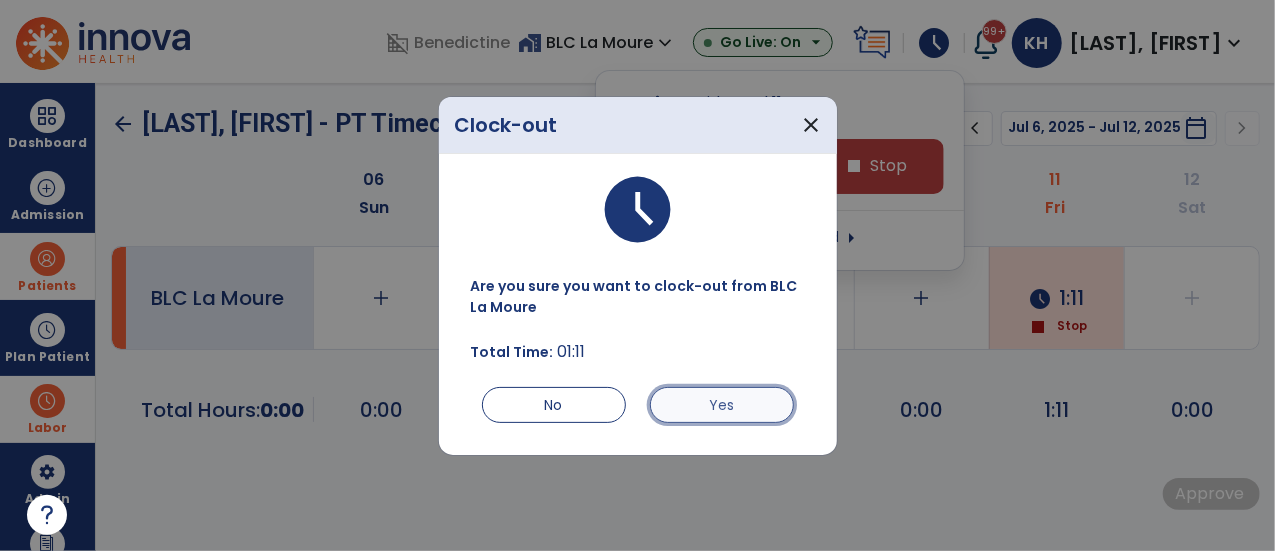 click on "Yes" at bounding box center (722, 405) 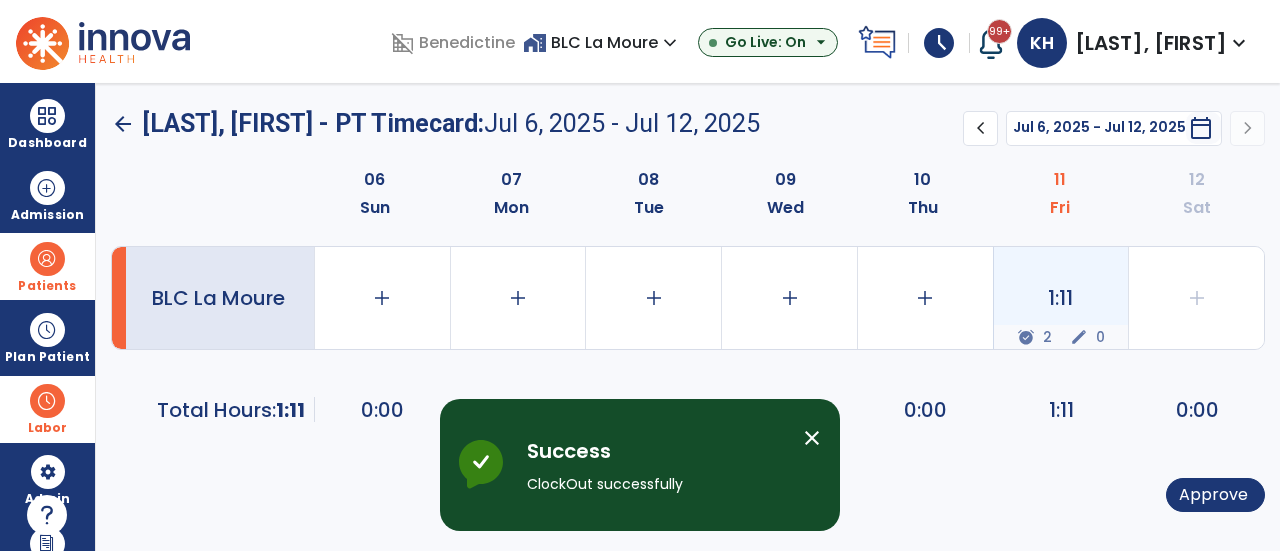 click on "1:11  alarm_on 2 edit 0" 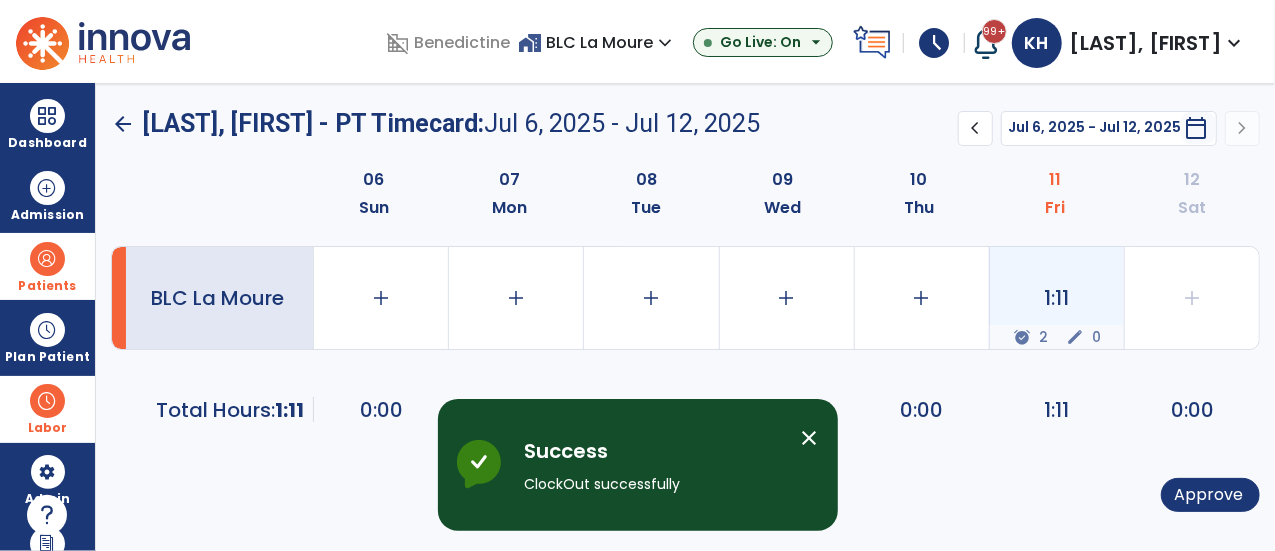 select on "**********" 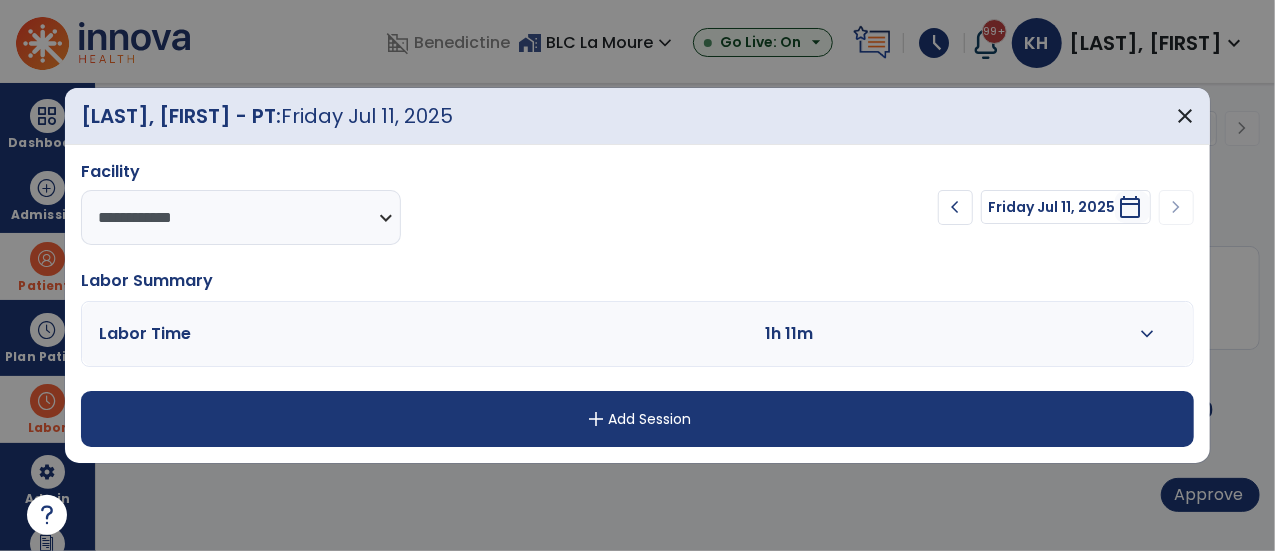 click at bounding box center [984, 334] 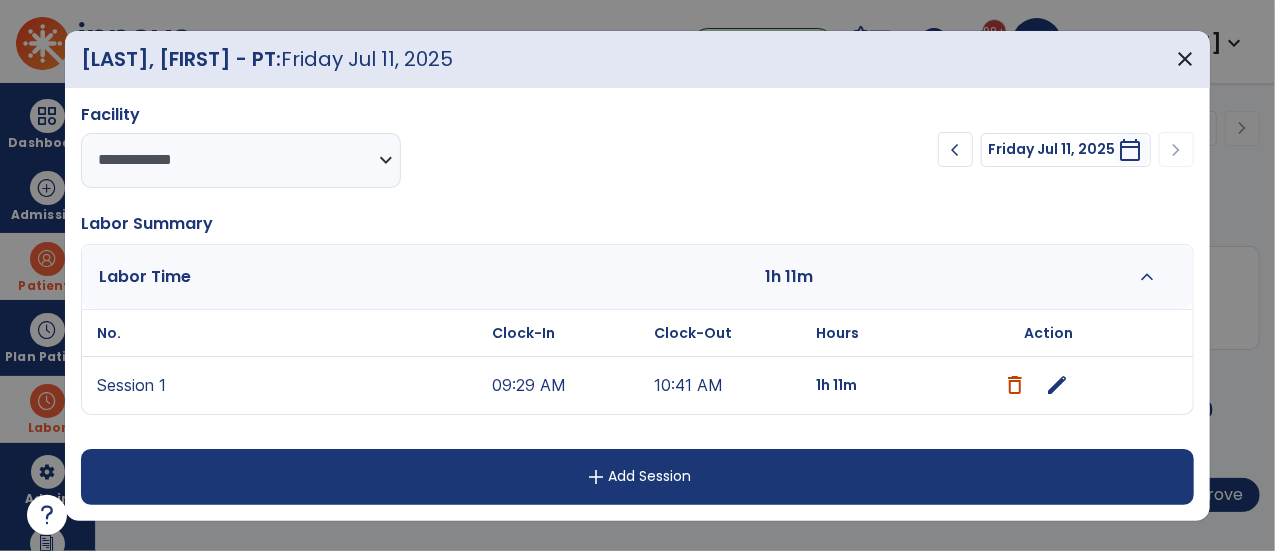 click at bounding box center [1015, 385] 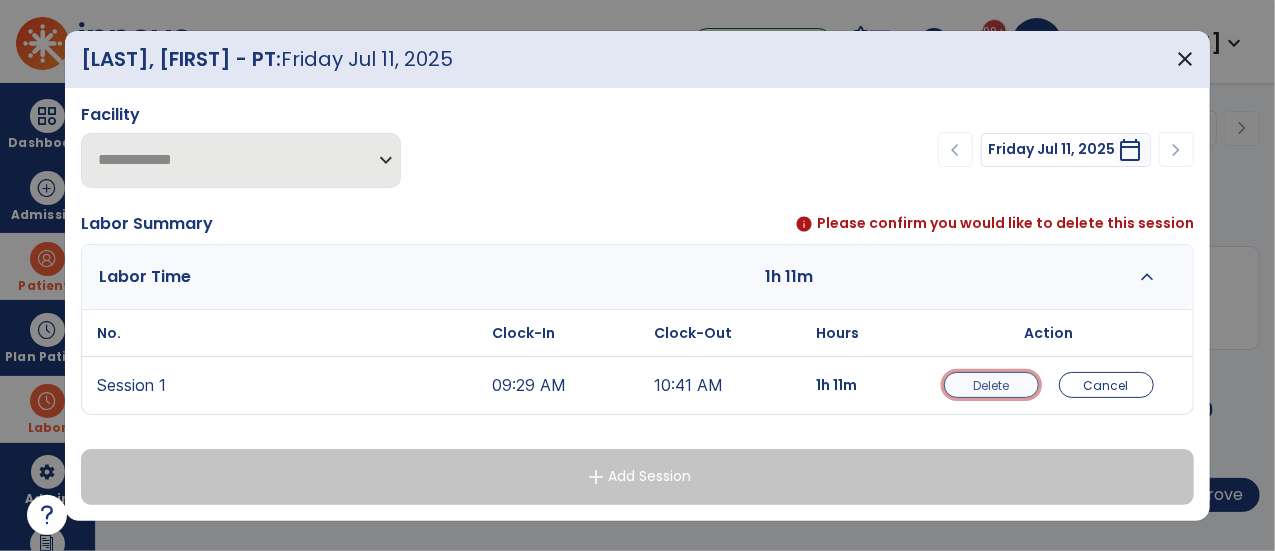 click on "Delete" at bounding box center (991, 385) 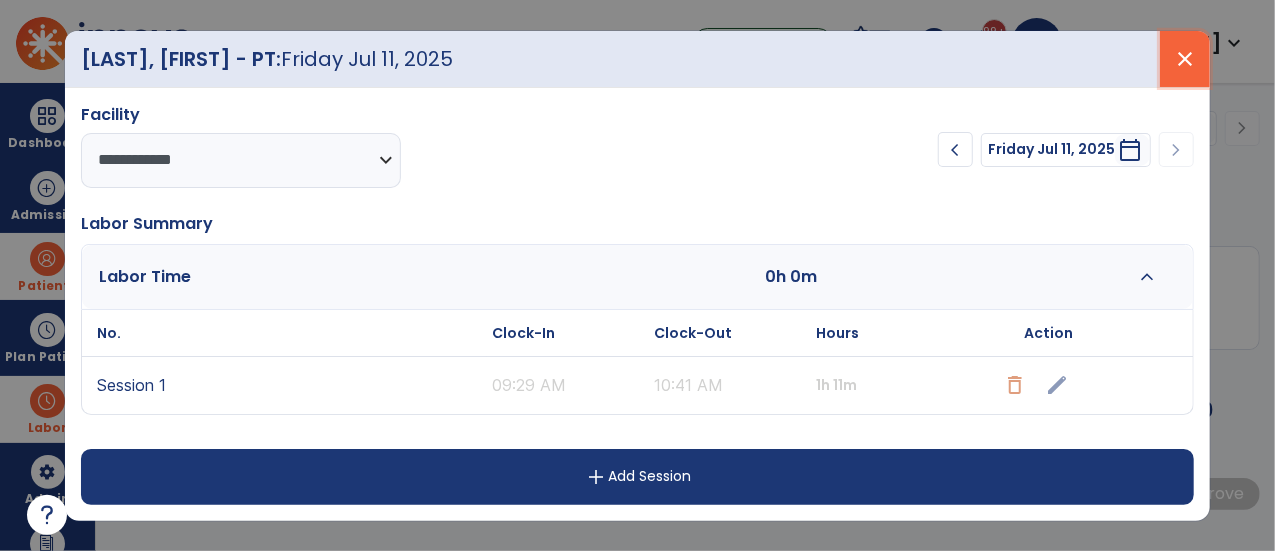 click on "close" at bounding box center [1185, 59] 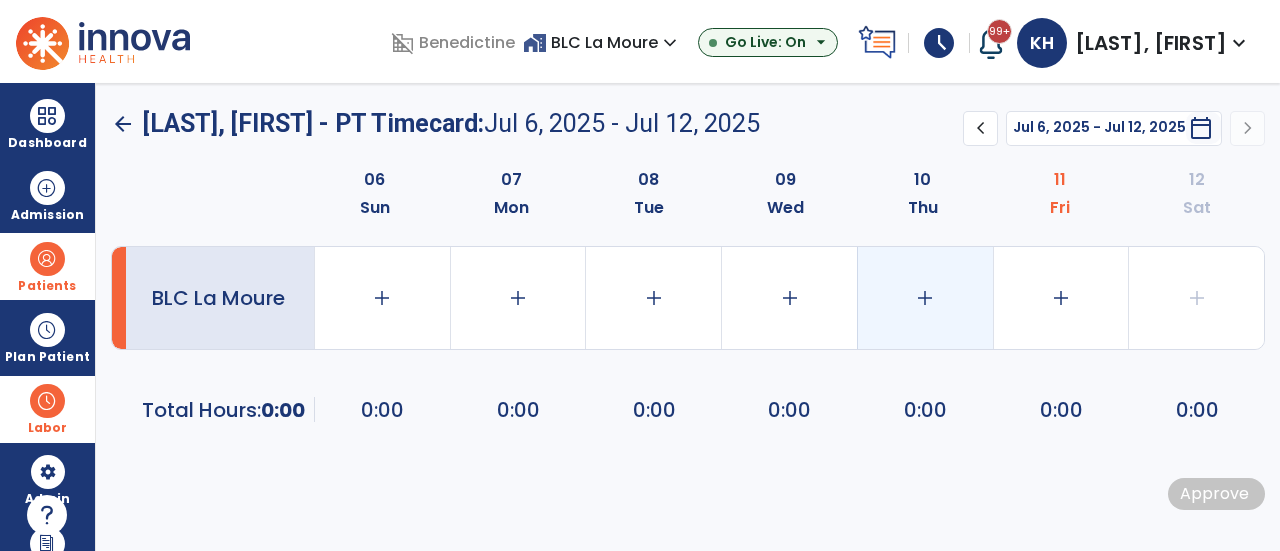 click on "add" 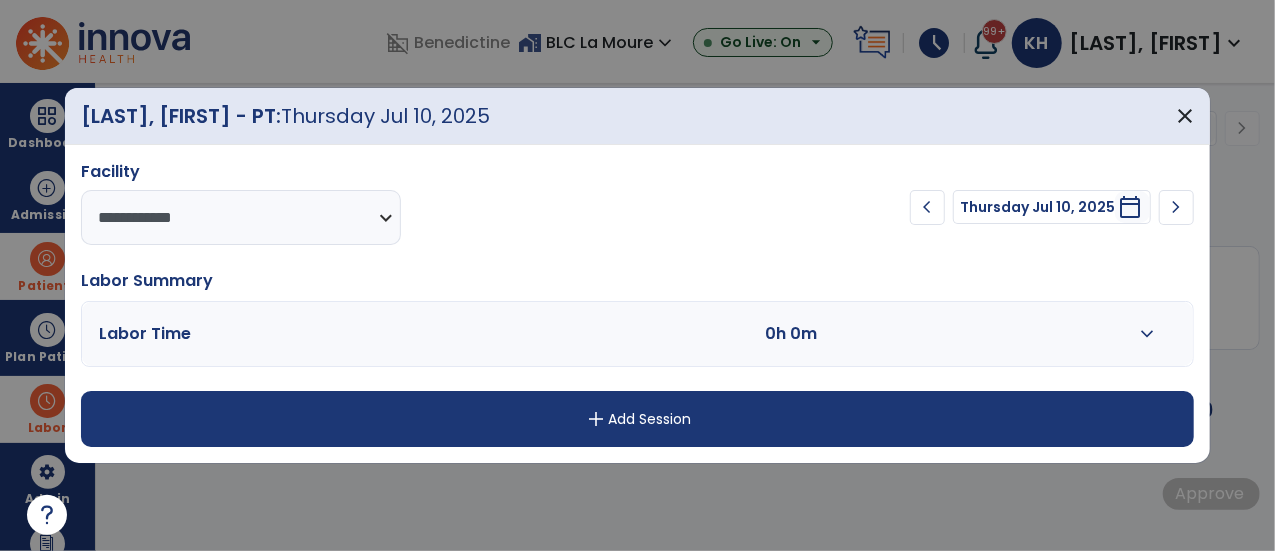 click on "add  Add Session" at bounding box center [638, 419] 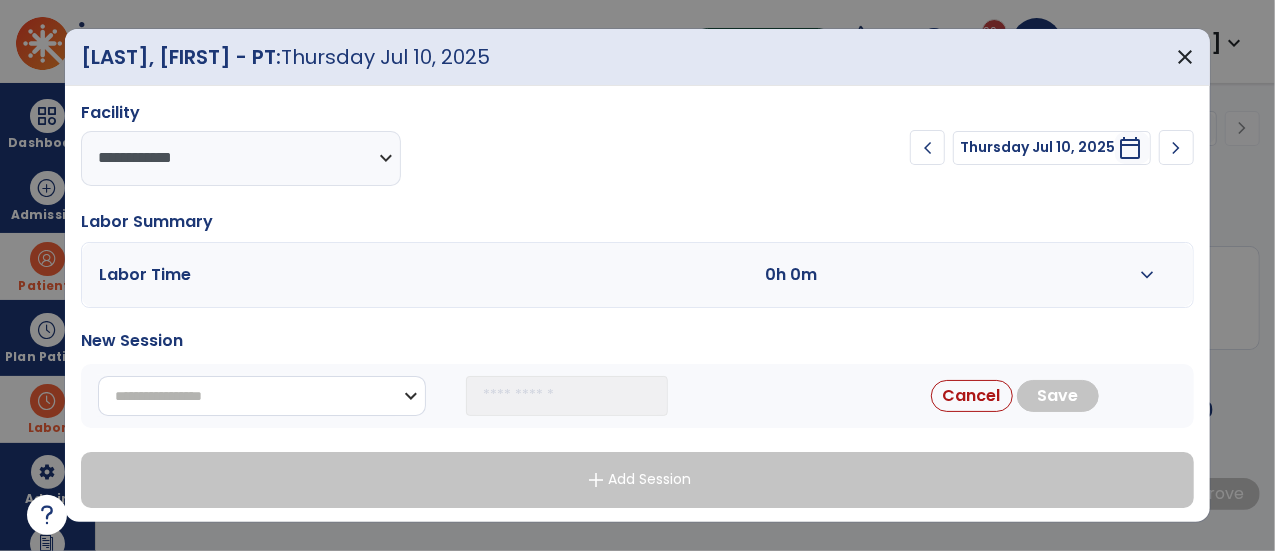 click on "**********" at bounding box center (262, 396) 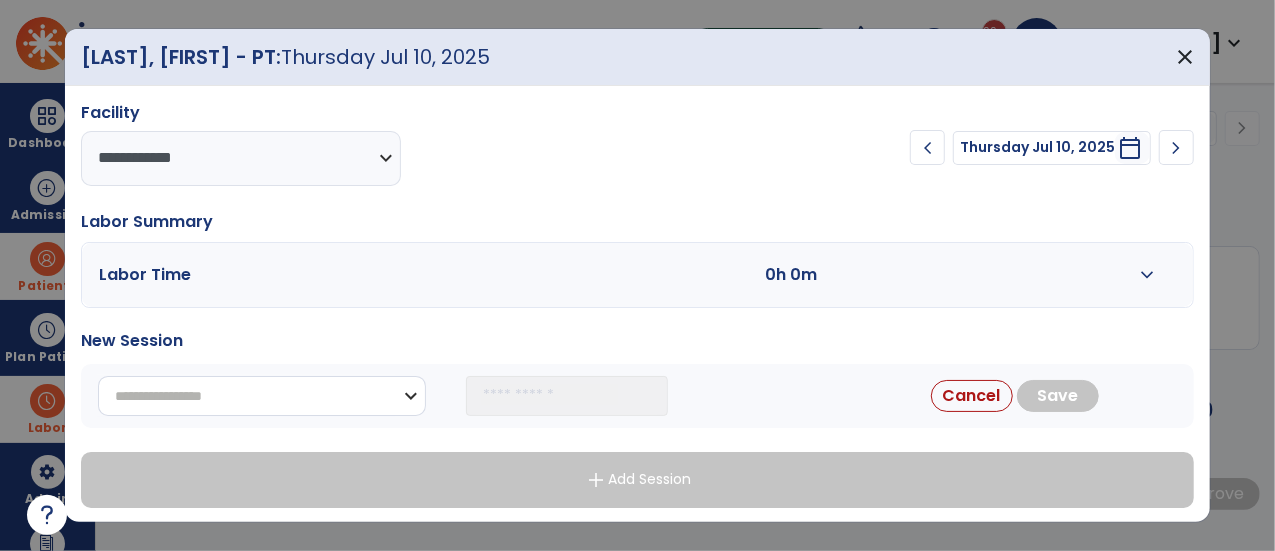 select on "**********" 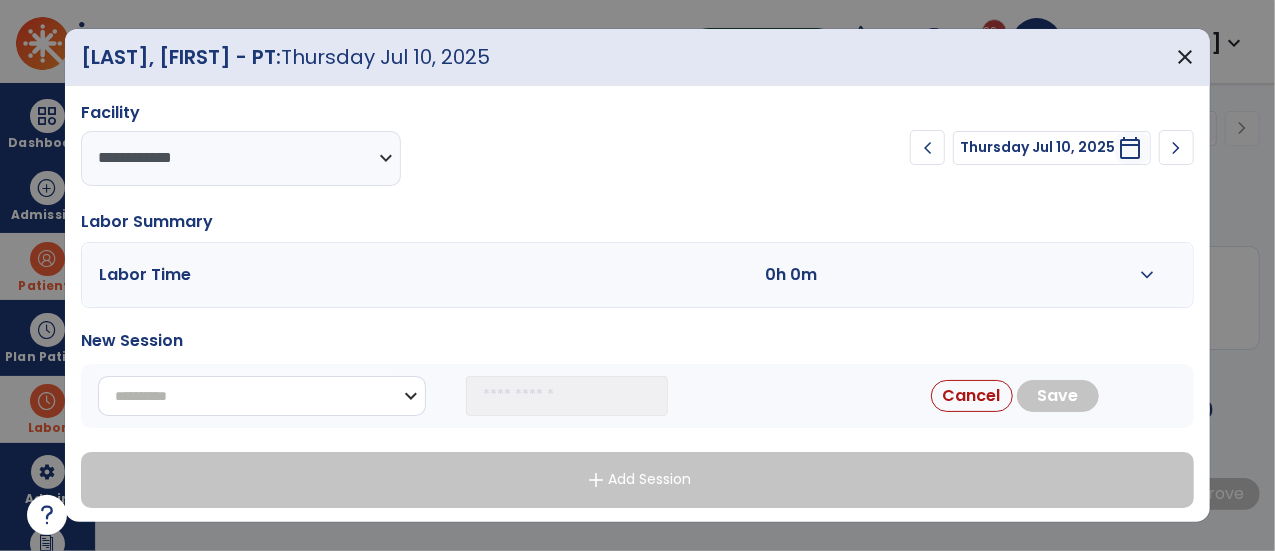 click on "**********" at bounding box center [262, 396] 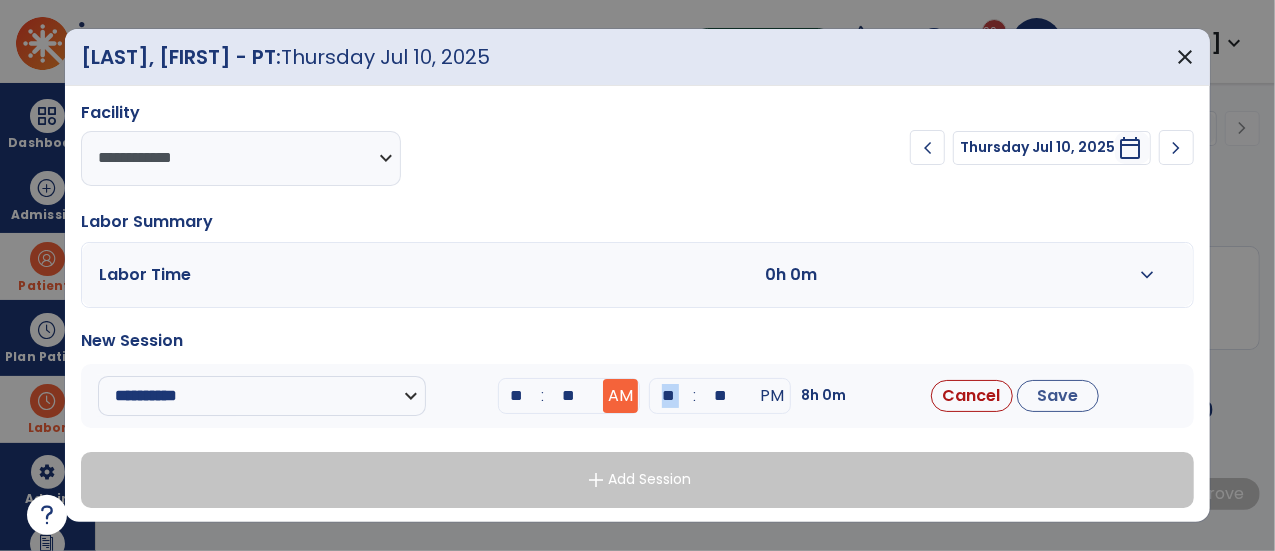 drag, startPoint x: 686, startPoint y: 398, endPoint x: 628, endPoint y: 378, distance: 61.351448 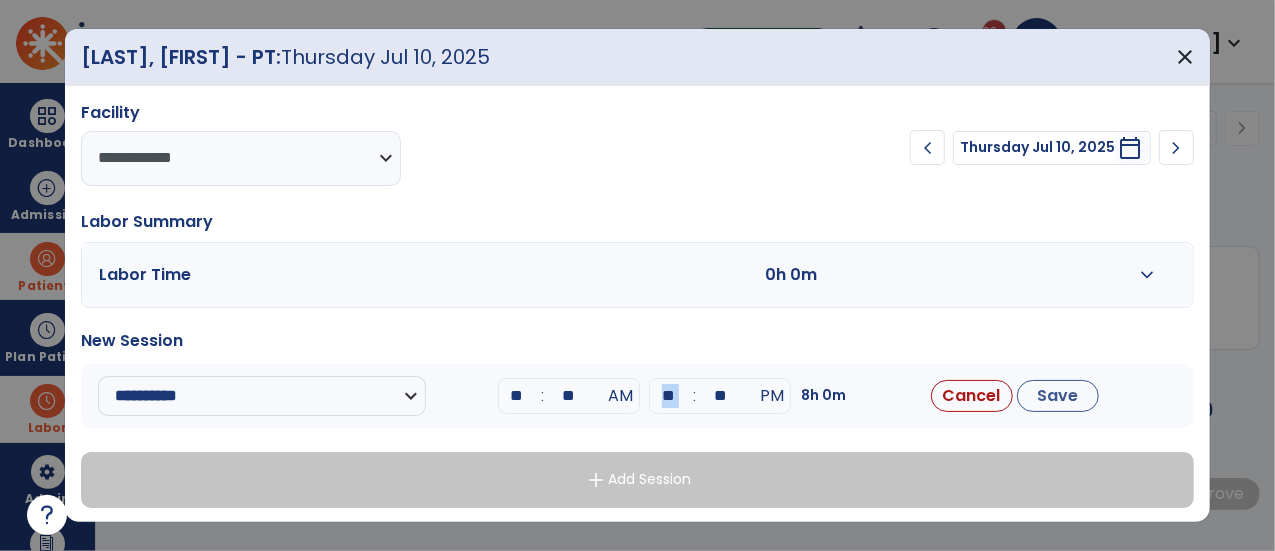 click on ":" at bounding box center [694, 396] 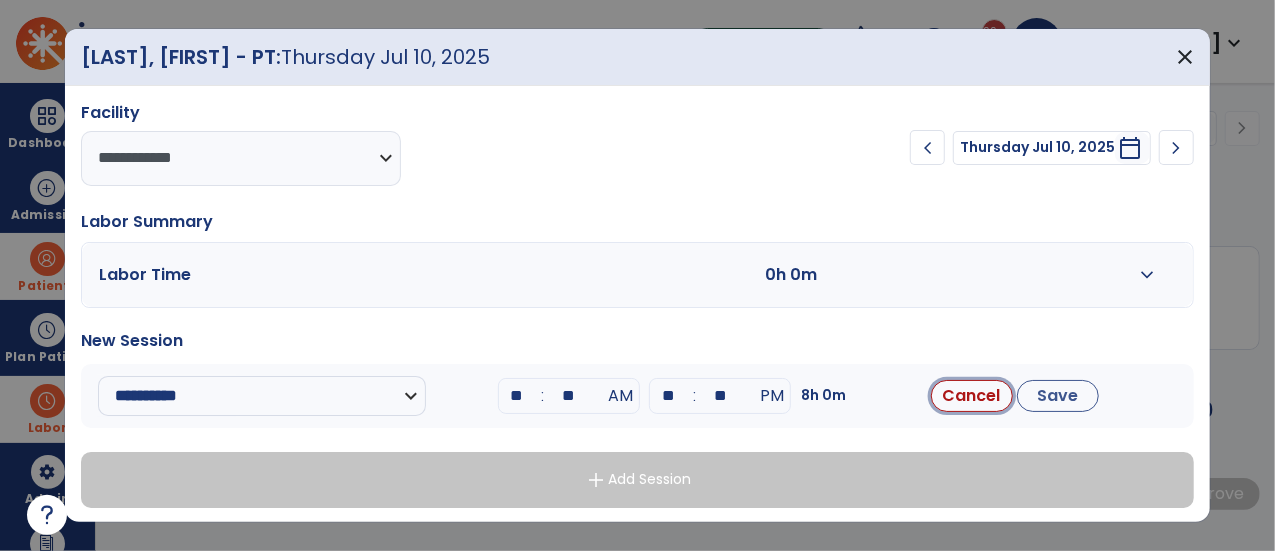 click on "Cancel" at bounding box center (972, 396) 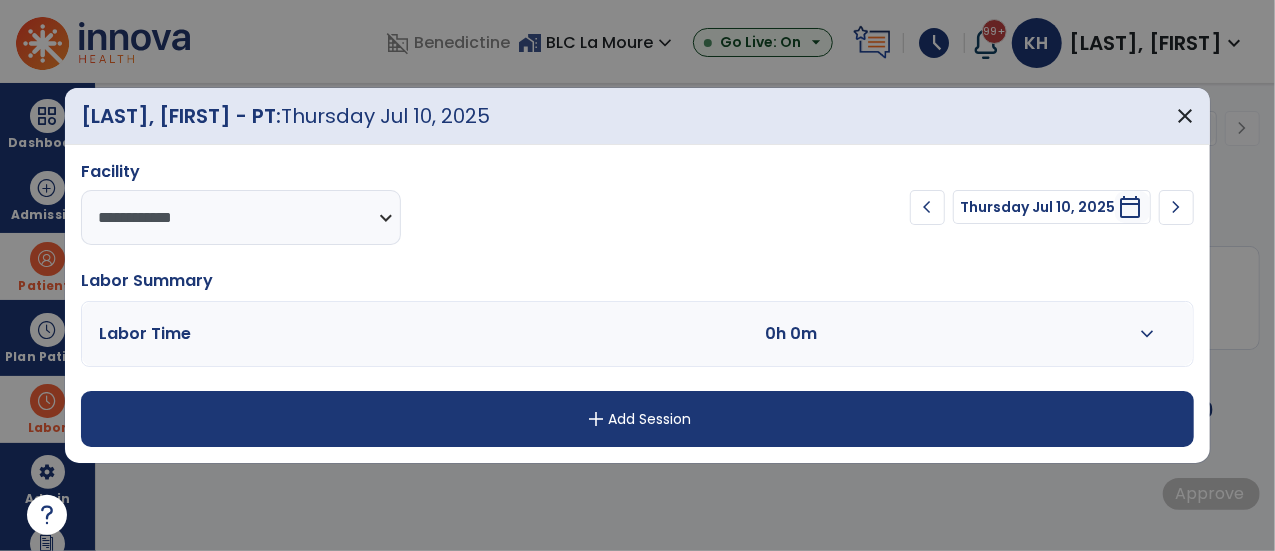 click on "add  Add Session" at bounding box center [638, 419] 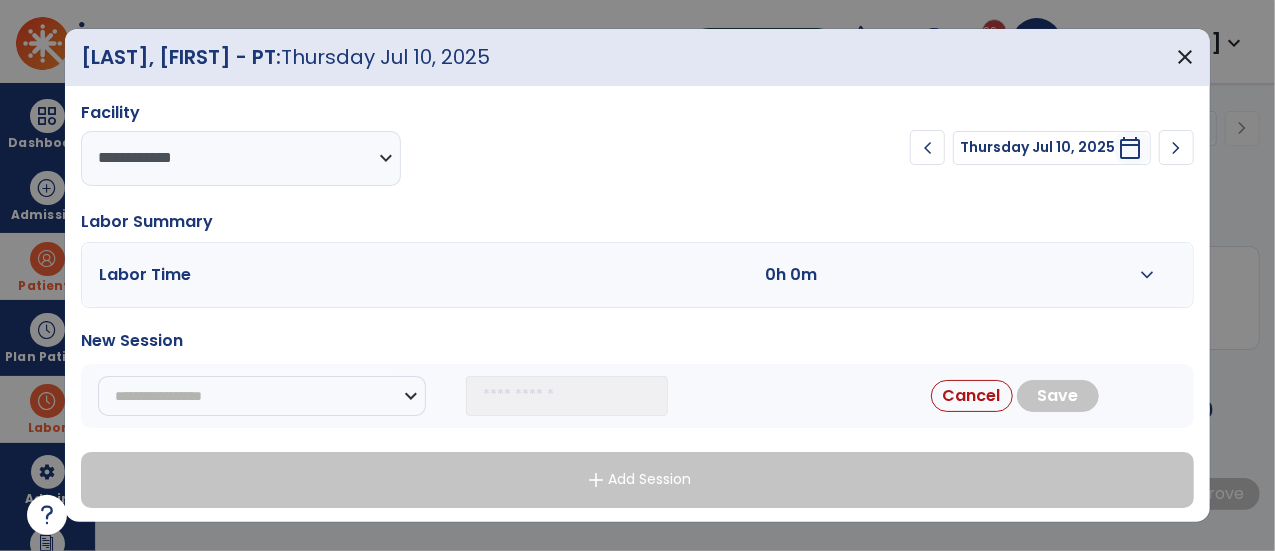 click on "expand_more" at bounding box center [1147, 275] 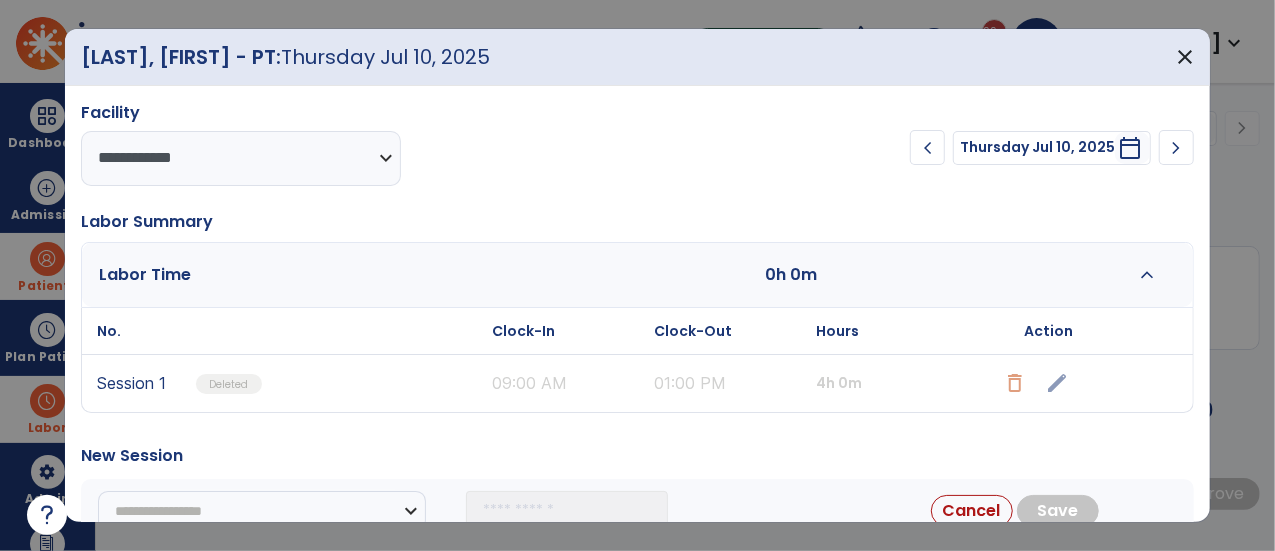 scroll, scrollTop: 113, scrollLeft: 0, axis: vertical 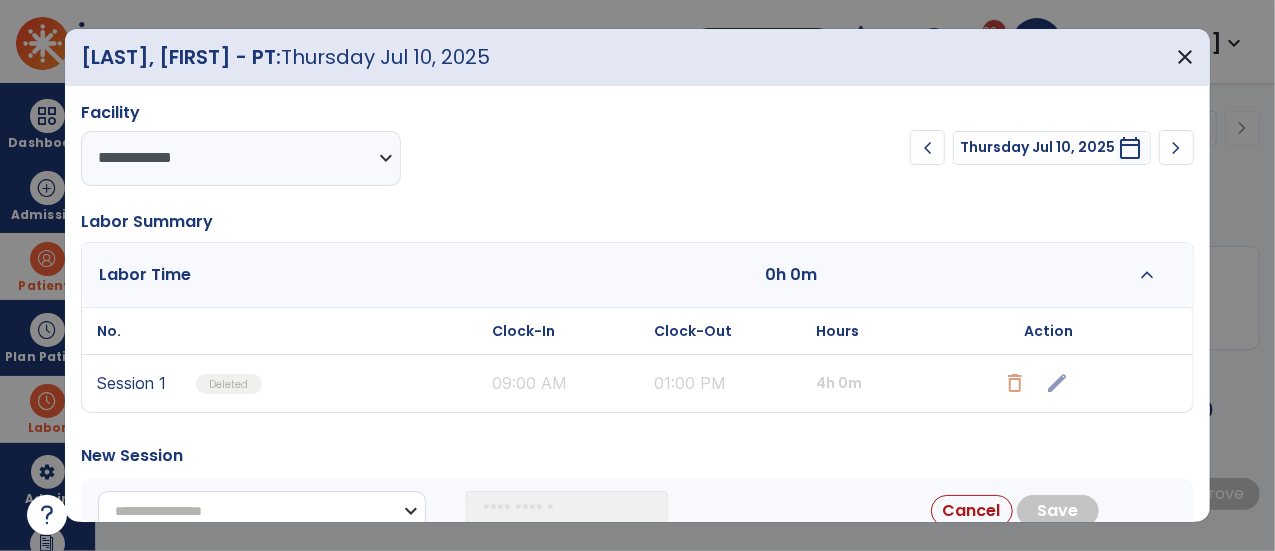click on "**********" at bounding box center [262, 511] 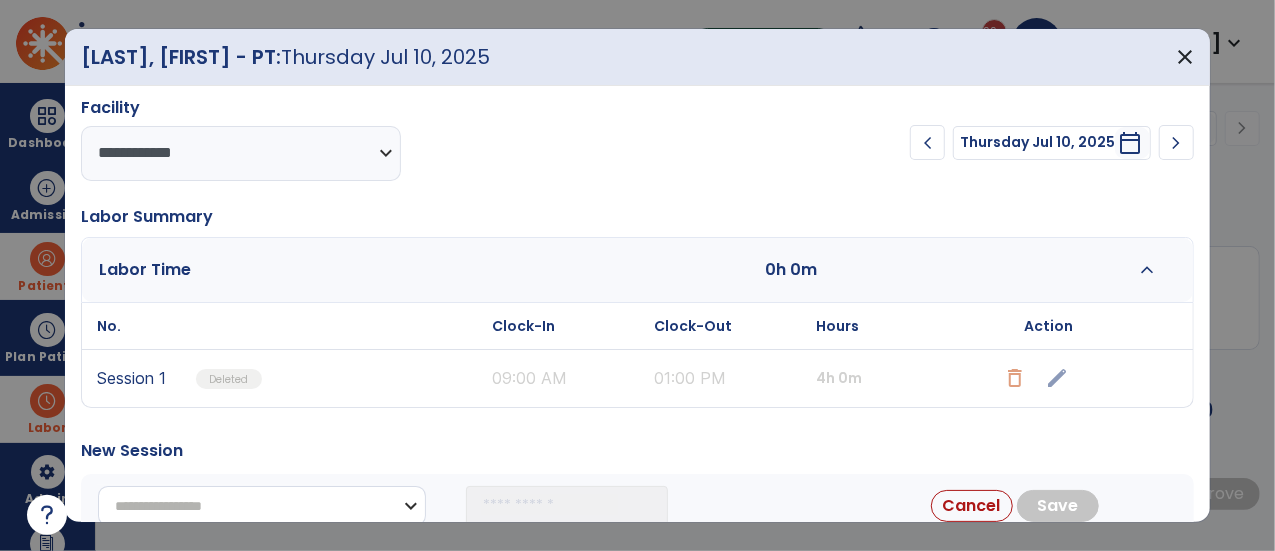 select on "**********" 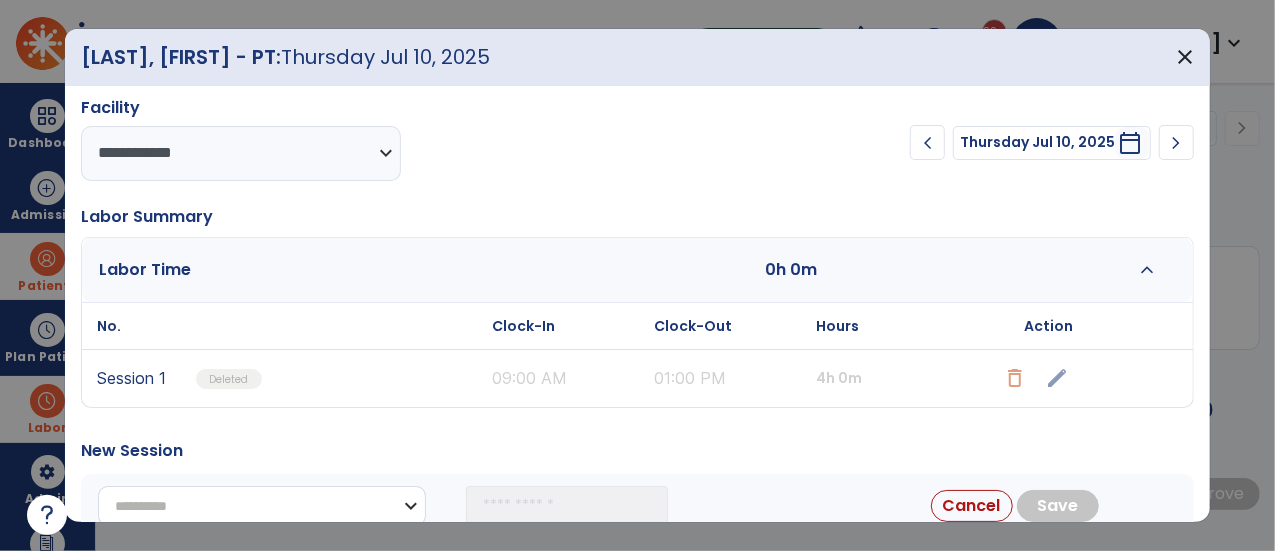 click on "**********" at bounding box center (262, 506) 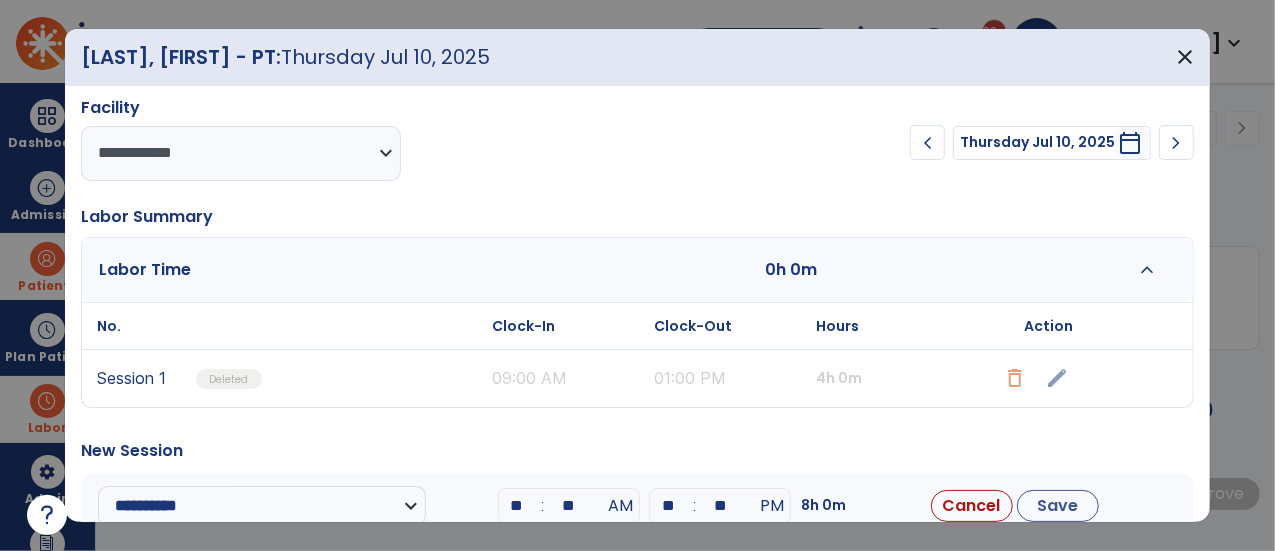 drag, startPoint x: 682, startPoint y: 500, endPoint x: 636, endPoint y: 501, distance: 46.010868 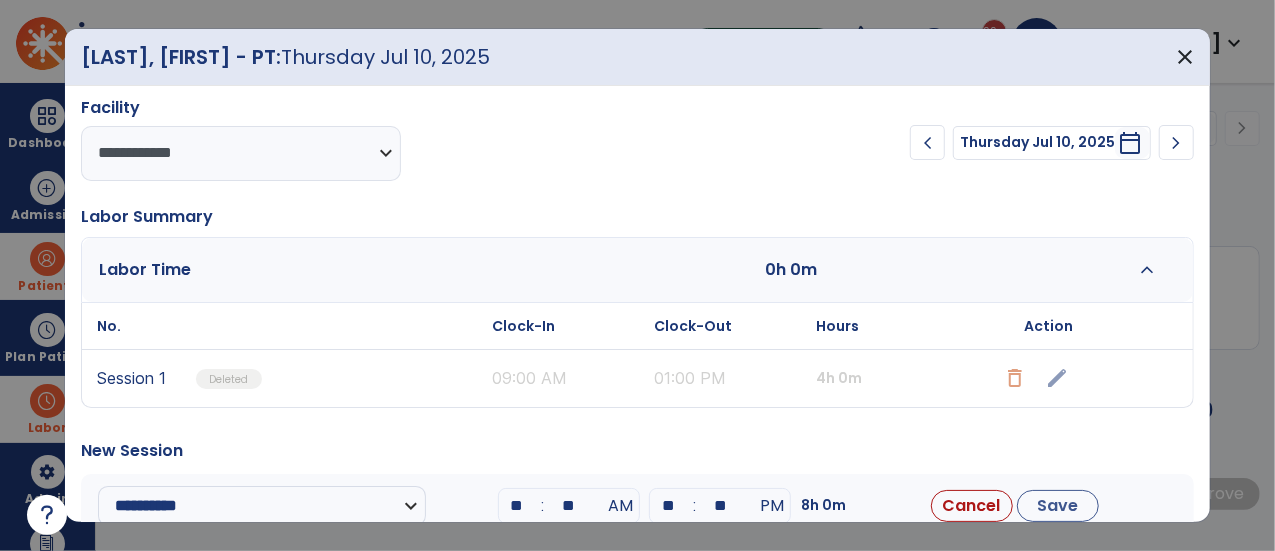 type on "**" 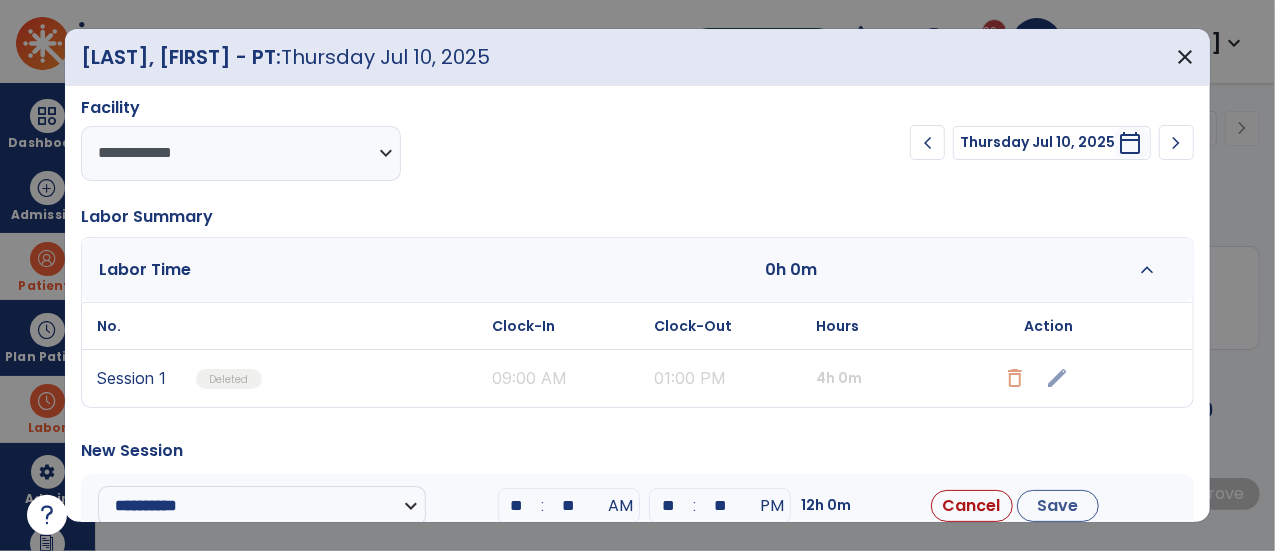 drag, startPoint x: 726, startPoint y: 502, endPoint x: 664, endPoint y: 501, distance: 62.008064 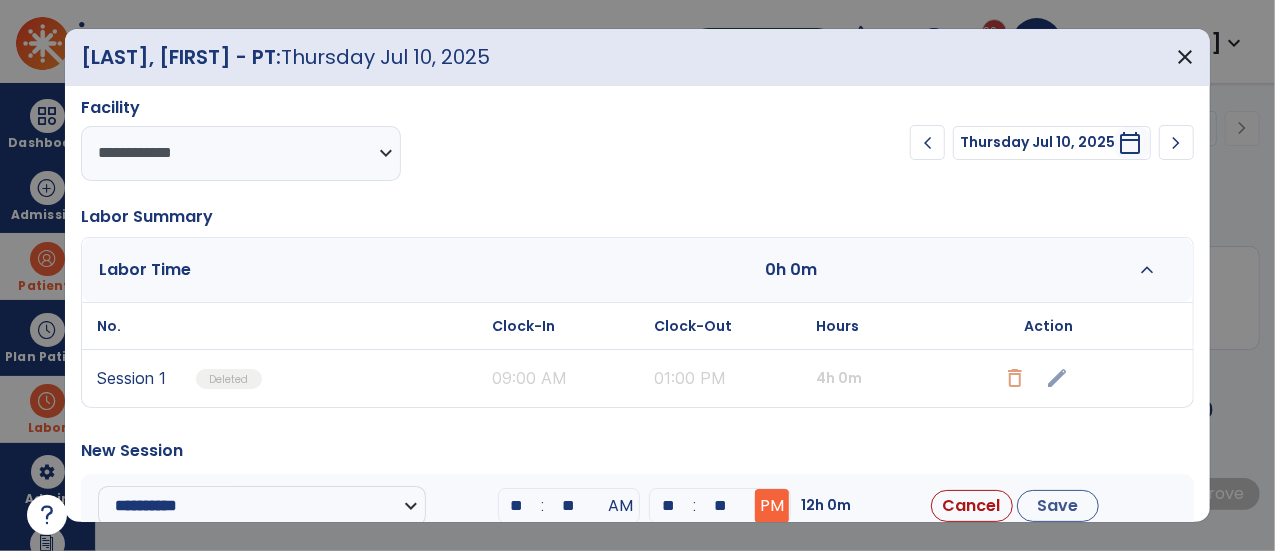 type on "**" 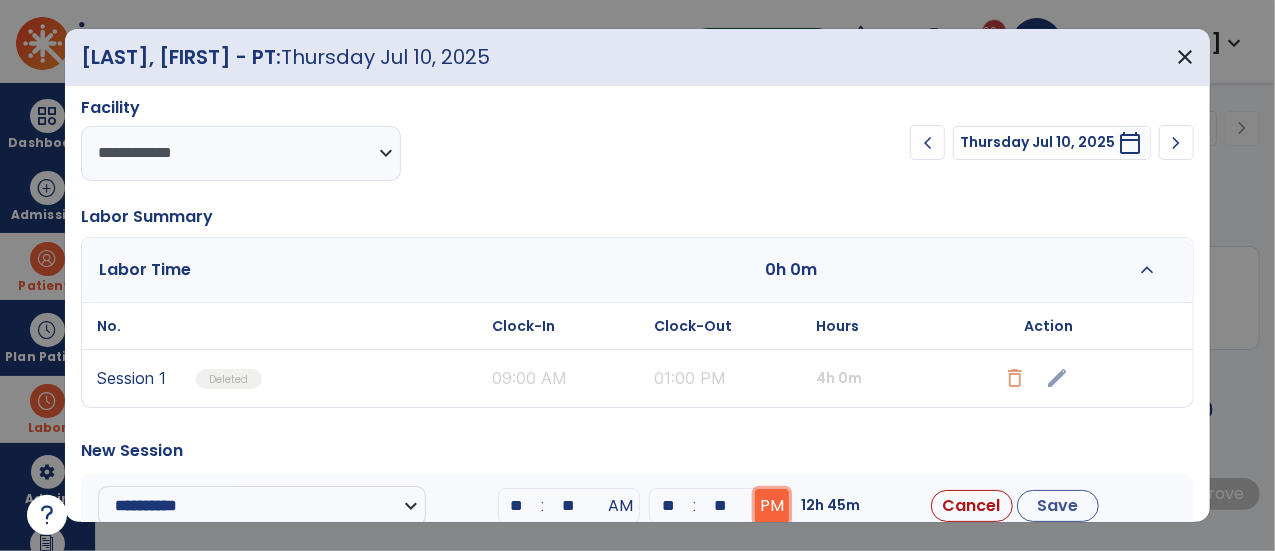 click on "PM" at bounding box center (772, 506) 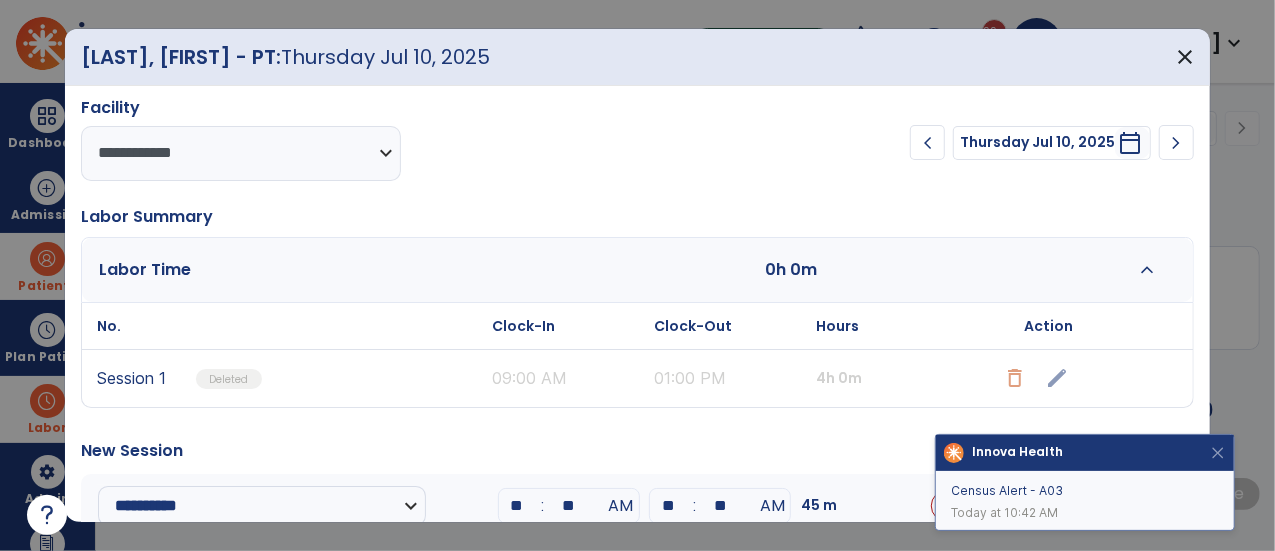 click on "Innova Health" at bounding box center (1085, 453) 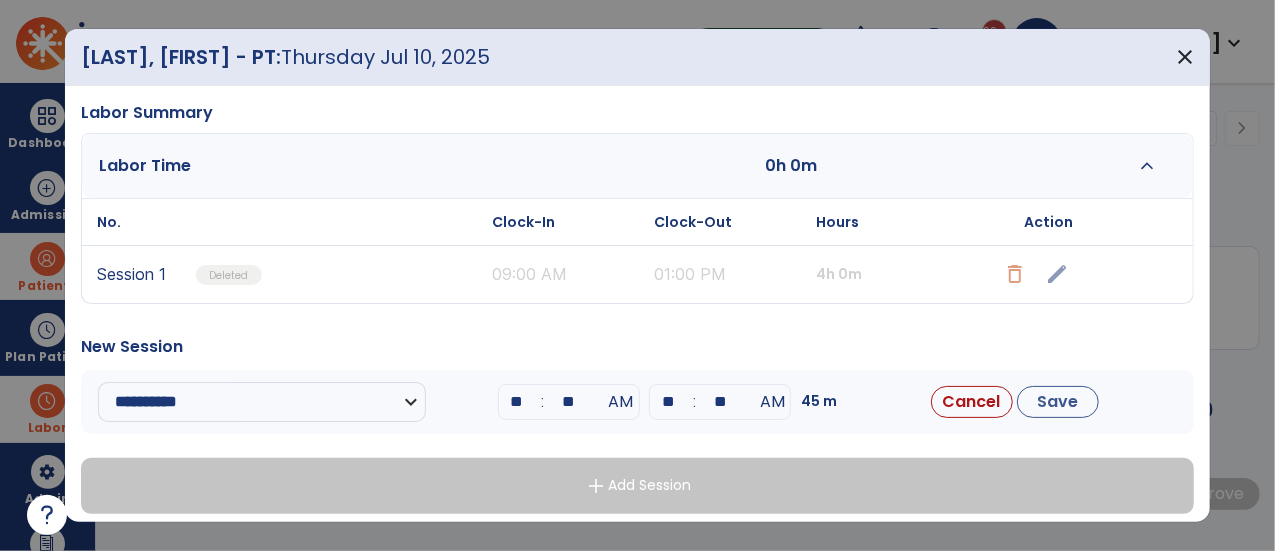 scroll, scrollTop: 111, scrollLeft: 0, axis: vertical 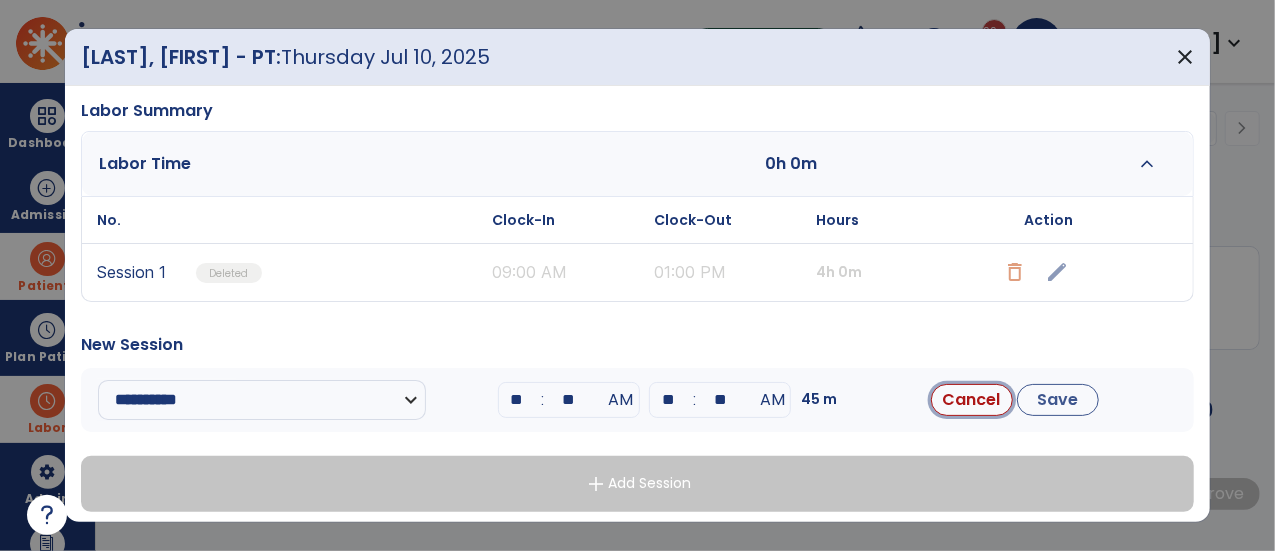 click on "Cancel" at bounding box center (972, 400) 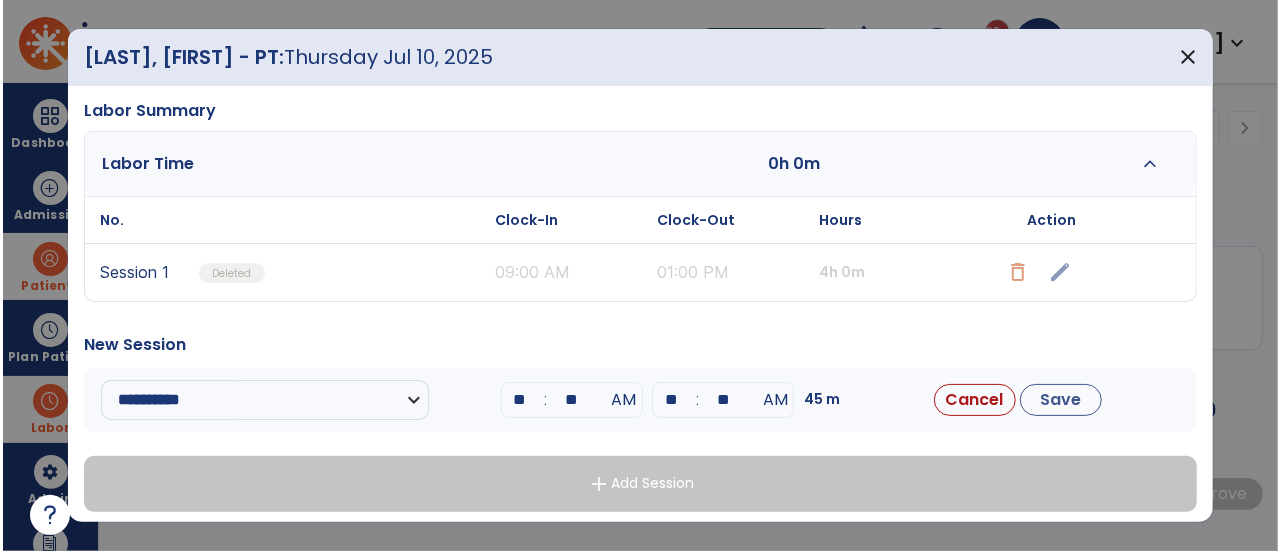 scroll, scrollTop: 0, scrollLeft: 0, axis: both 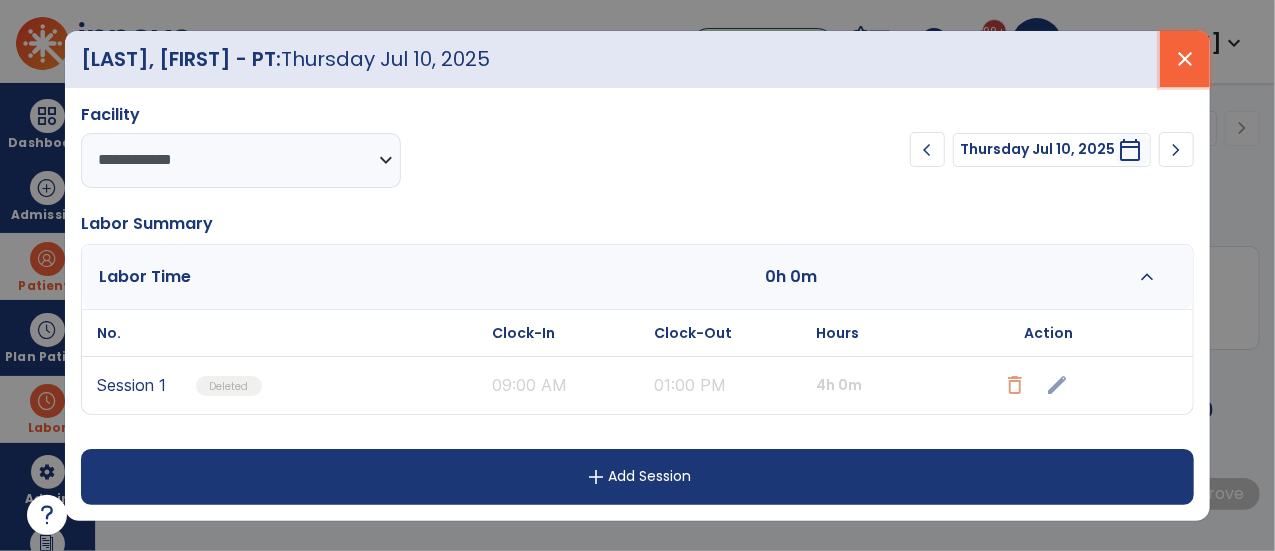 click on "close" at bounding box center (1185, 59) 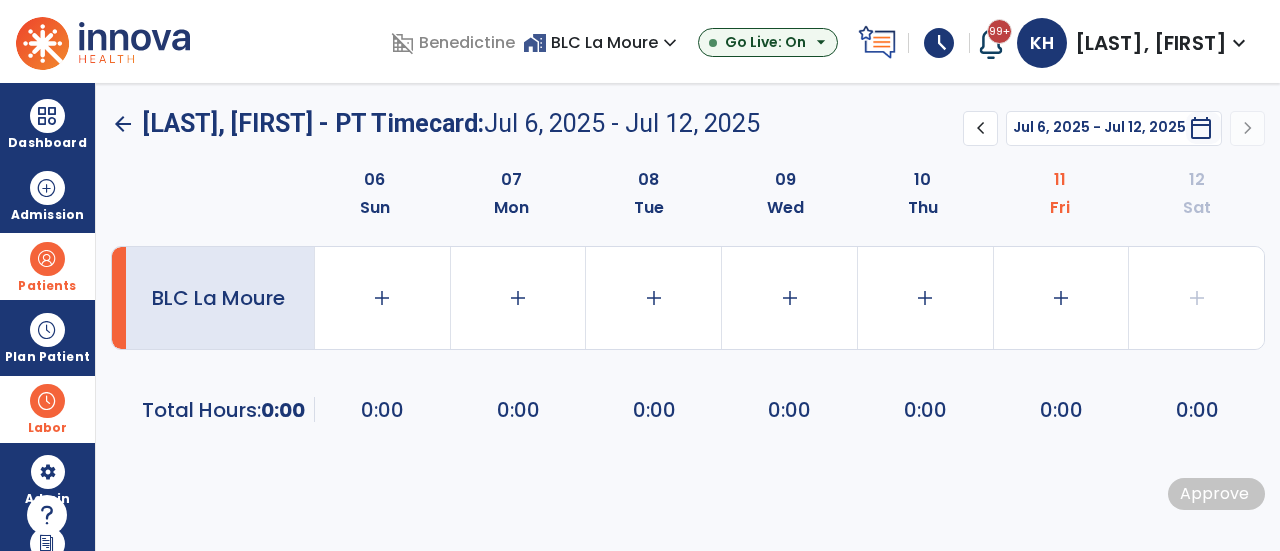 click at bounding box center [47, 259] 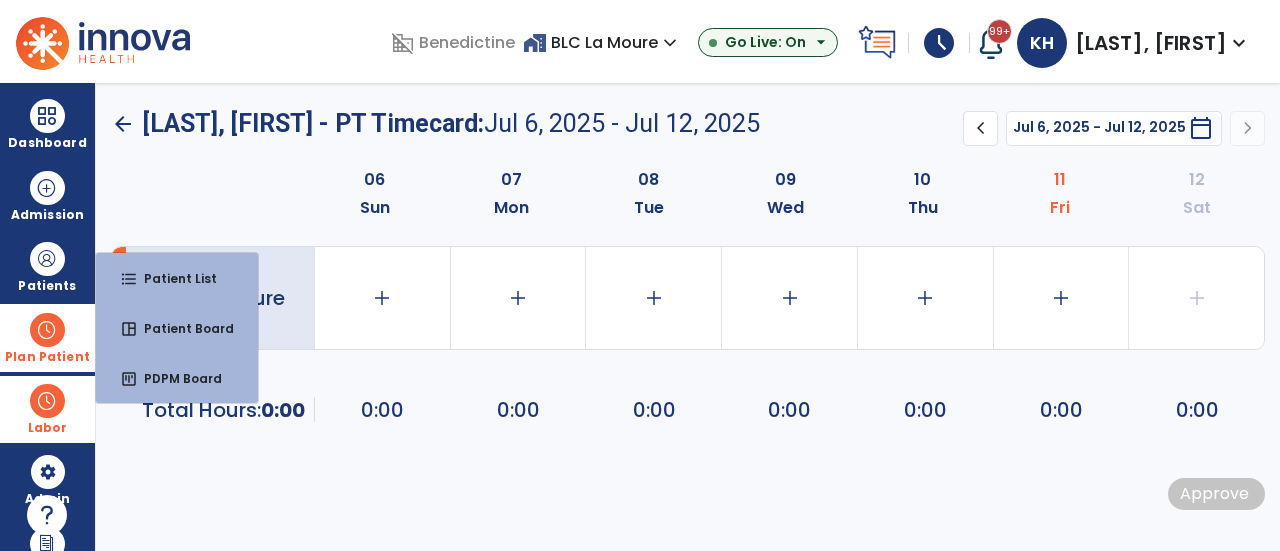 click on "Plan Patient" at bounding box center (47, 286) 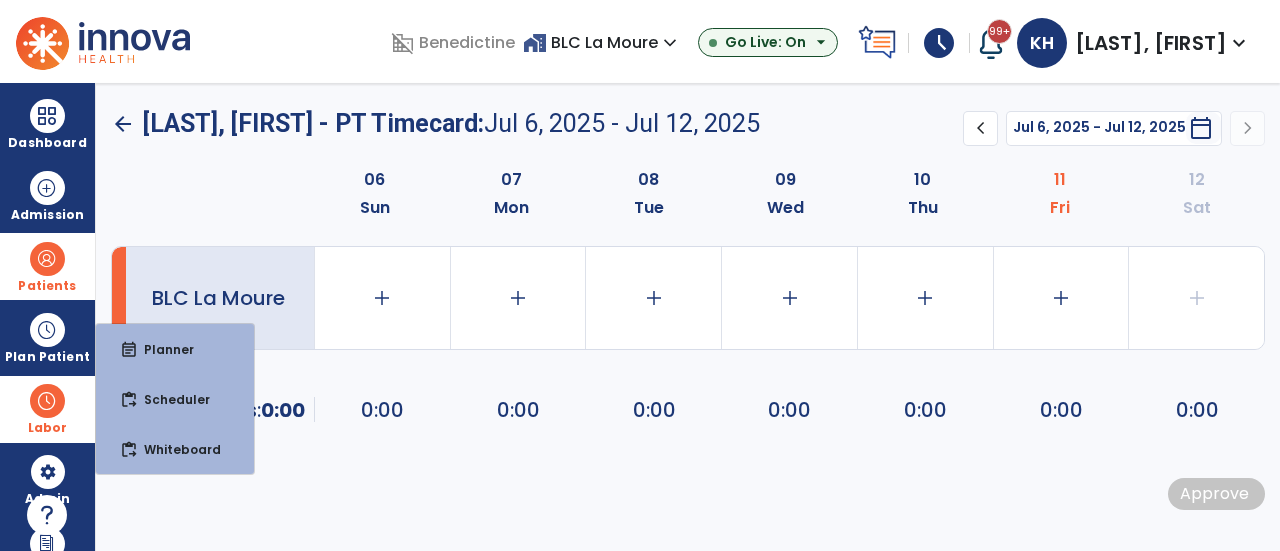 click at bounding box center [47, 259] 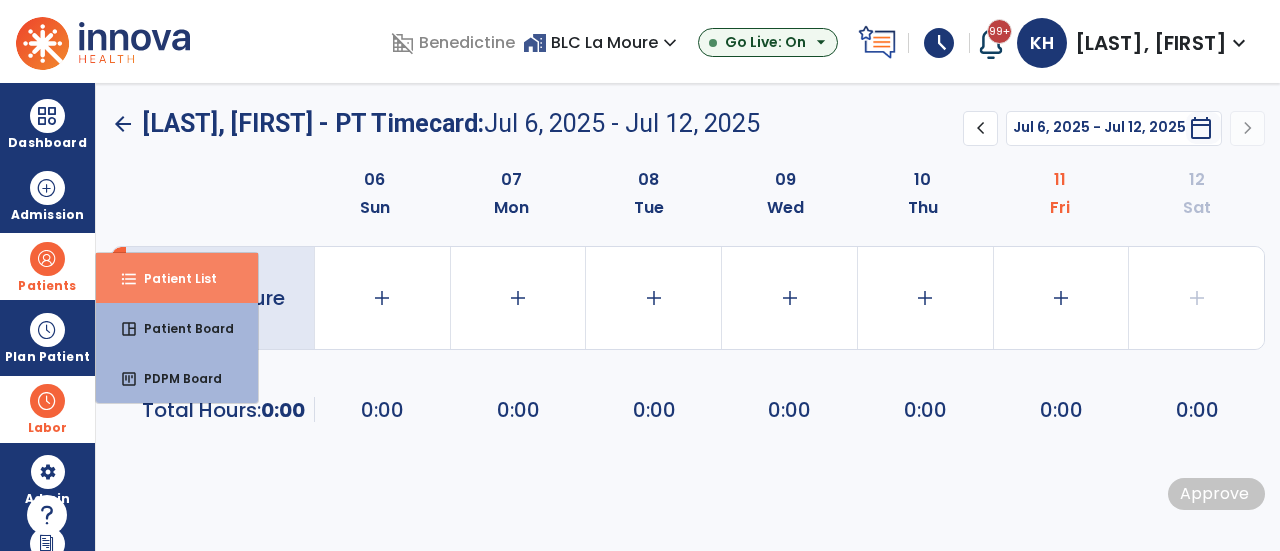 click on "format_list_bulleted  Patient List" at bounding box center [177, 278] 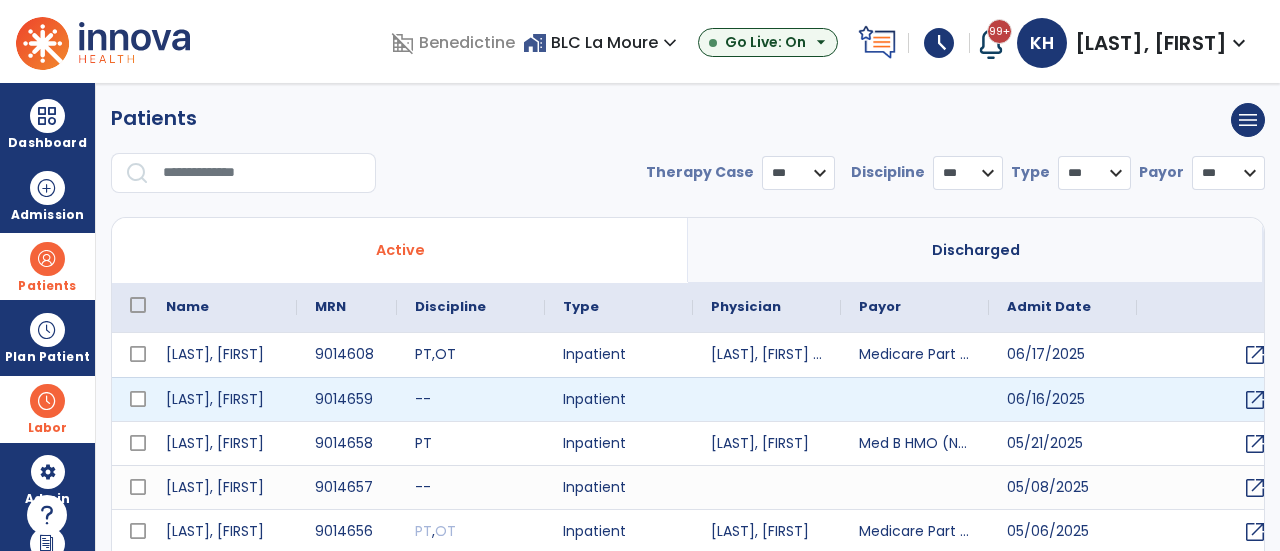 select on "***" 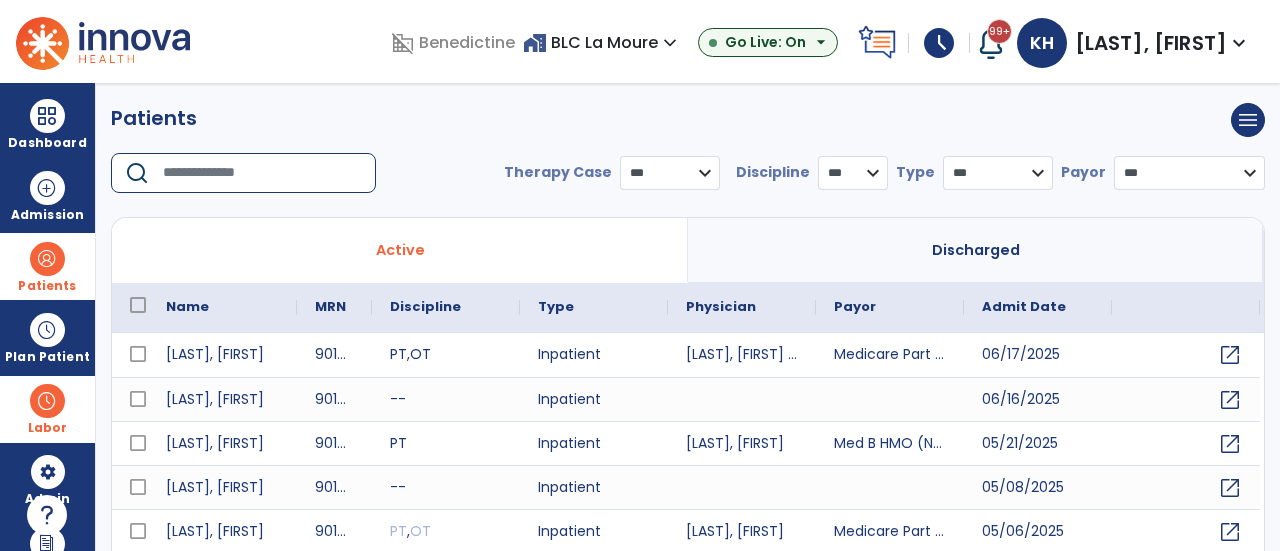 click at bounding box center (262, 173) 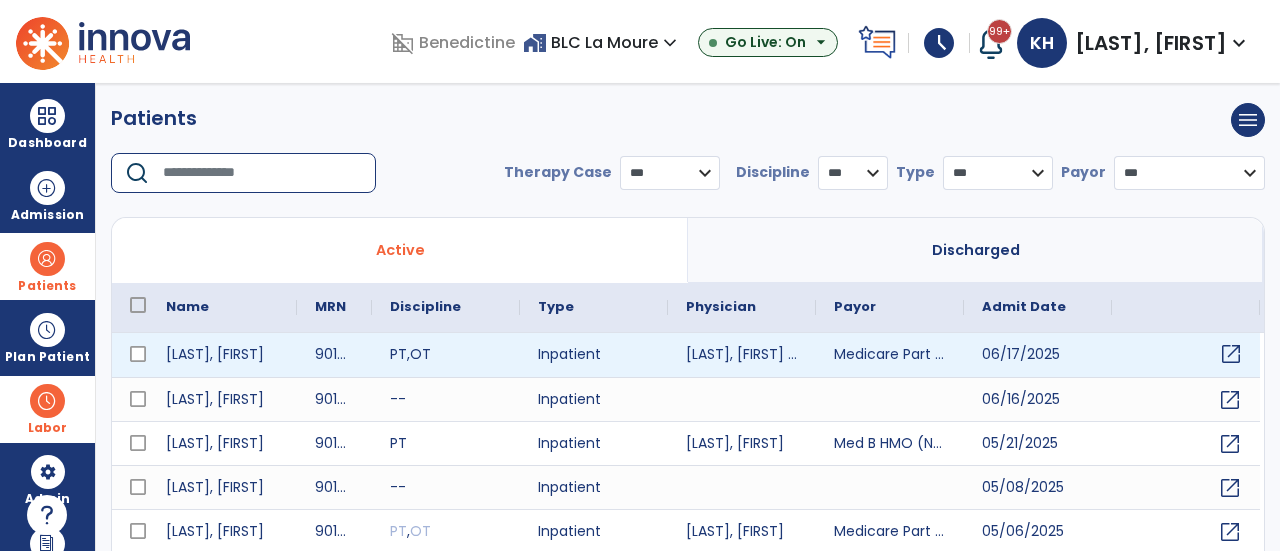 click on "open_in_new" at bounding box center [1231, 354] 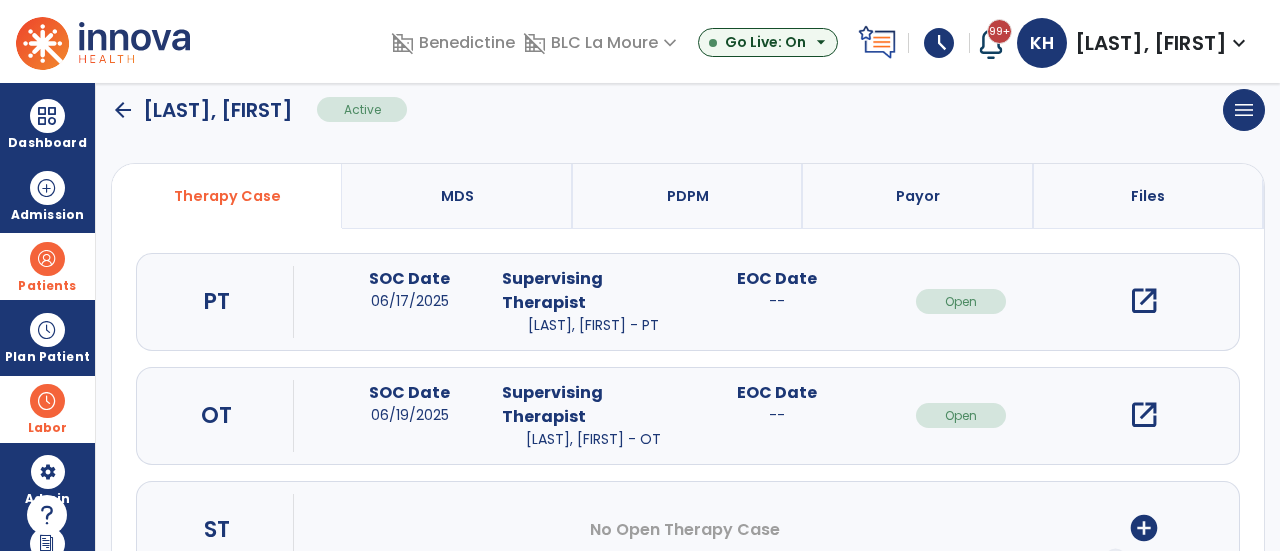 scroll, scrollTop: 227, scrollLeft: 0, axis: vertical 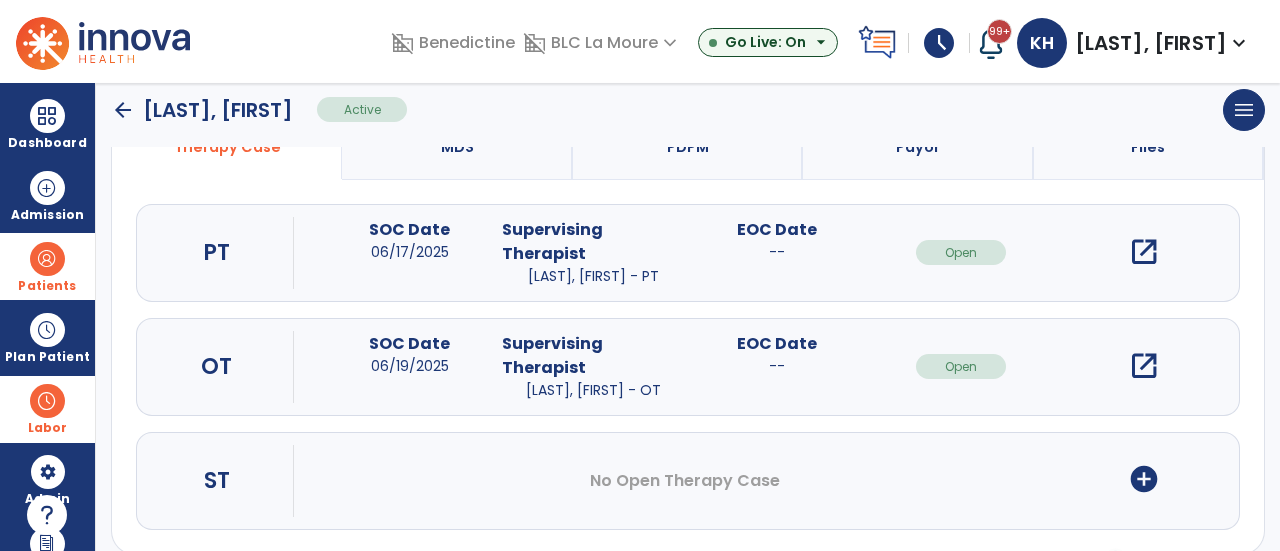 click on "open_in_new" at bounding box center [1144, 366] 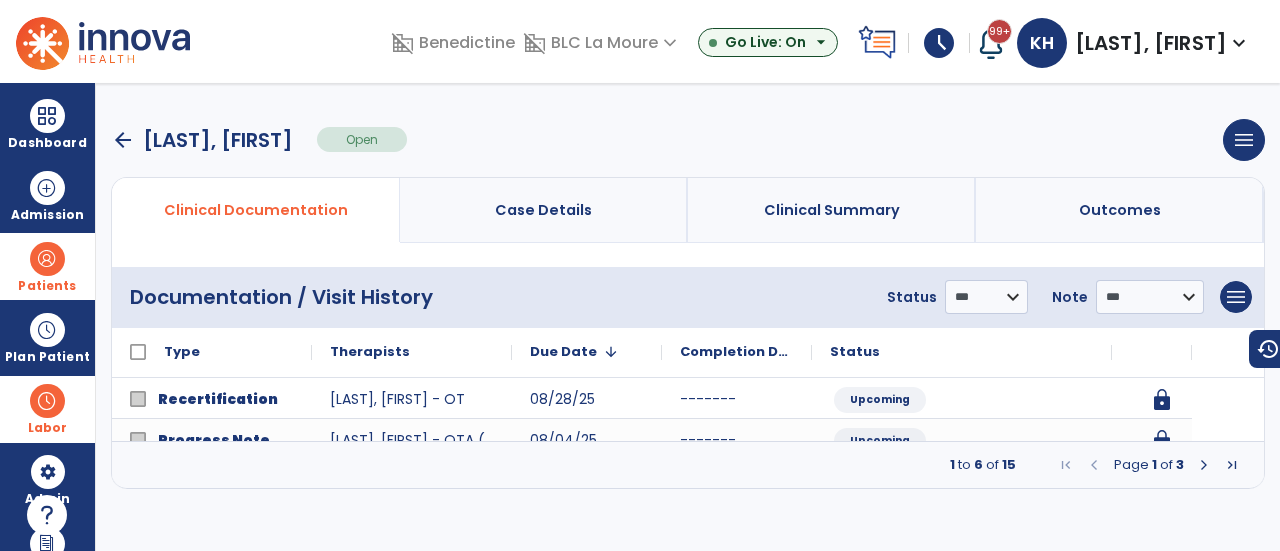 scroll, scrollTop: 0, scrollLeft: 0, axis: both 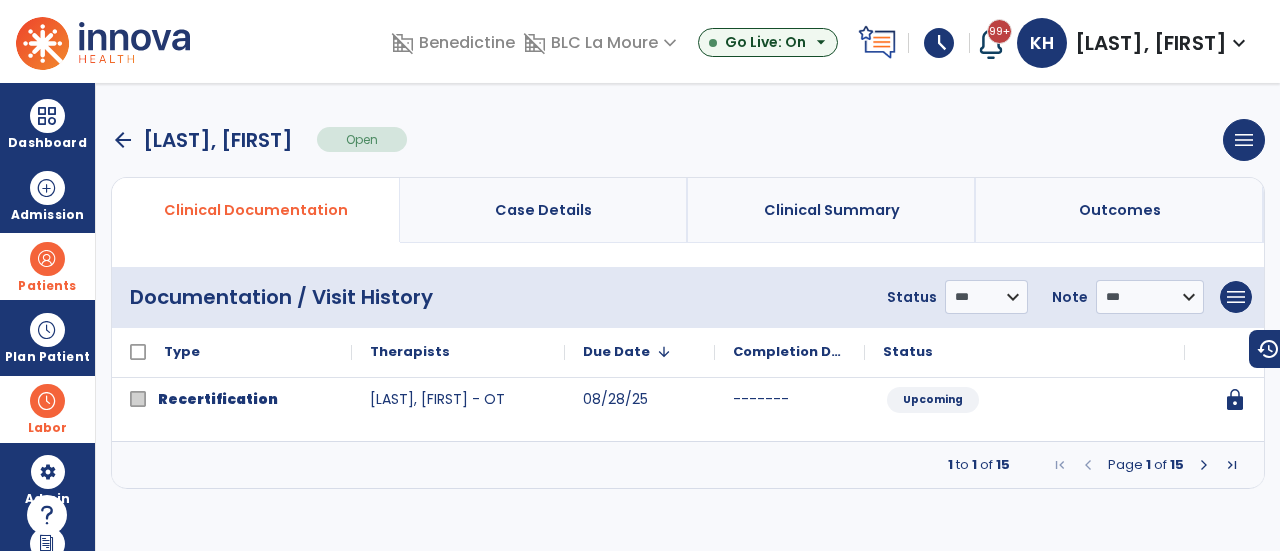 click at bounding box center (1232, 465) 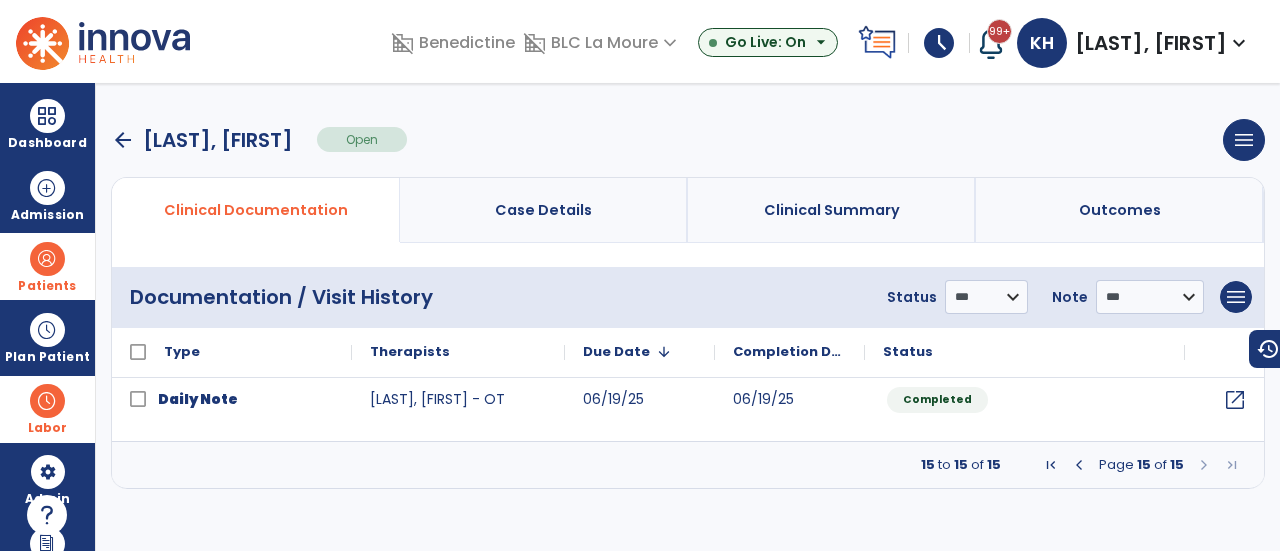 click at bounding box center (1079, 465) 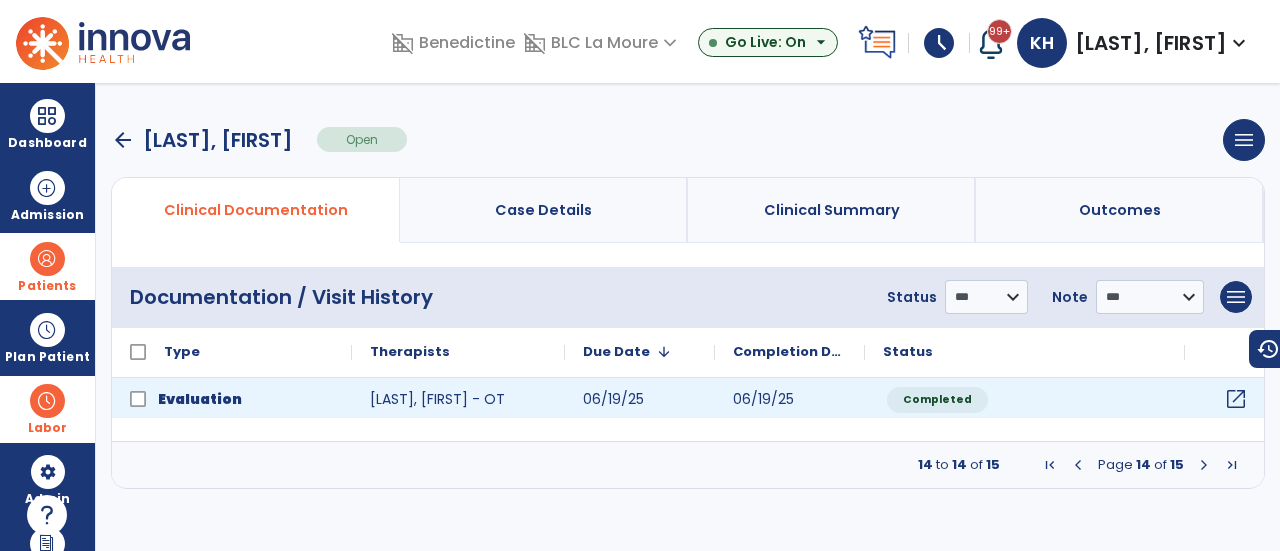 click on "open_in_new" 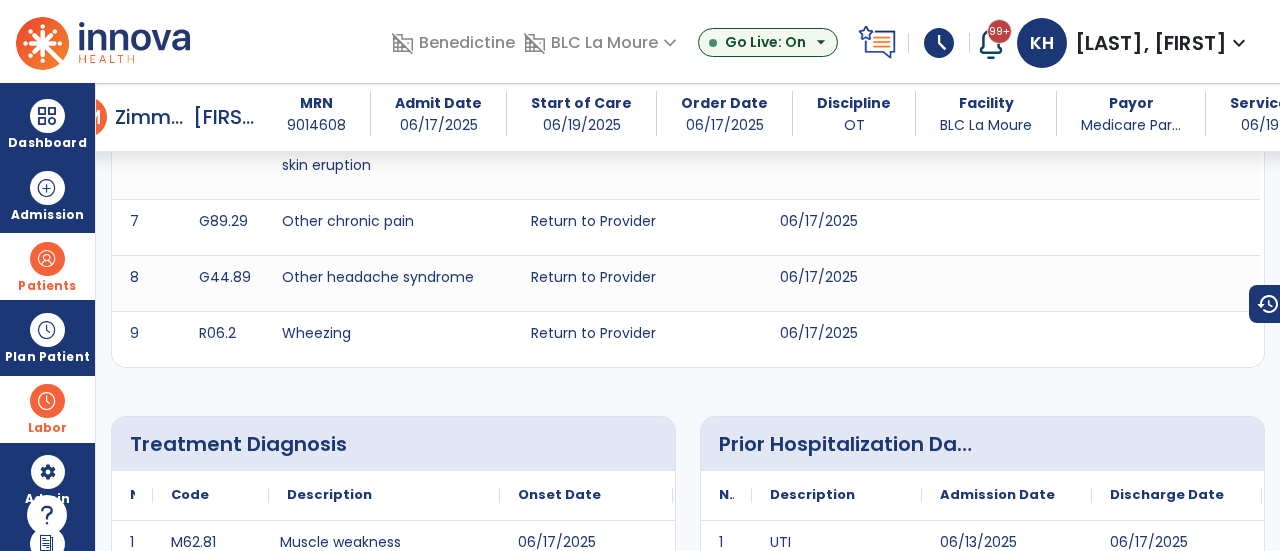 scroll, scrollTop: 0, scrollLeft: 0, axis: both 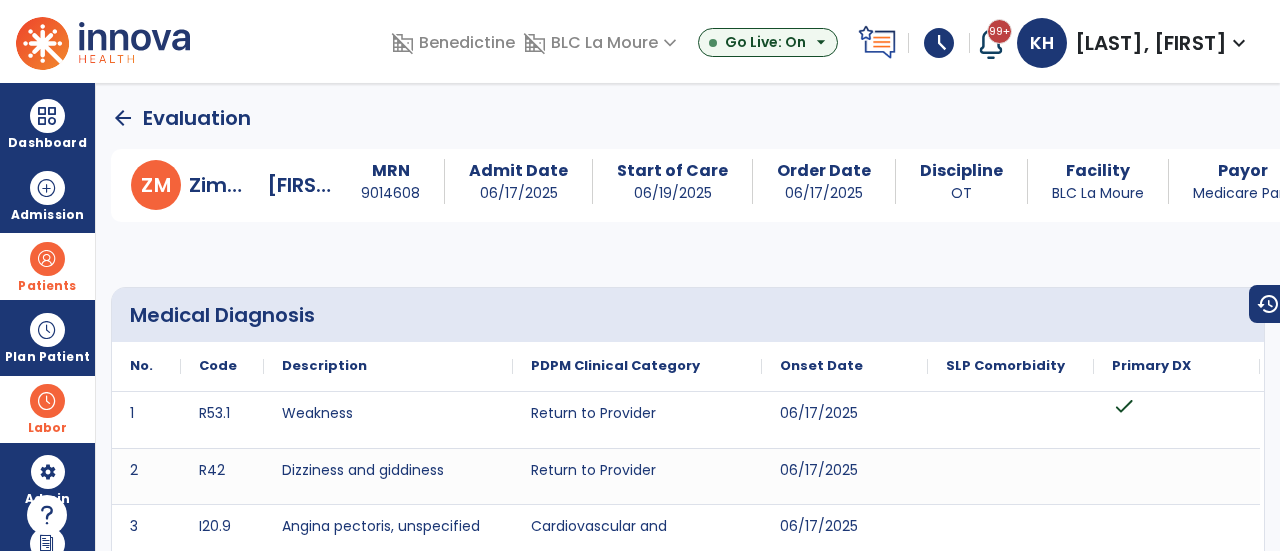 click on "arrow_back" 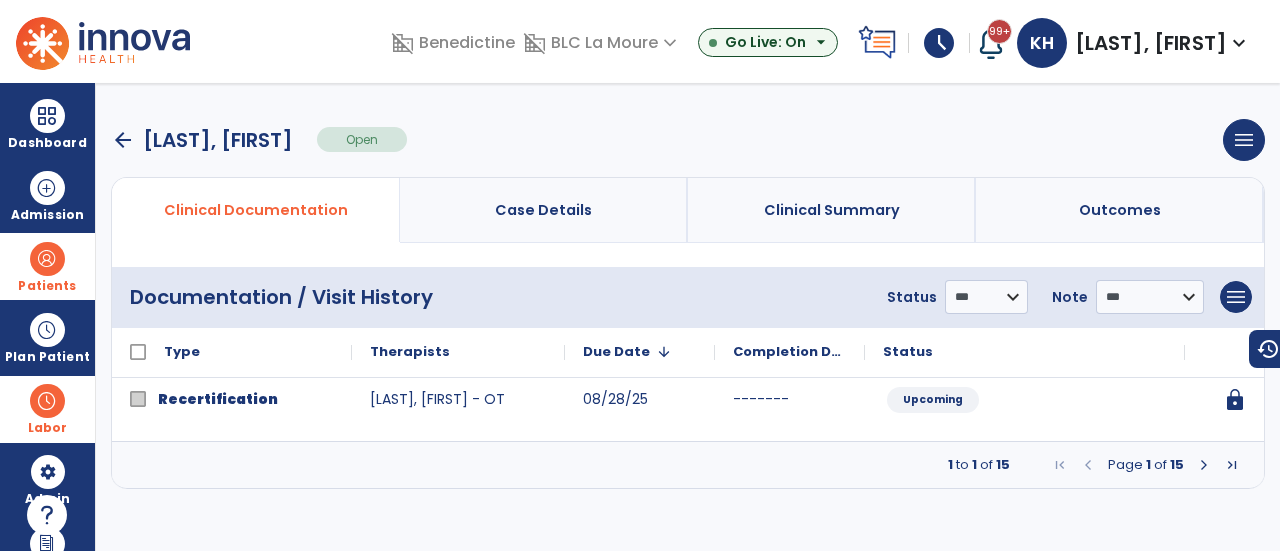 click at bounding box center [1232, 465] 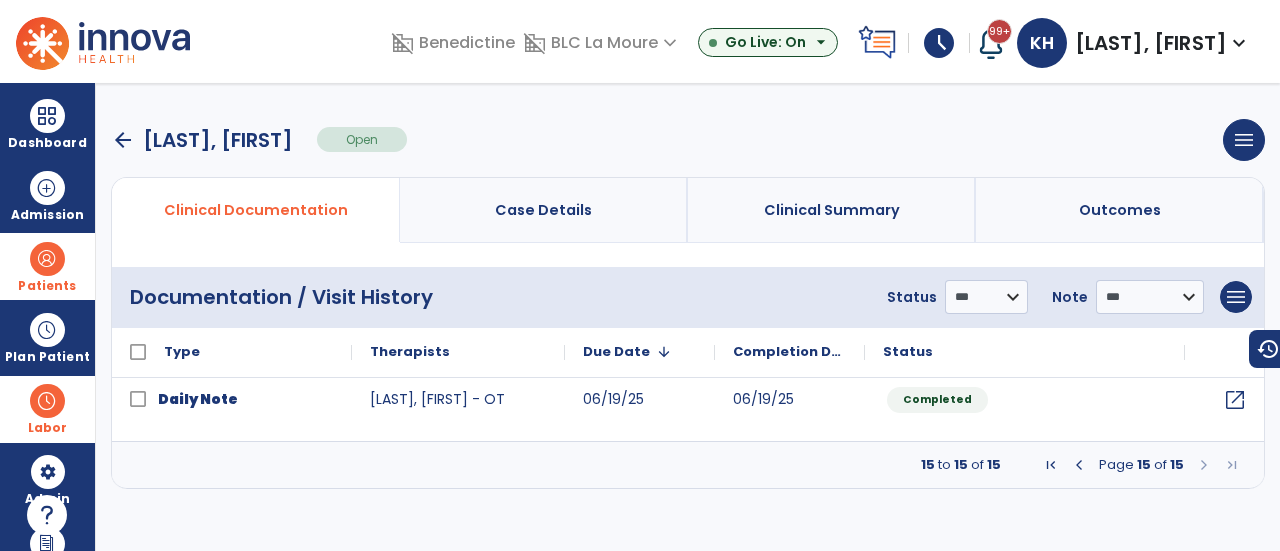 click at bounding box center [1079, 465] 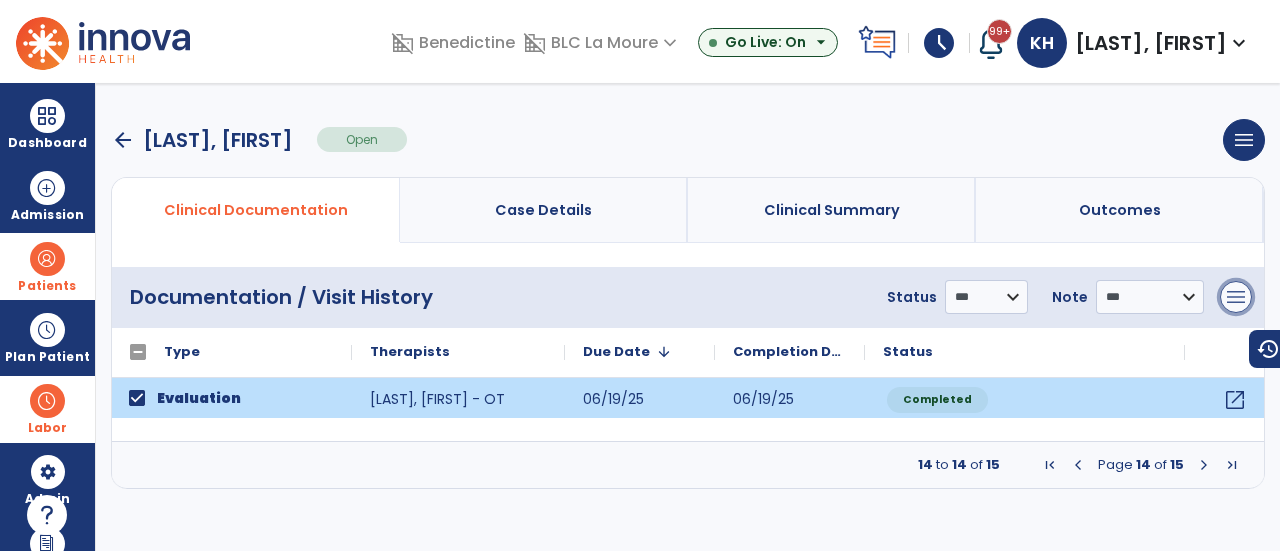 click on "menu" at bounding box center (1236, 297) 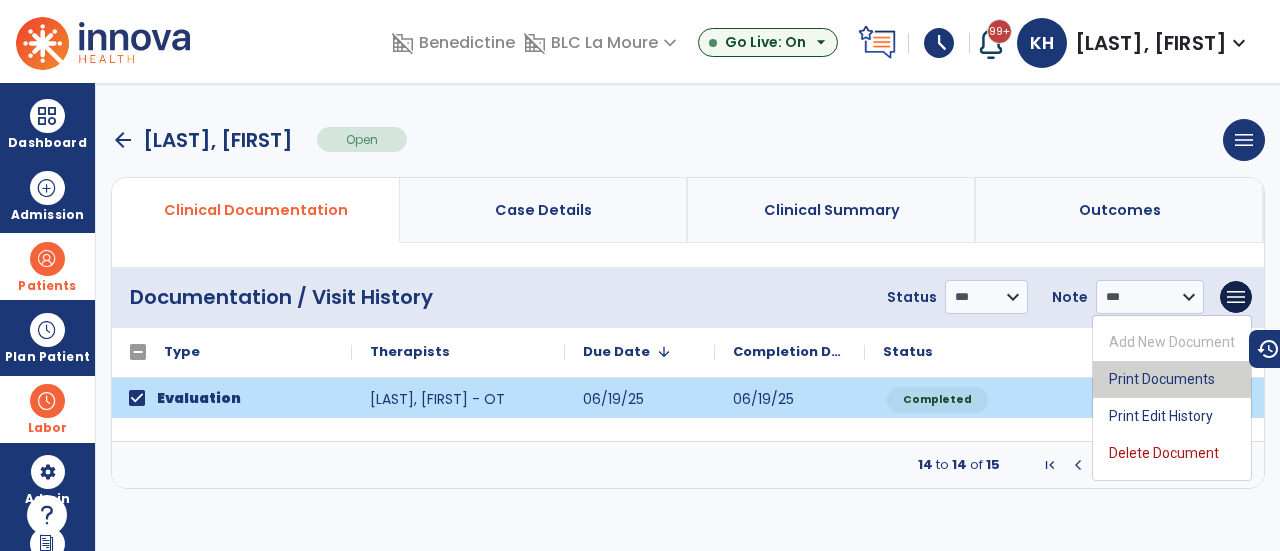 click on "Print Documents" at bounding box center (1172, 379) 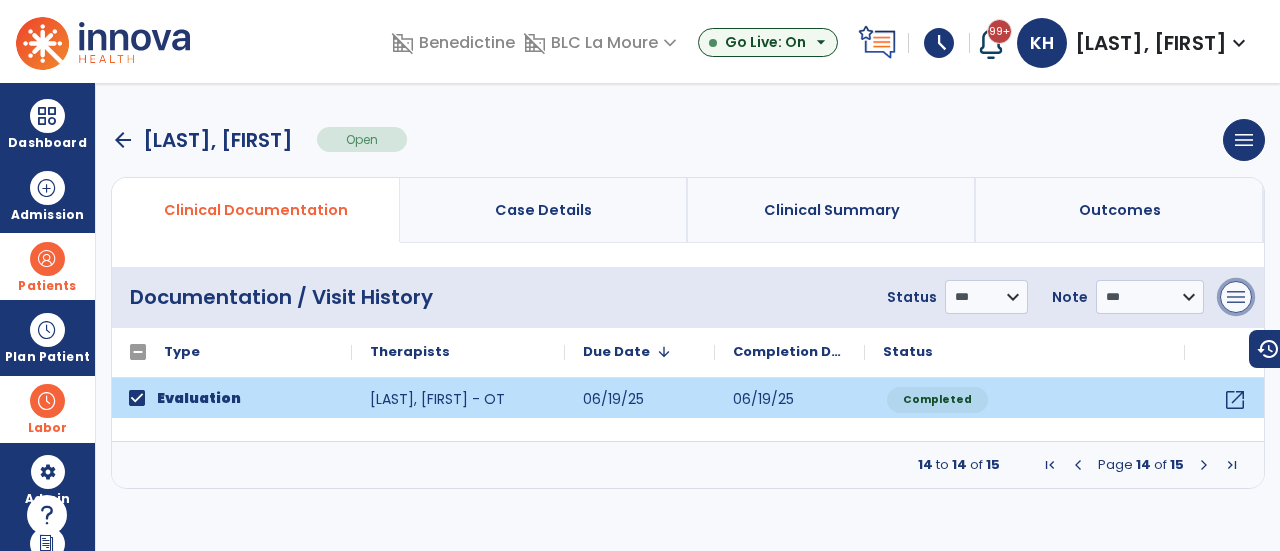 click on "menu" at bounding box center (1236, 297) 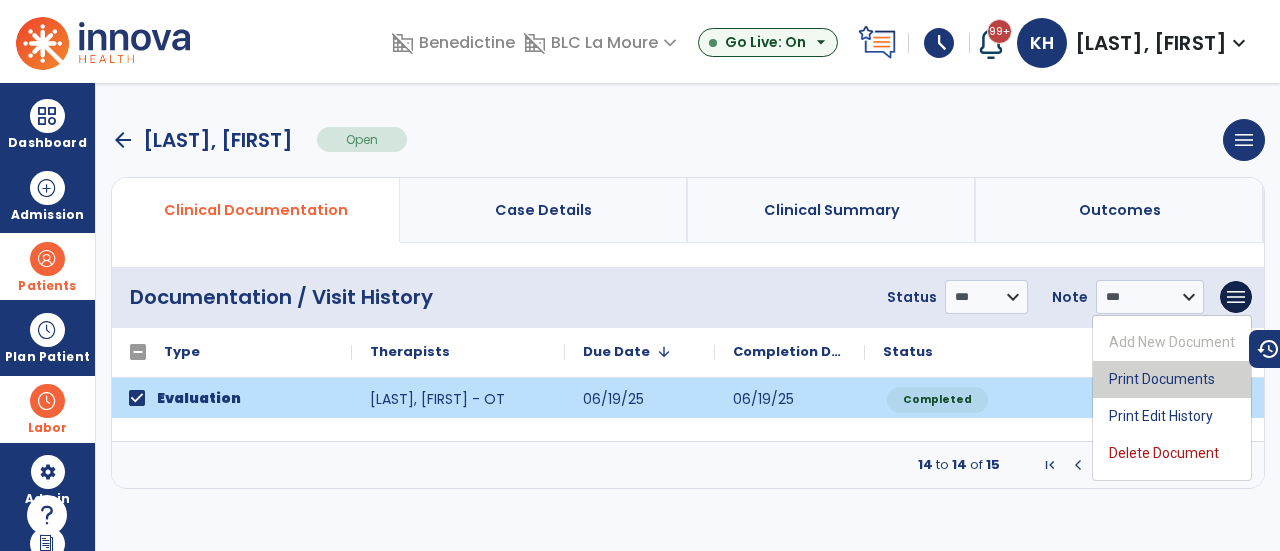 click on "Print Documents" at bounding box center (1172, 379) 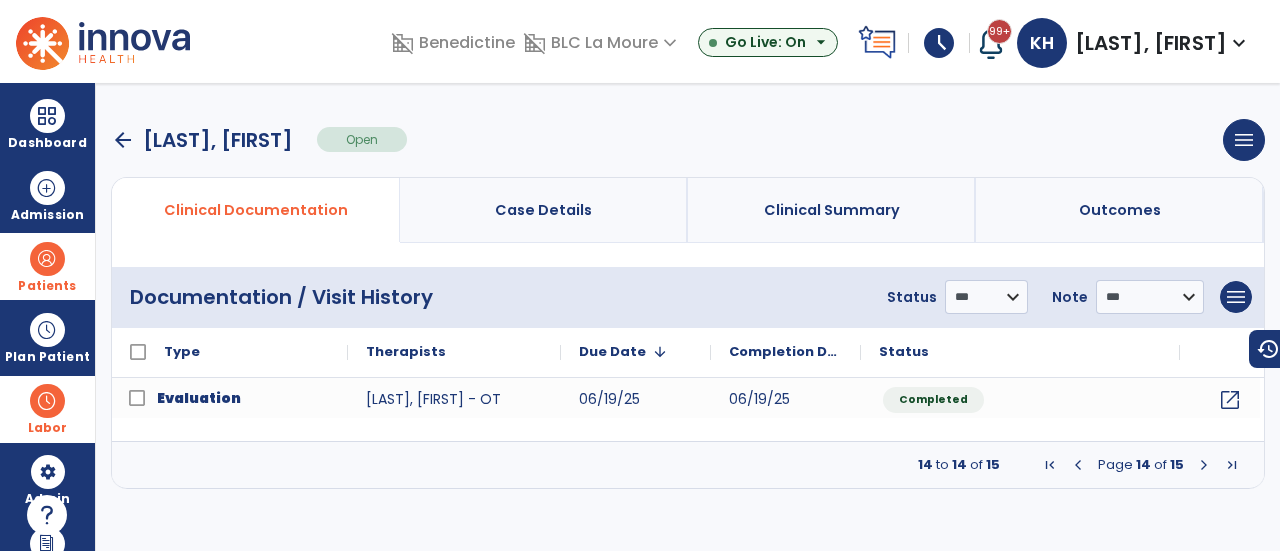 click on "arrow_back" at bounding box center [123, 140] 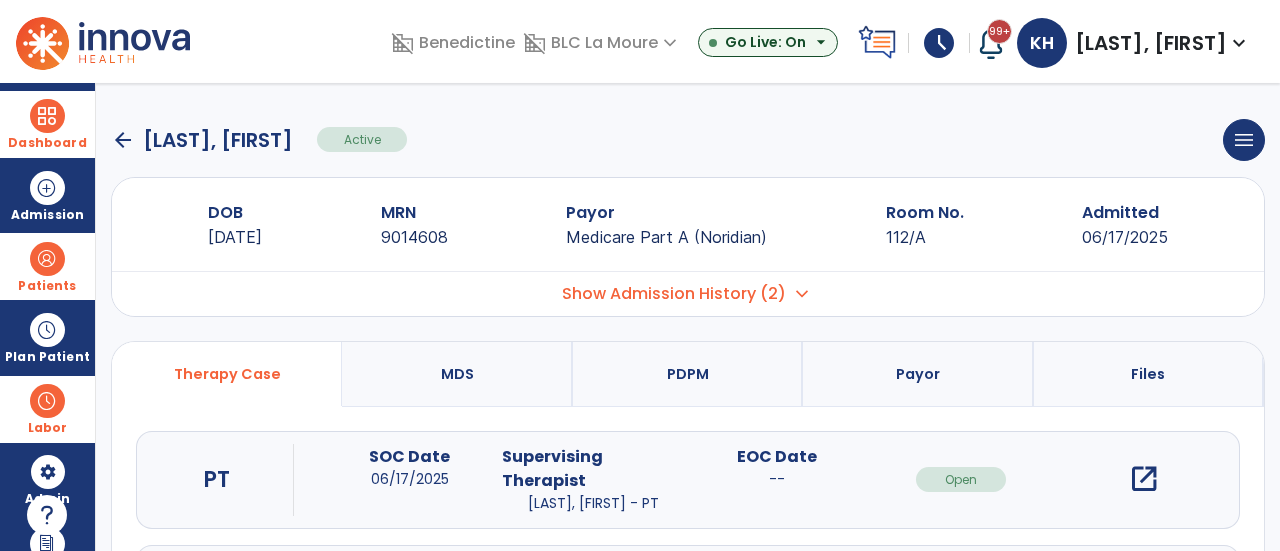 click on "Dashboard" at bounding box center (47, 124) 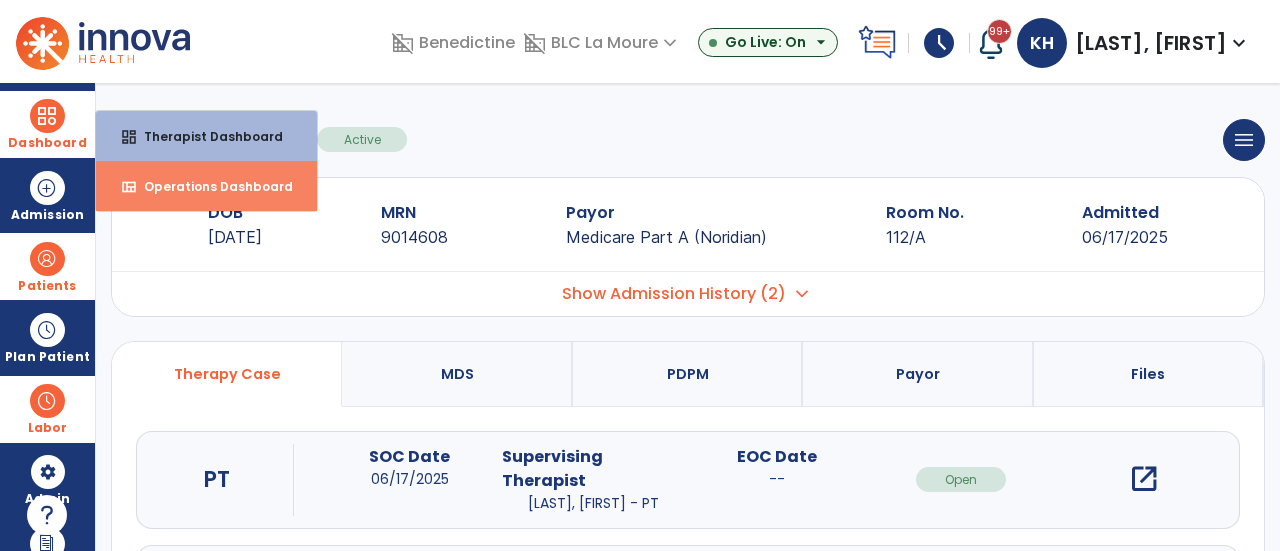 click on "Operations Dashboard" at bounding box center [210, 186] 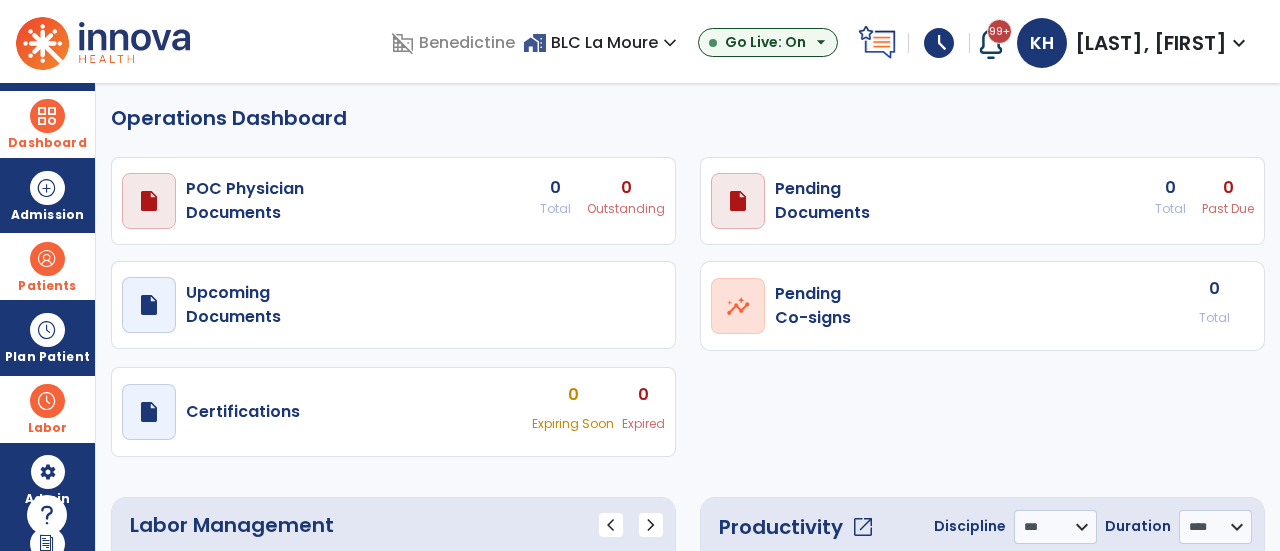 select on "***" 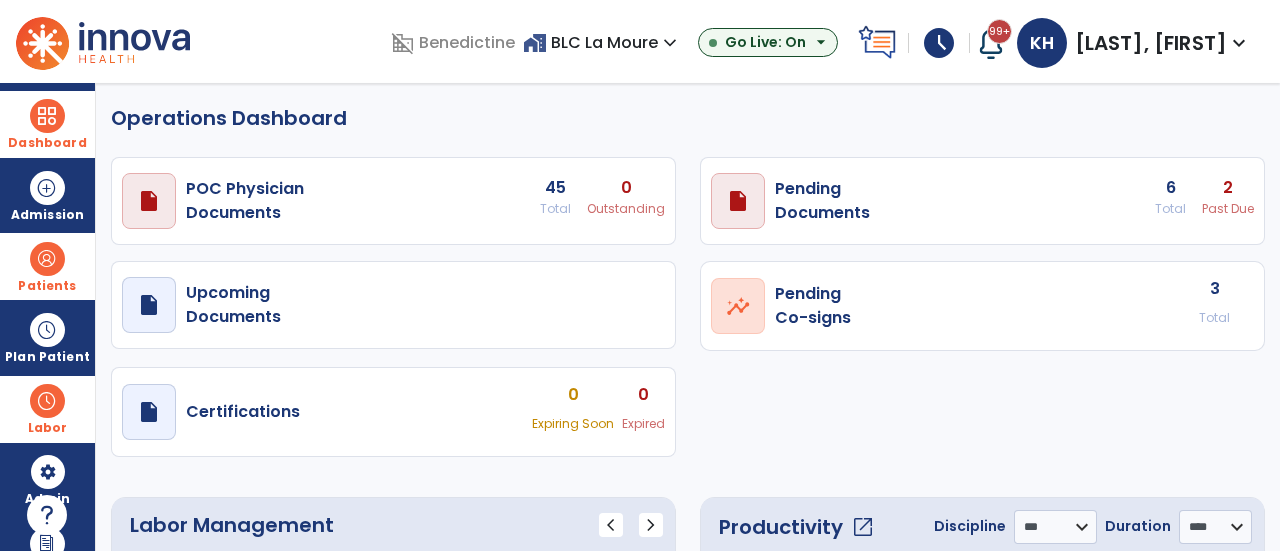 click at bounding box center (47, 116) 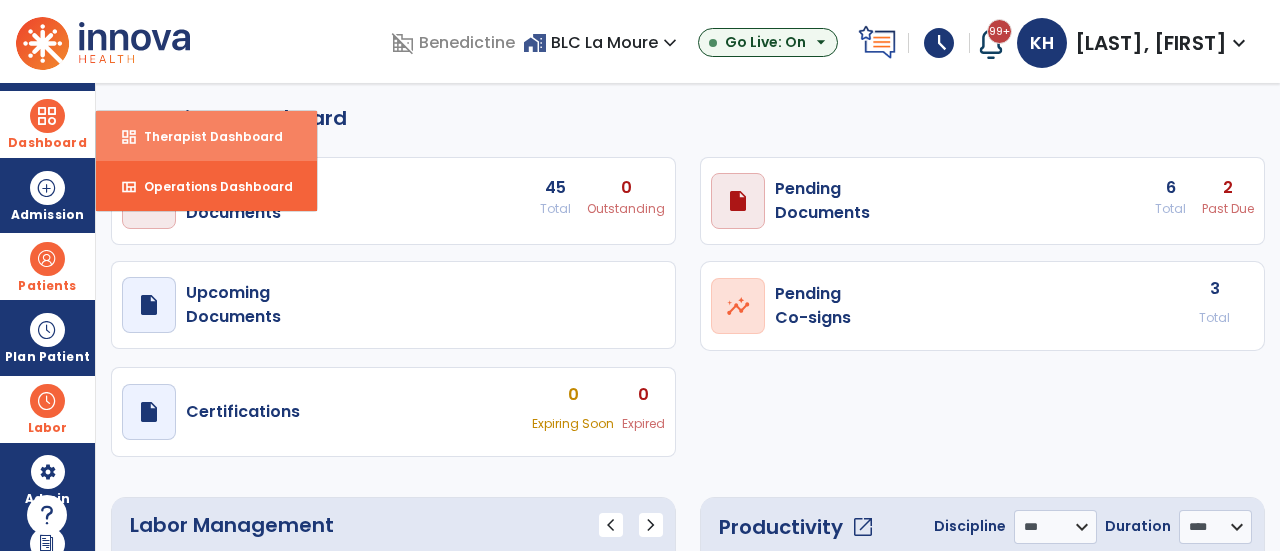 click on "Therapist Dashboard" at bounding box center (205, 136) 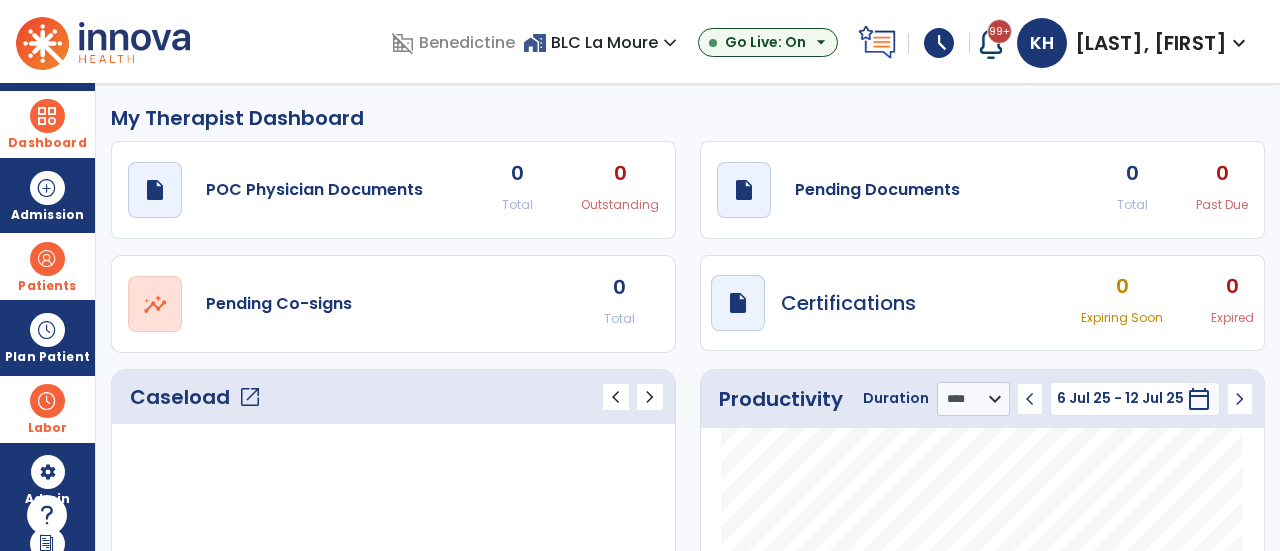 click at bounding box center [47, 116] 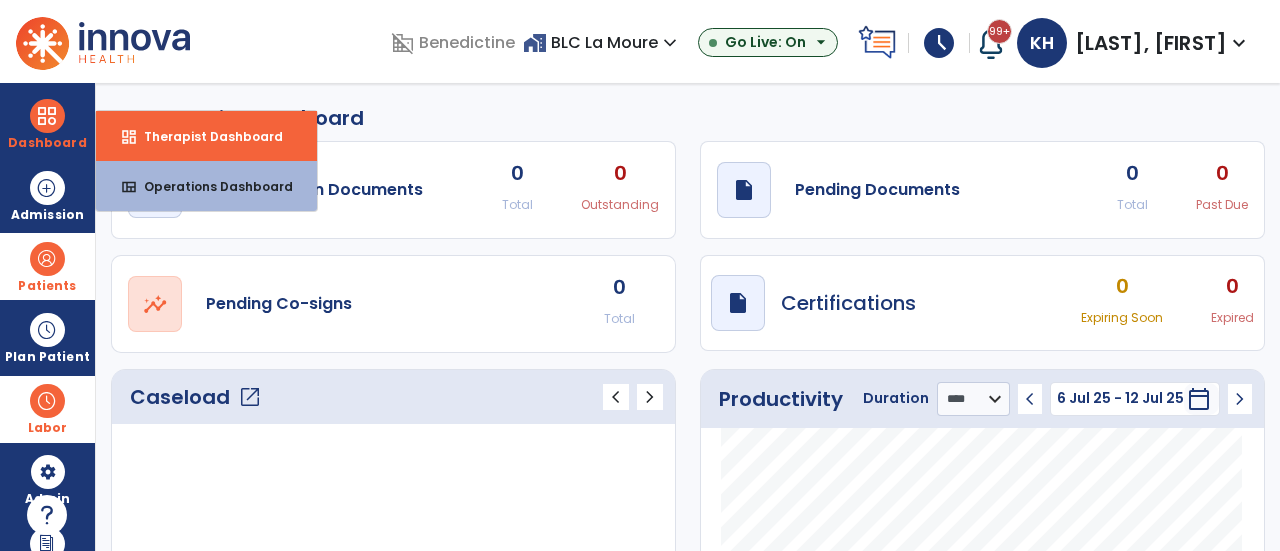 click on "My Therapist Dashboard" 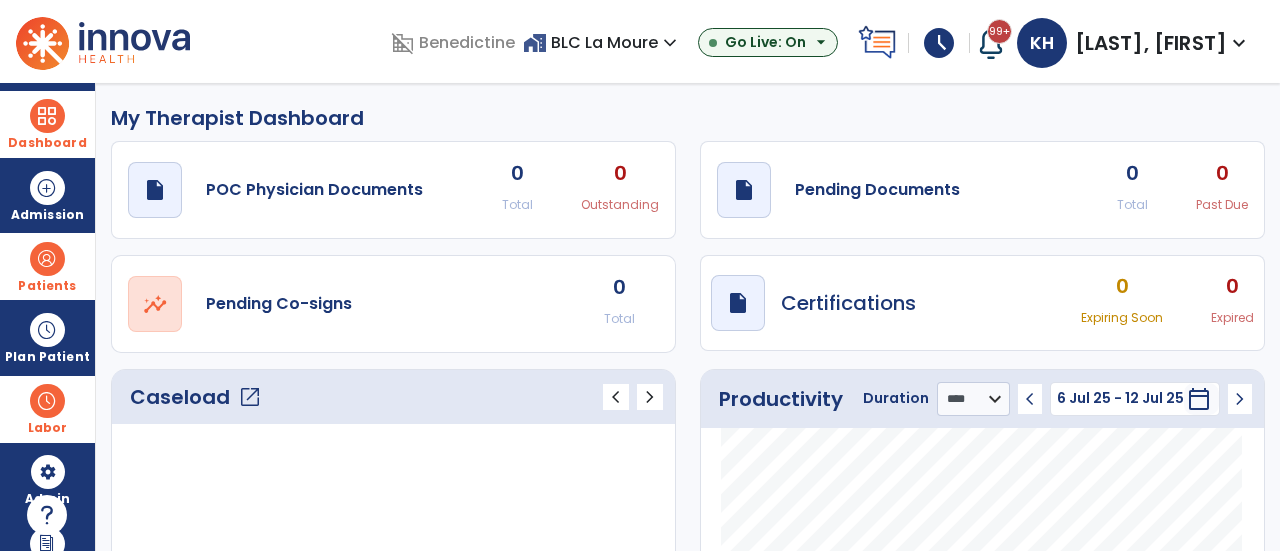 click at bounding box center (47, 116) 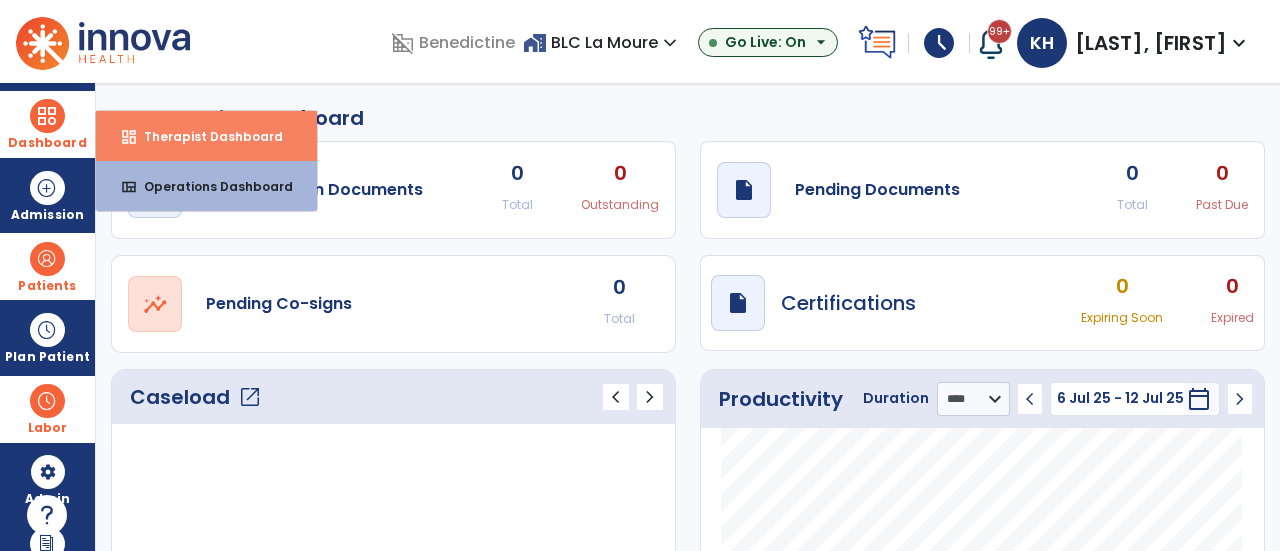 click on "Therapist Dashboard" at bounding box center [205, 136] 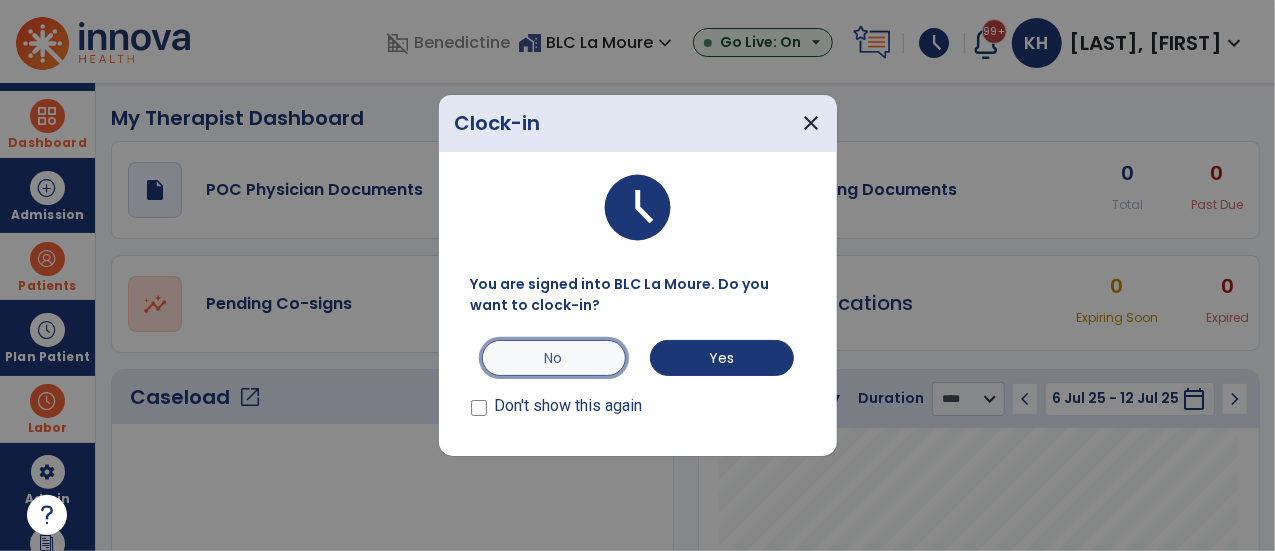 click on "No" at bounding box center [554, 358] 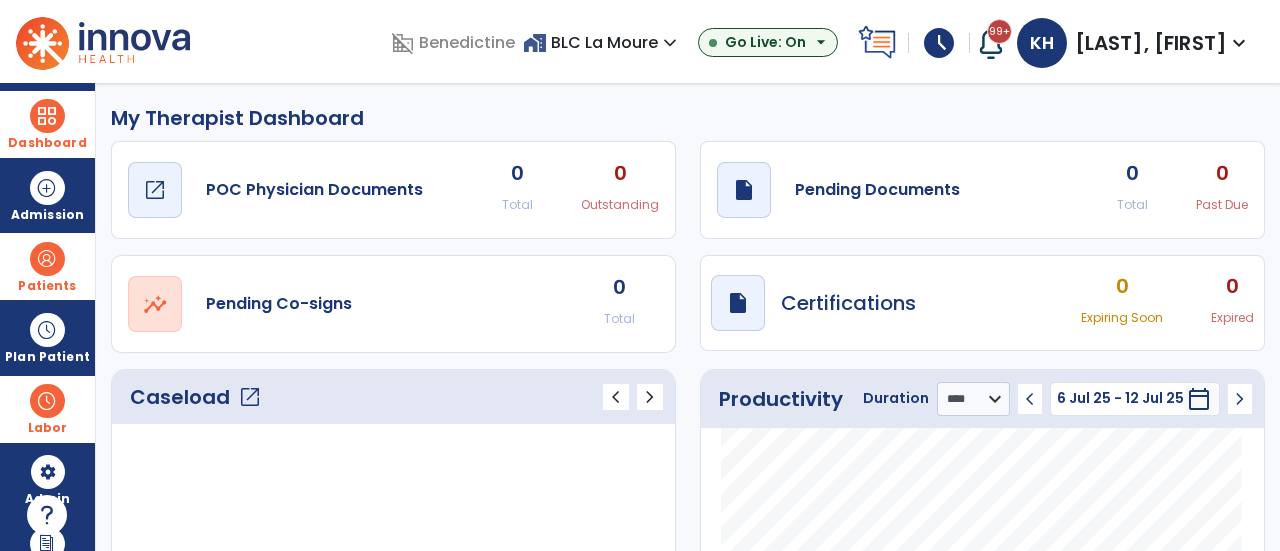 click on "open_in_new" 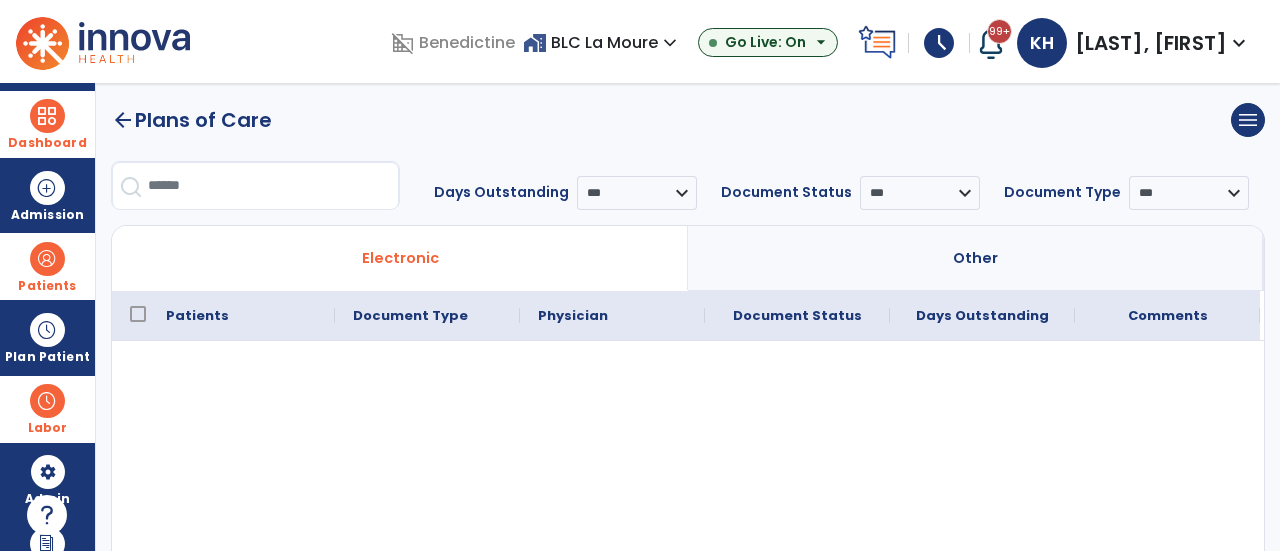 click on "Other" at bounding box center (976, 258) 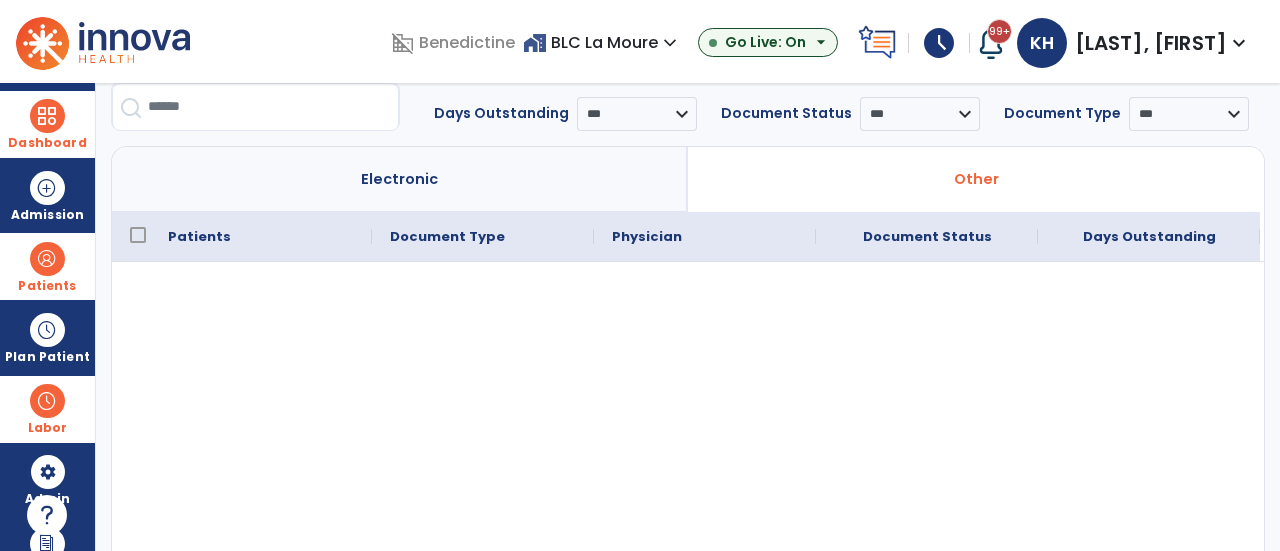 scroll, scrollTop: 95, scrollLeft: 0, axis: vertical 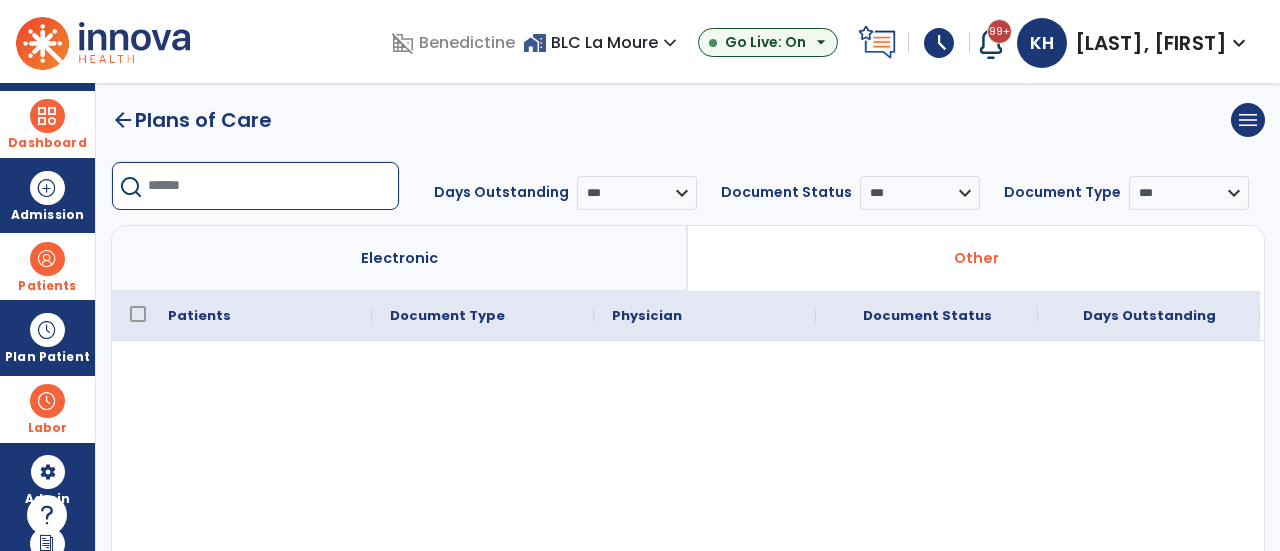 click at bounding box center (273, 186) 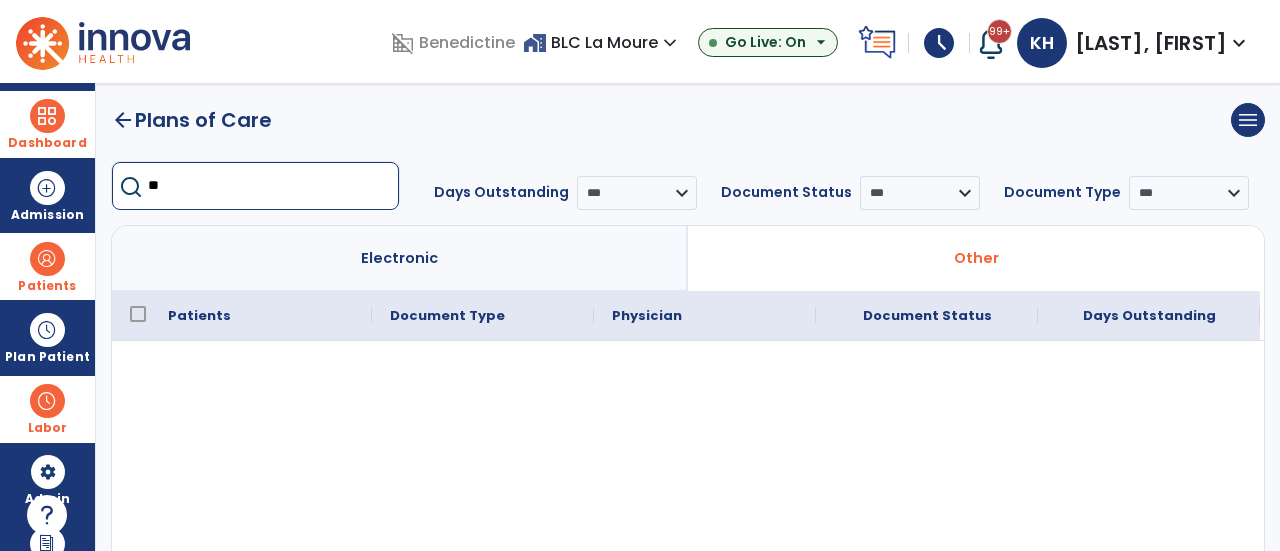 type on "*" 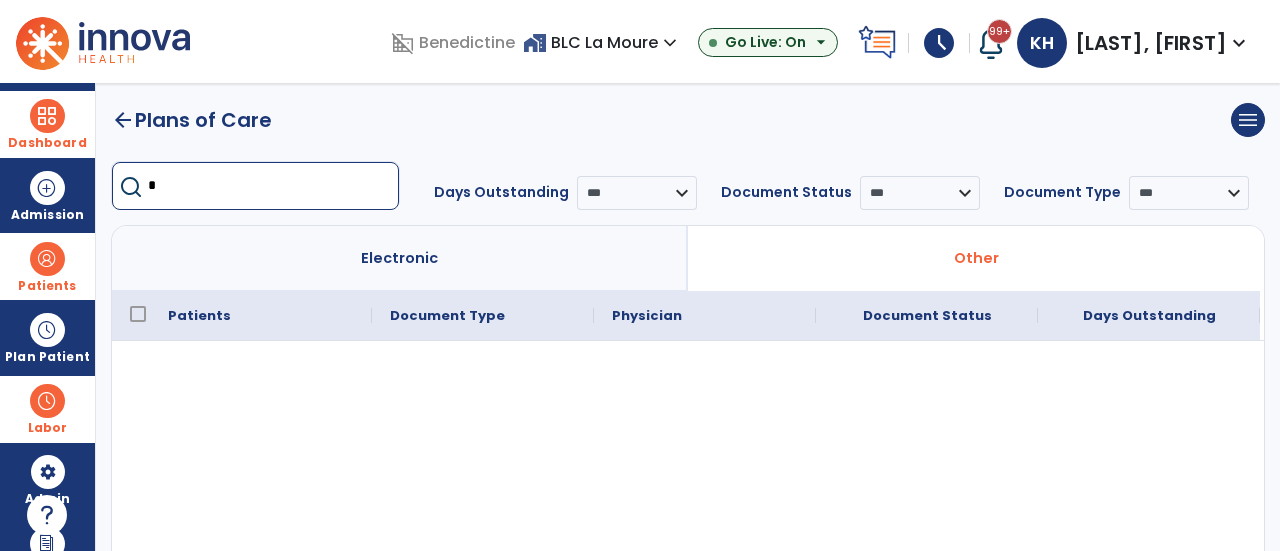 type 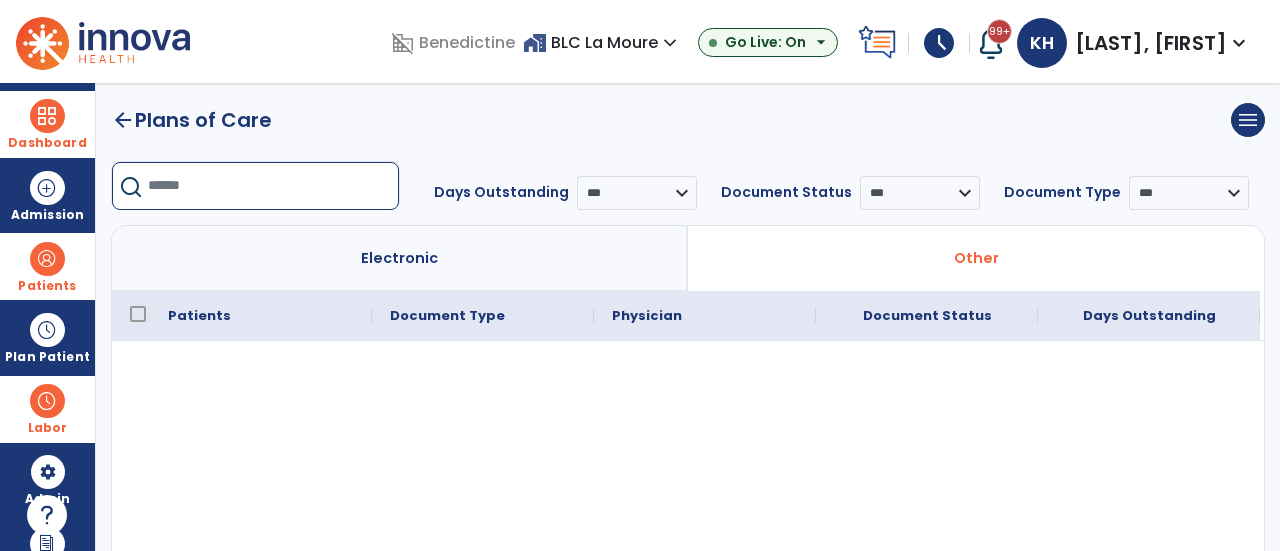 click 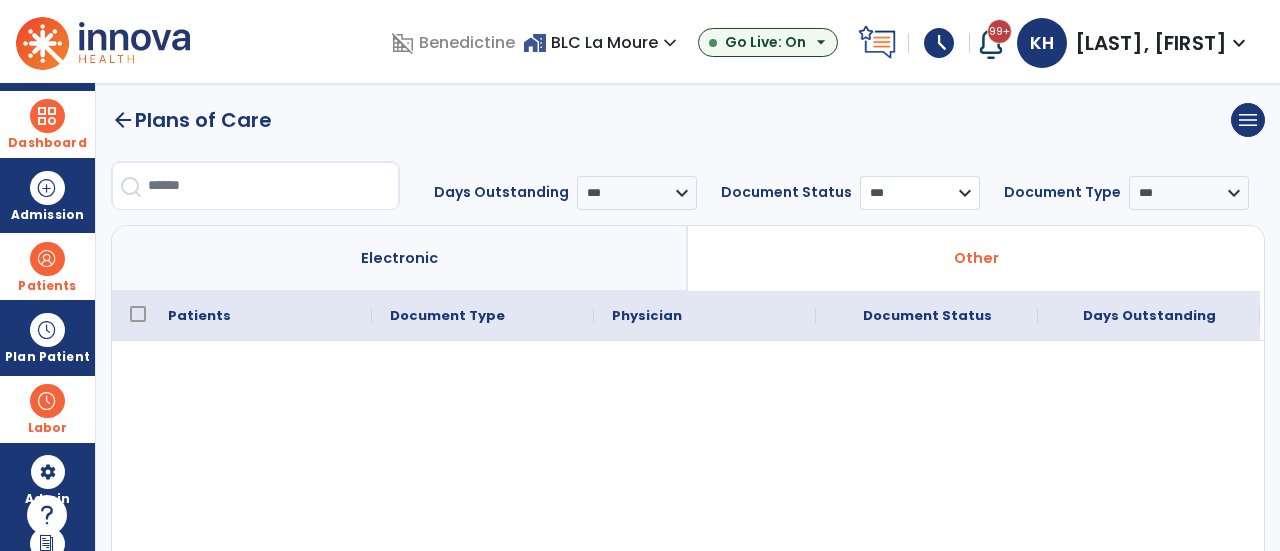 click on "*** ****** **** ********" at bounding box center (920, 193) 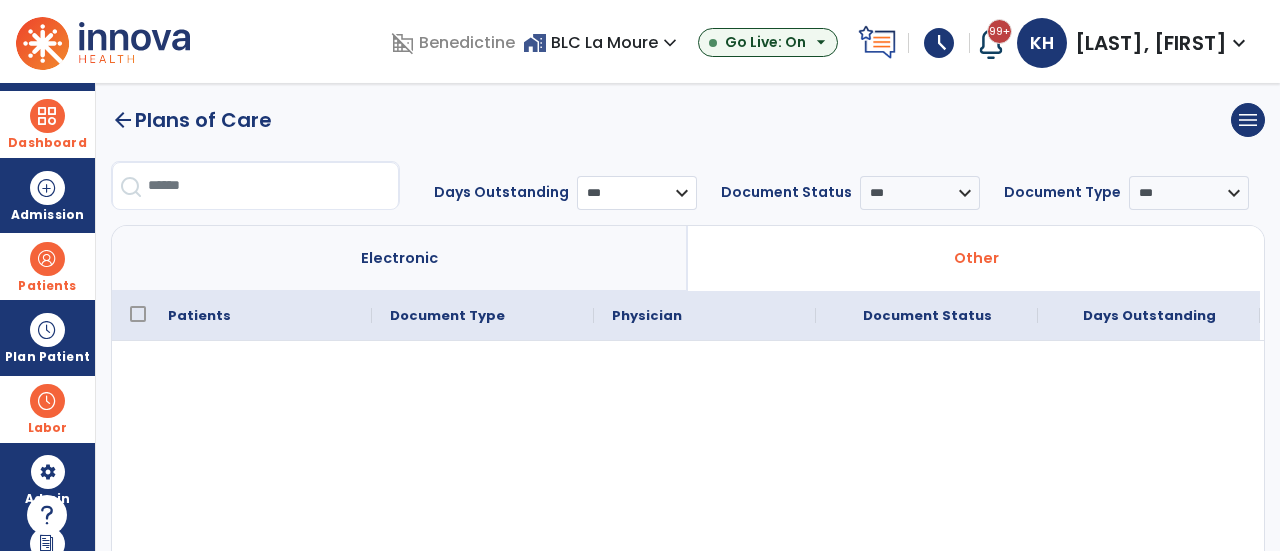 click on "**********" at bounding box center (637, 193) 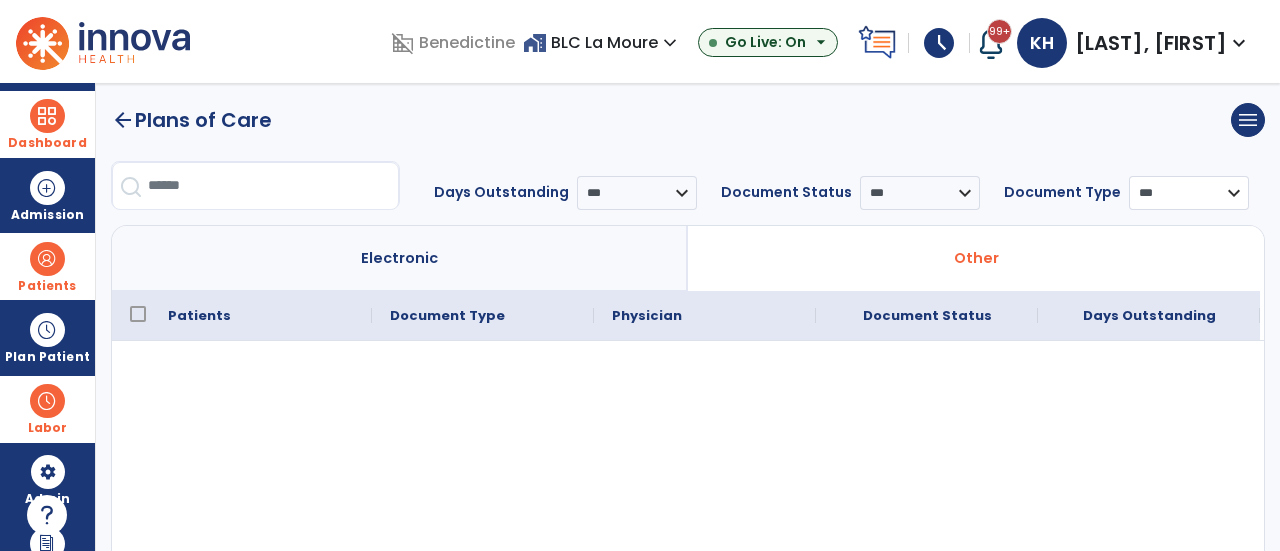 click on "**********" at bounding box center (1189, 193) 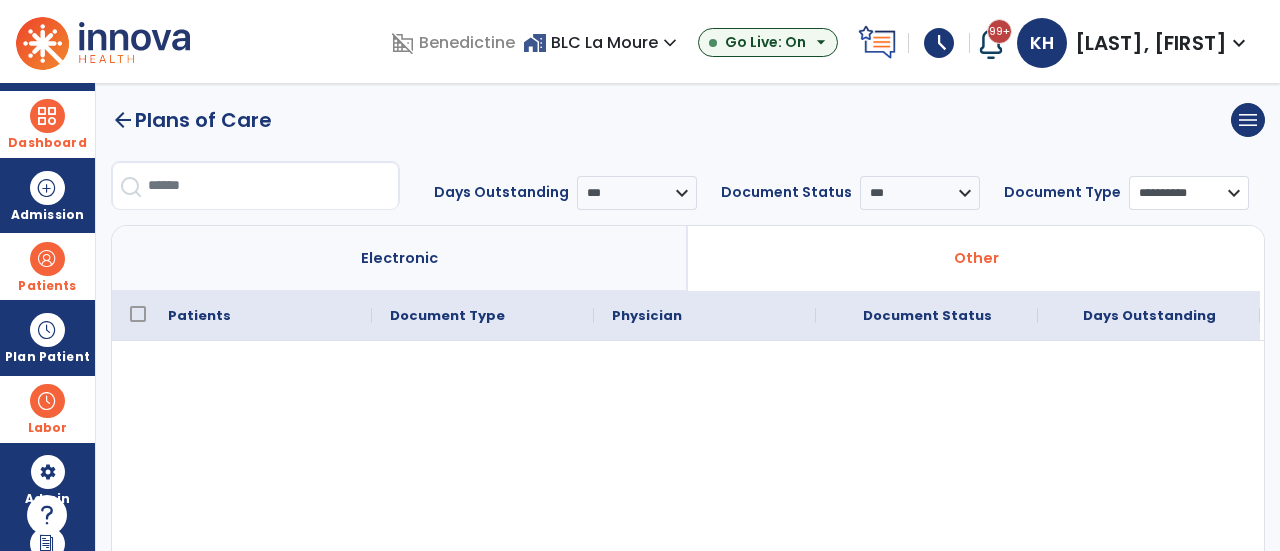 click on "**********" at bounding box center [1189, 193] 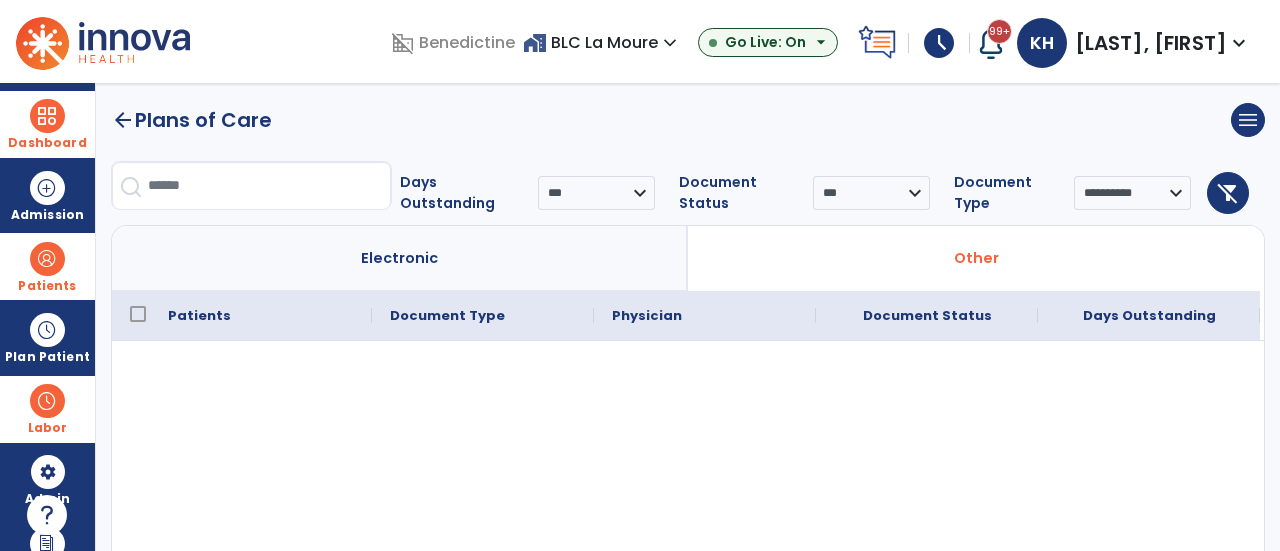 click on "Other" at bounding box center (976, 258) 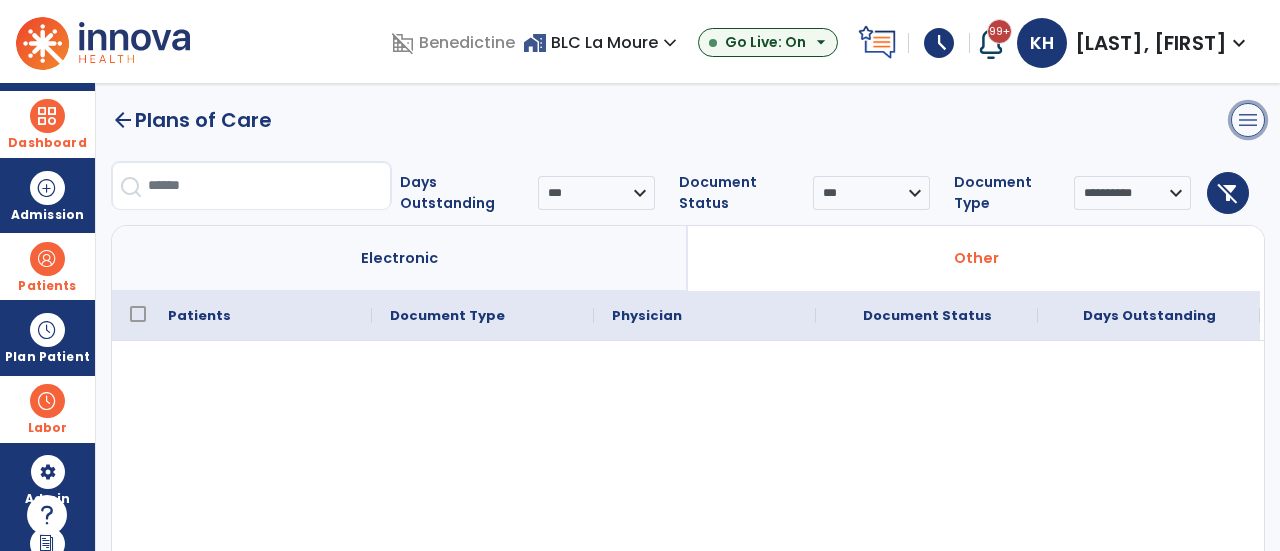 click on "menu" at bounding box center [1248, 120] 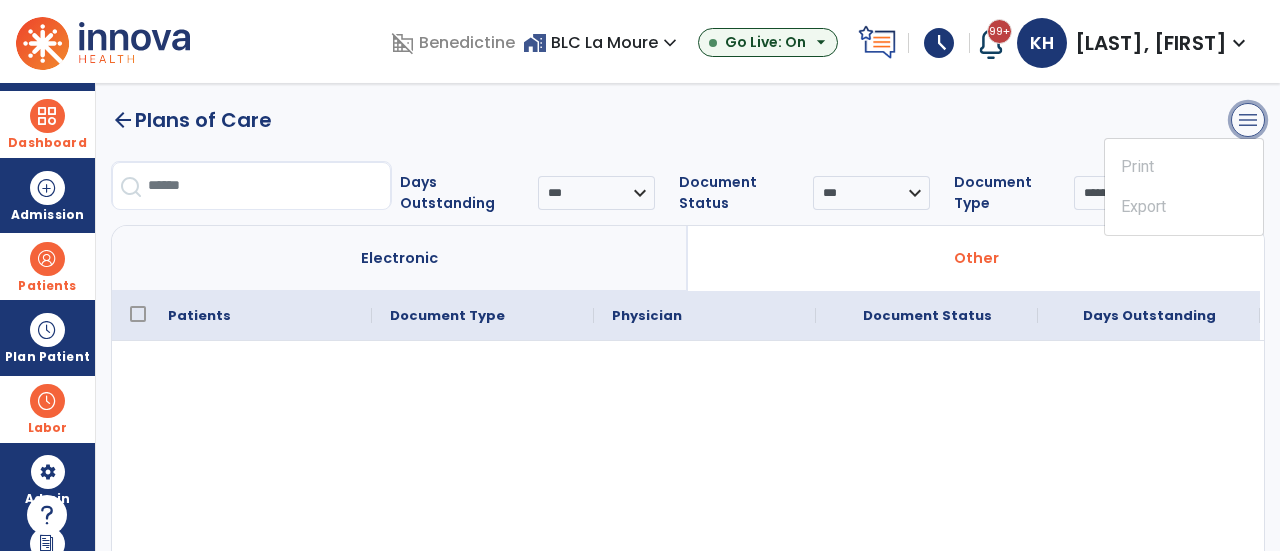 click on "menu" at bounding box center [1248, 120] 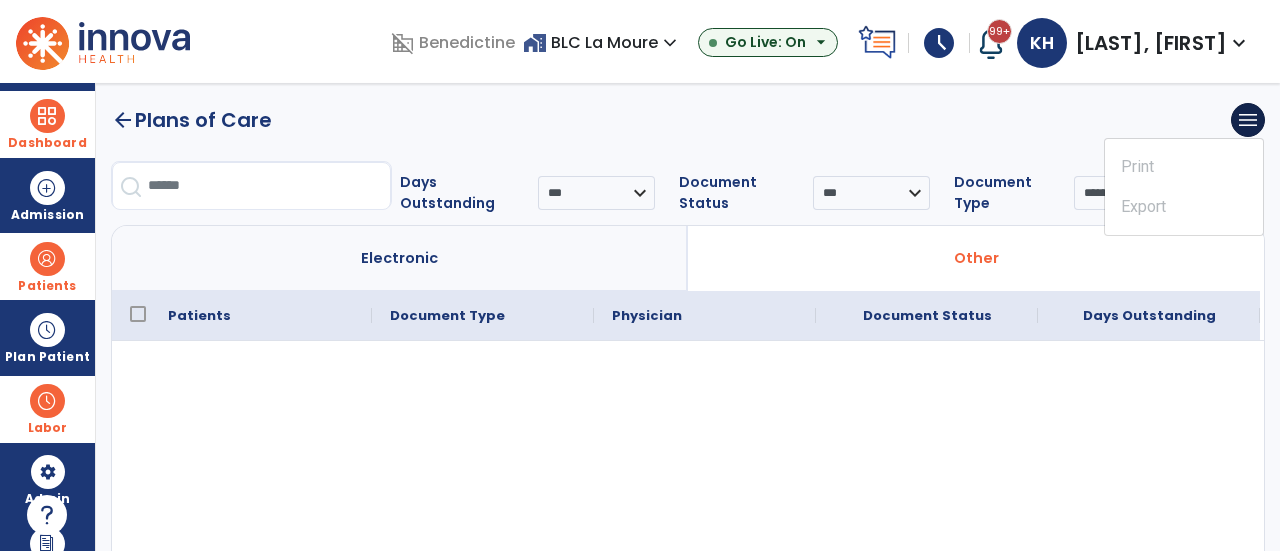 click on "arrow_back   Plans of Care   menu  Print  Export" 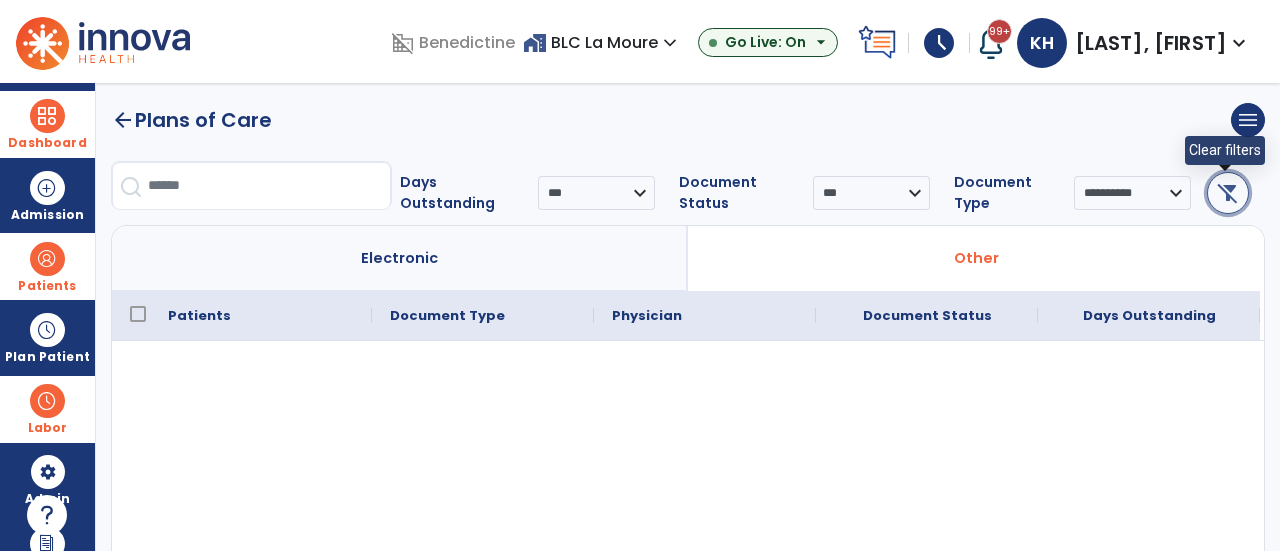 click on "filter_alt_off" 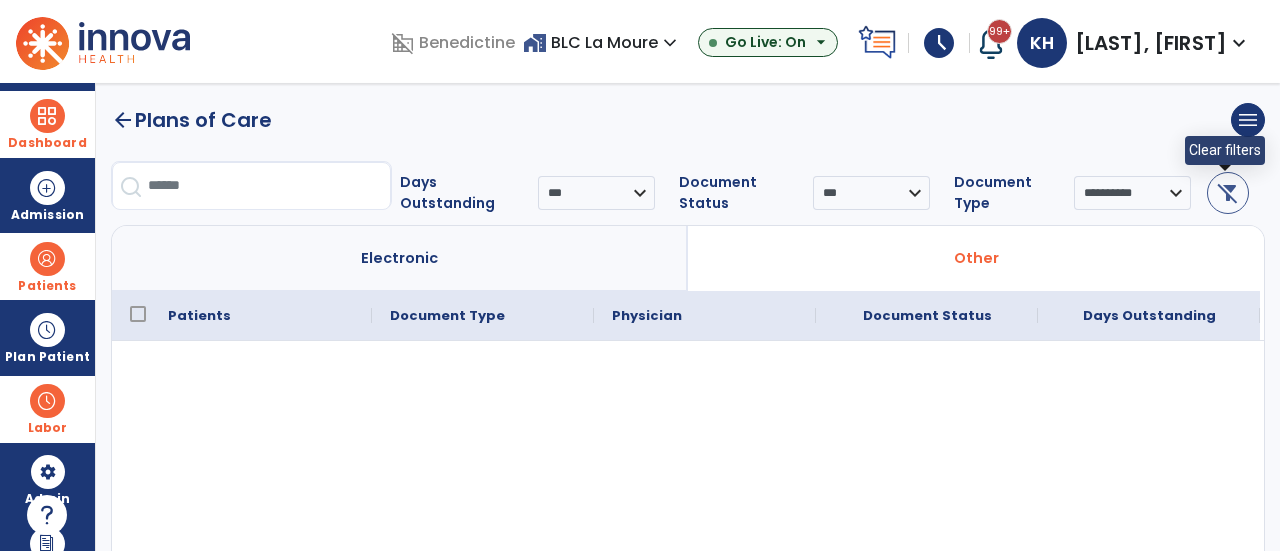 select on "***" 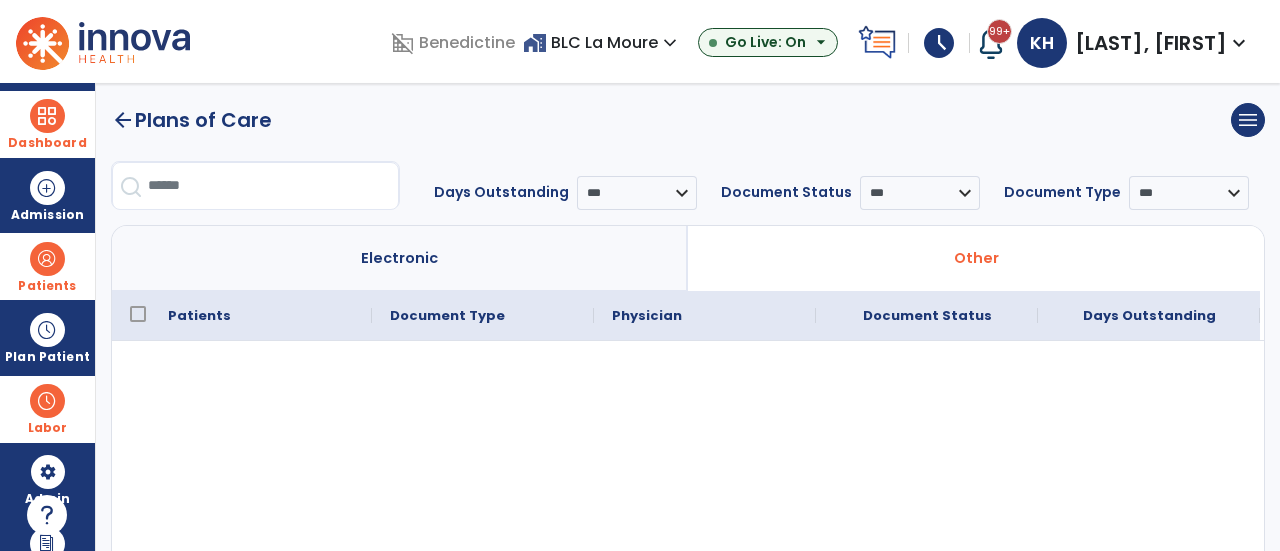 click on "Electronic" at bounding box center [400, 258] 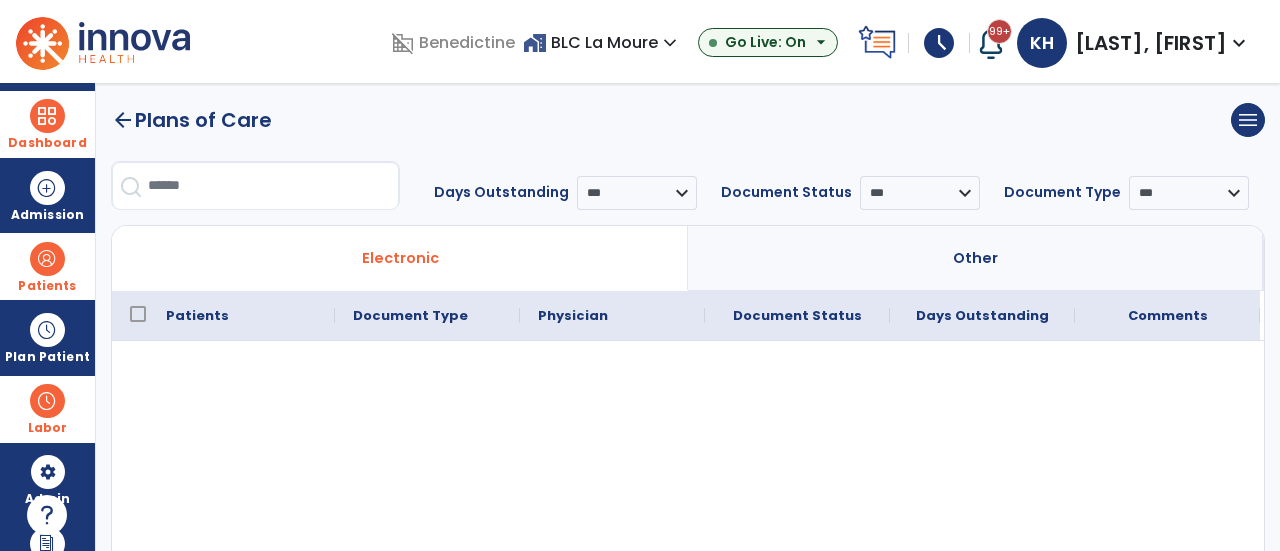 click on "expand_more" at bounding box center (670, 43) 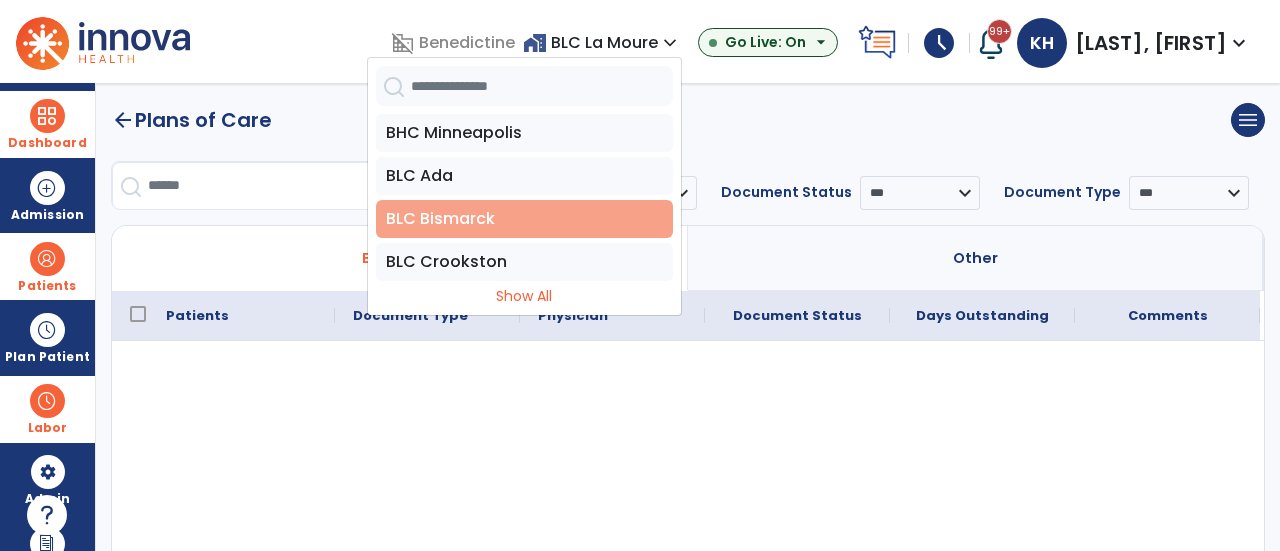 click on "BLC Bismarck" at bounding box center [524, 219] 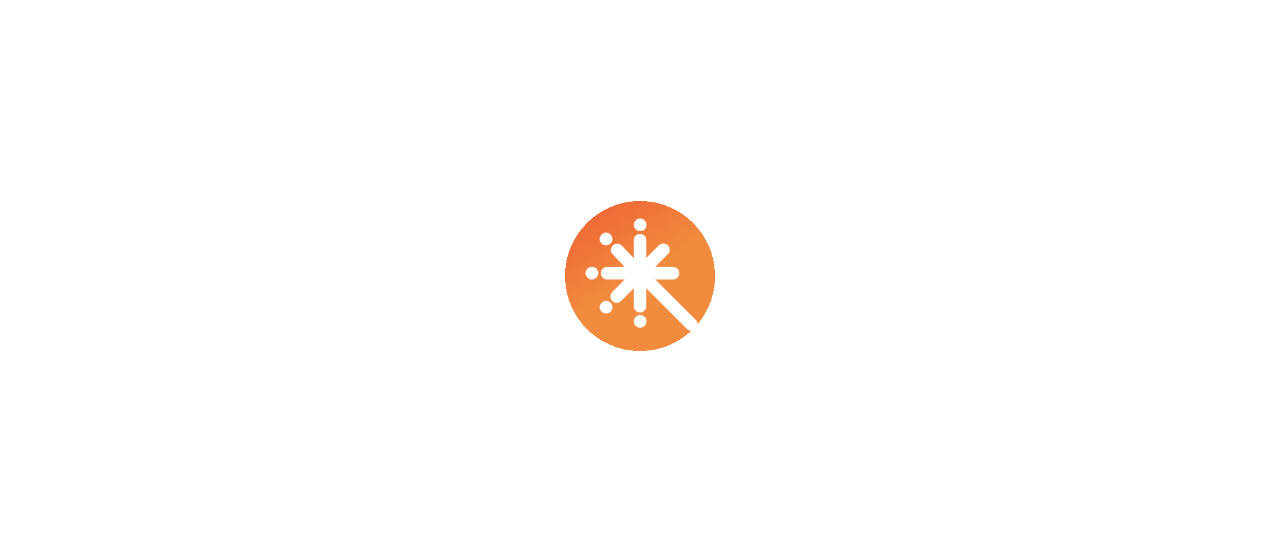 scroll, scrollTop: 0, scrollLeft: 0, axis: both 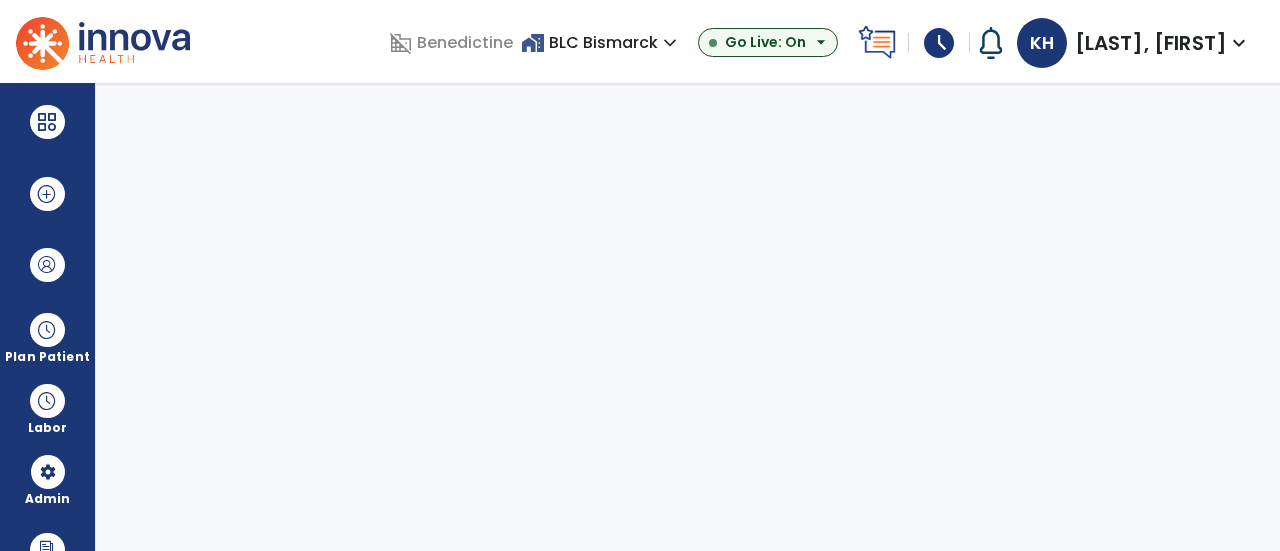 select on "***" 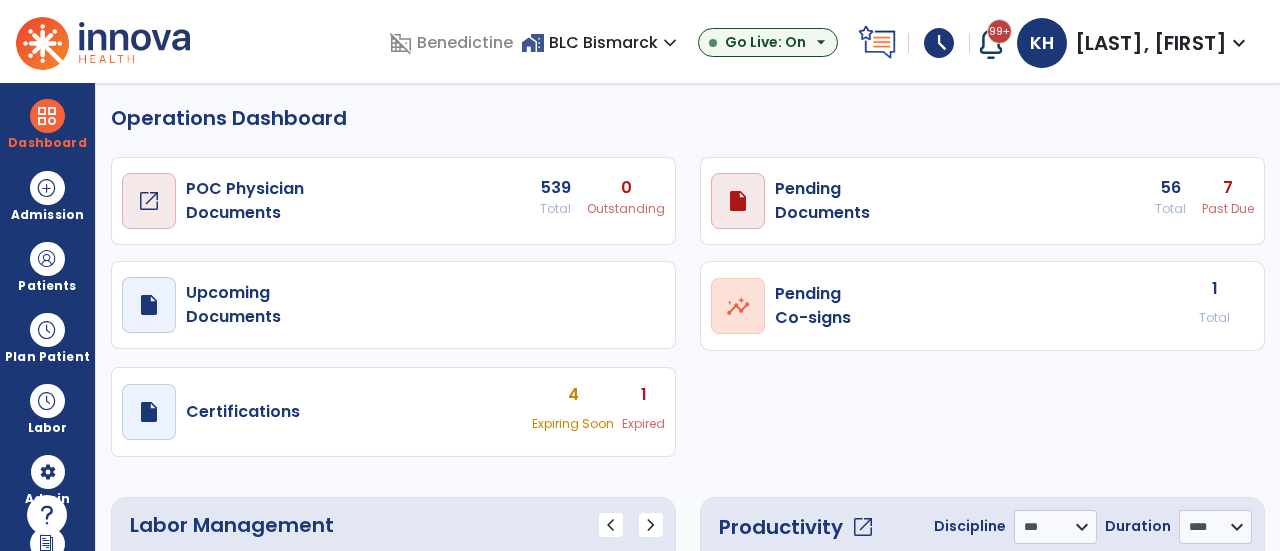 click on "open_in_new" at bounding box center (149, 201) 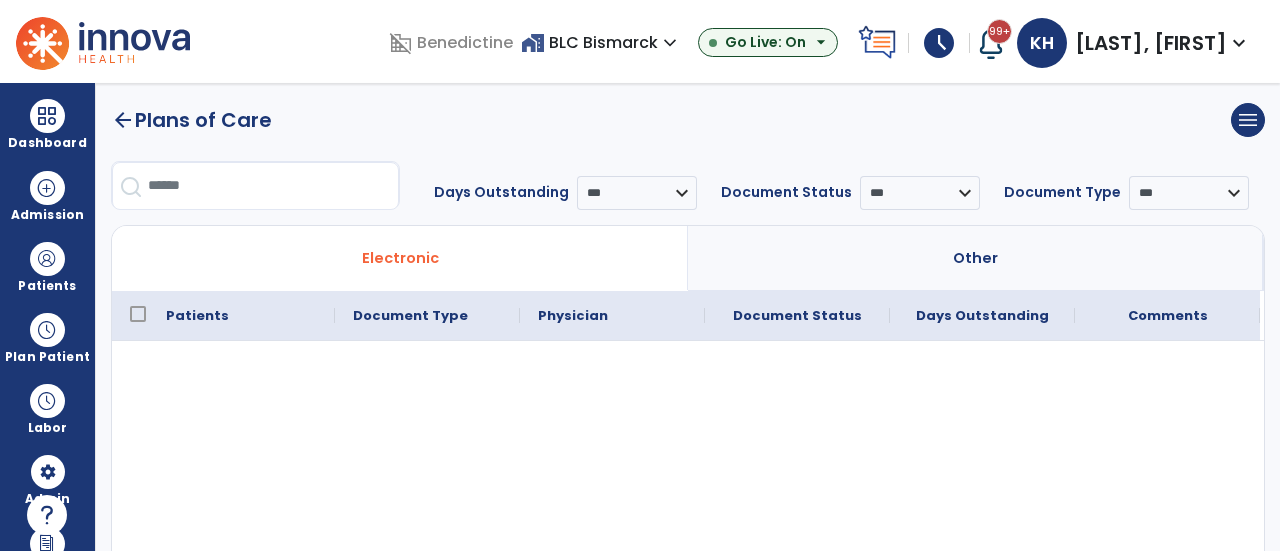 click on "Other" at bounding box center [976, 258] 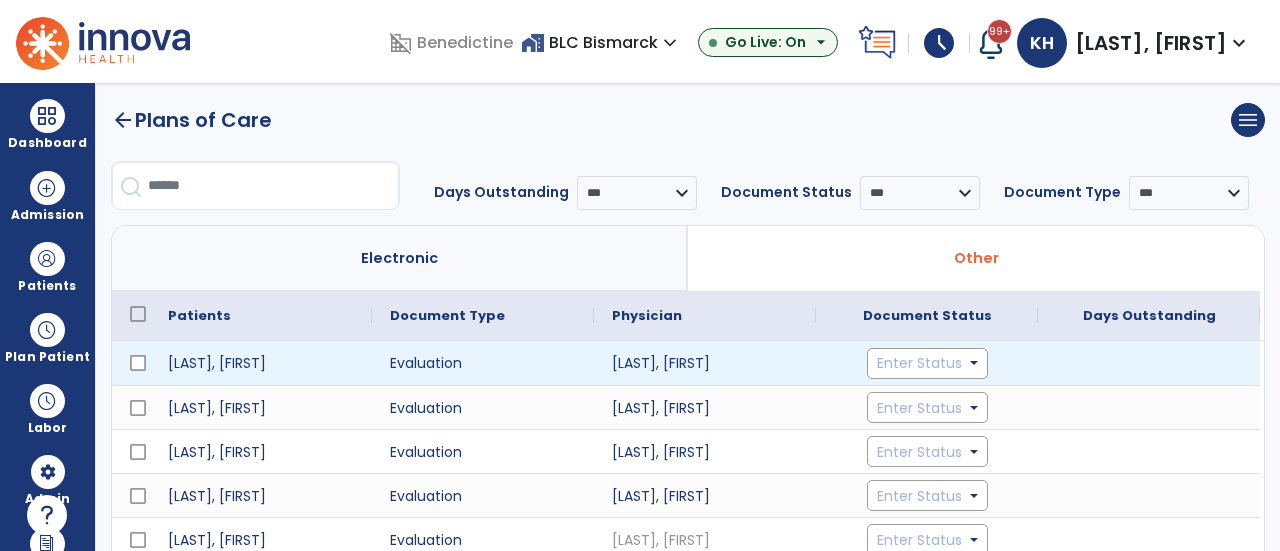 click on "Enter Status" 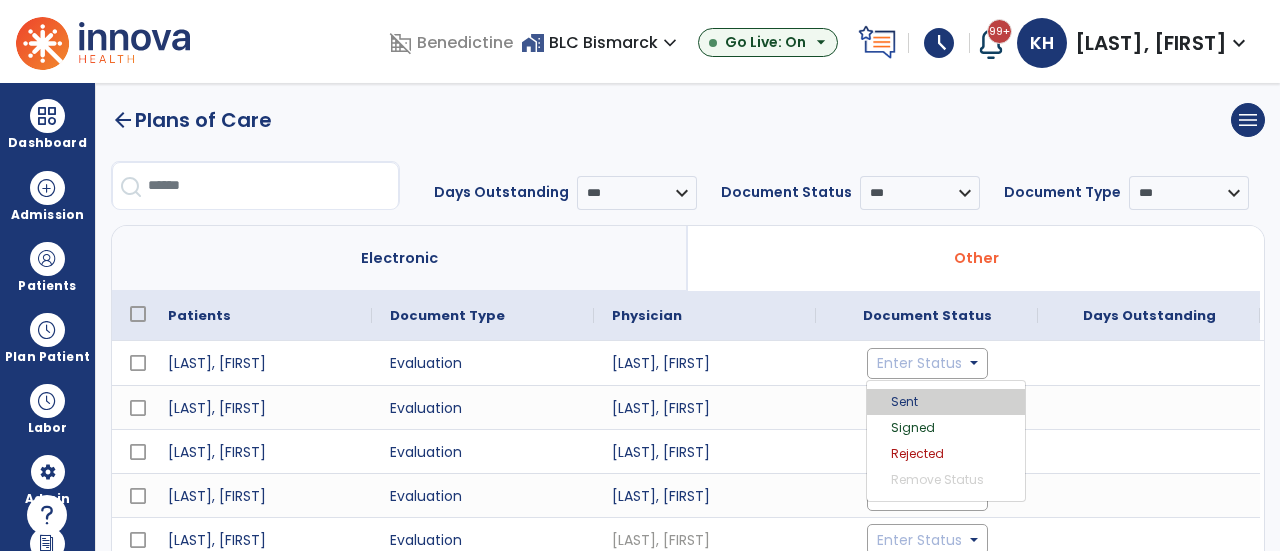 click on "Sent" at bounding box center (946, 402) 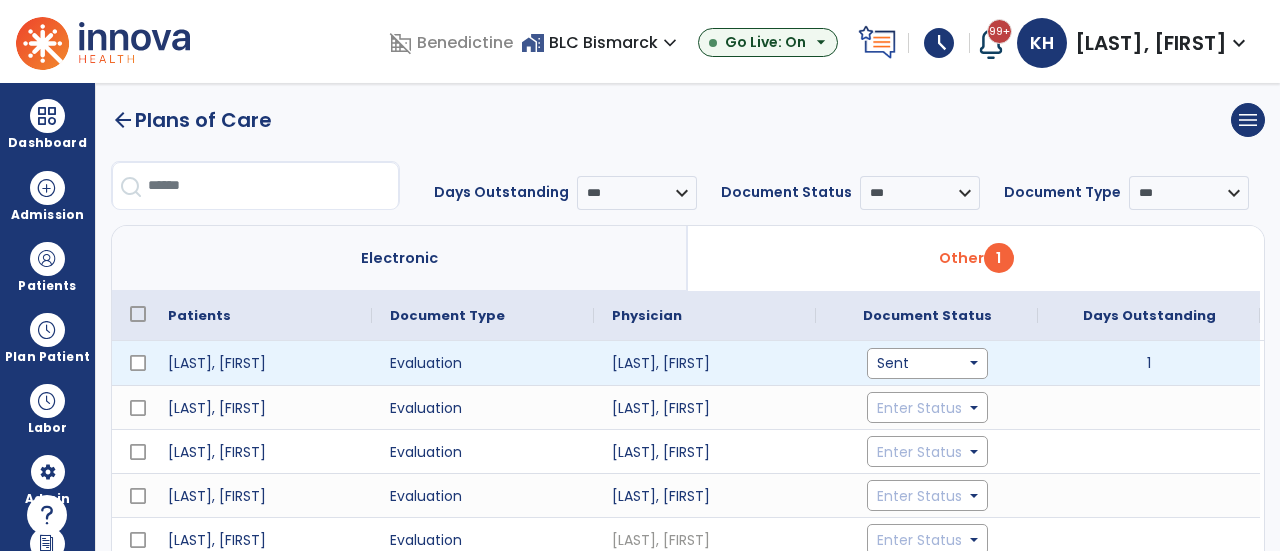 click on "Sent" 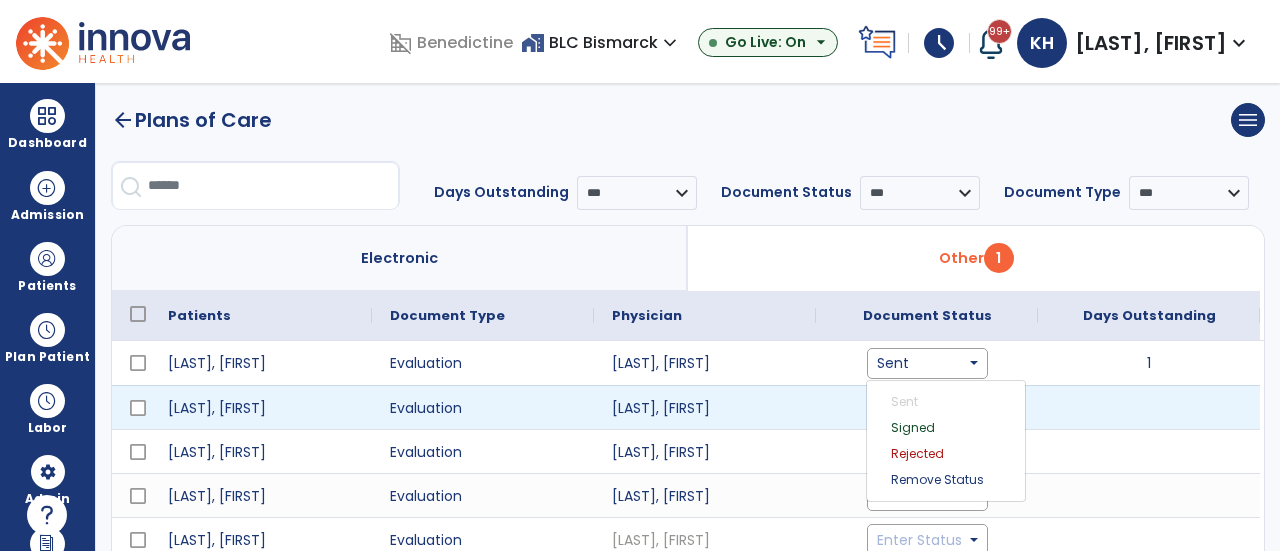 click 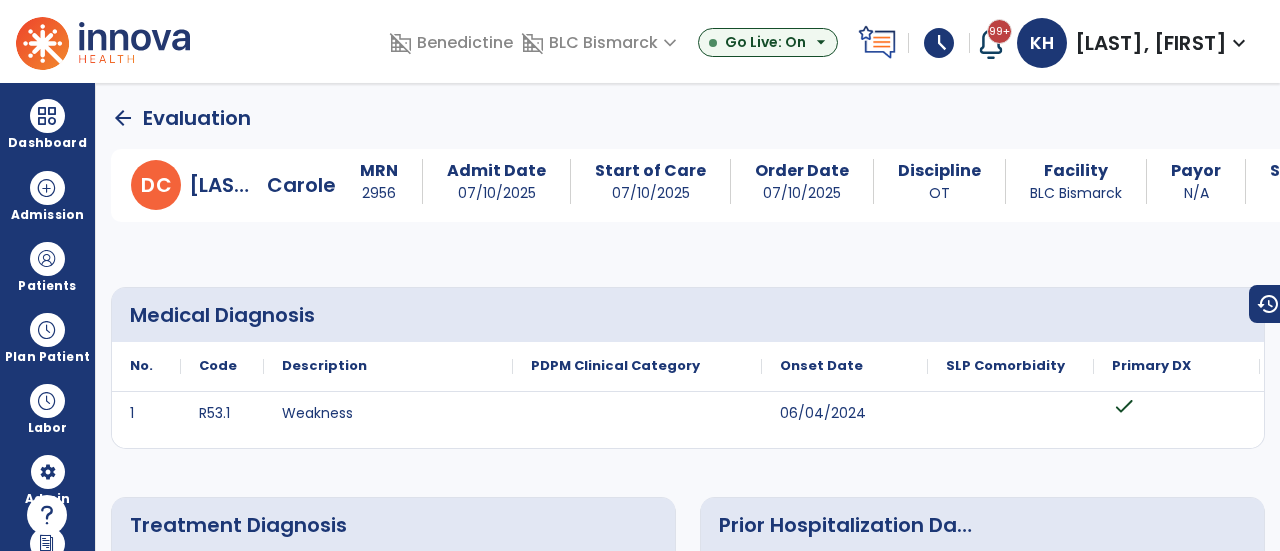 click on "arrow_back" 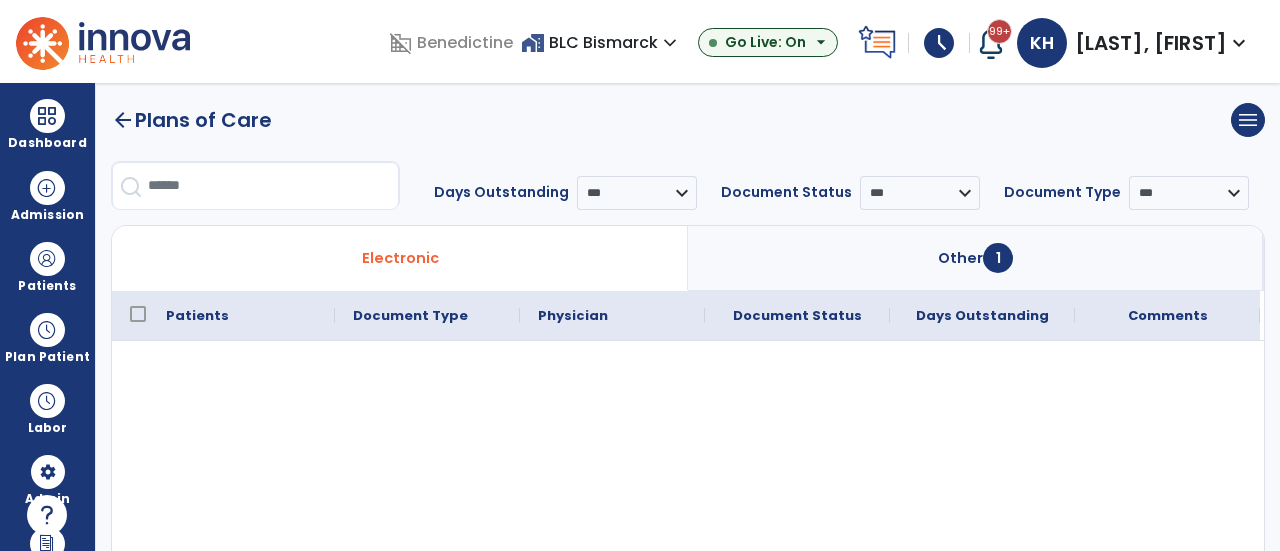 click on "Other  1" at bounding box center (976, 258) 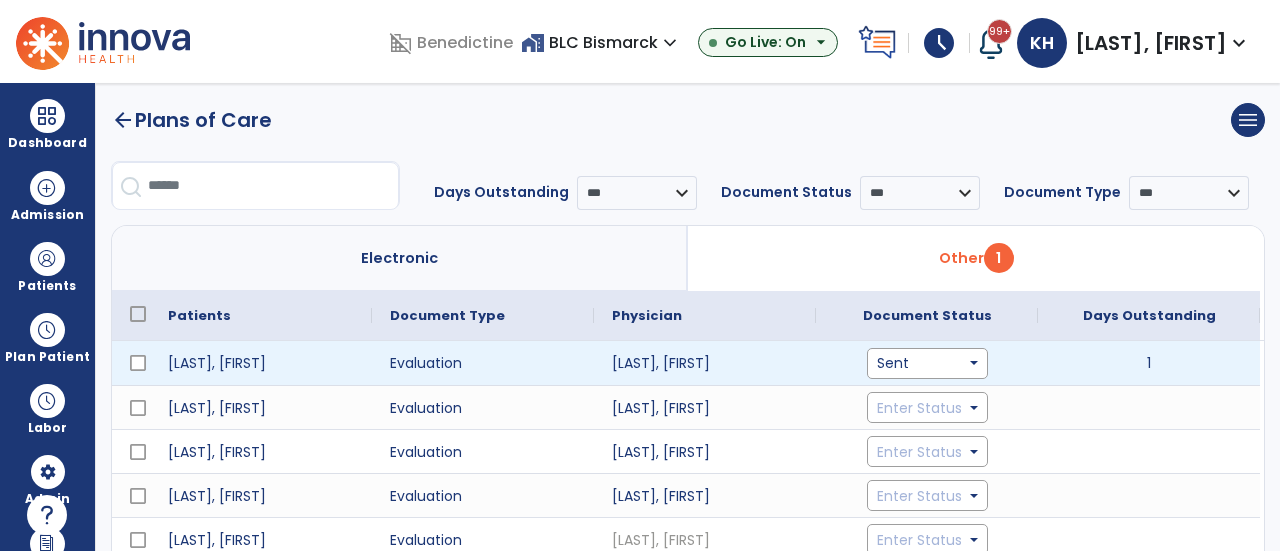 click on "Sent" 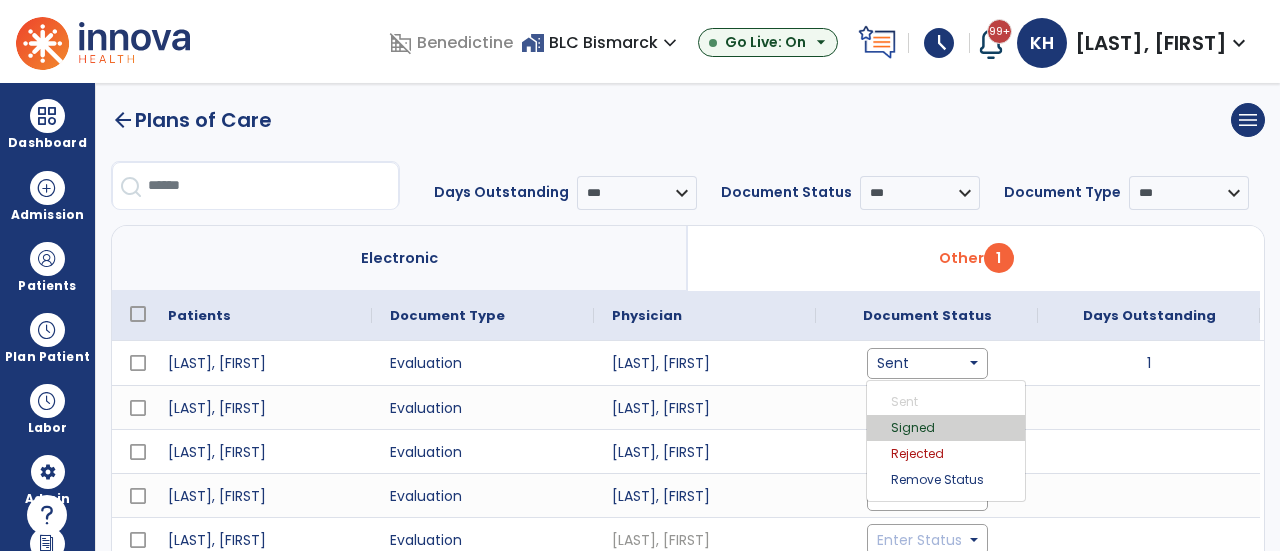 click on "Signed" at bounding box center (946, 428) 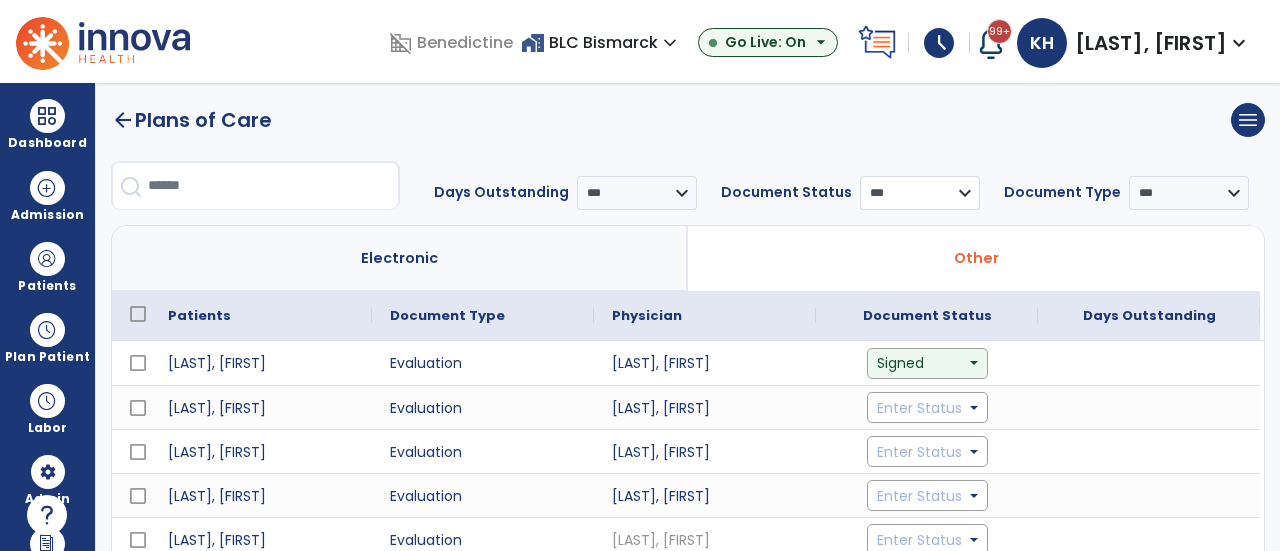 click on "*** ****** **** ********" at bounding box center [920, 193] 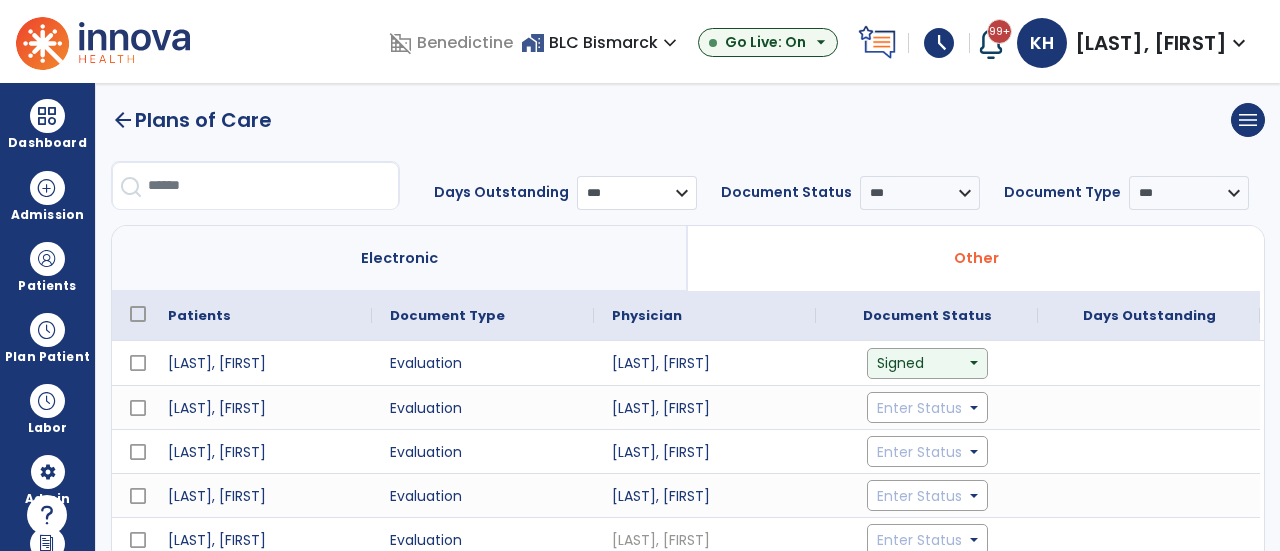 click on "**********" at bounding box center (637, 193) 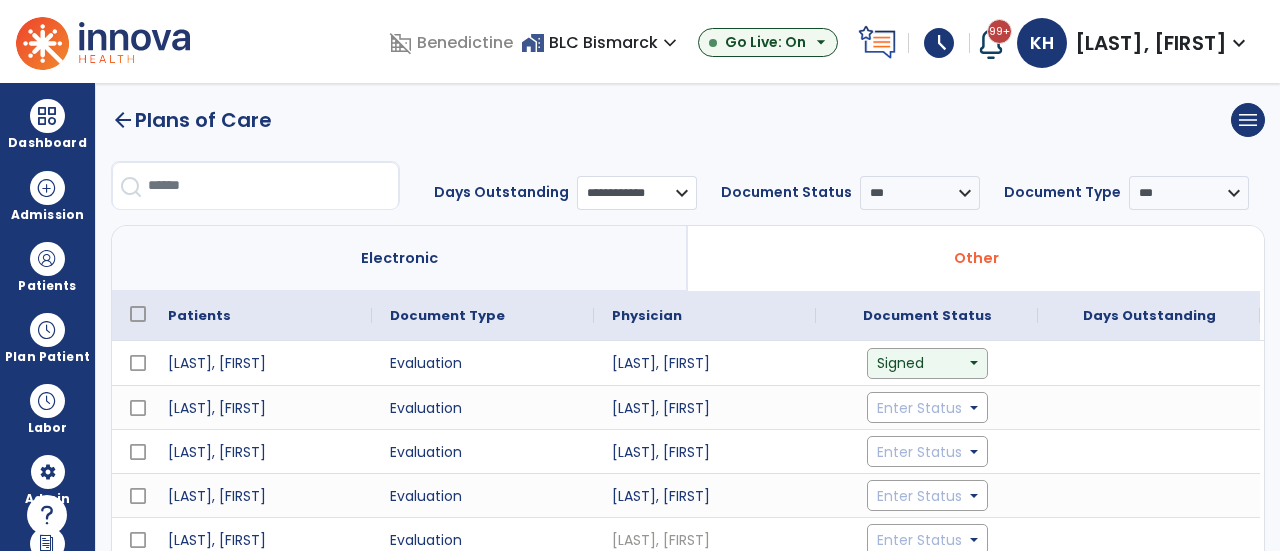 click on "**********" at bounding box center [637, 193] 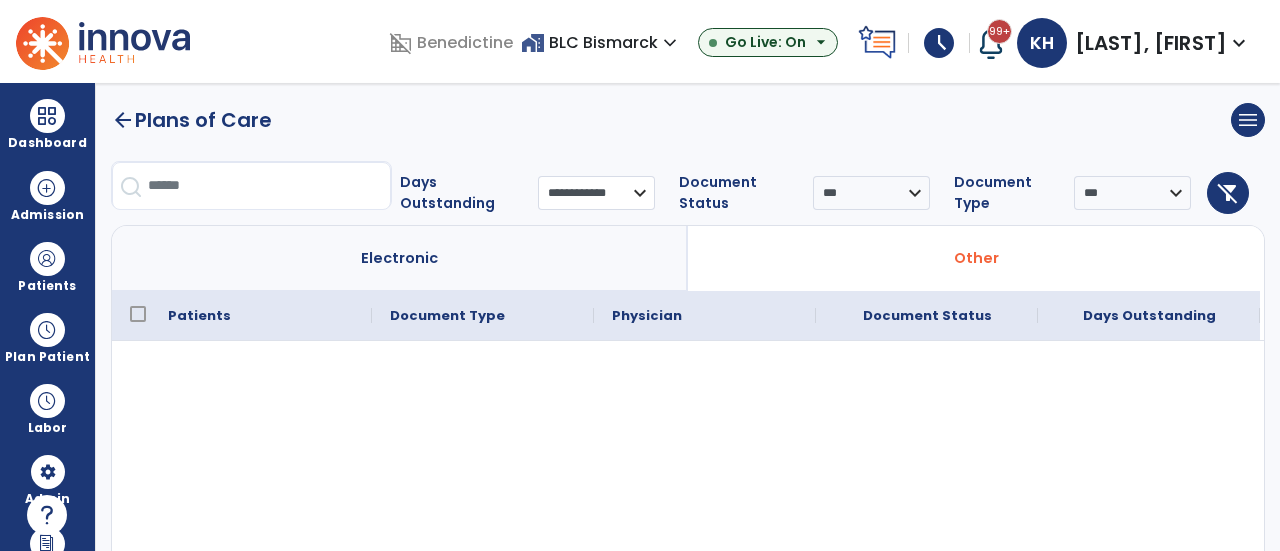 click on "**********" at bounding box center (596, 193) 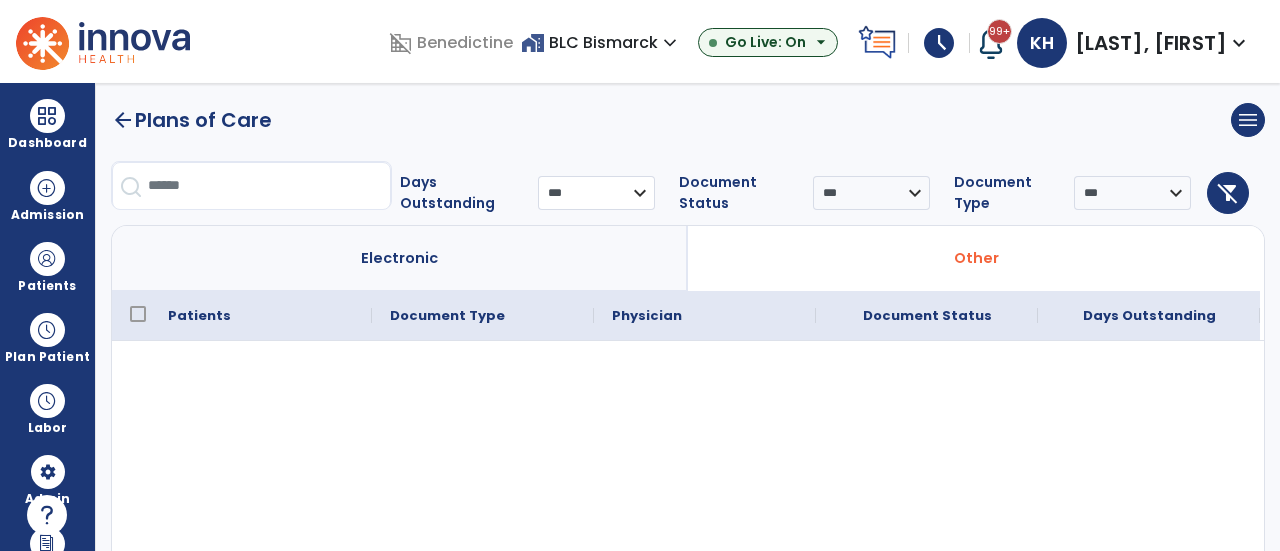 click on "**********" at bounding box center [596, 193] 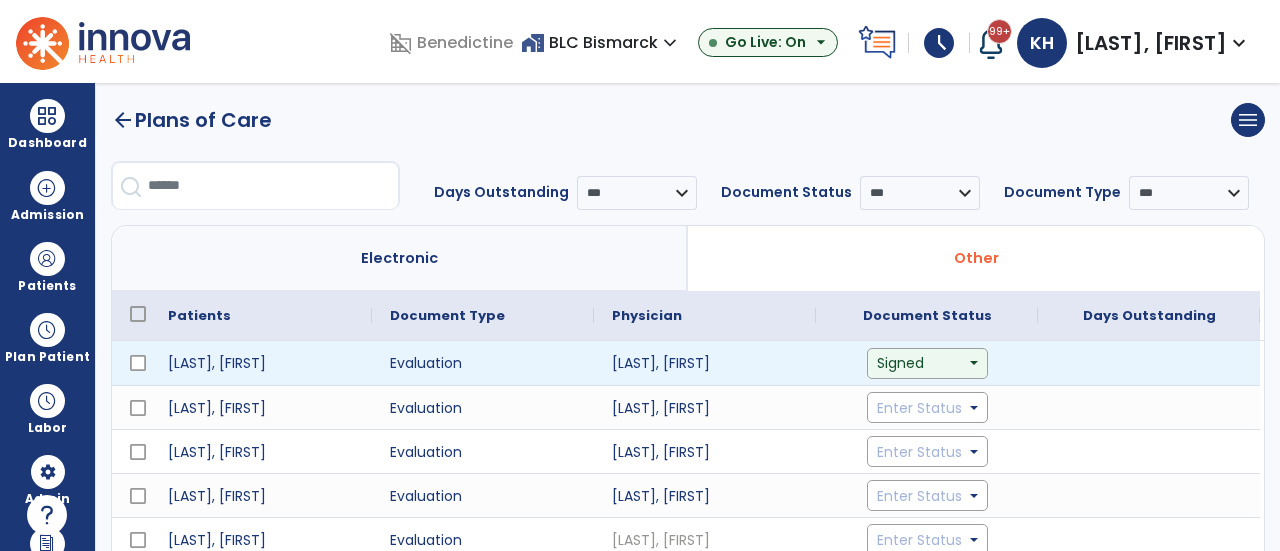 click on "Signed" 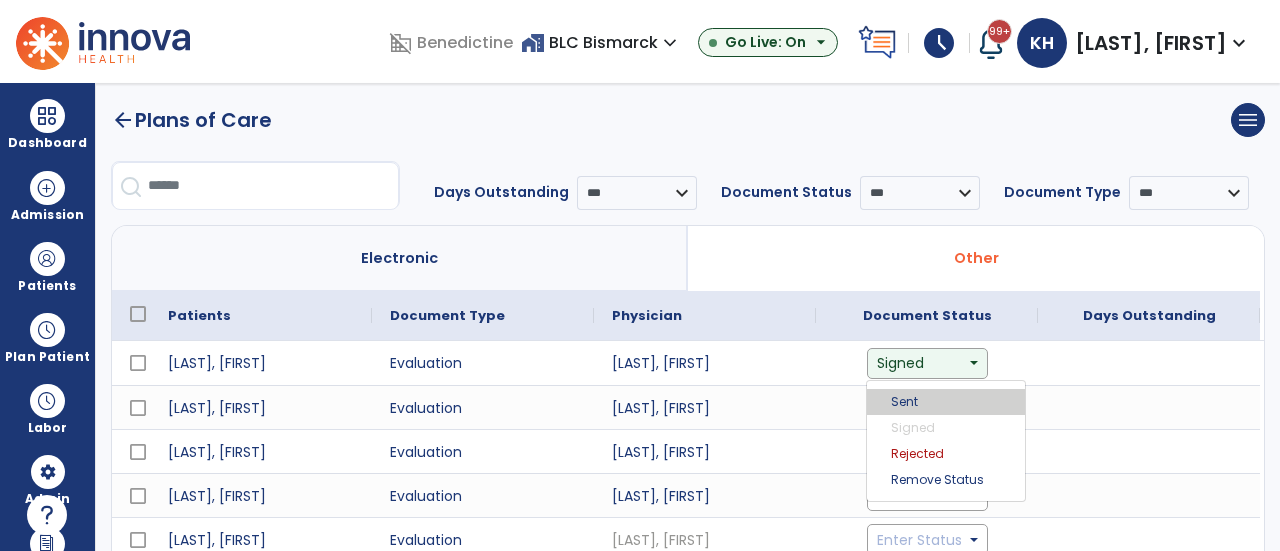 click on "Sent" at bounding box center (946, 402) 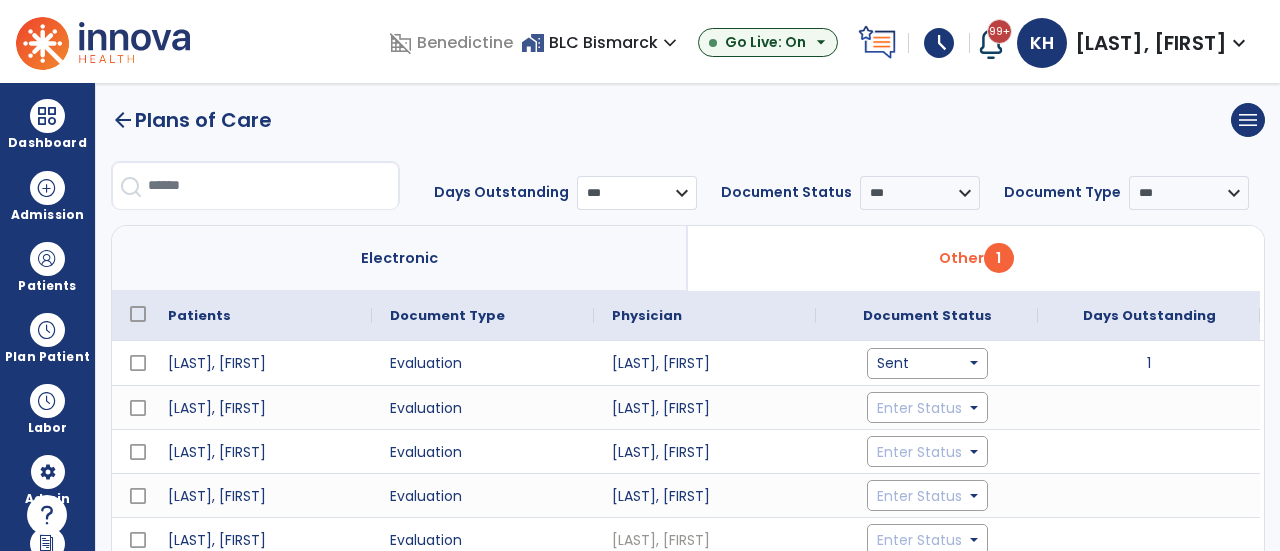 click on "**********" at bounding box center (637, 193) 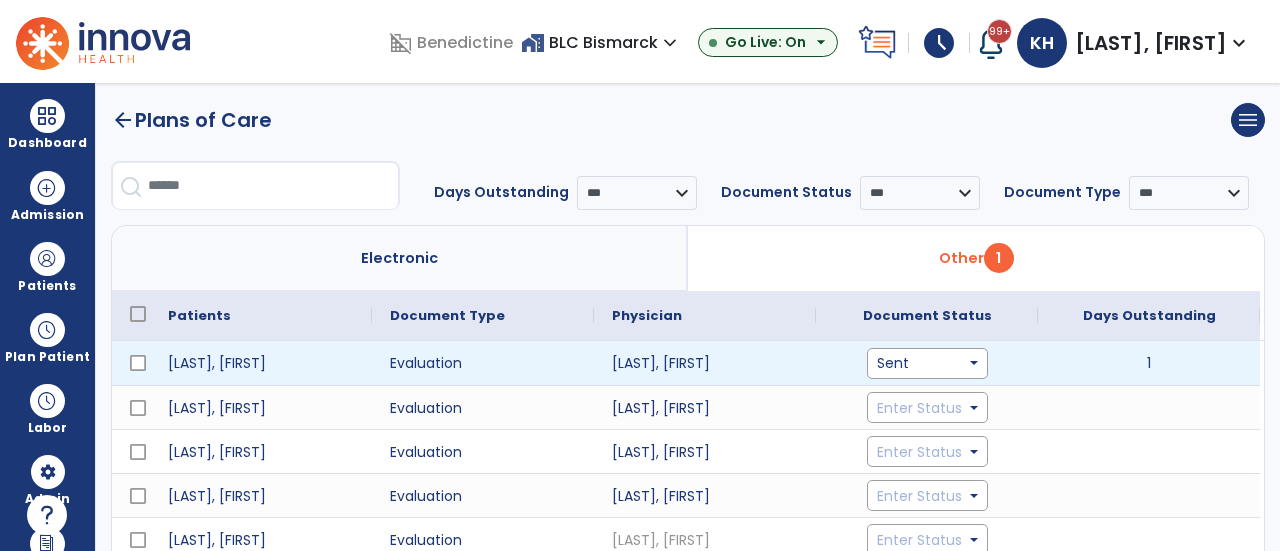 click on "Sent" 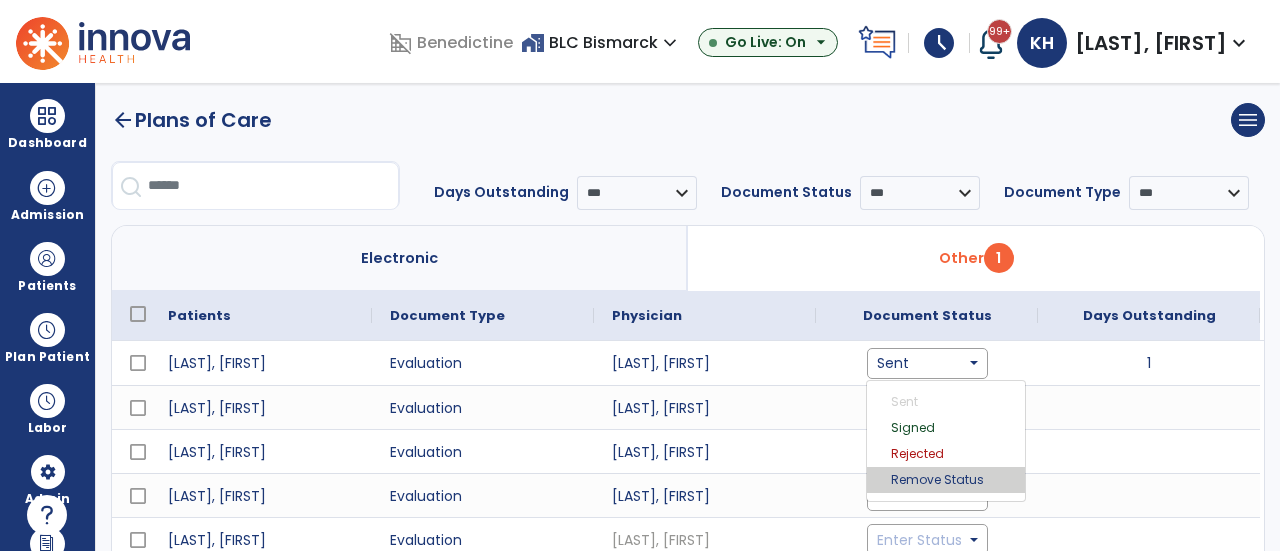 click on "Remove Status" at bounding box center [946, 480] 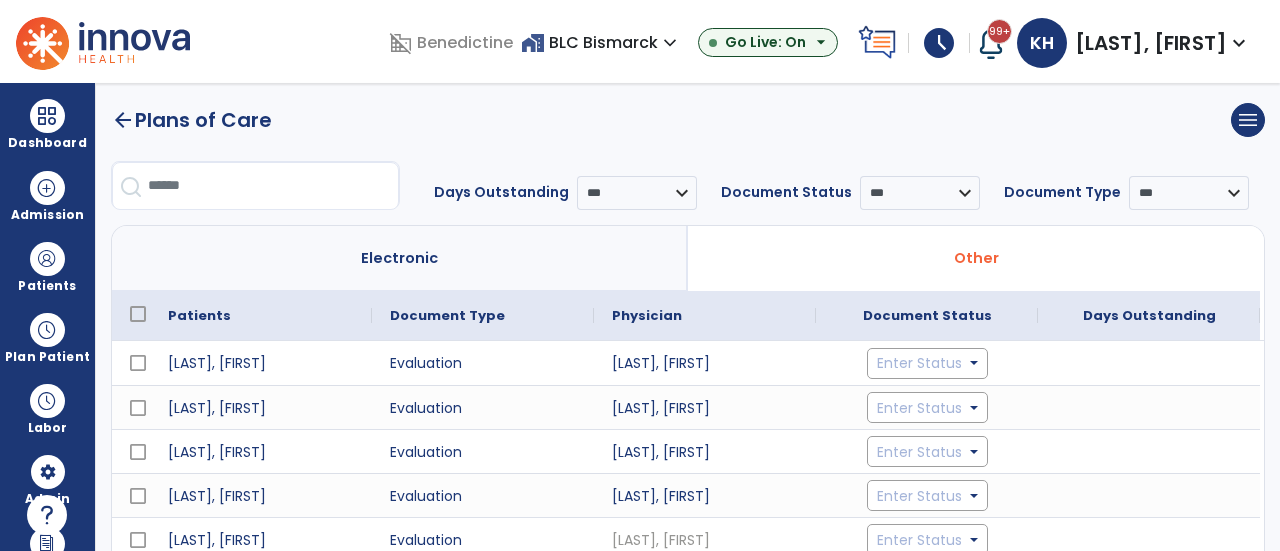 click on "arrow_back" 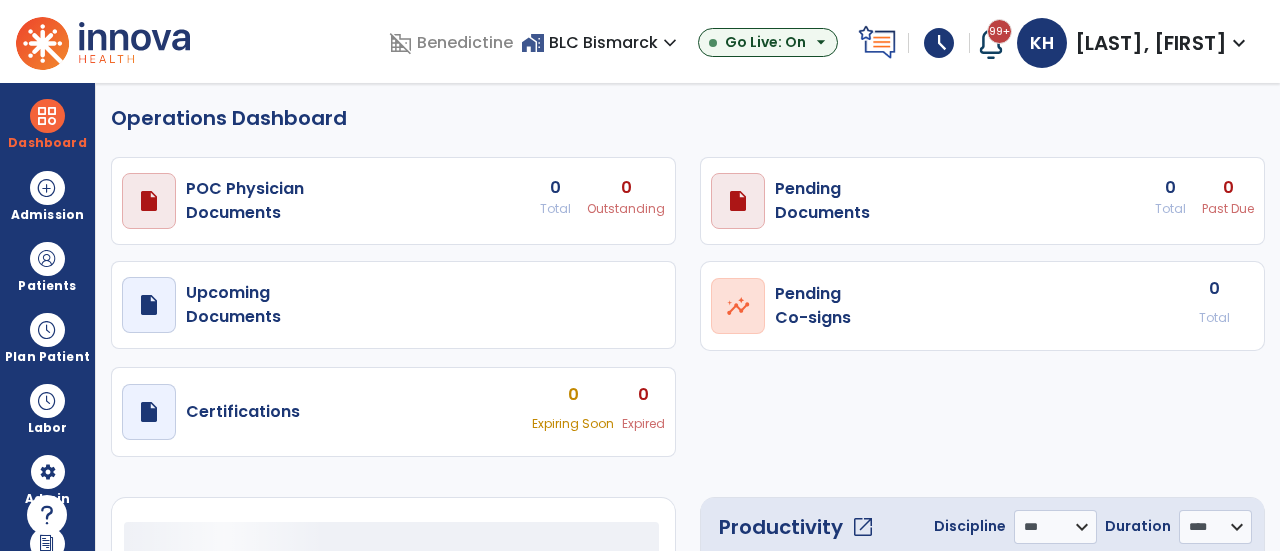 select on "***" 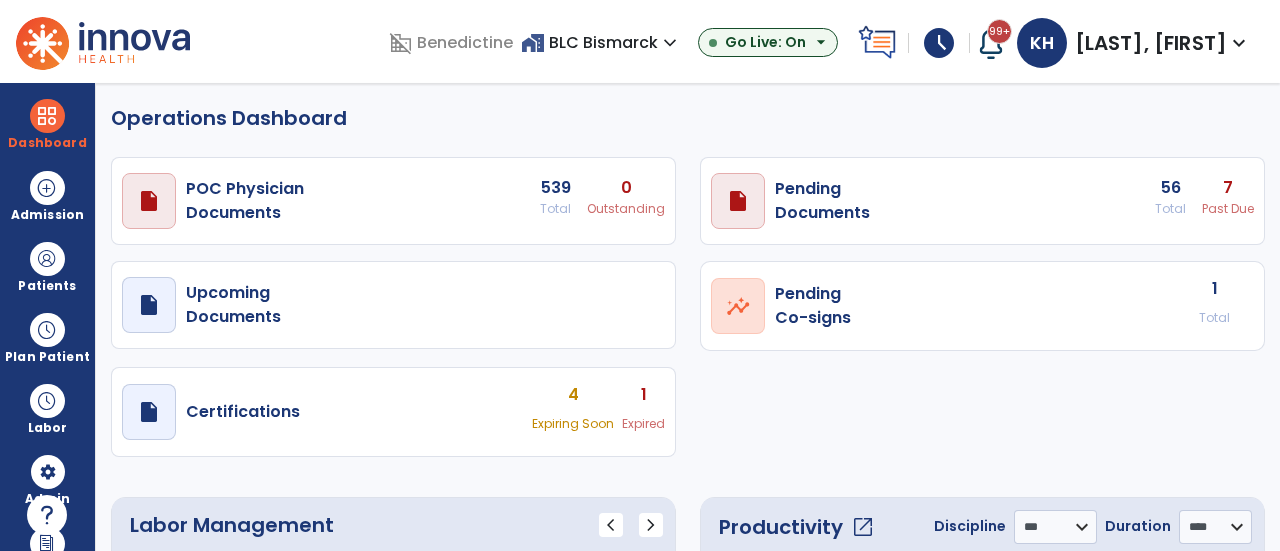click on "home_work   BLC Bismarck   expand_more" at bounding box center (601, 42) 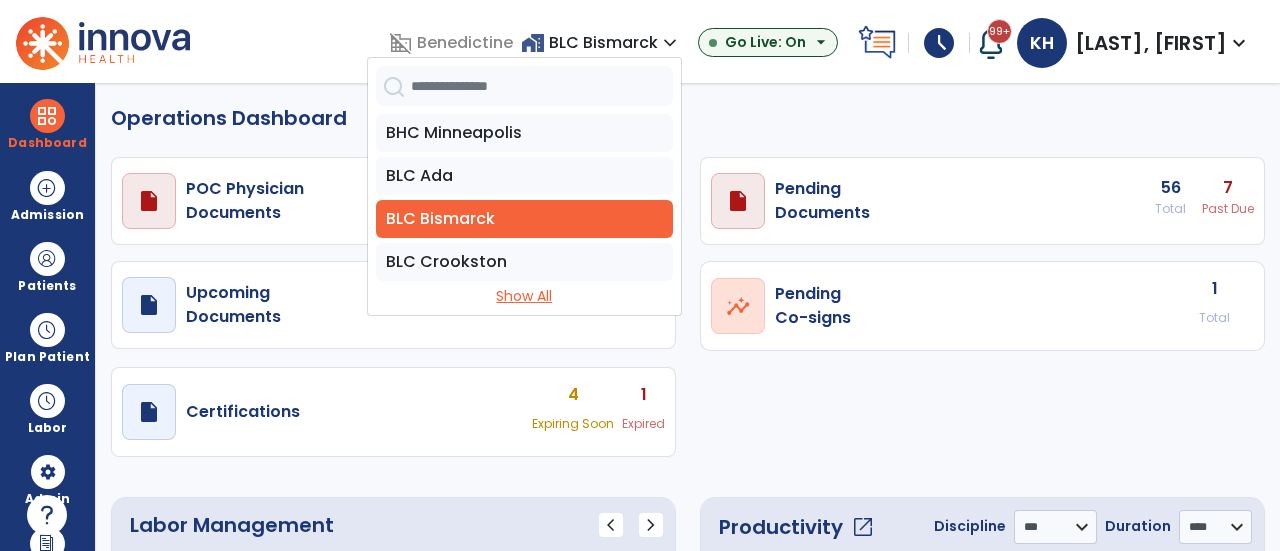 click on "Show All" at bounding box center [524, 296] 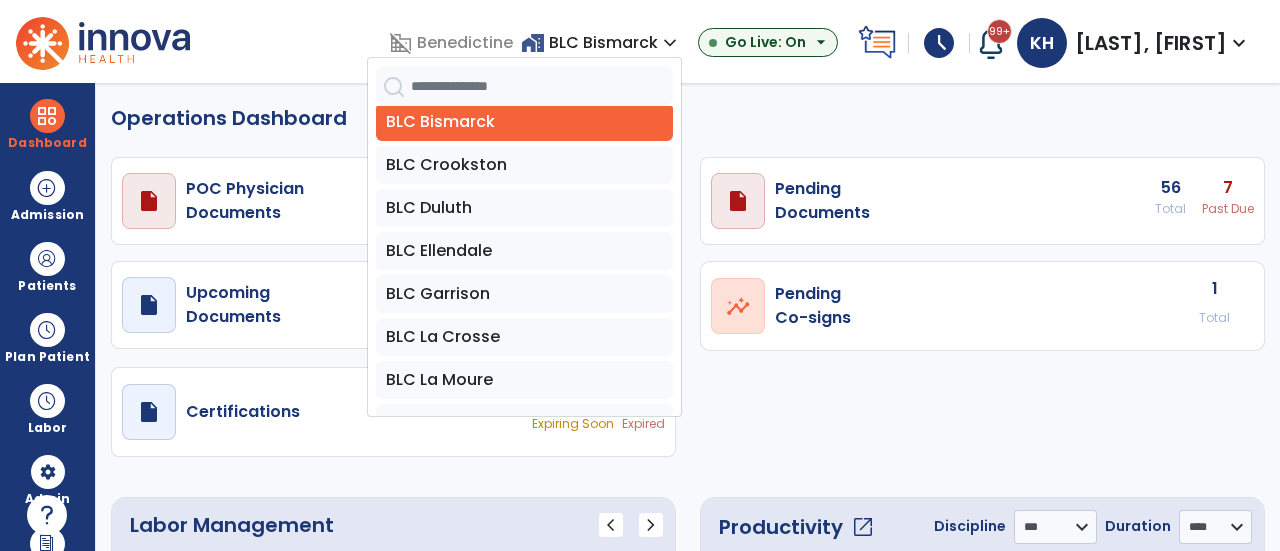 scroll, scrollTop: 138, scrollLeft: 0, axis: vertical 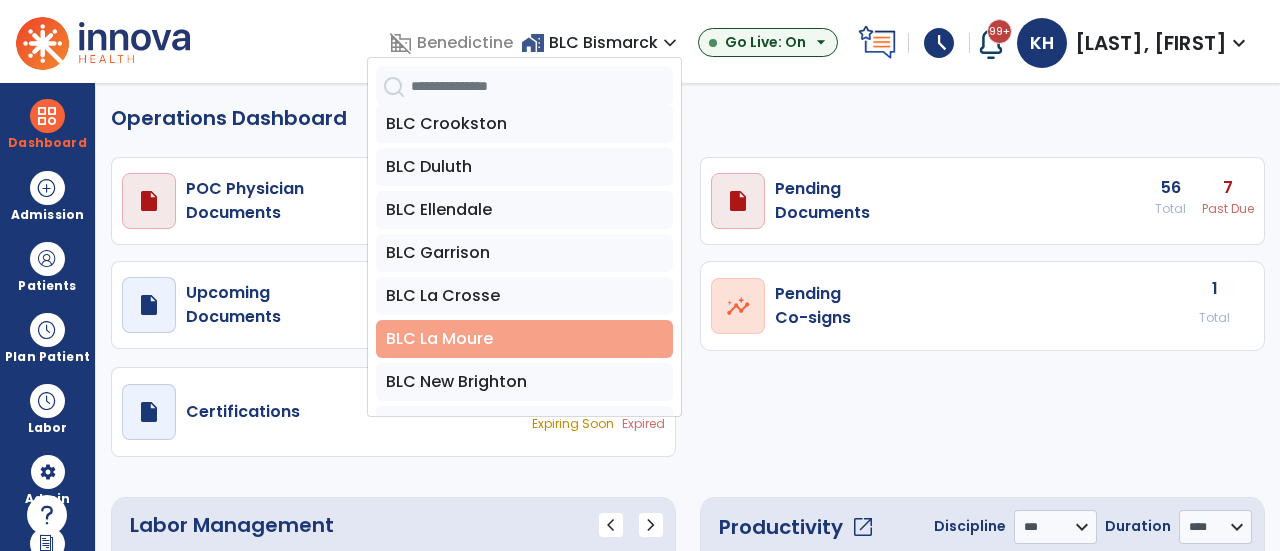 click on "BLC La Moure" at bounding box center [524, 339] 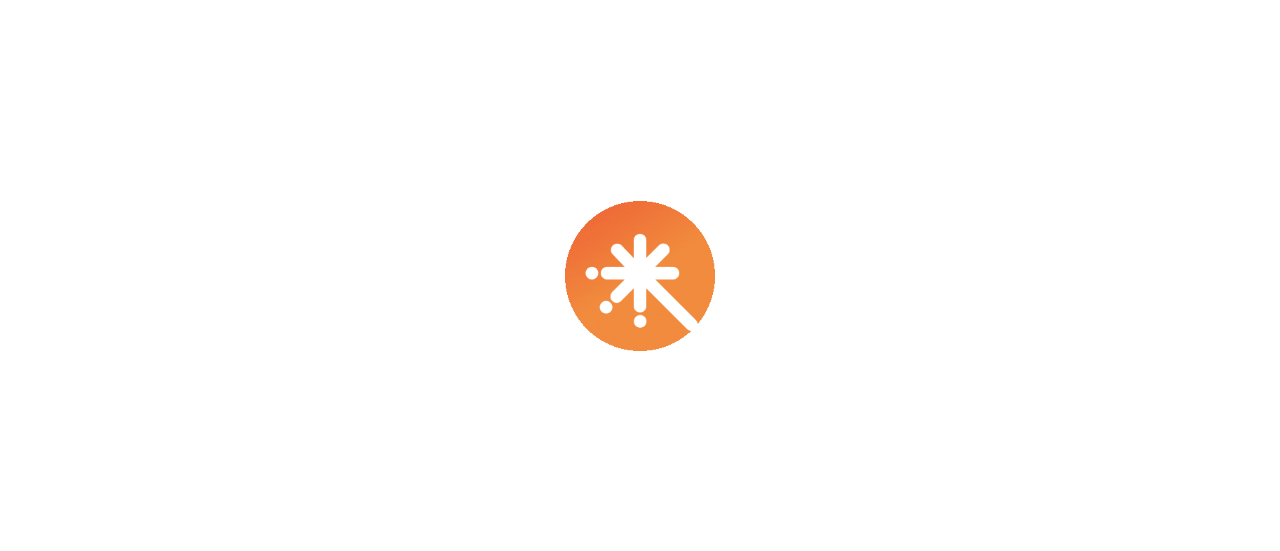 scroll, scrollTop: 0, scrollLeft: 0, axis: both 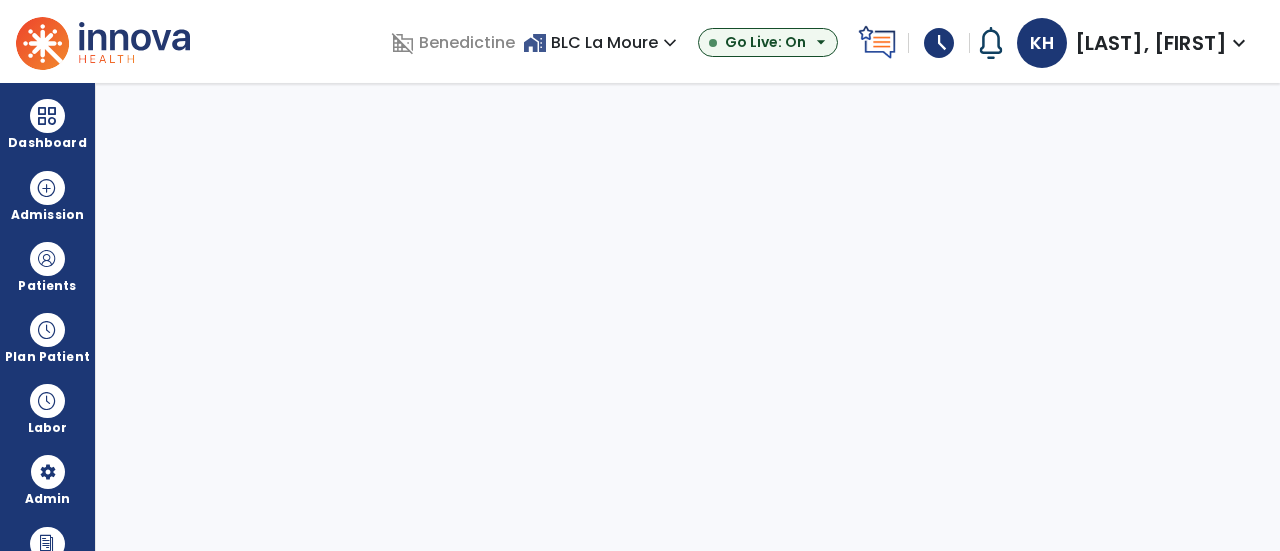 select on "***" 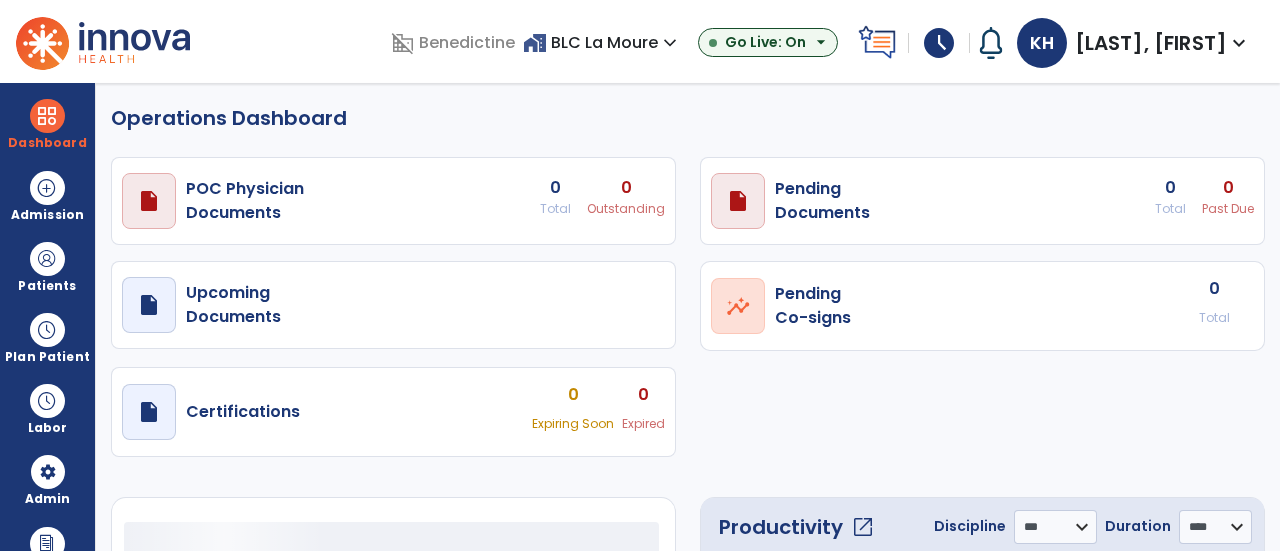 select on "***" 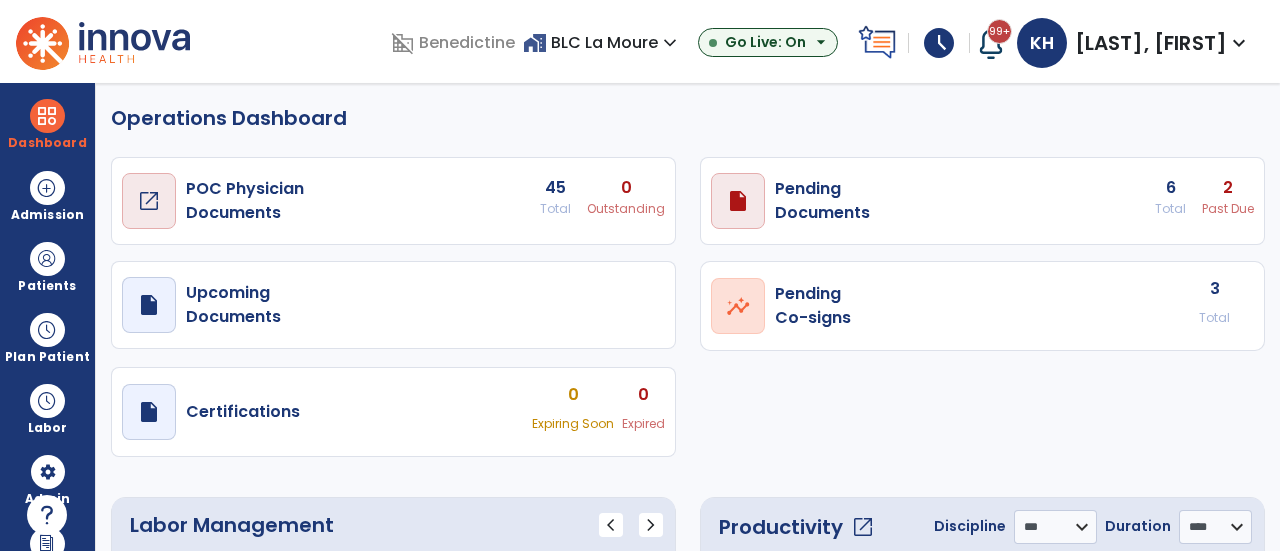 click on "open_in_new" at bounding box center [149, 201] 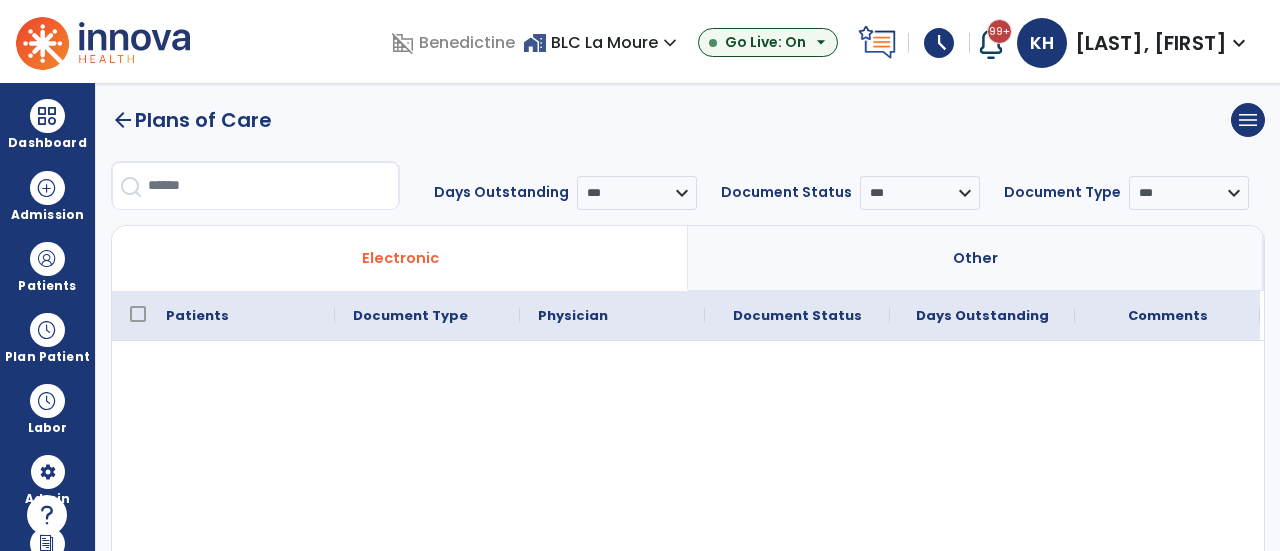 click on "Other" at bounding box center (976, 258) 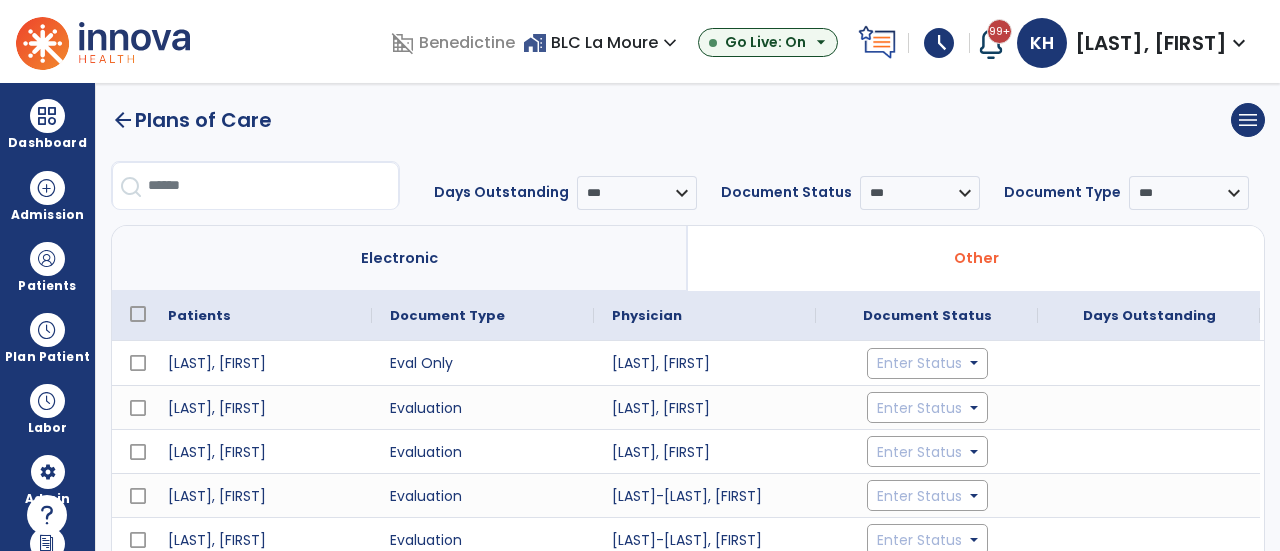 click on "arrow_back" 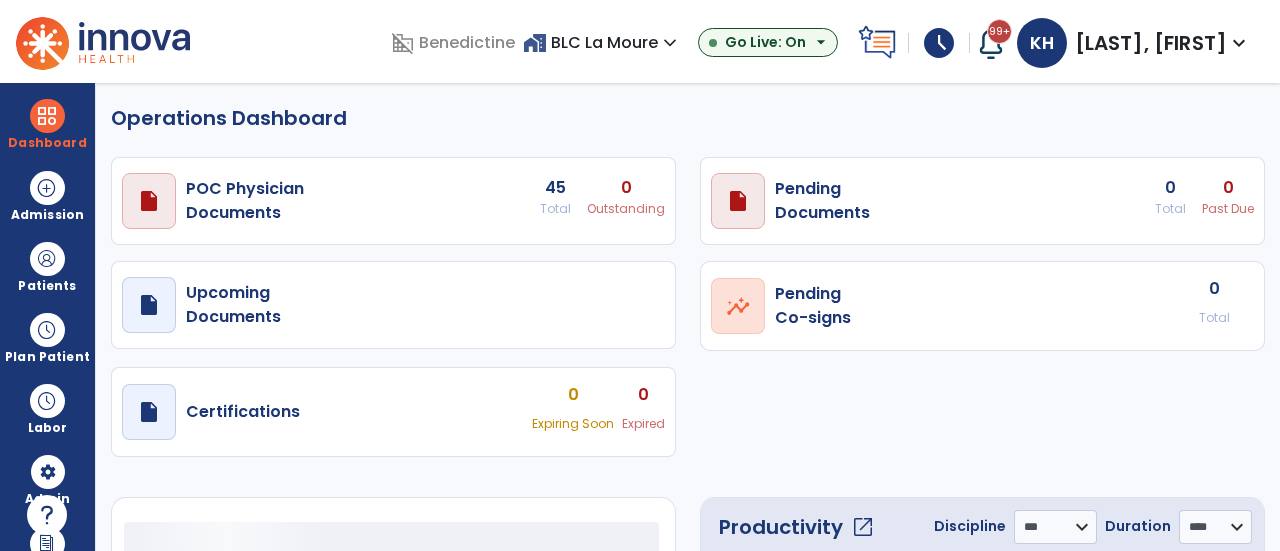 select on "***" 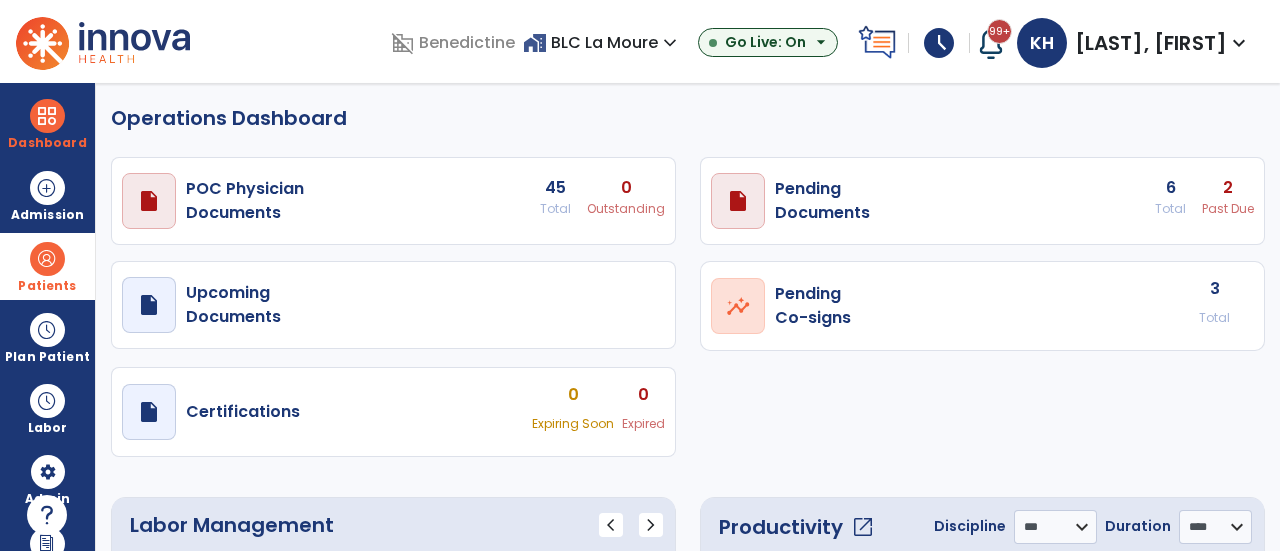 click on "Patients" at bounding box center (47, 286) 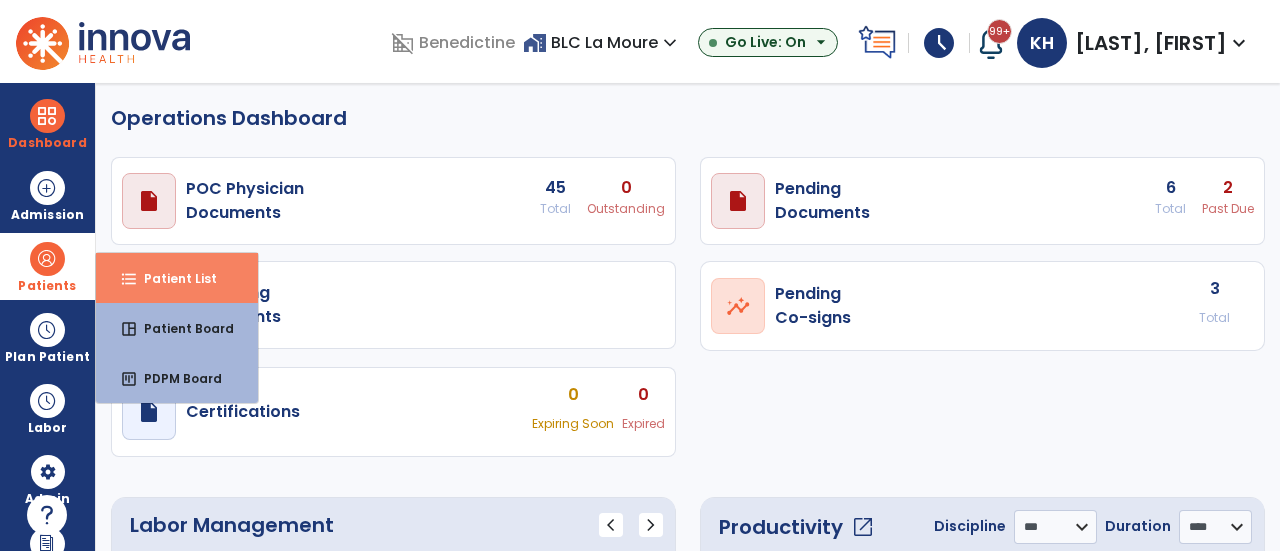 click on "Patient List" at bounding box center [172, 278] 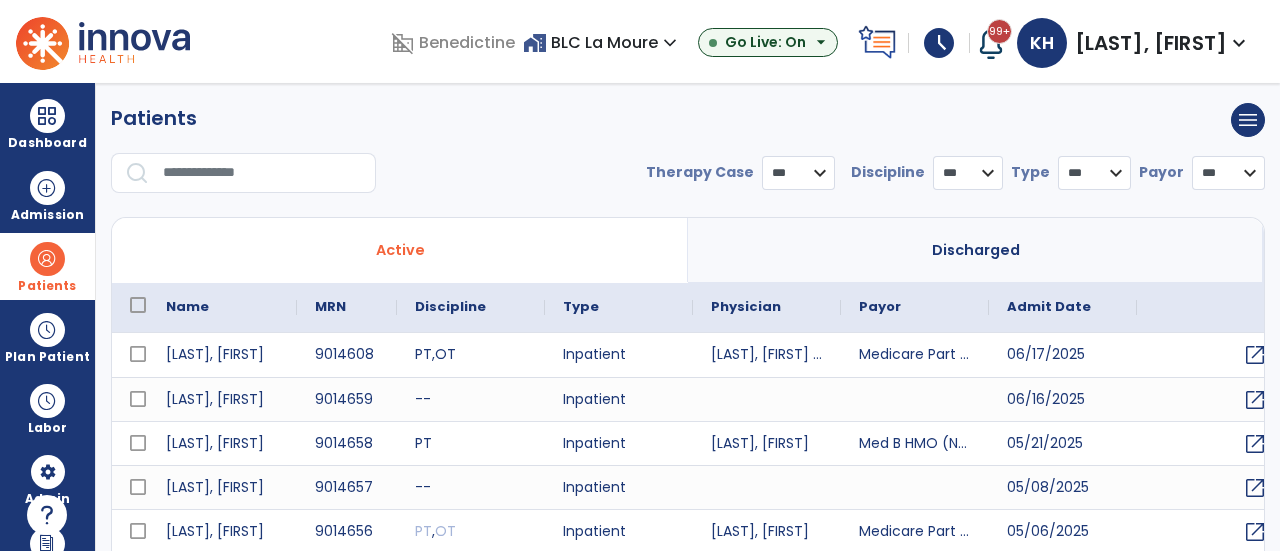 select on "***" 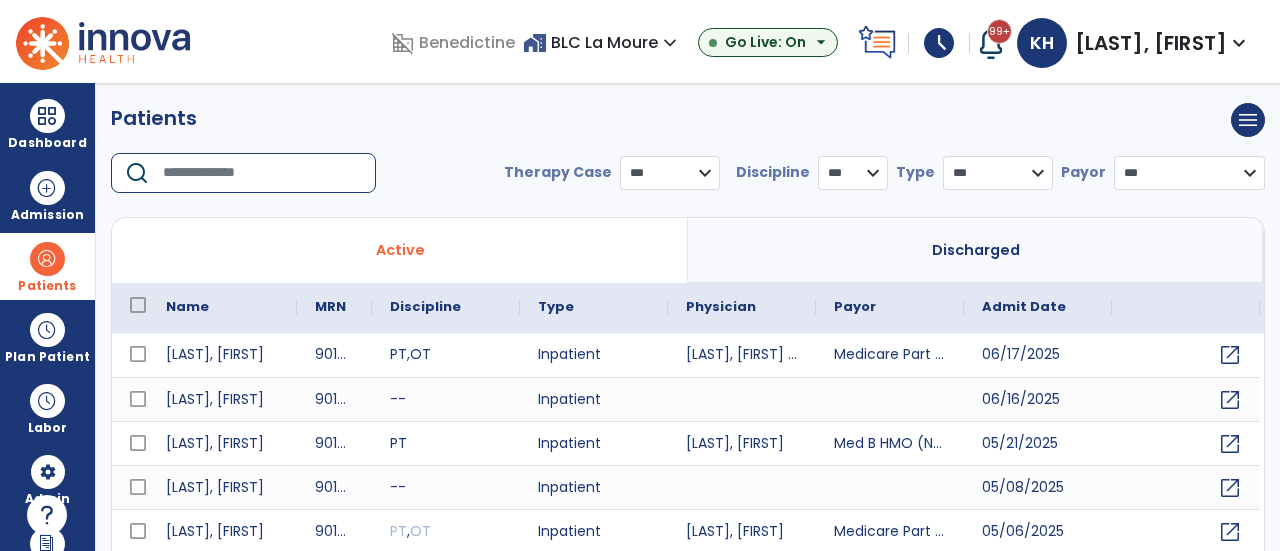 click at bounding box center (262, 173) 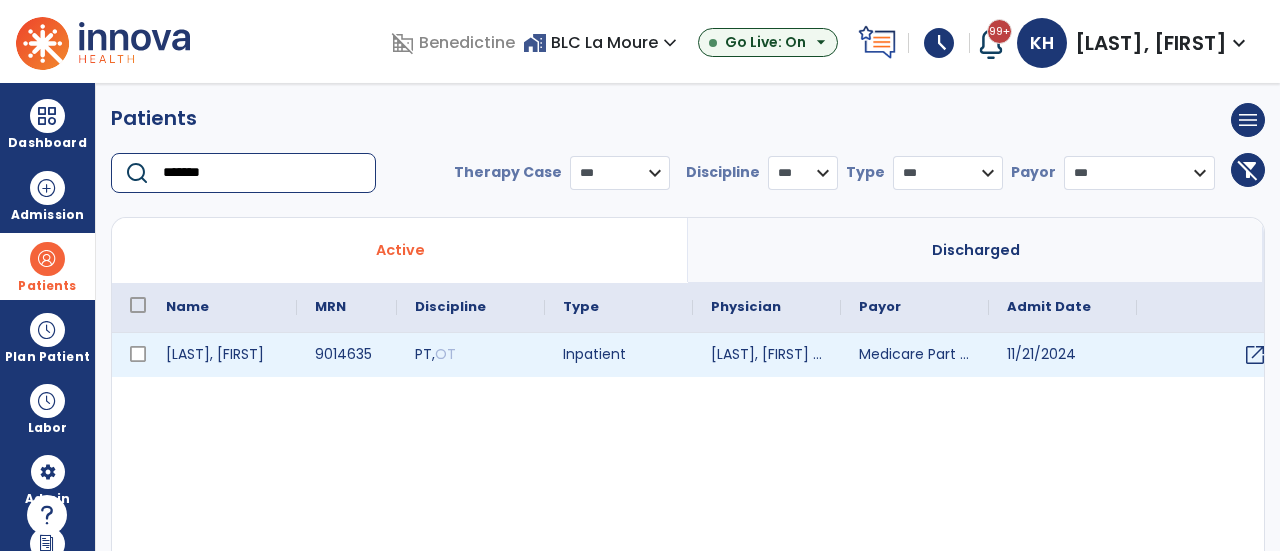type on "*******" 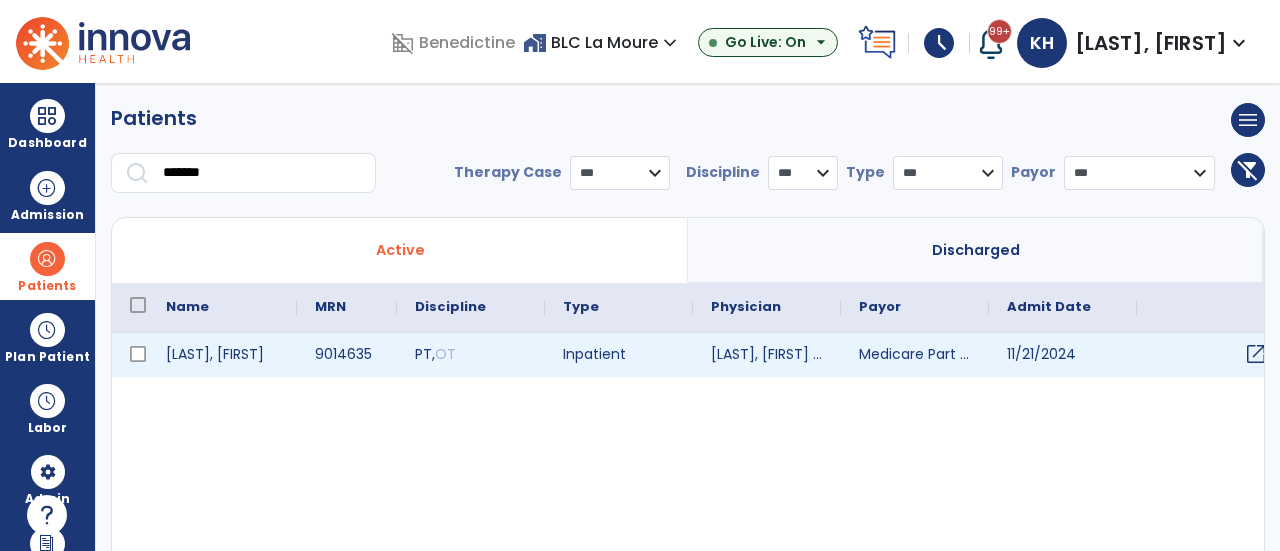 click on "open_in_new" at bounding box center [1256, 354] 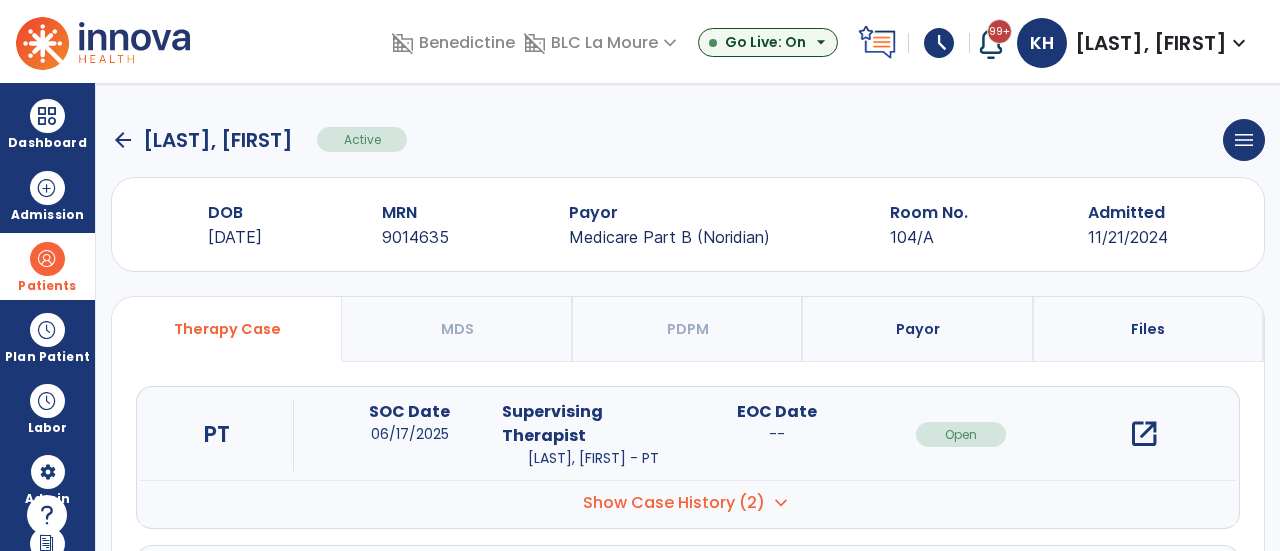 click on "open_in_new" at bounding box center (1144, 434) 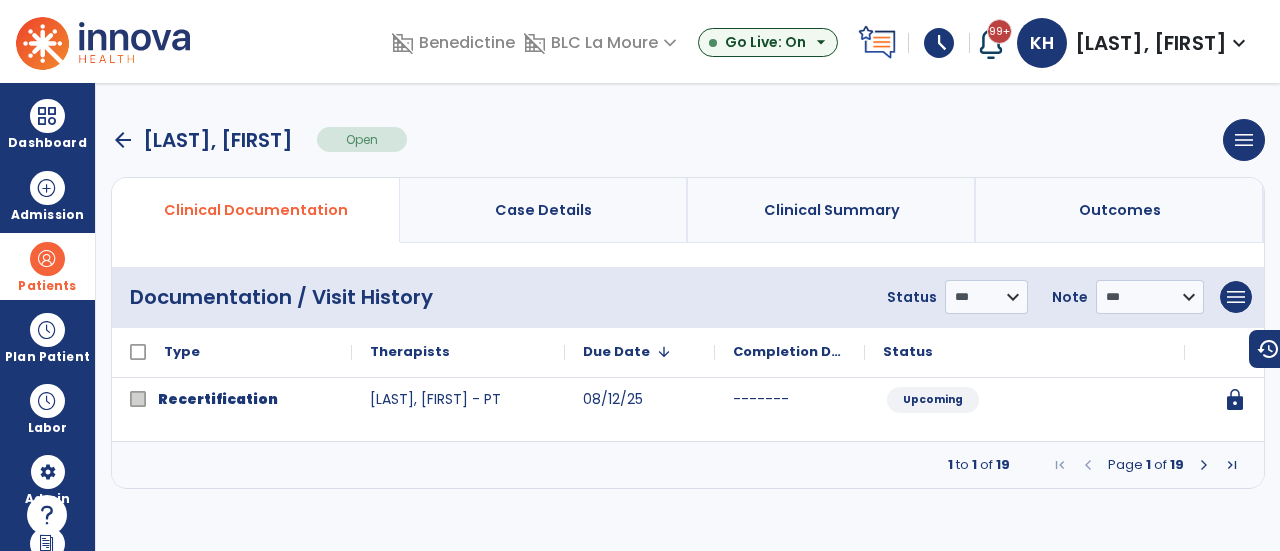 click at bounding box center (1232, 465) 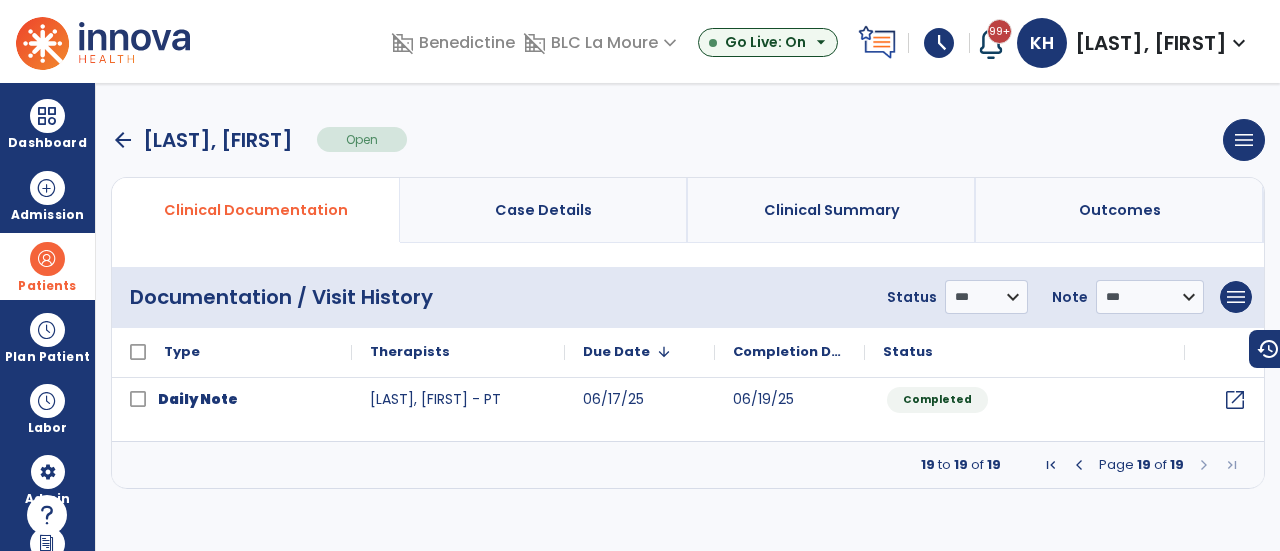click at bounding box center [1232, 465] 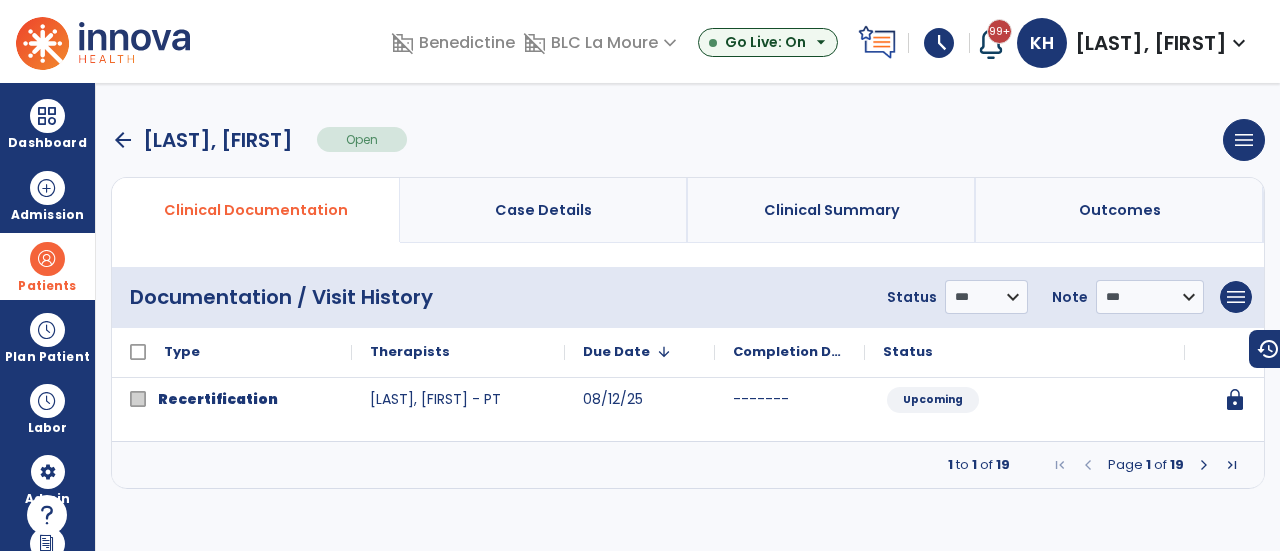 click at bounding box center (1060, 465) 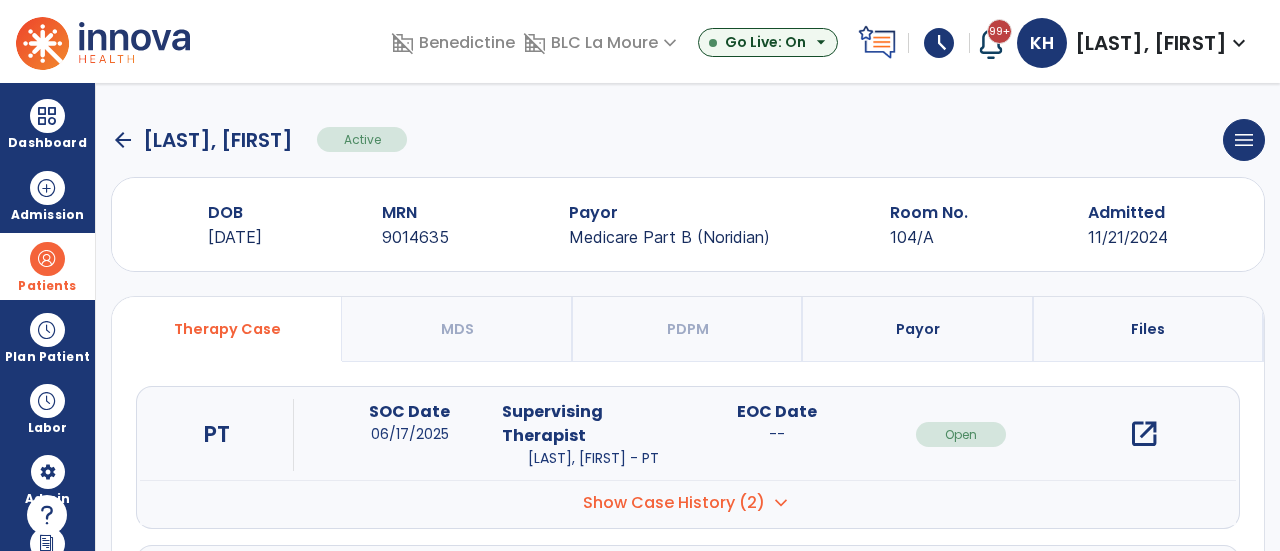 click on "arrow_back" 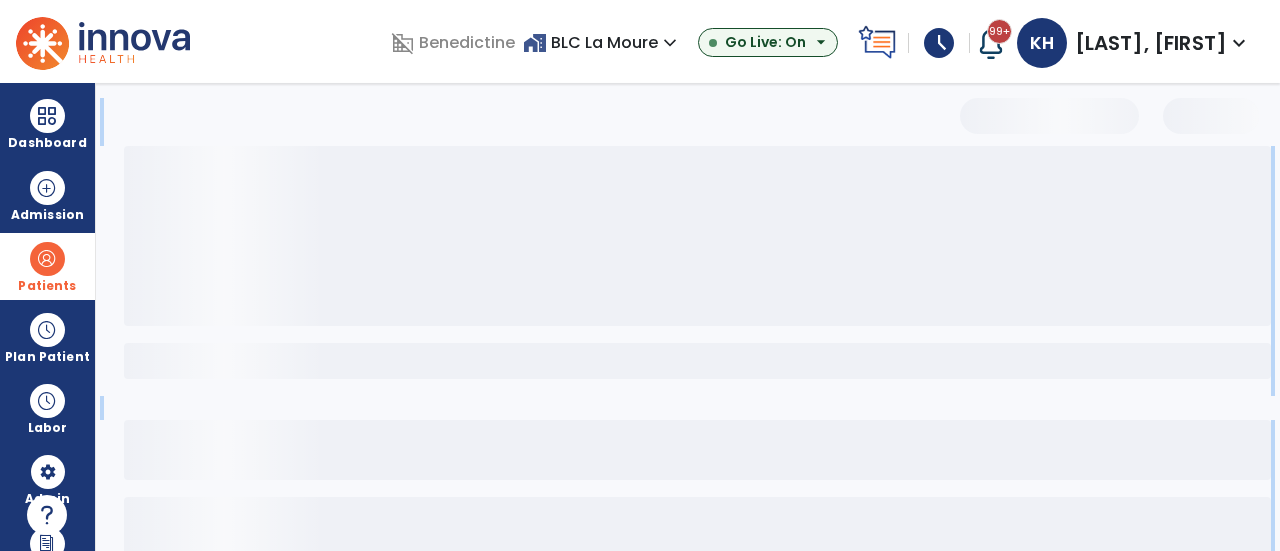 click at bounding box center (697, 358) 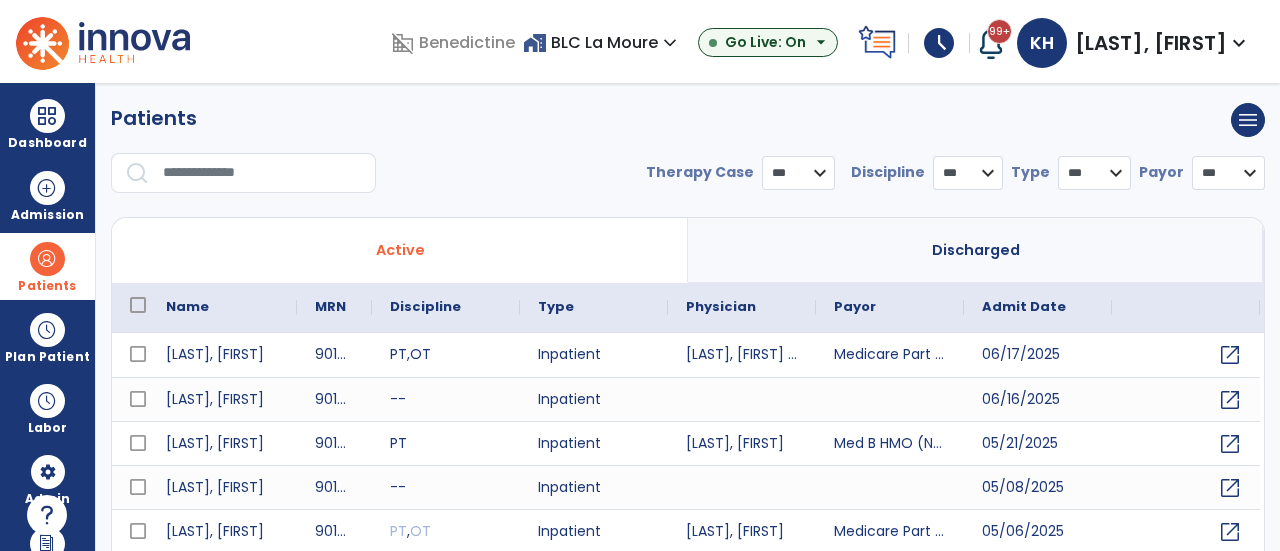 select on "***" 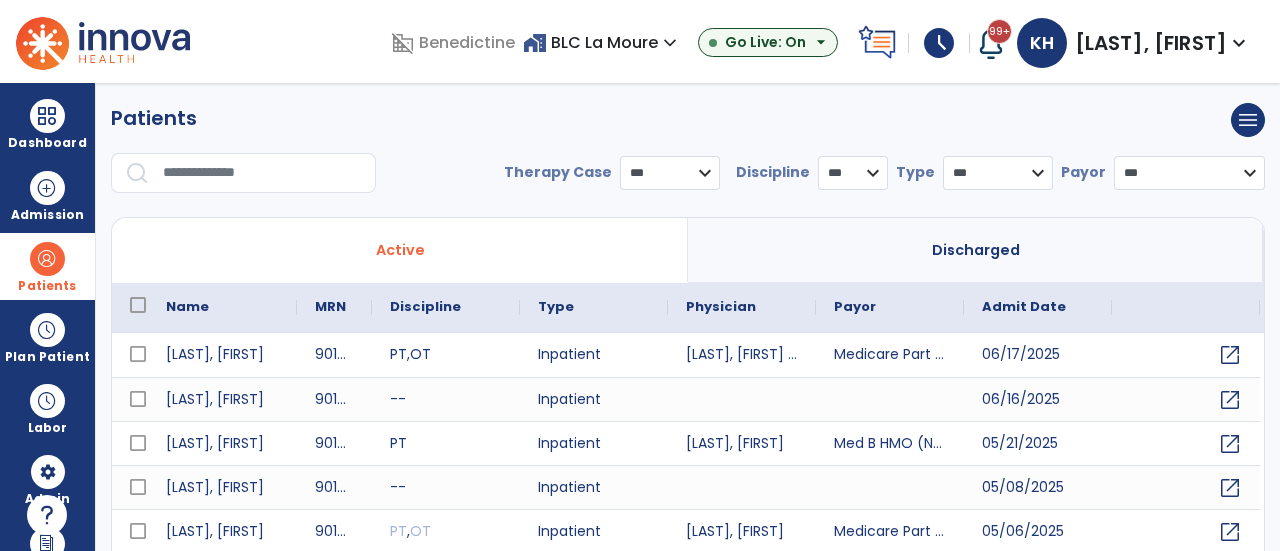 click on "Patients   menu   Add new patient   Print list   Export list" at bounding box center (688, 120) 